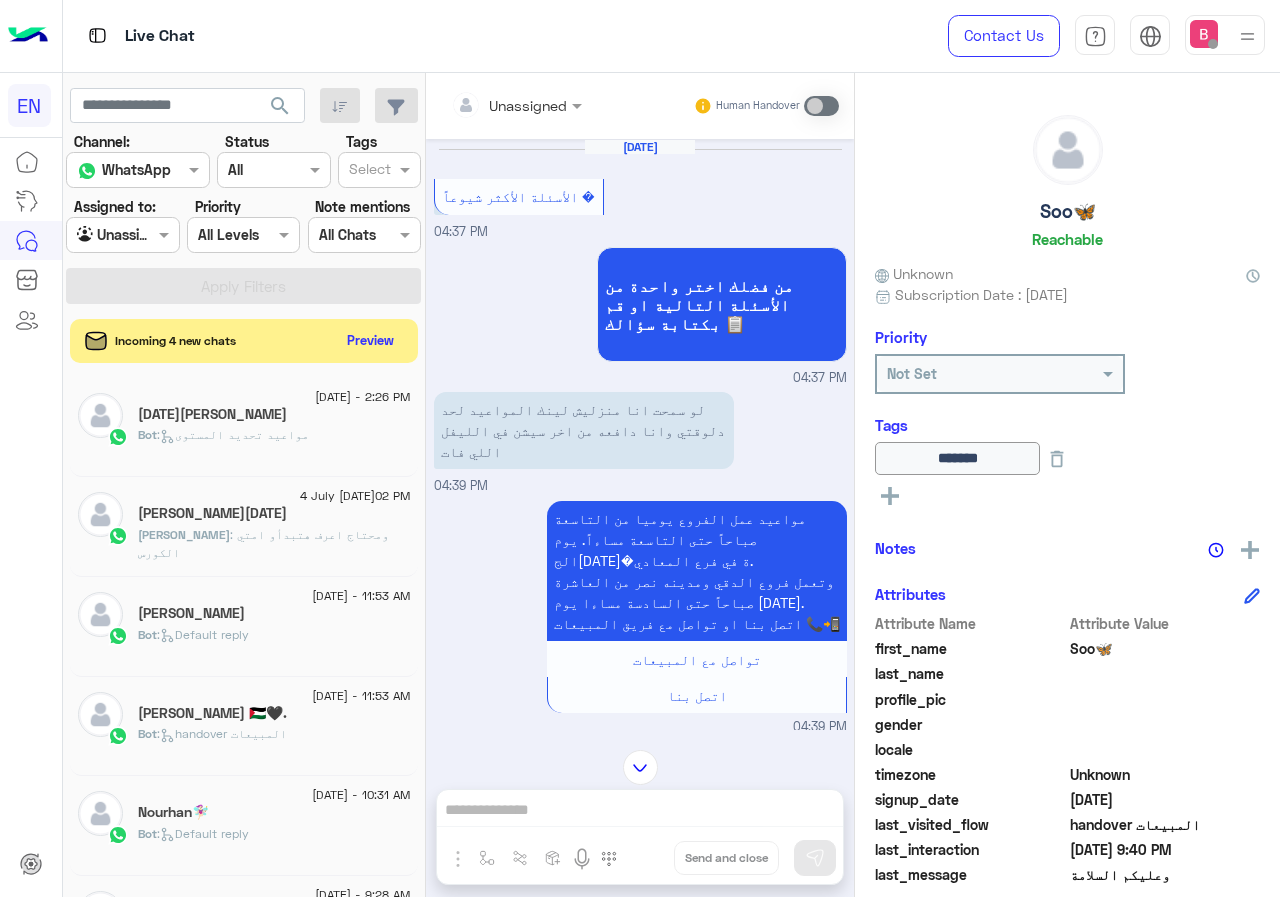scroll, scrollTop: 0, scrollLeft: 0, axis: both 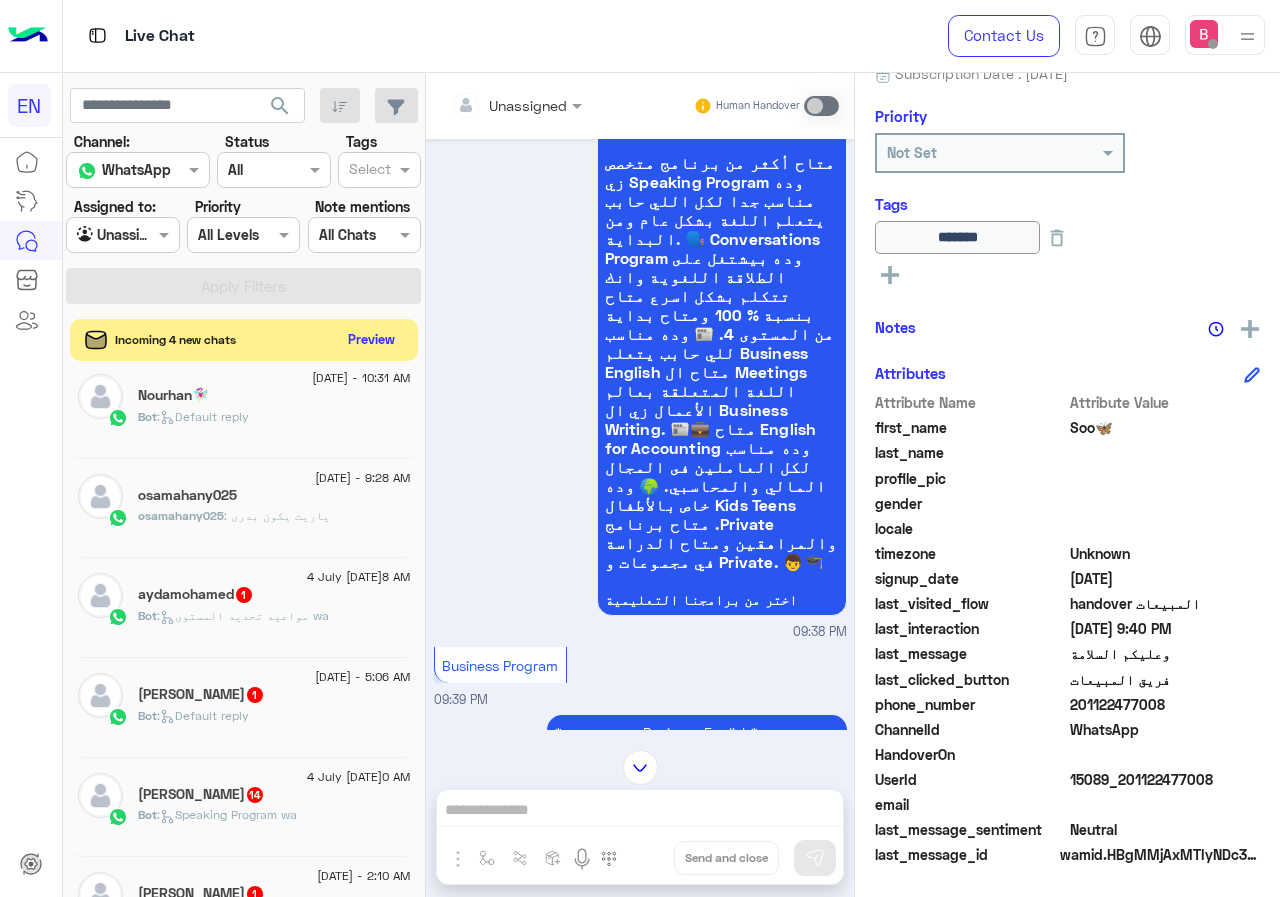 click on "Preview" 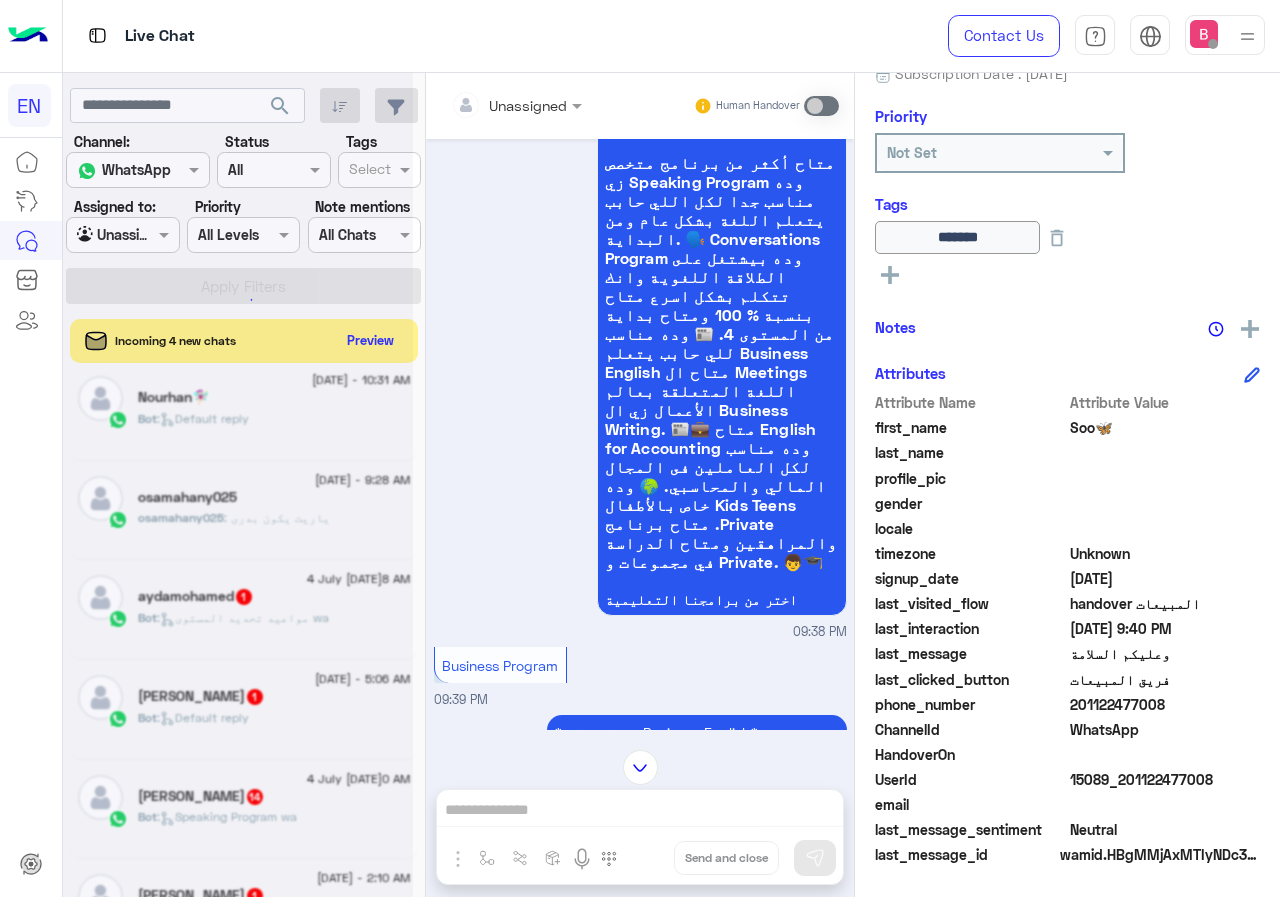 scroll, scrollTop: 0, scrollLeft: 0, axis: both 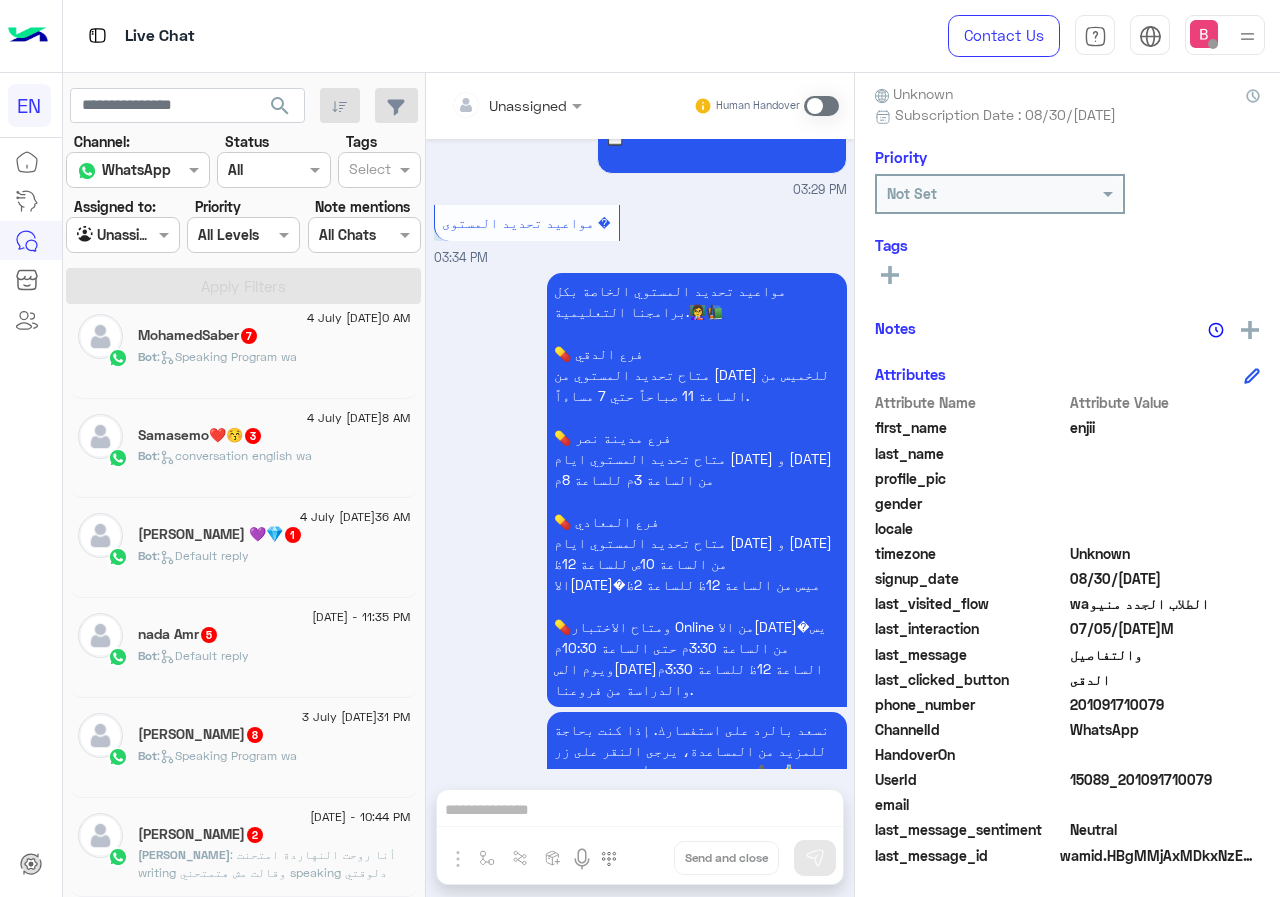 click at bounding box center [122, 234] 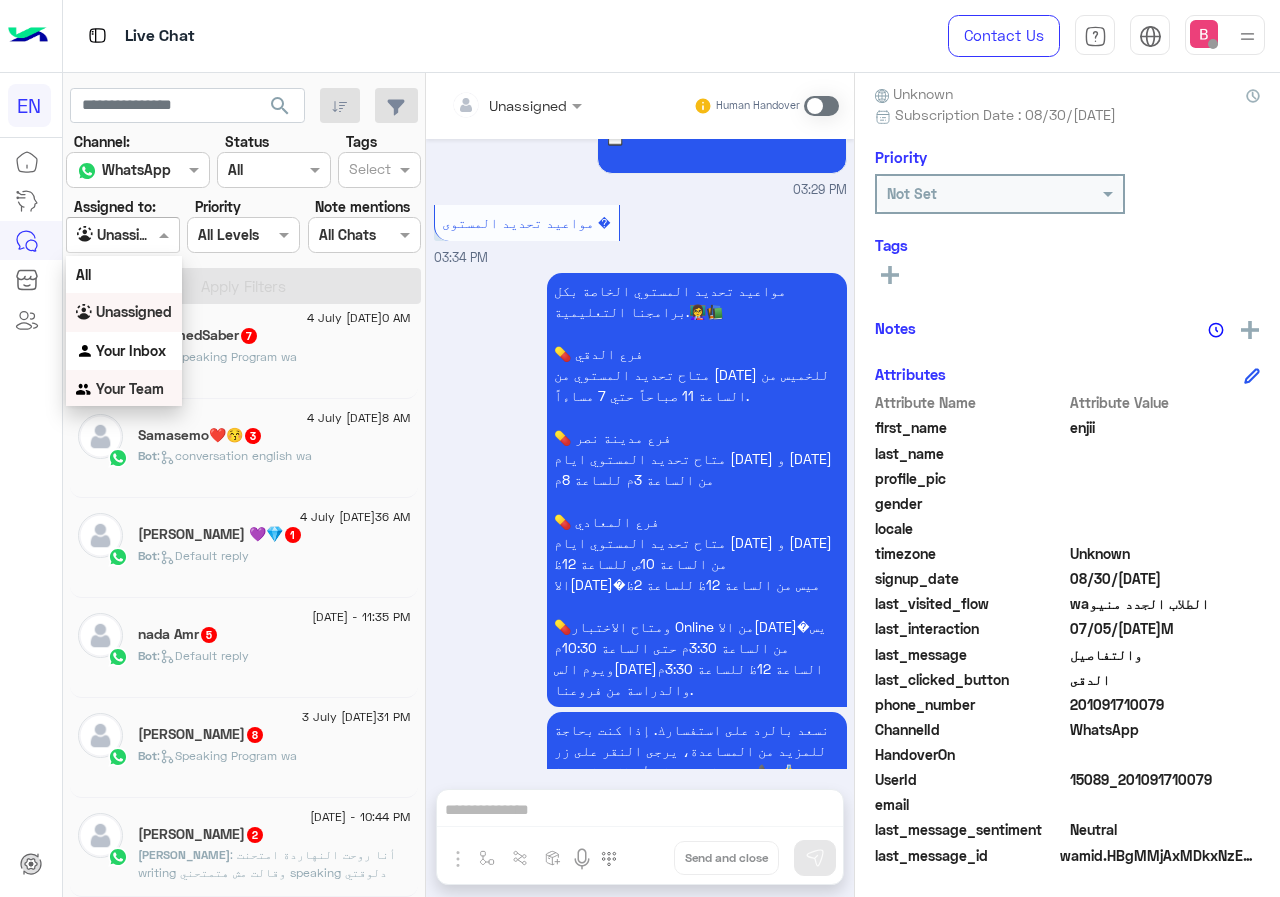 click on "Your Team" at bounding box center (130, 388) 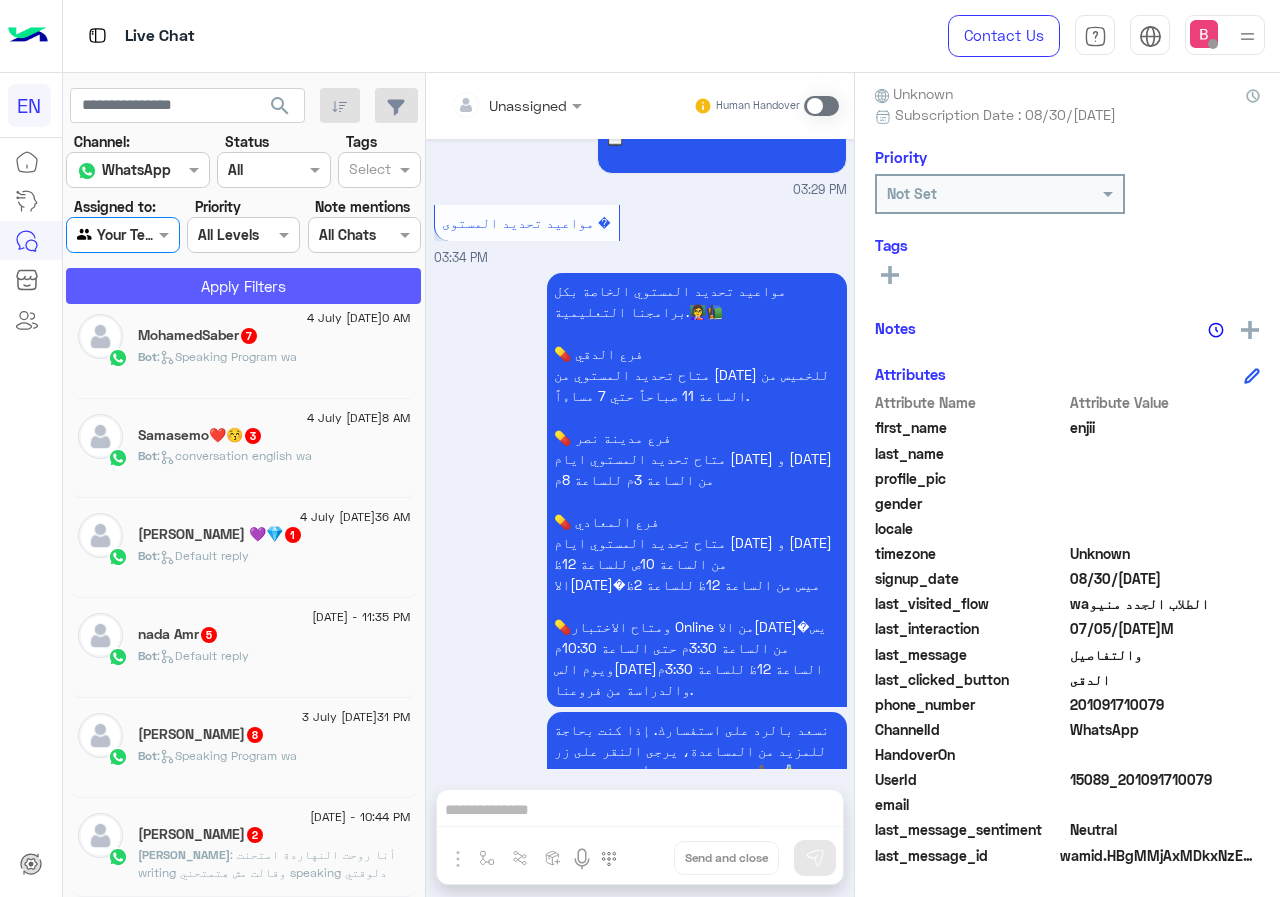 click on "Apply Filters" 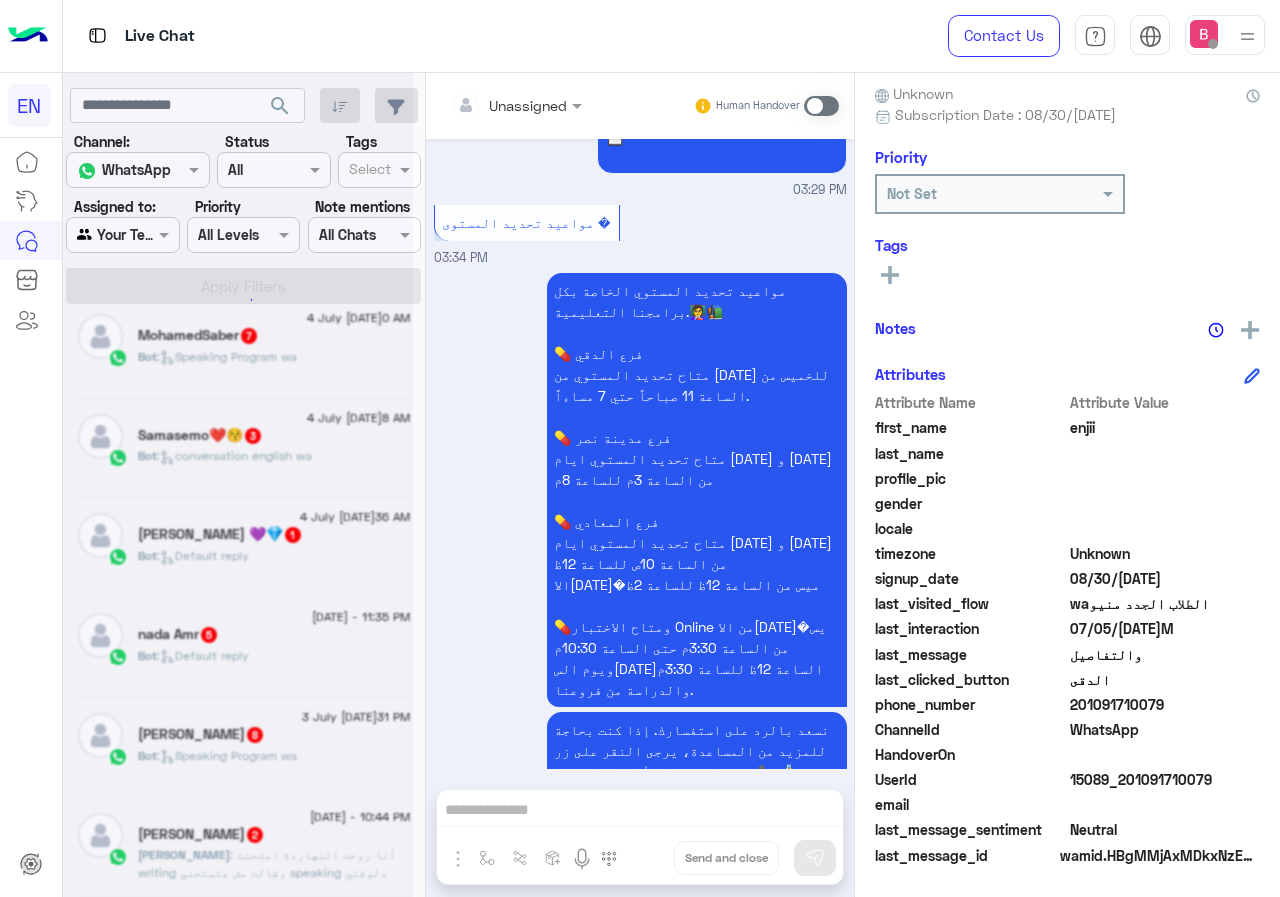 scroll, scrollTop: 221, scrollLeft: 0, axis: vertical 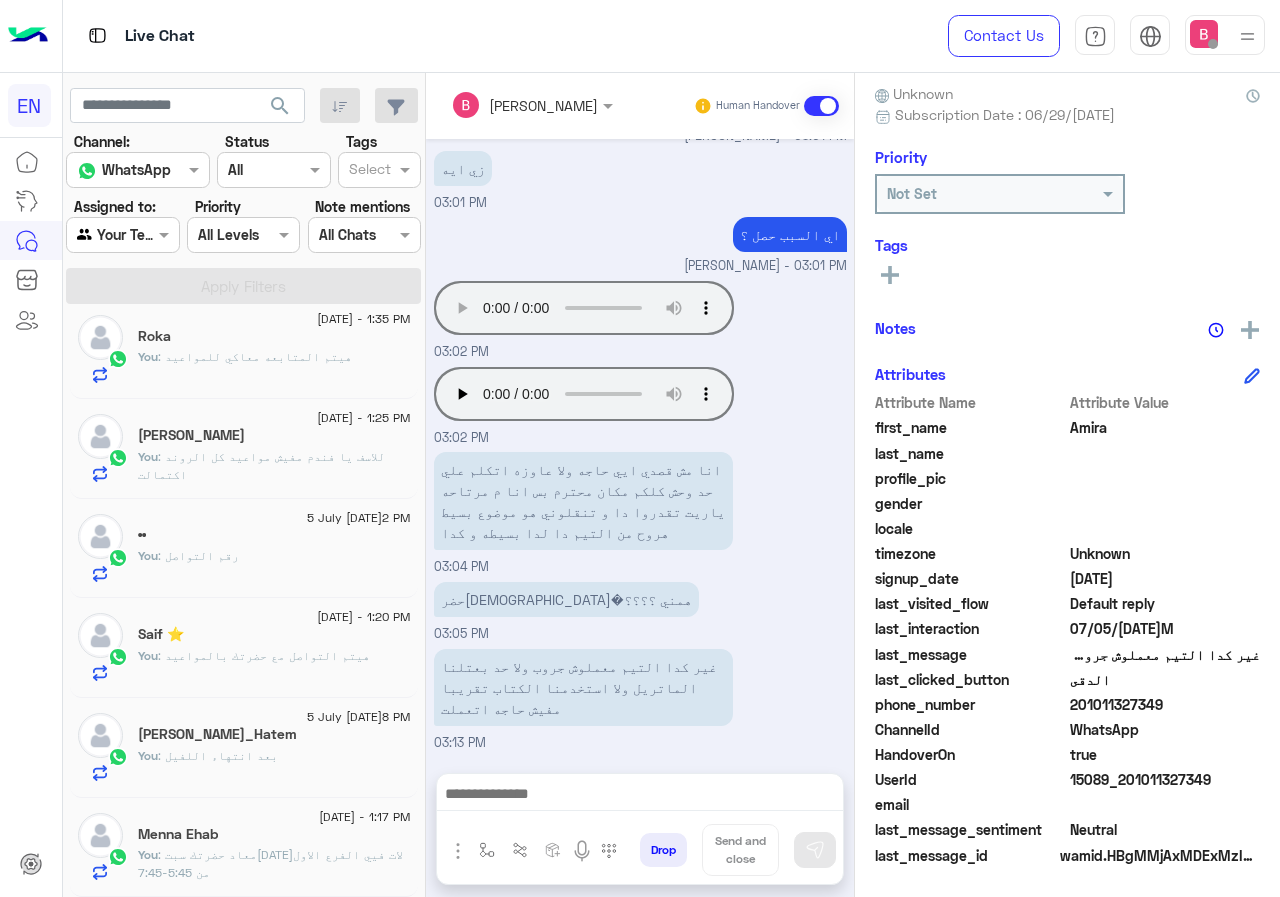drag, startPoint x: 1138, startPoint y: 702, endPoint x: 1247, endPoint y: 711, distance: 109.370926 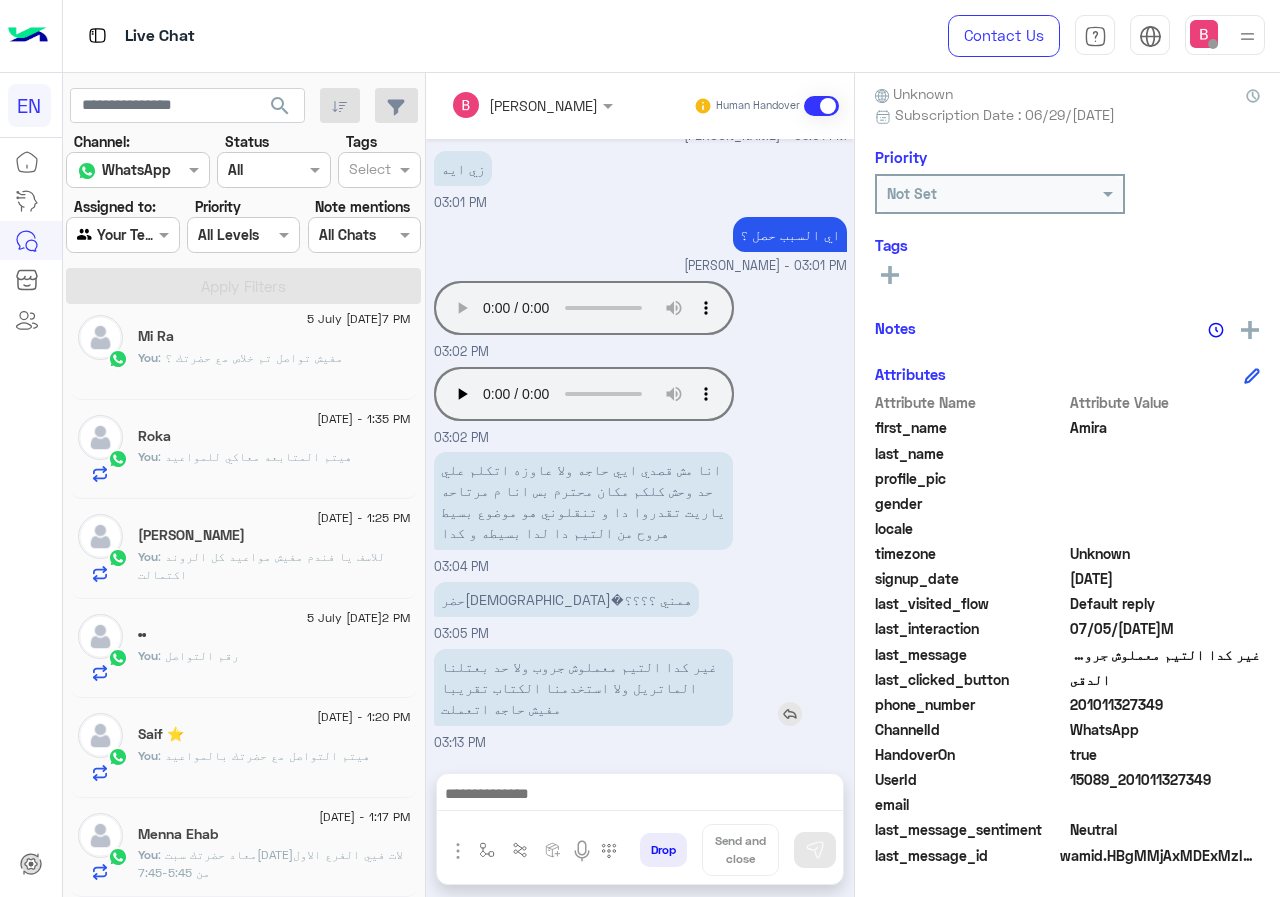 scroll, scrollTop: 1071, scrollLeft: 0, axis: vertical 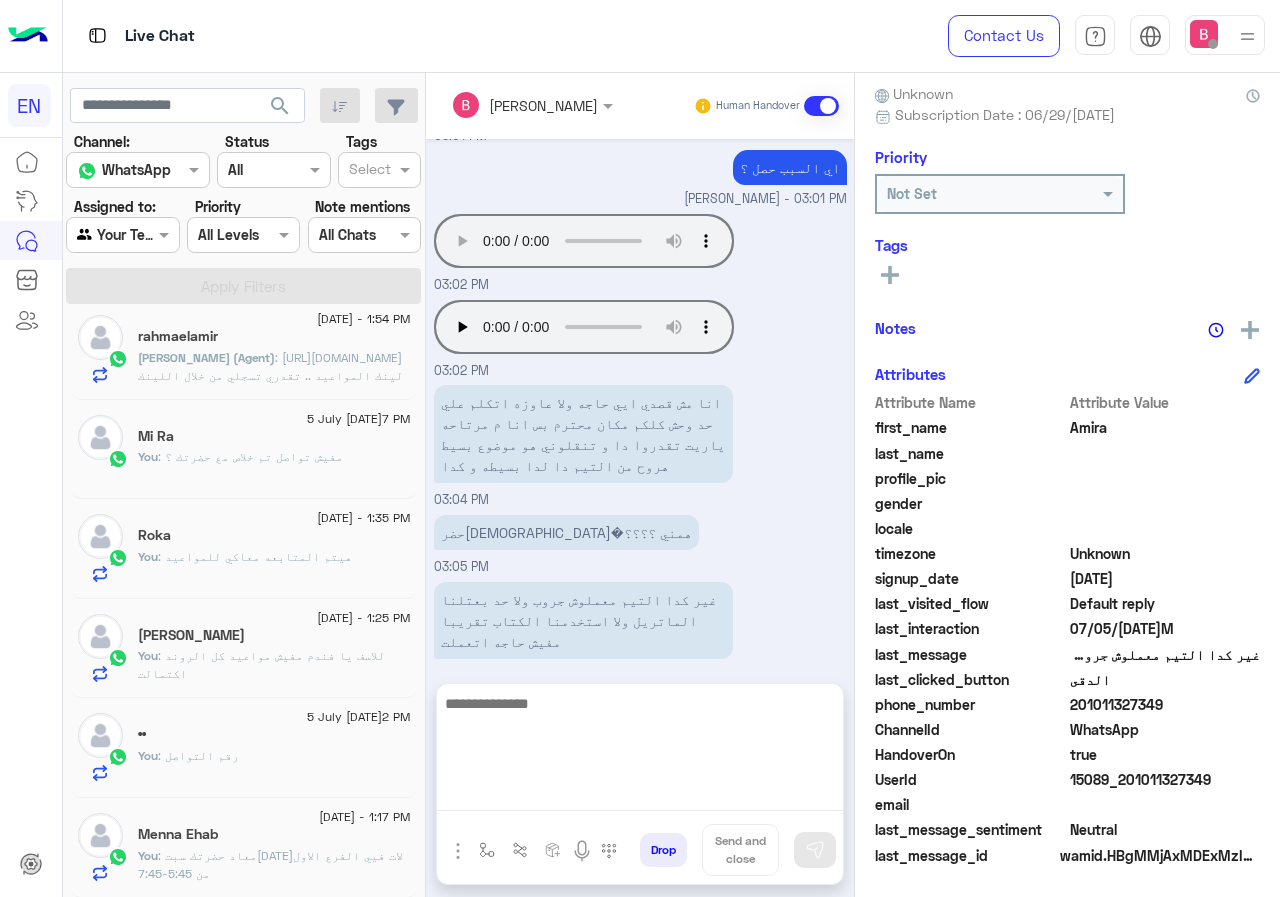 click at bounding box center (640, 751) 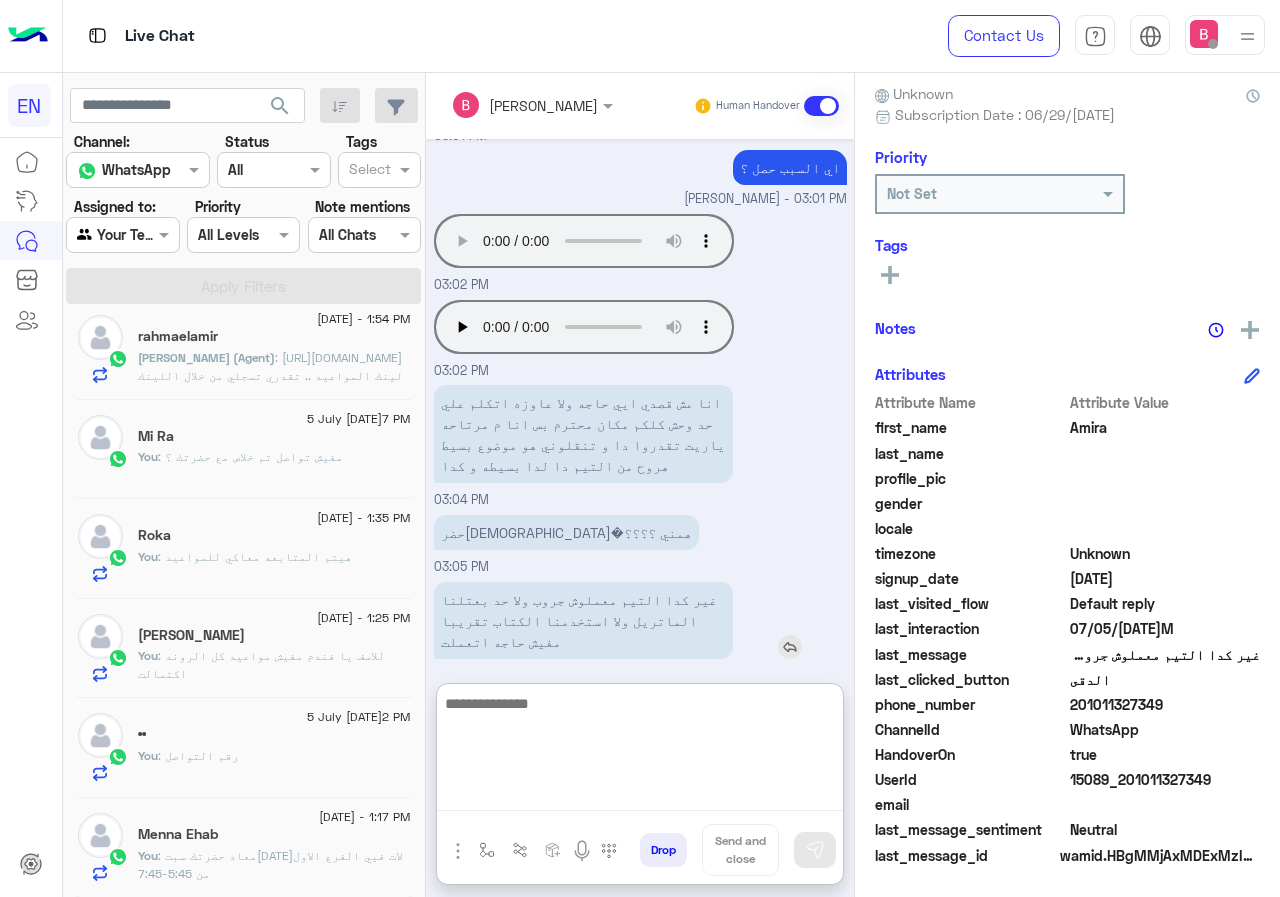 scroll, scrollTop: 1161, scrollLeft: 0, axis: vertical 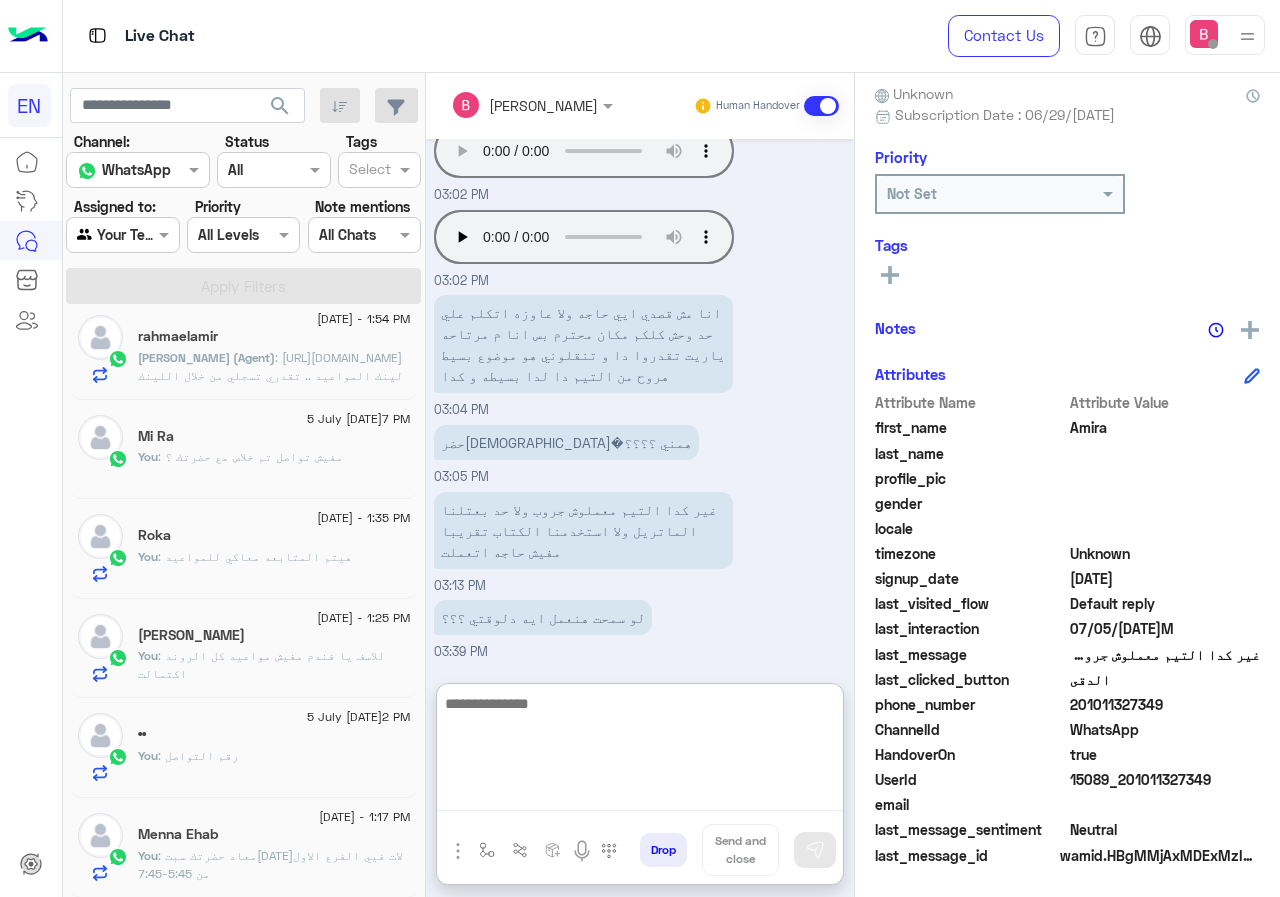 drag, startPoint x: 614, startPoint y: 711, endPoint x: 607, endPoint y: 723, distance: 13.892444 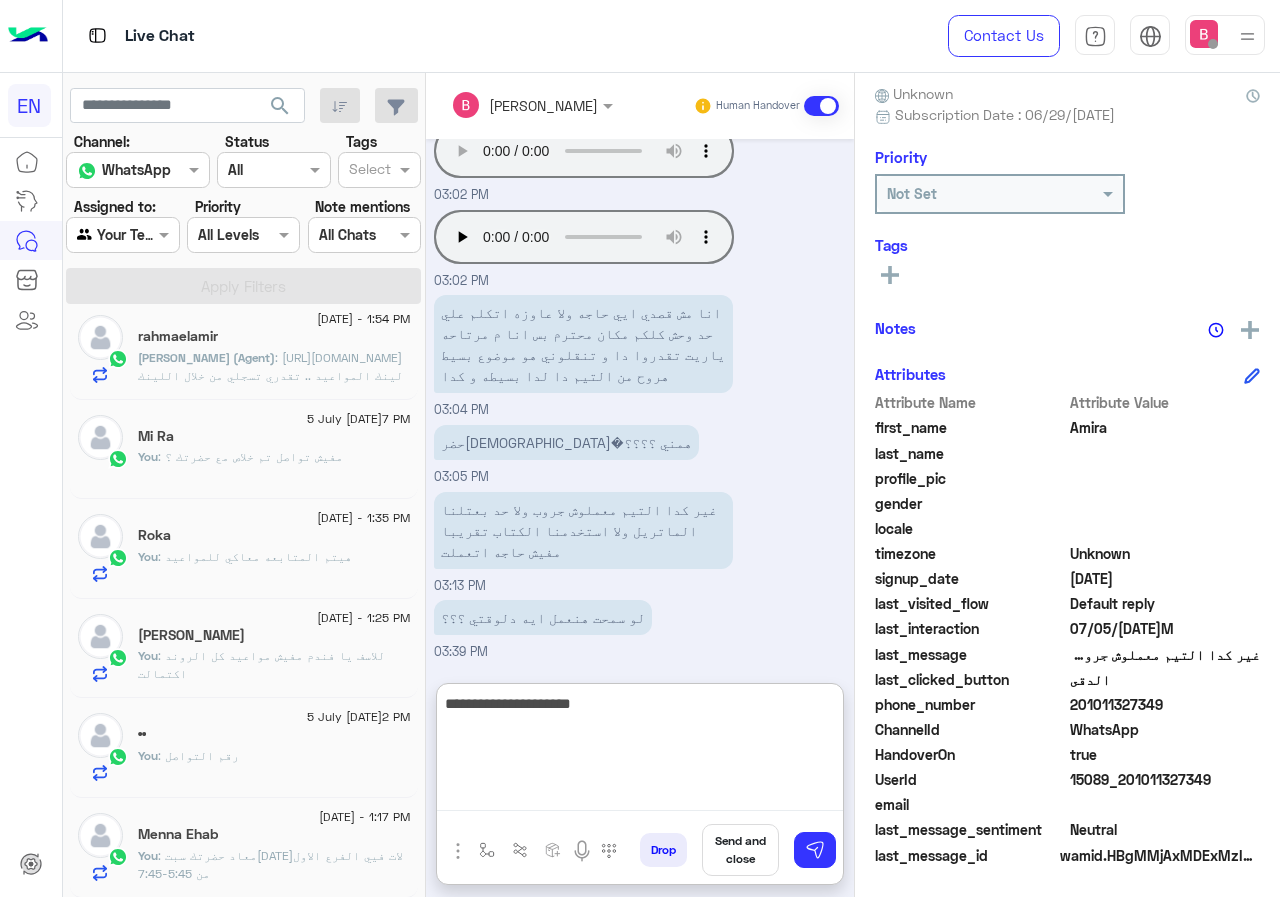 type on "**********" 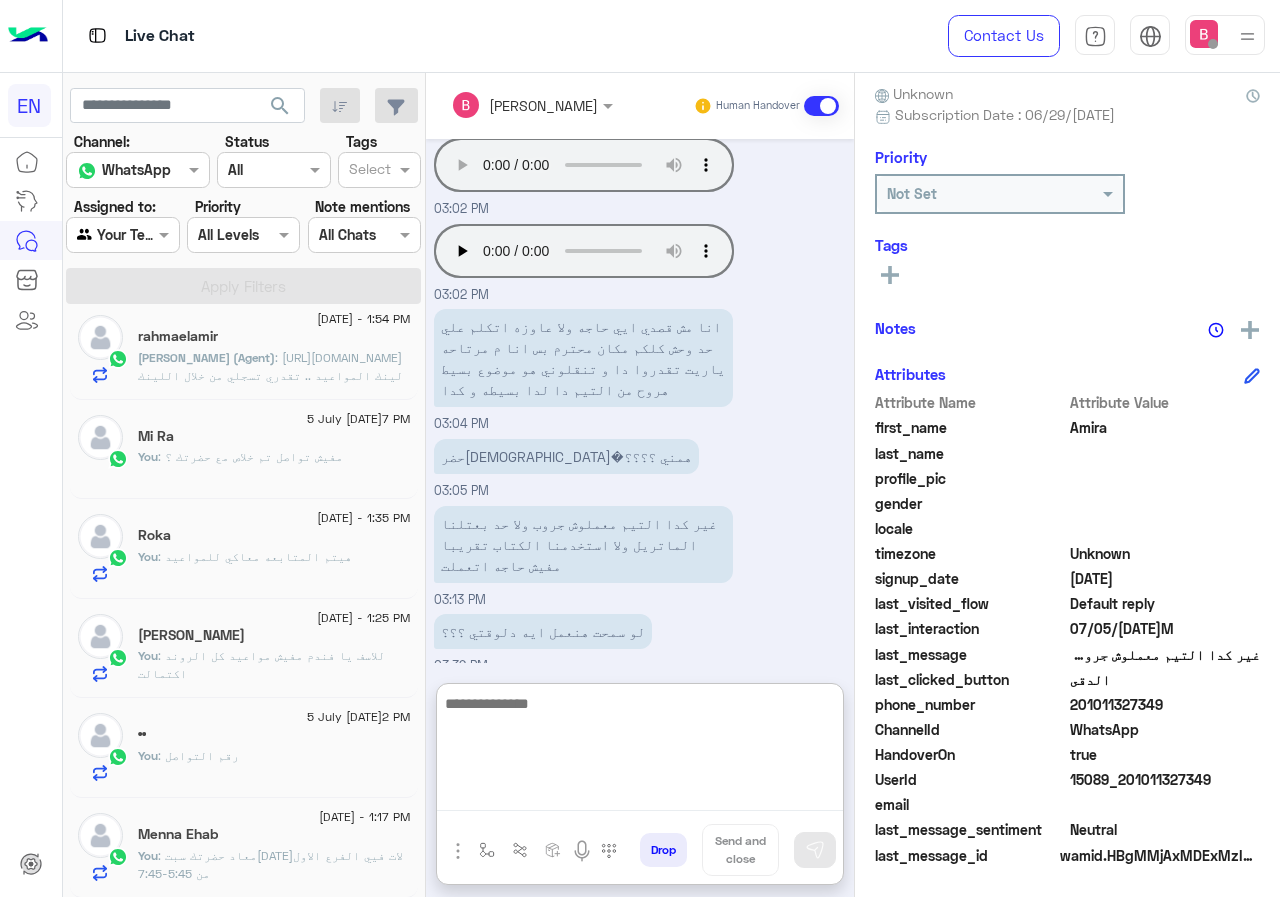 scroll, scrollTop: 1125, scrollLeft: 0, axis: vertical 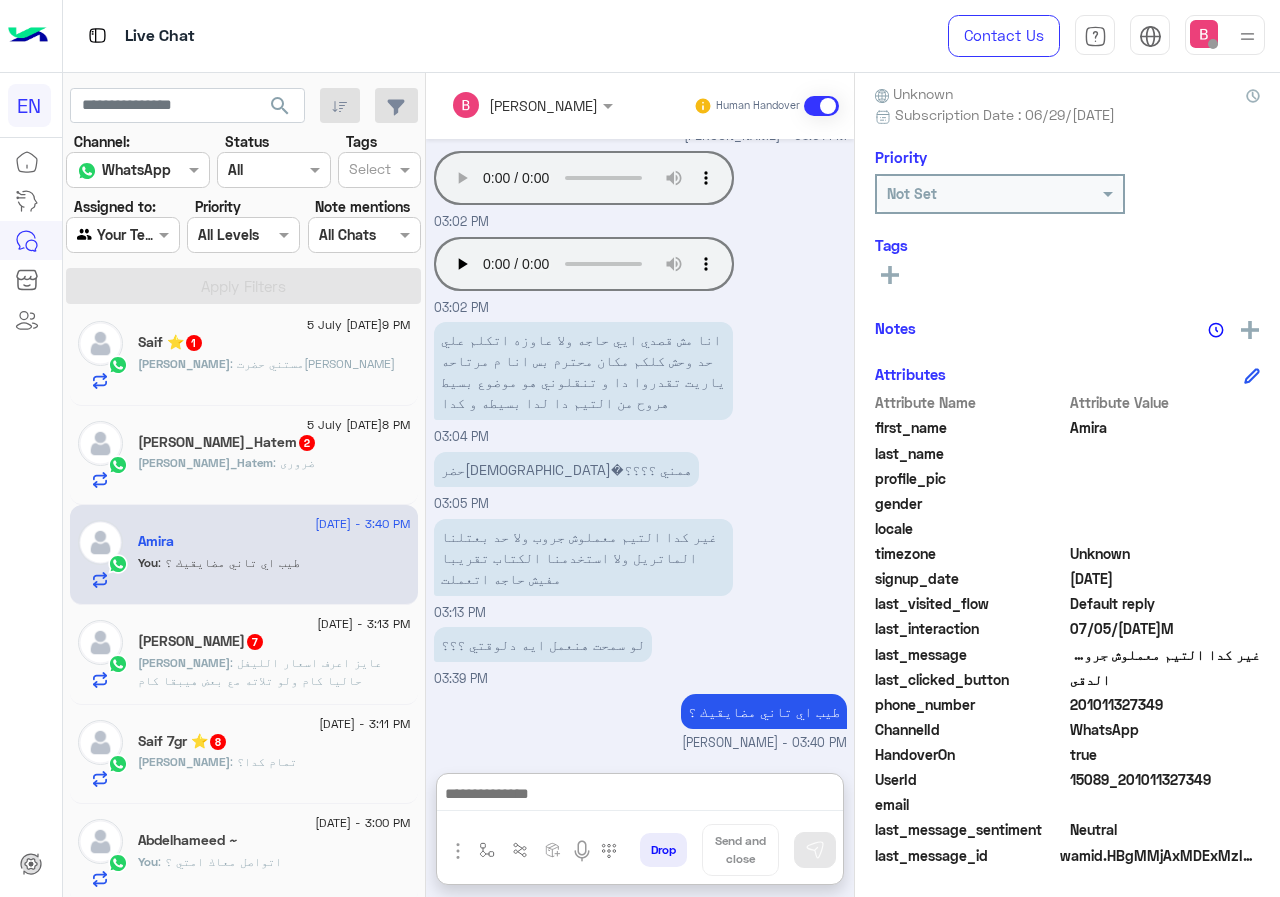 click on "[PERSON_NAME] : مستني حضرت[PERSON_NAME]" 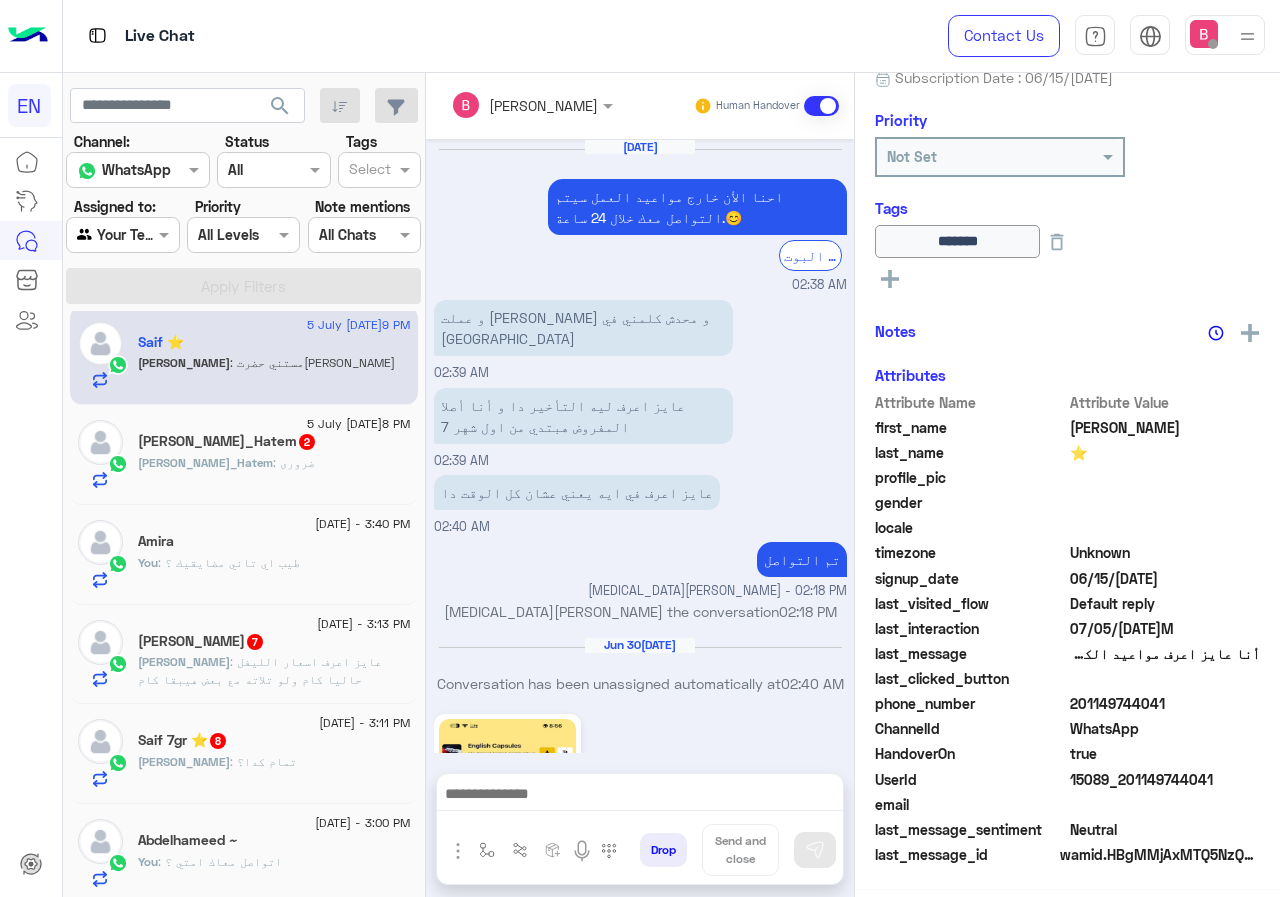 scroll, scrollTop: 217, scrollLeft: 0, axis: vertical 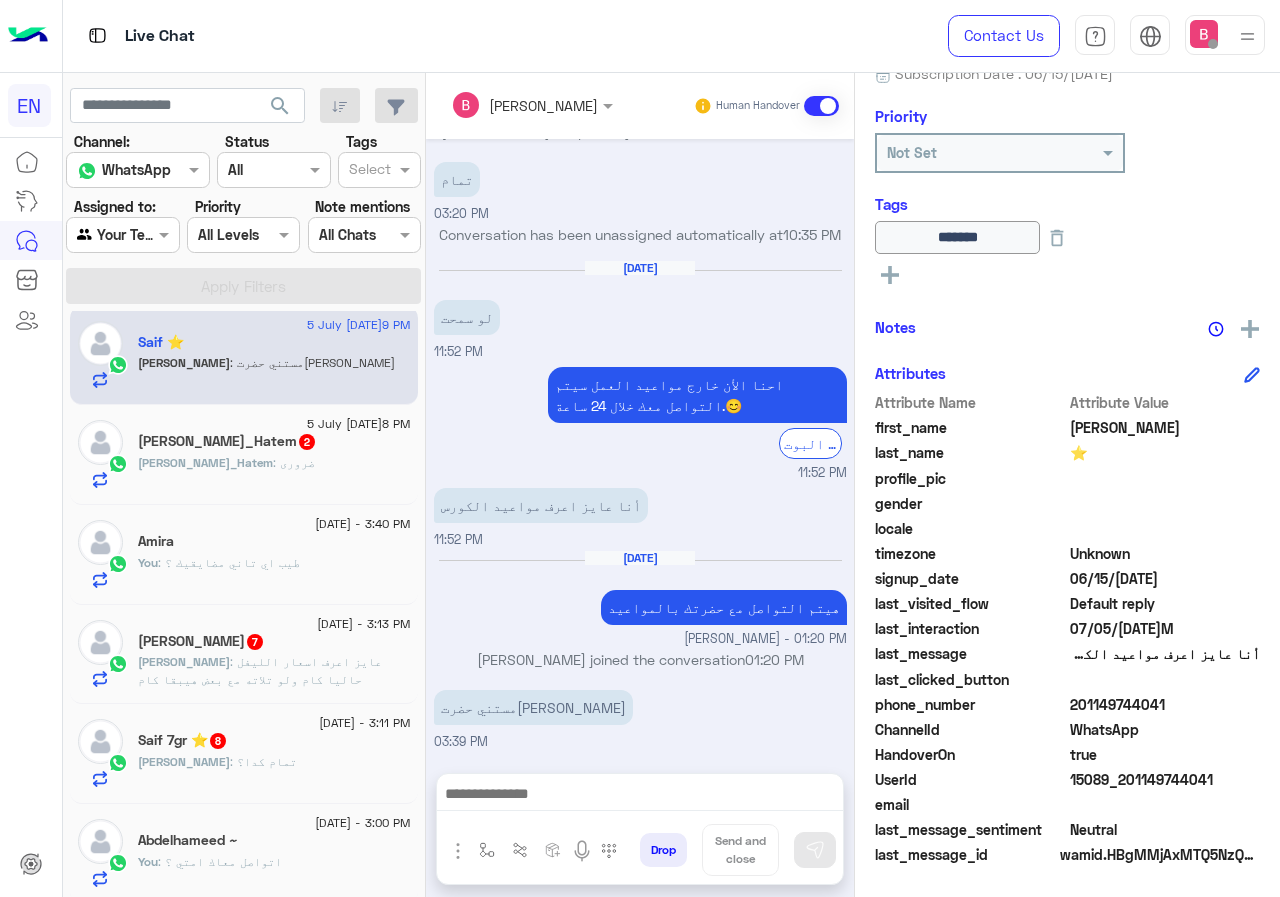click on ": ضرورى" 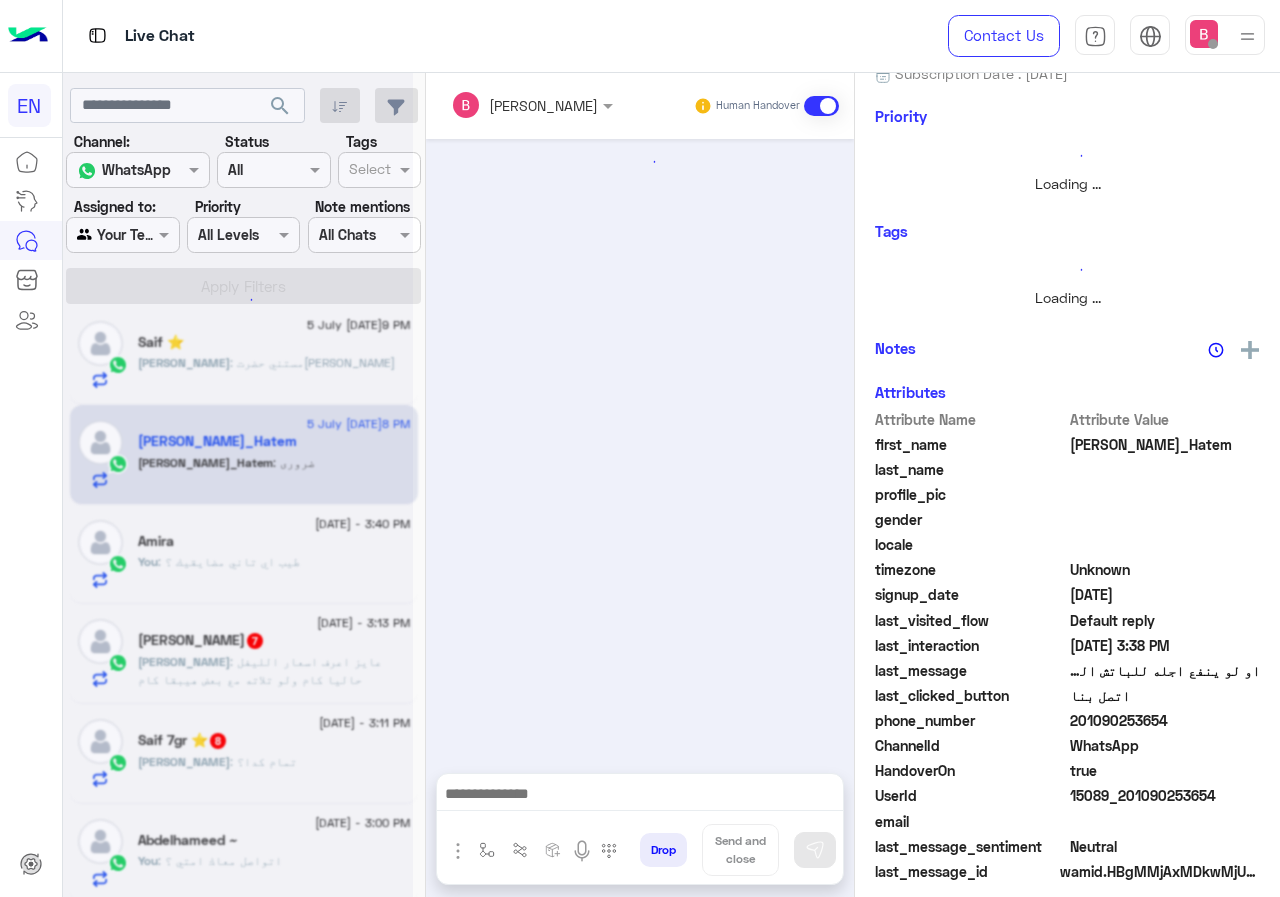scroll, scrollTop: 176, scrollLeft: 0, axis: vertical 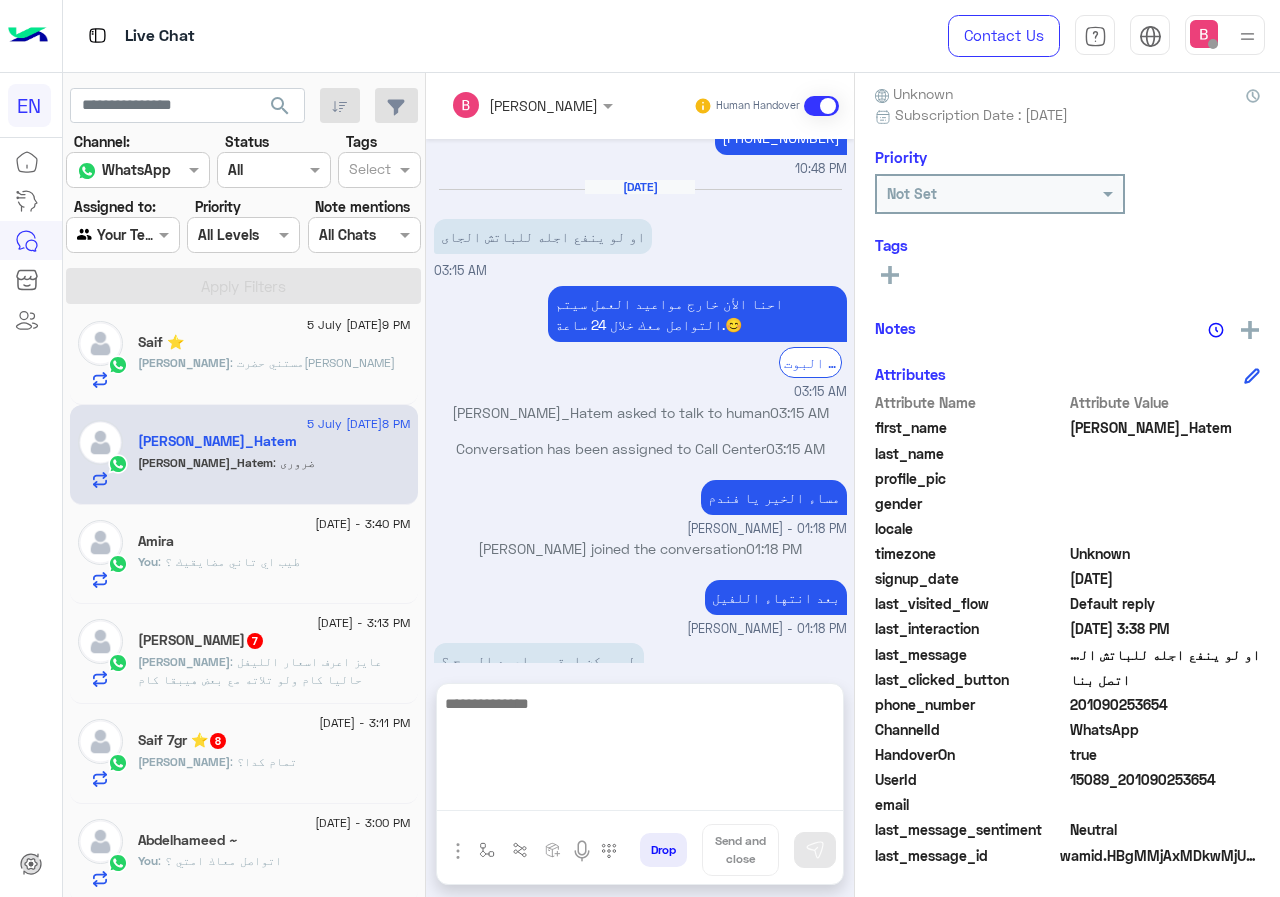 click at bounding box center [640, 751] 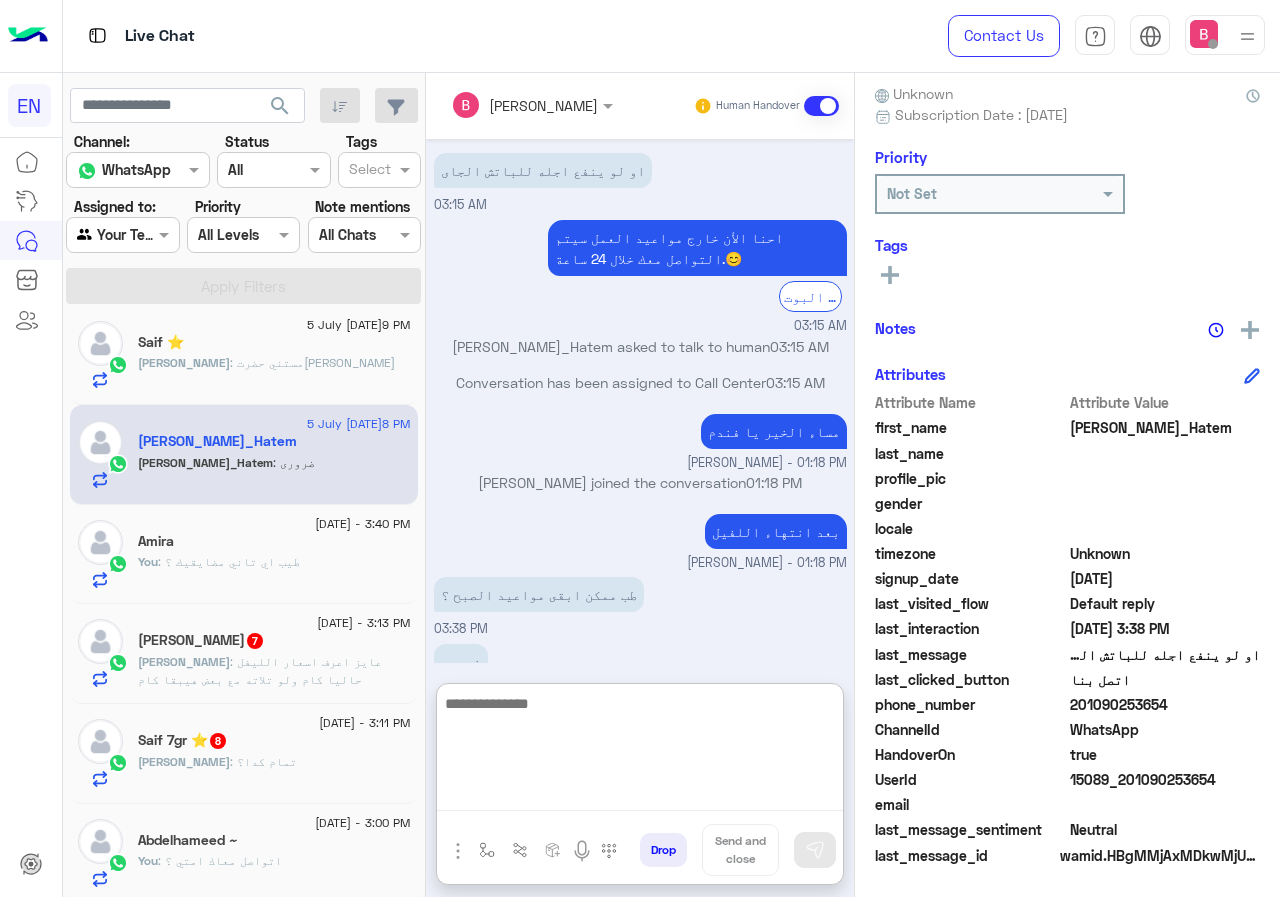 scroll, scrollTop: 1490, scrollLeft: 0, axis: vertical 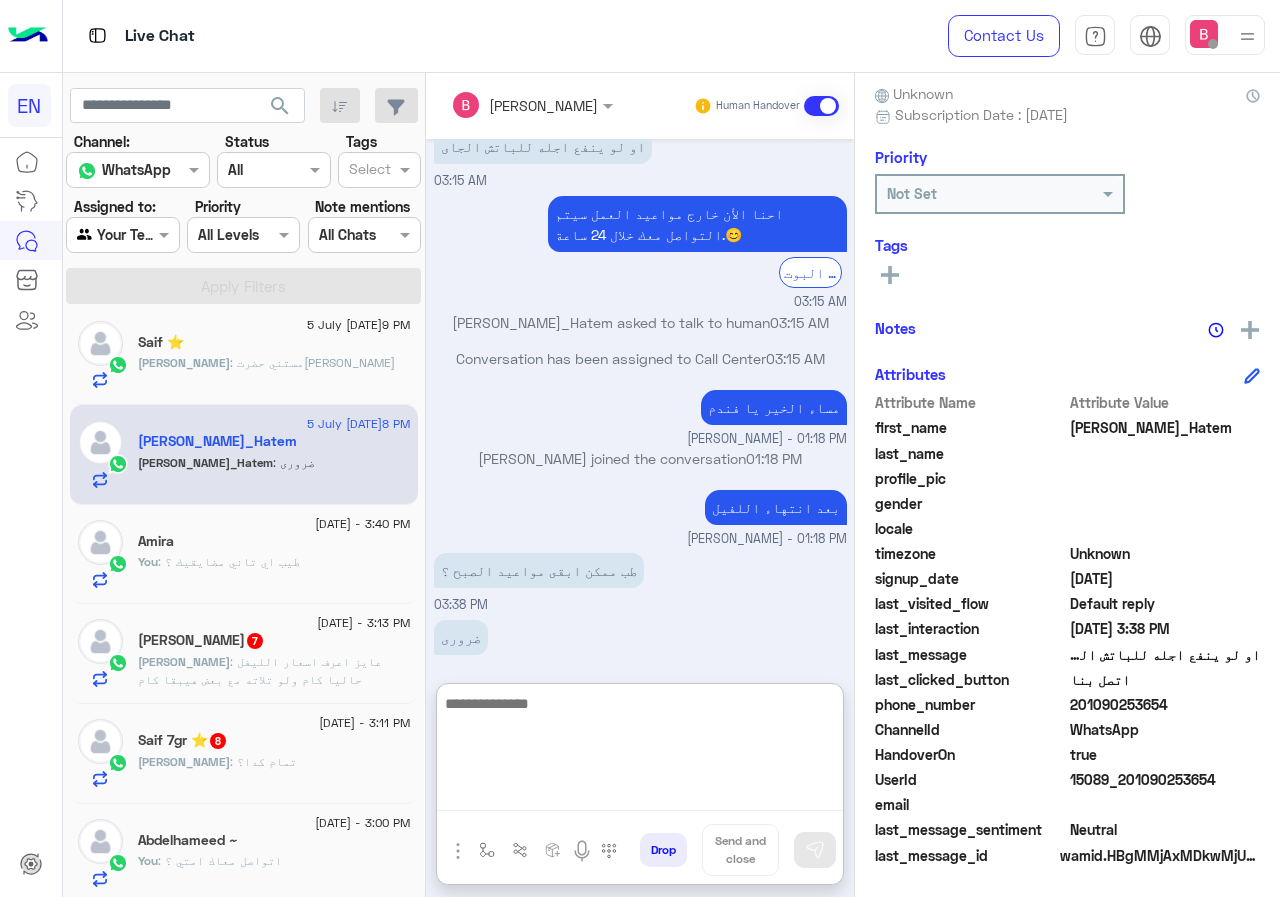 click at bounding box center [640, 751] 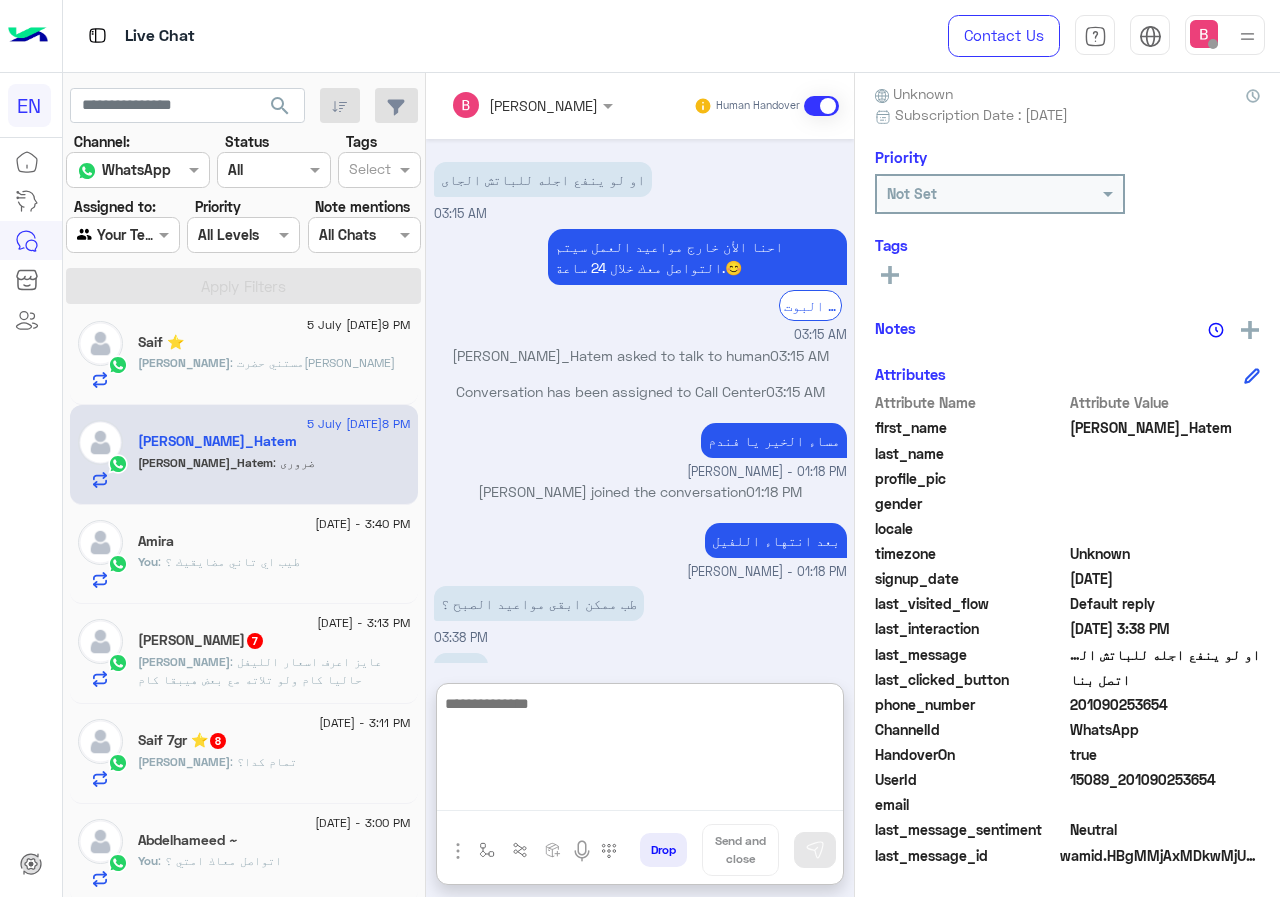 scroll, scrollTop: 1490, scrollLeft: 0, axis: vertical 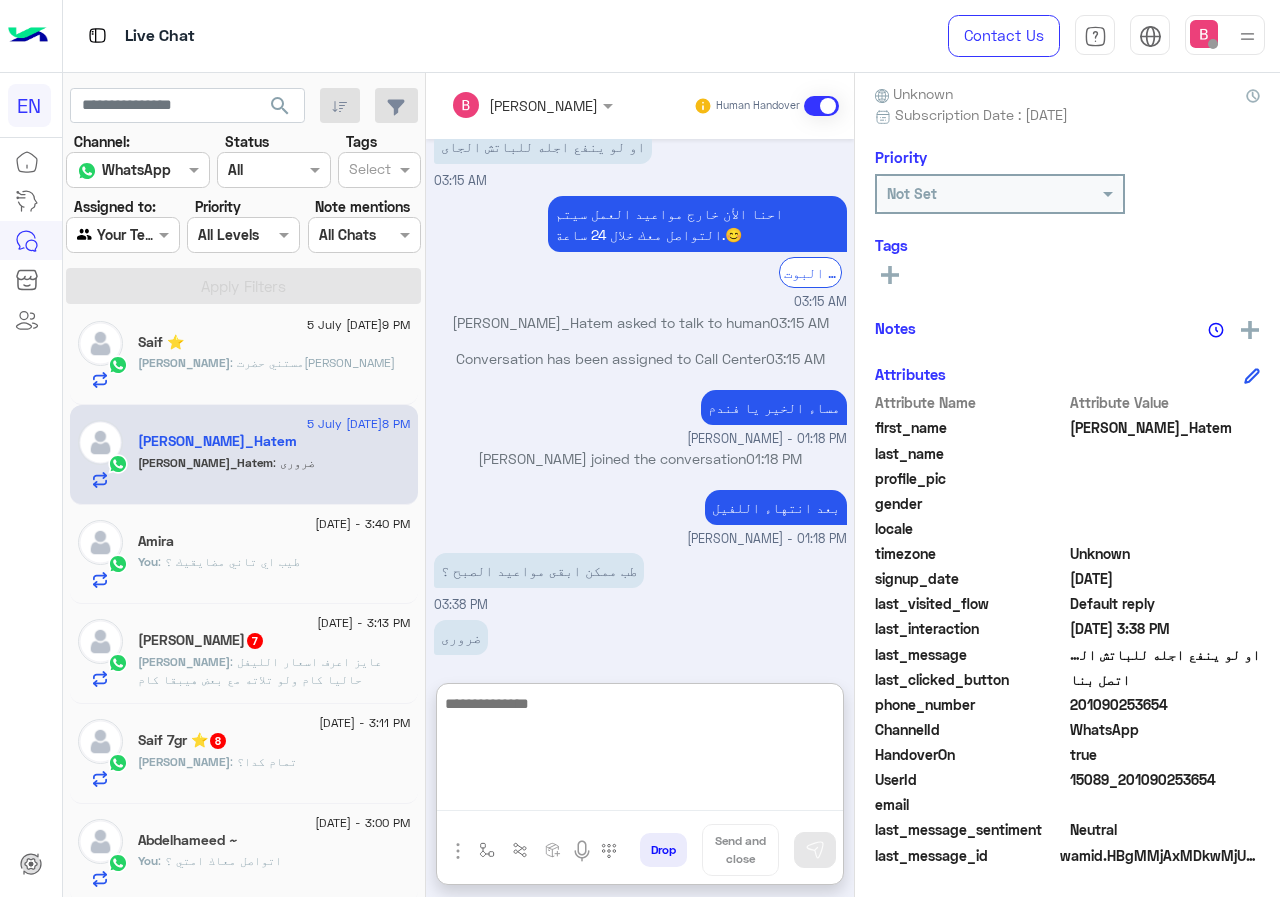 click at bounding box center (640, 751) 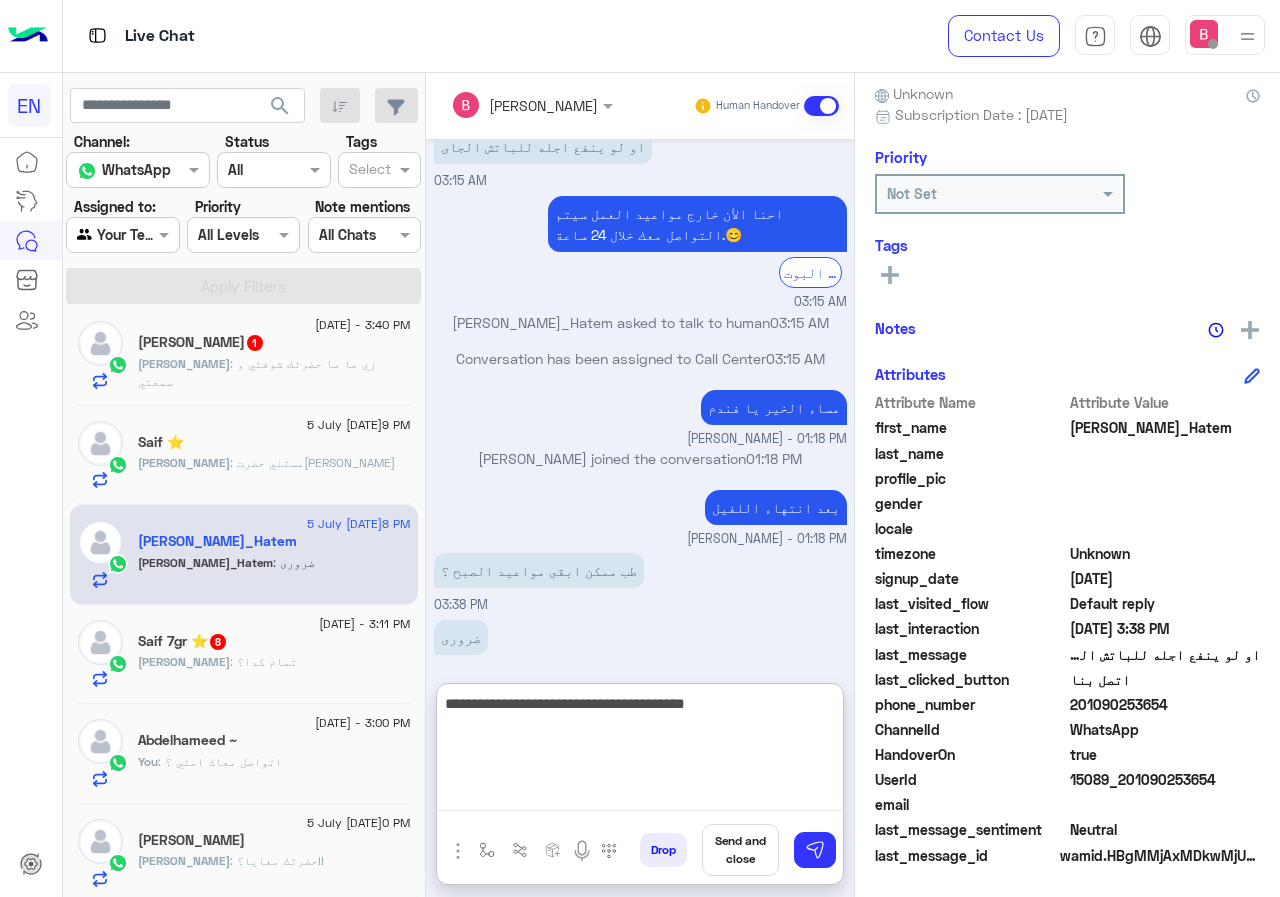 type on "**********" 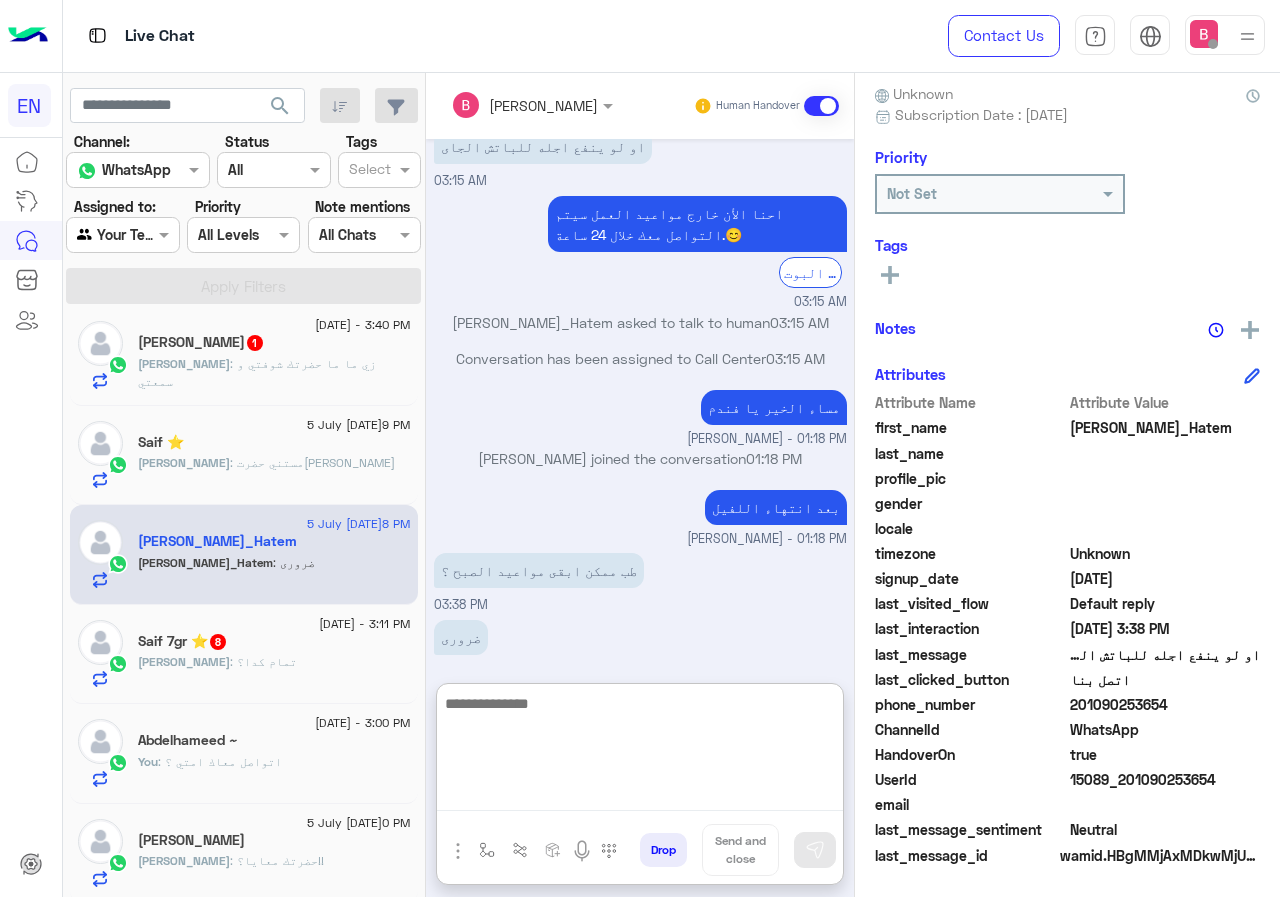 scroll, scrollTop: 1554, scrollLeft: 0, axis: vertical 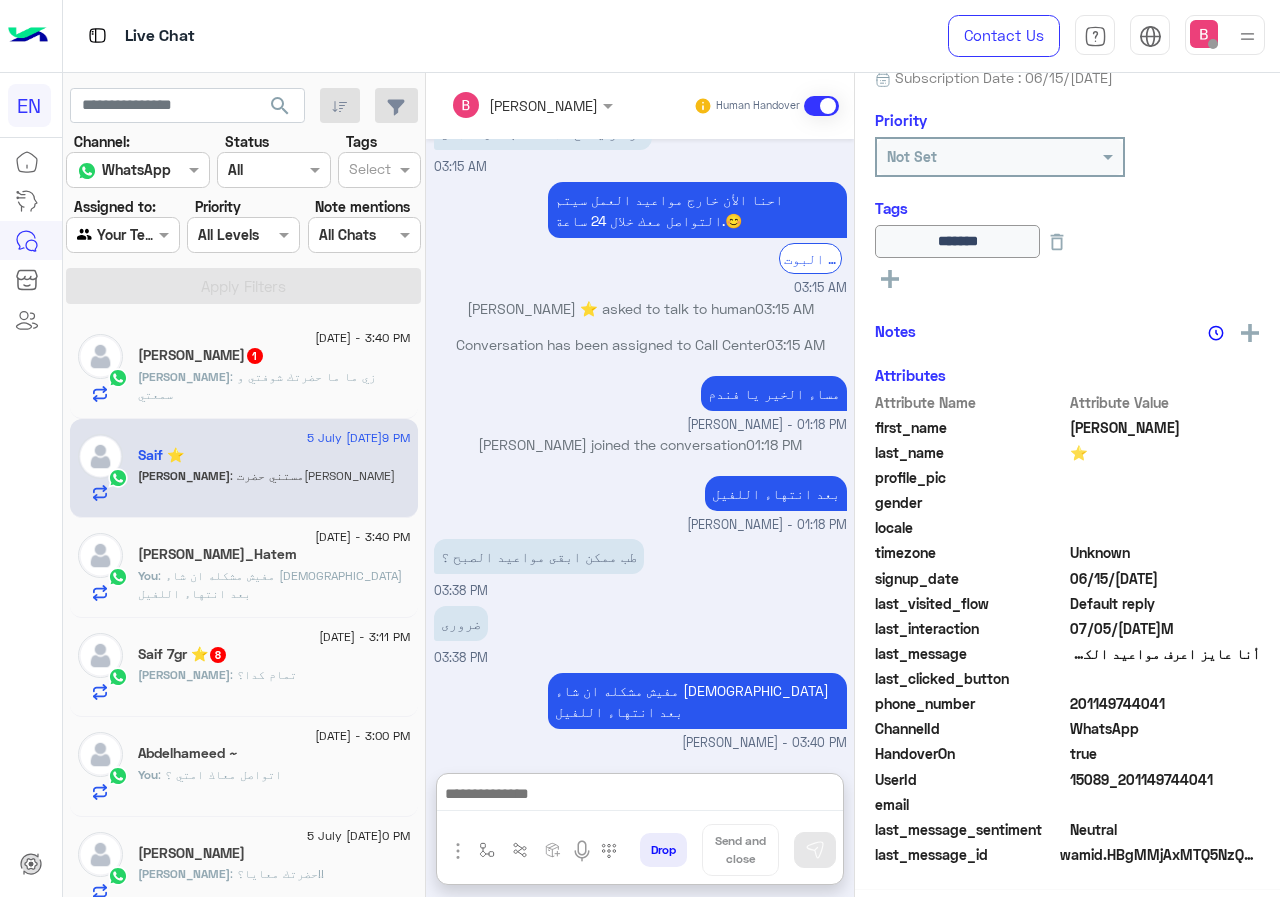 click on "Saif 7gr ⭐️  8" 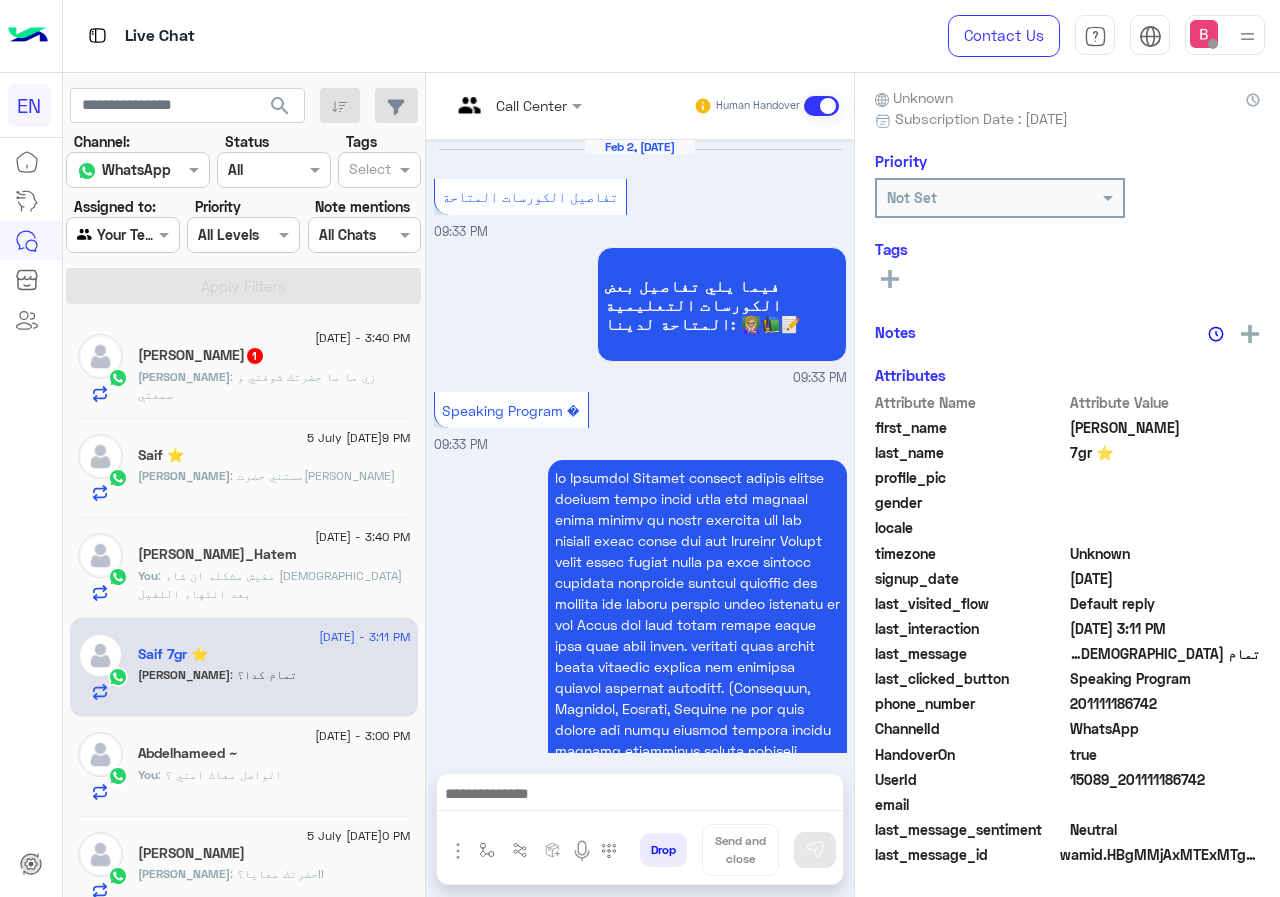scroll, scrollTop: 176, scrollLeft: 0, axis: vertical 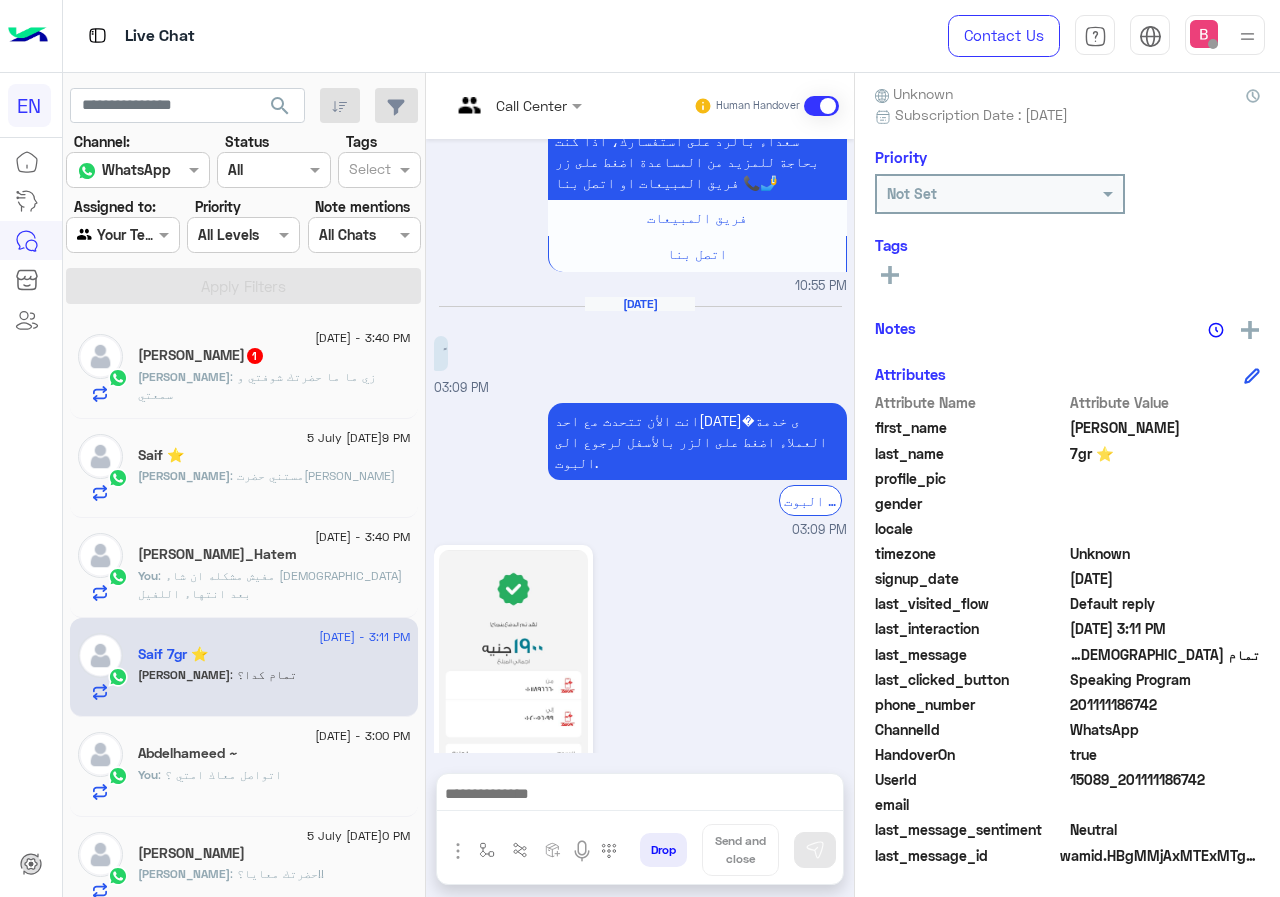 drag, startPoint x: 1136, startPoint y: 707, endPoint x: 1239, endPoint y: 702, distance: 103.121284 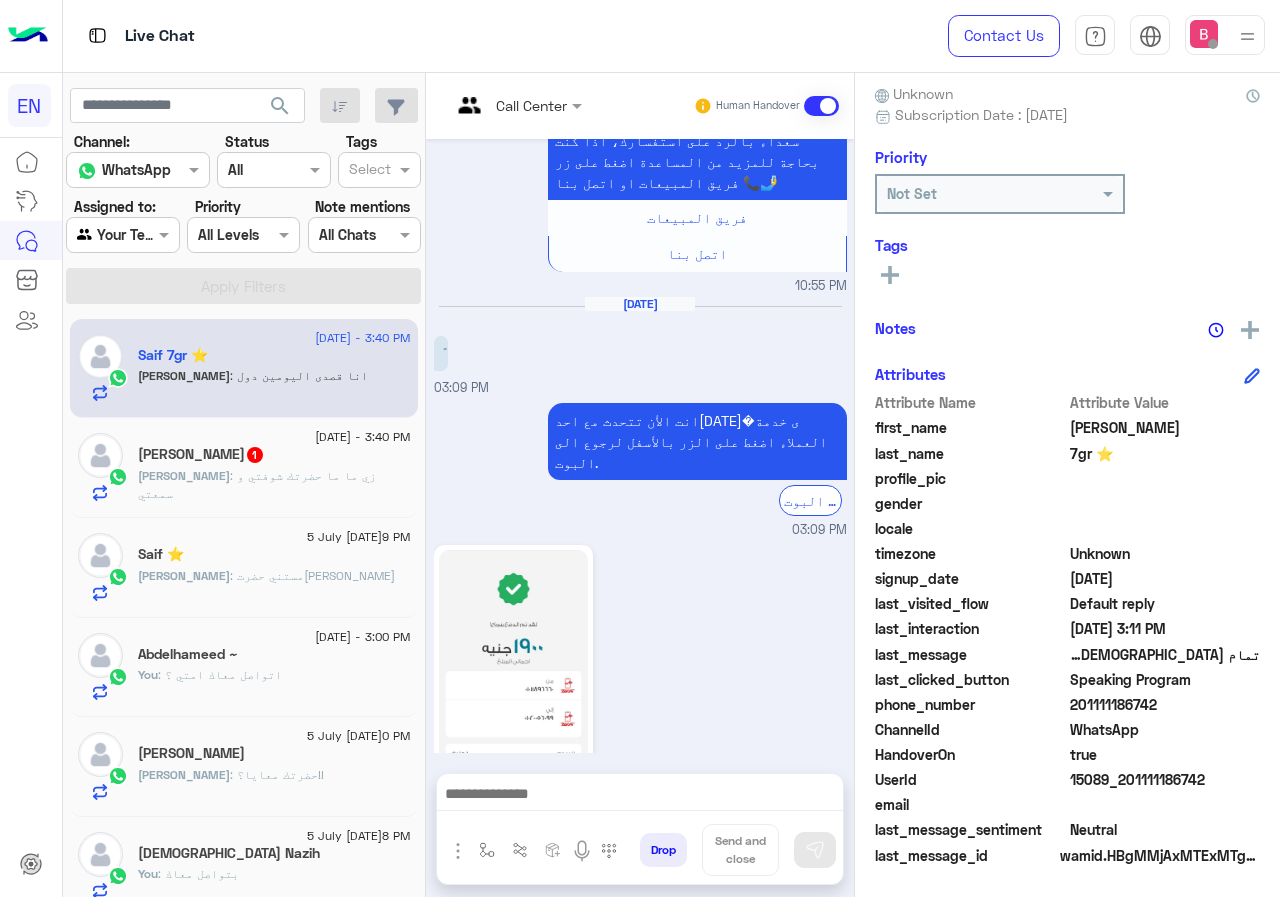 click 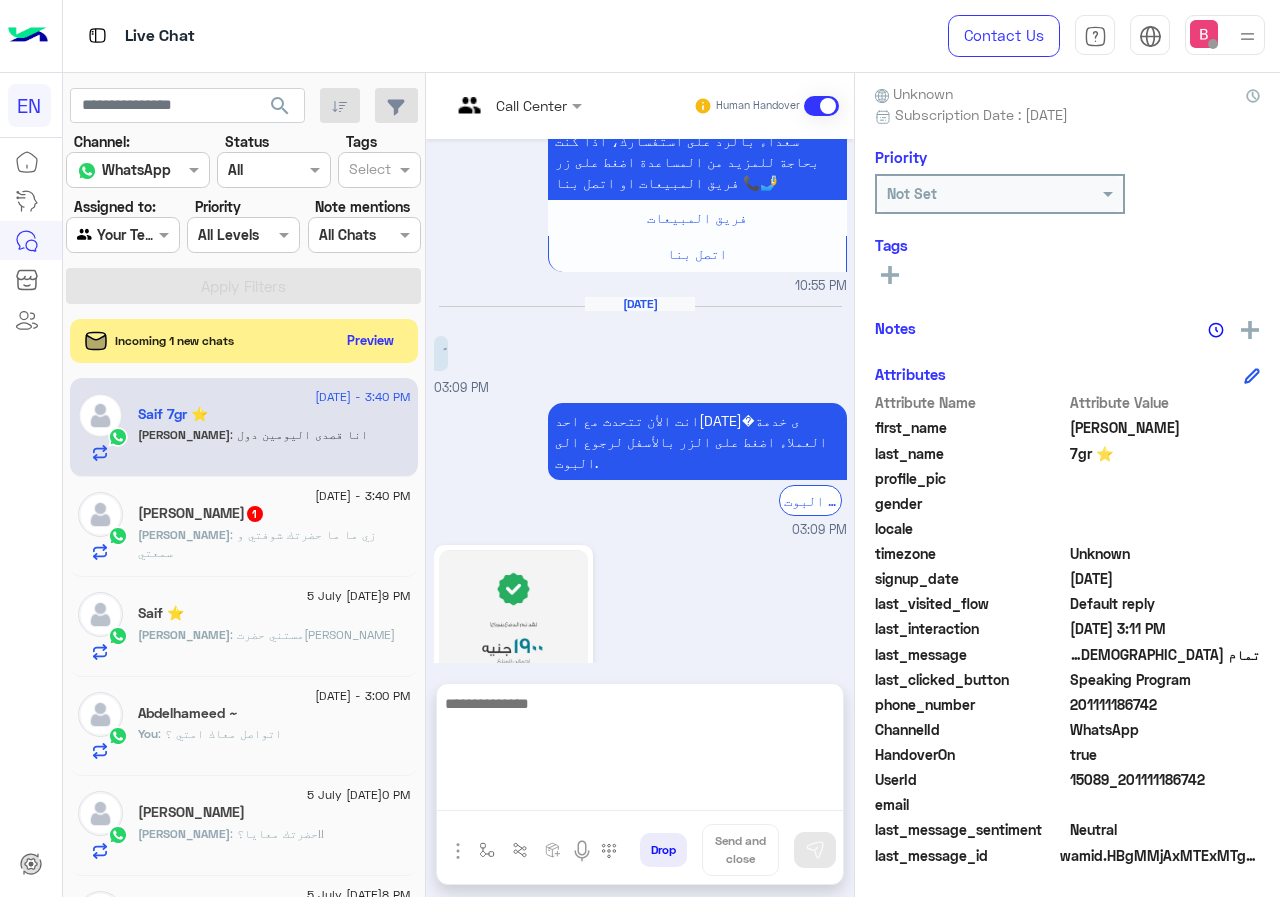 click at bounding box center [640, 751] 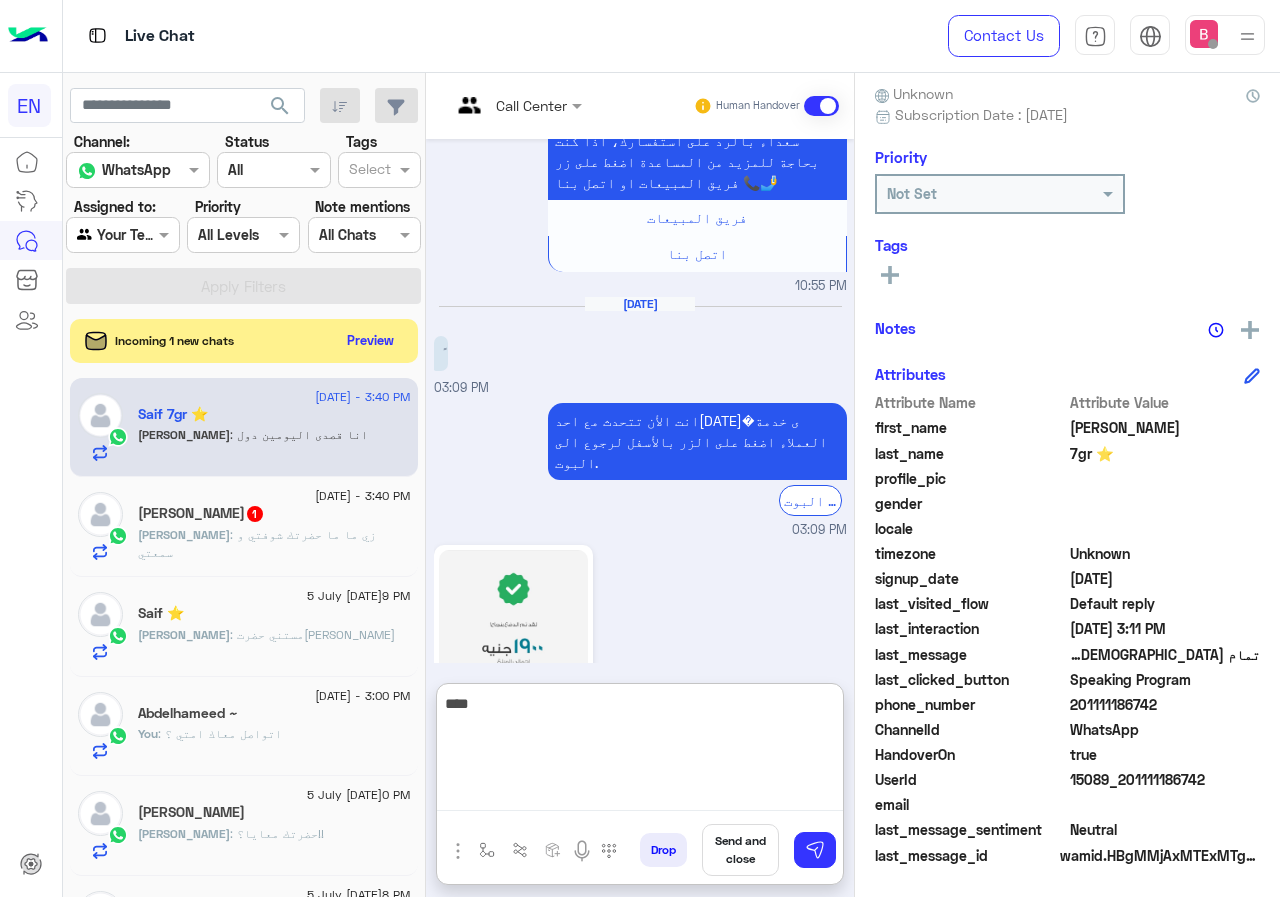 type on "****" 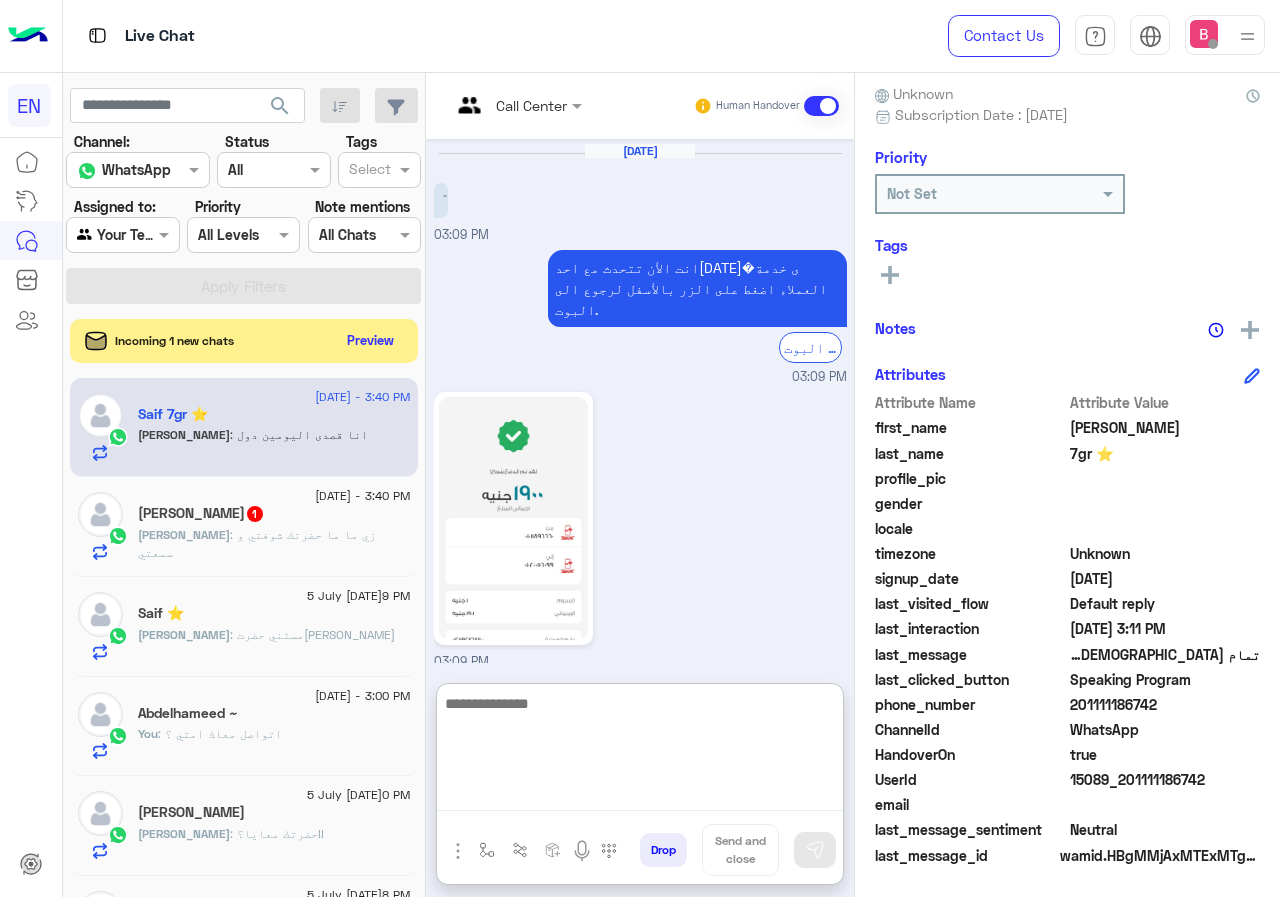 scroll, scrollTop: 3704, scrollLeft: 0, axis: vertical 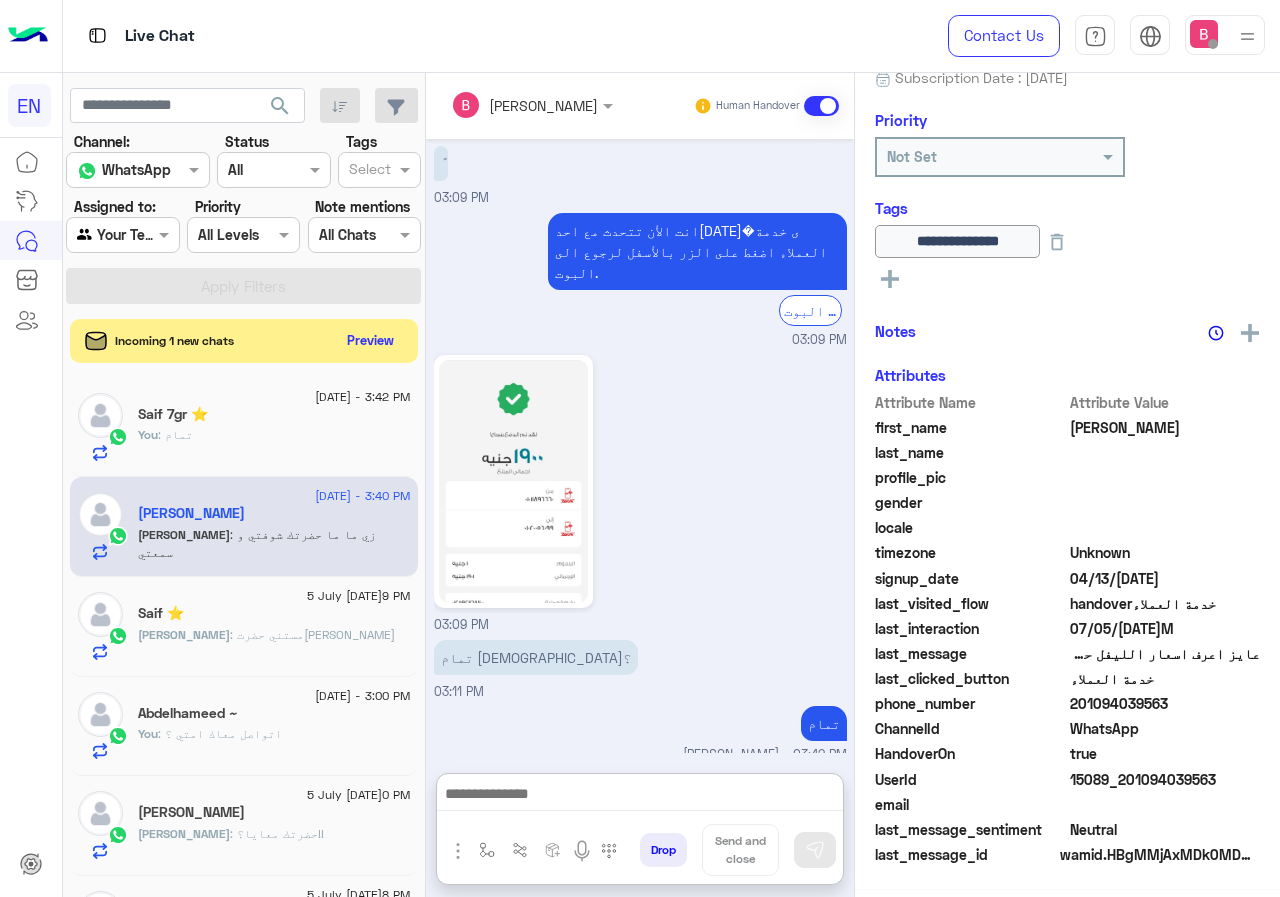 click on "[PERSON_NAME] : زي ما ما حضرت[PERSON_NAME] و [PERSON_NAME]" 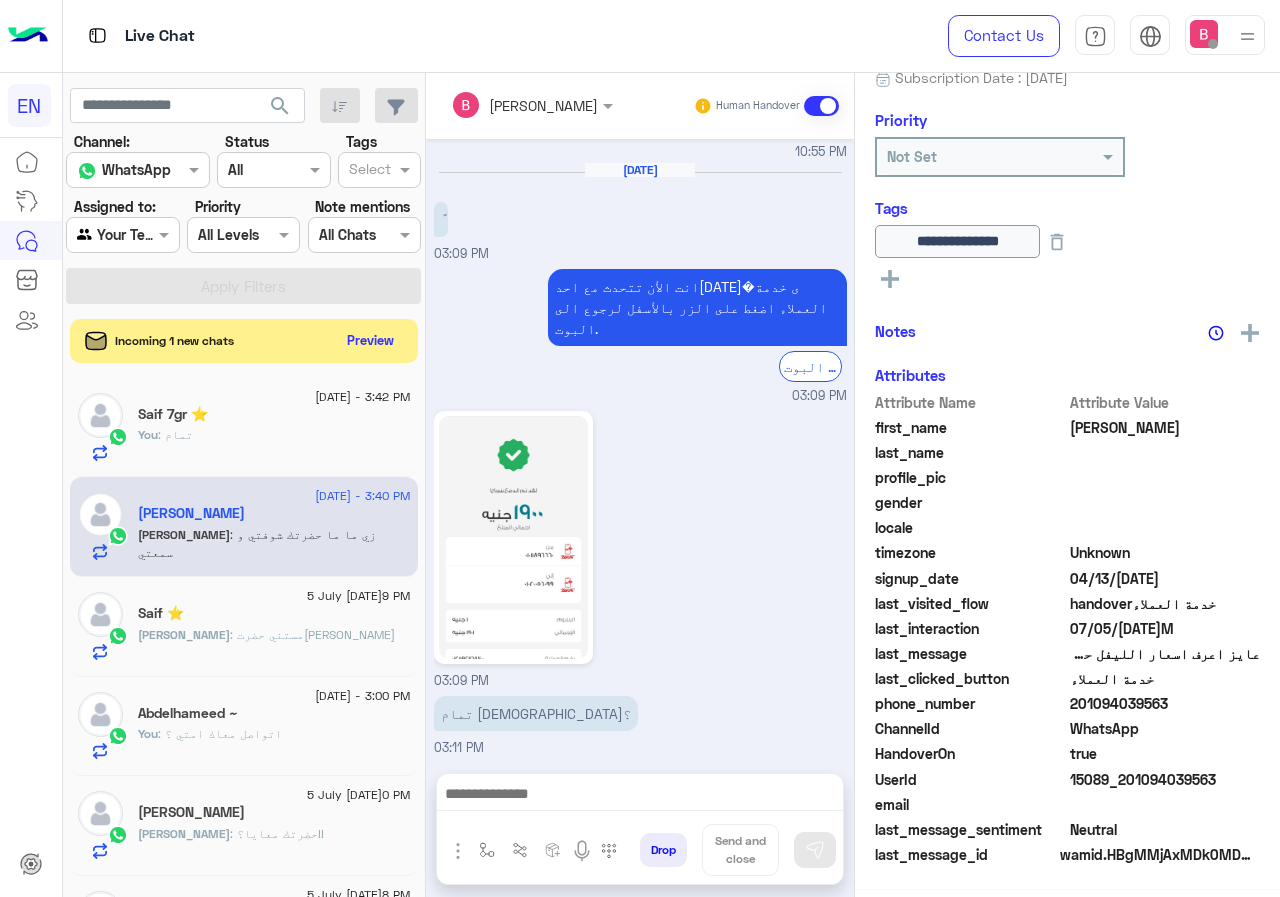 scroll, scrollTop: 3614, scrollLeft: 0, axis: vertical 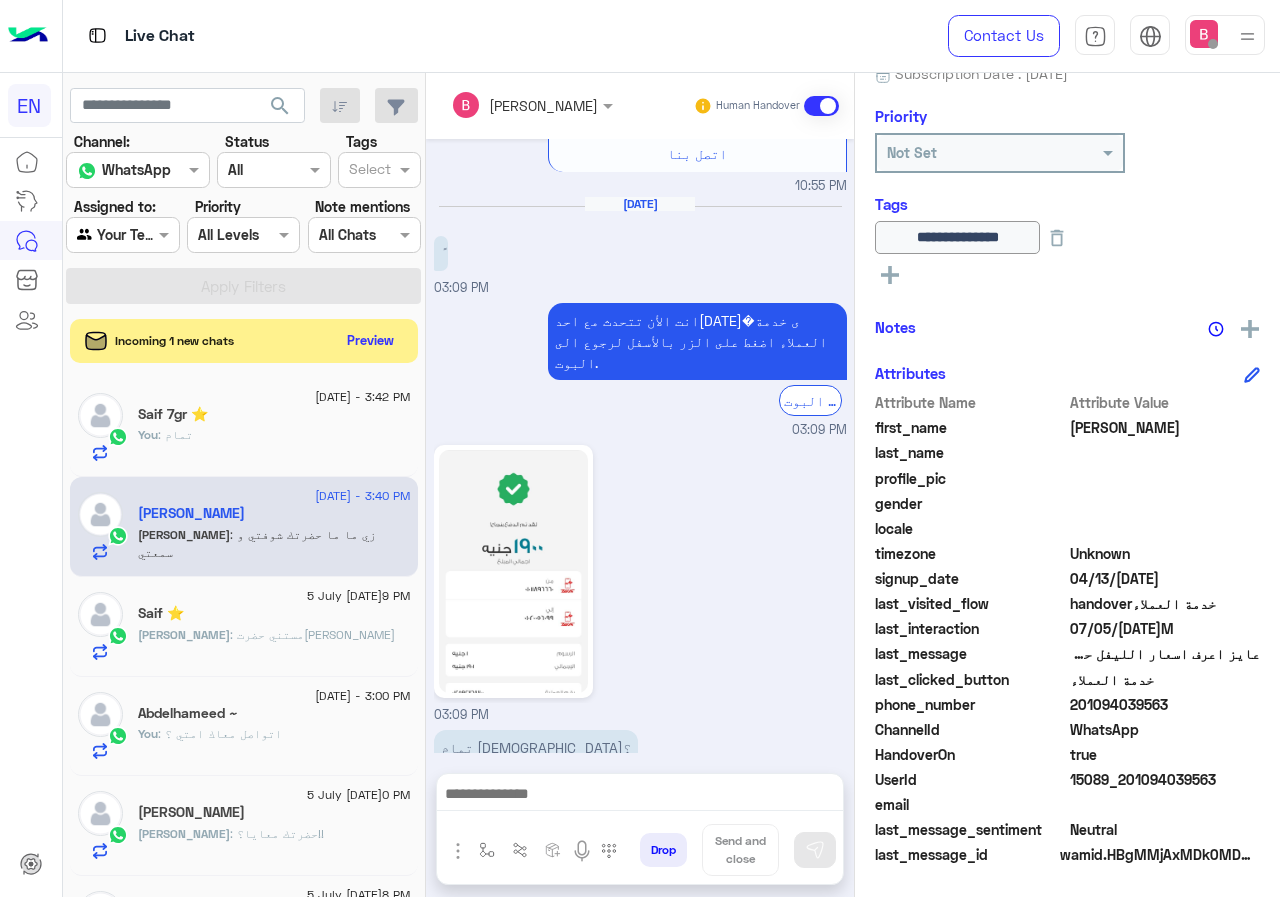 click on ": زي ما ما حضرتك شوفتي و سمعتي" 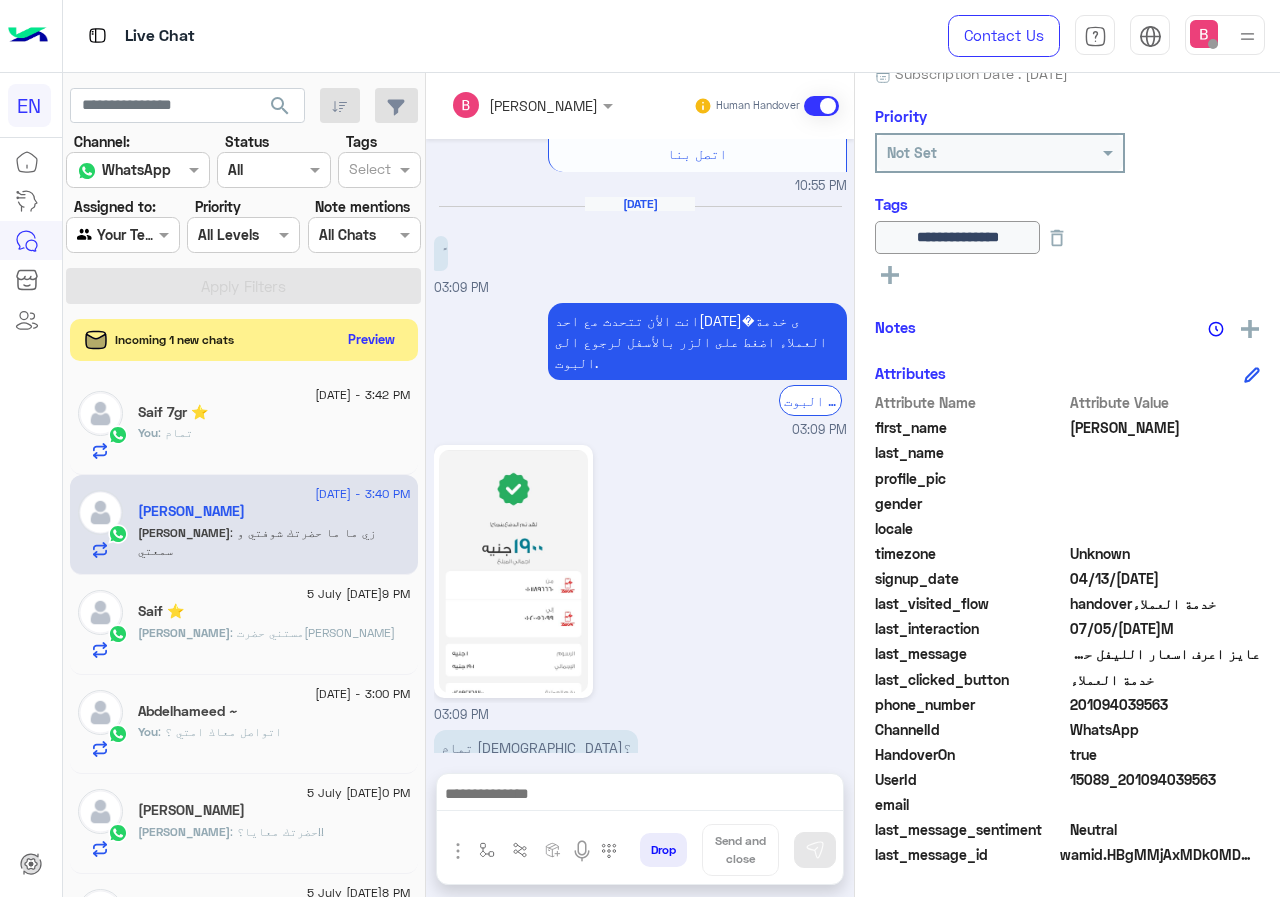 click on "Preview" 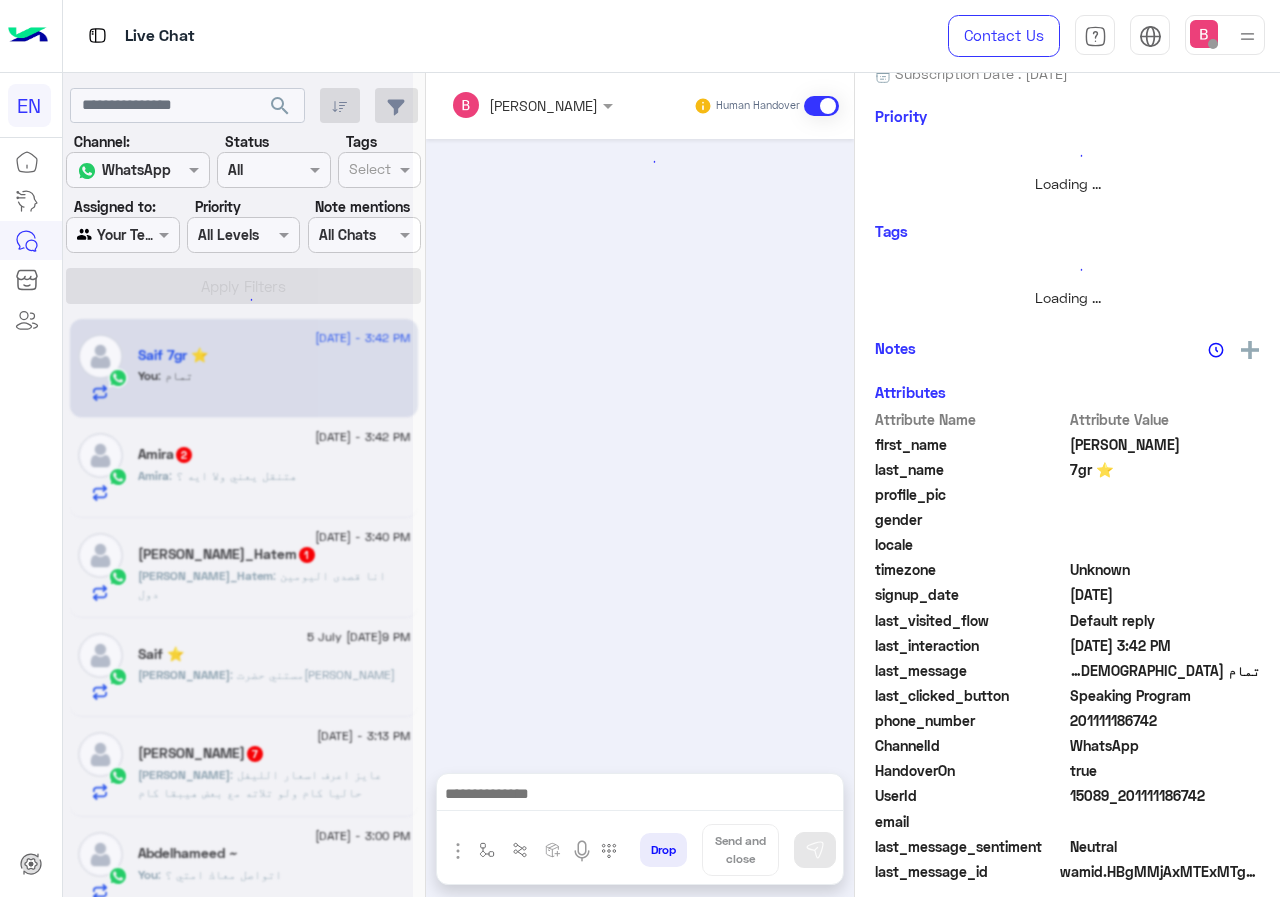 scroll, scrollTop: 0, scrollLeft: 0, axis: both 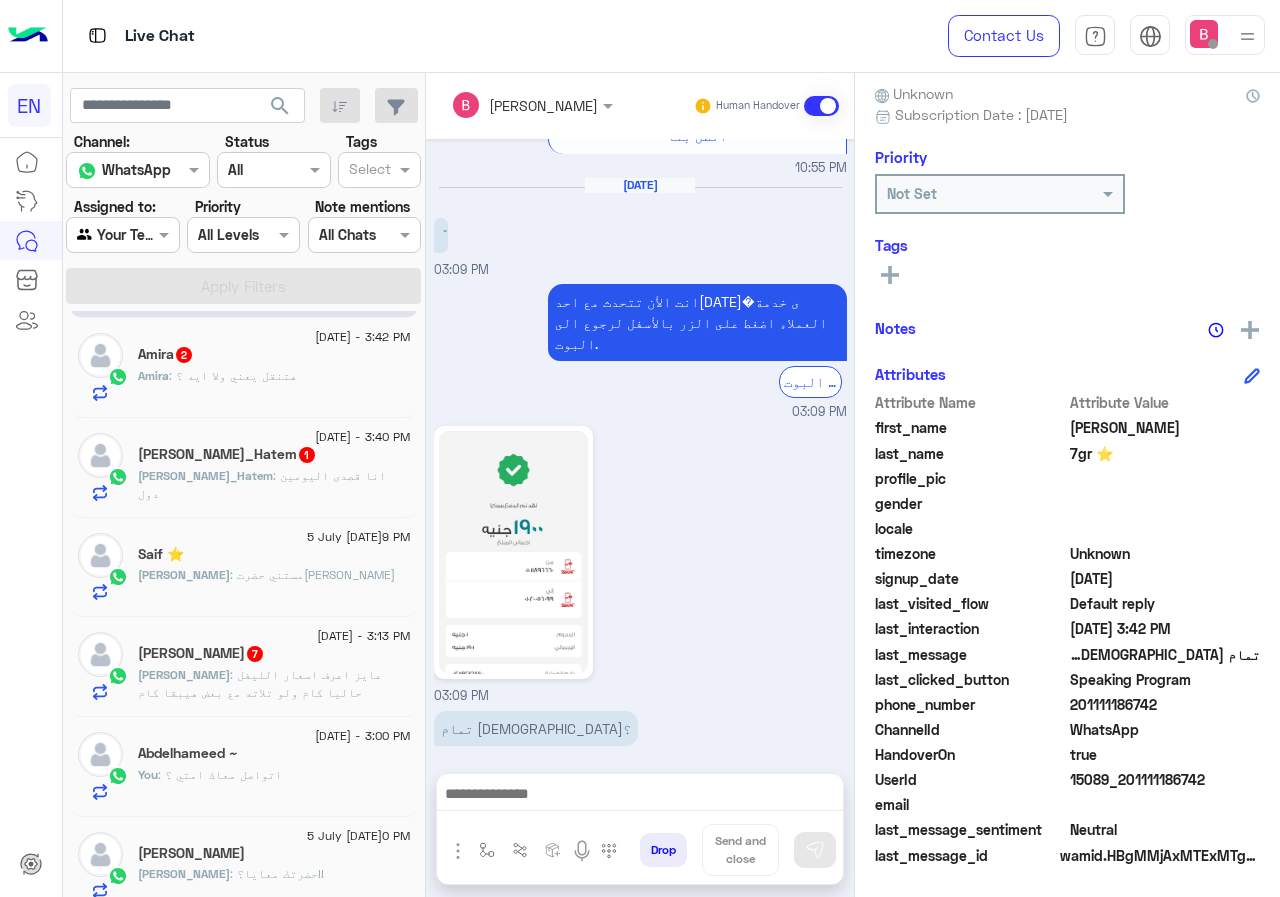 click on ": عايز اعرف اسعار الليفل حاليا كام ولو تلاته مع بعض هيبقا كام" 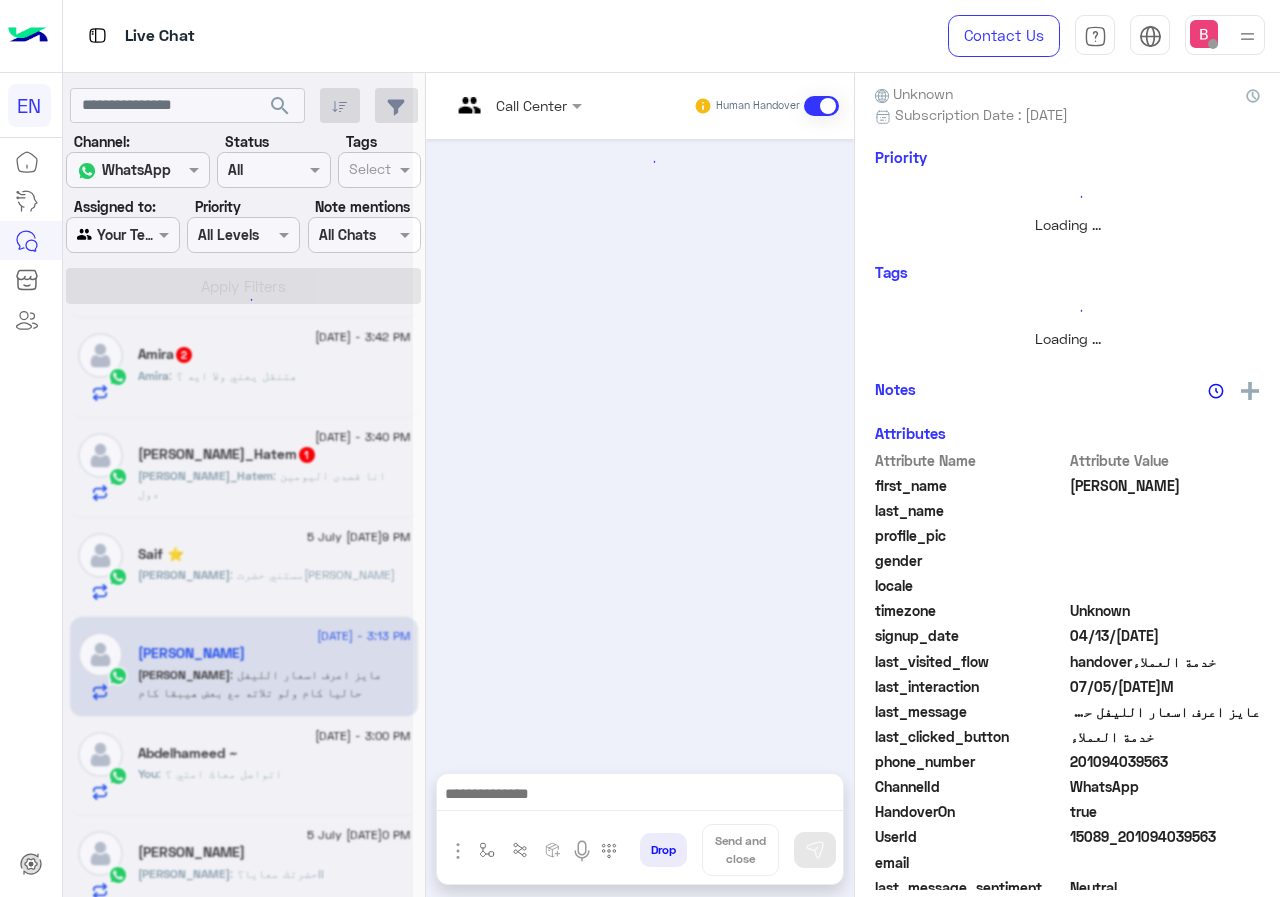 scroll, scrollTop: 221, scrollLeft: 0, axis: vertical 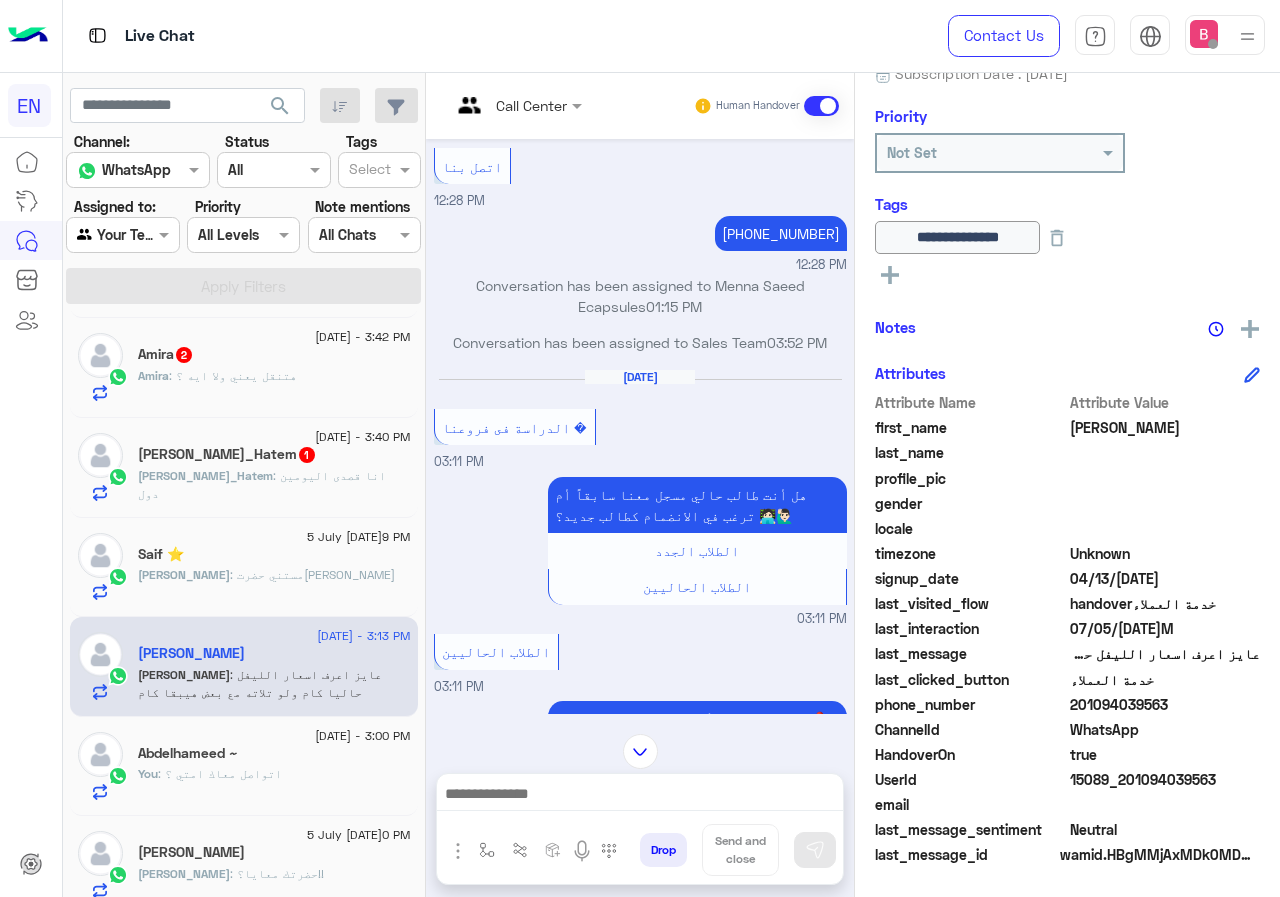 click at bounding box center (491, 105) 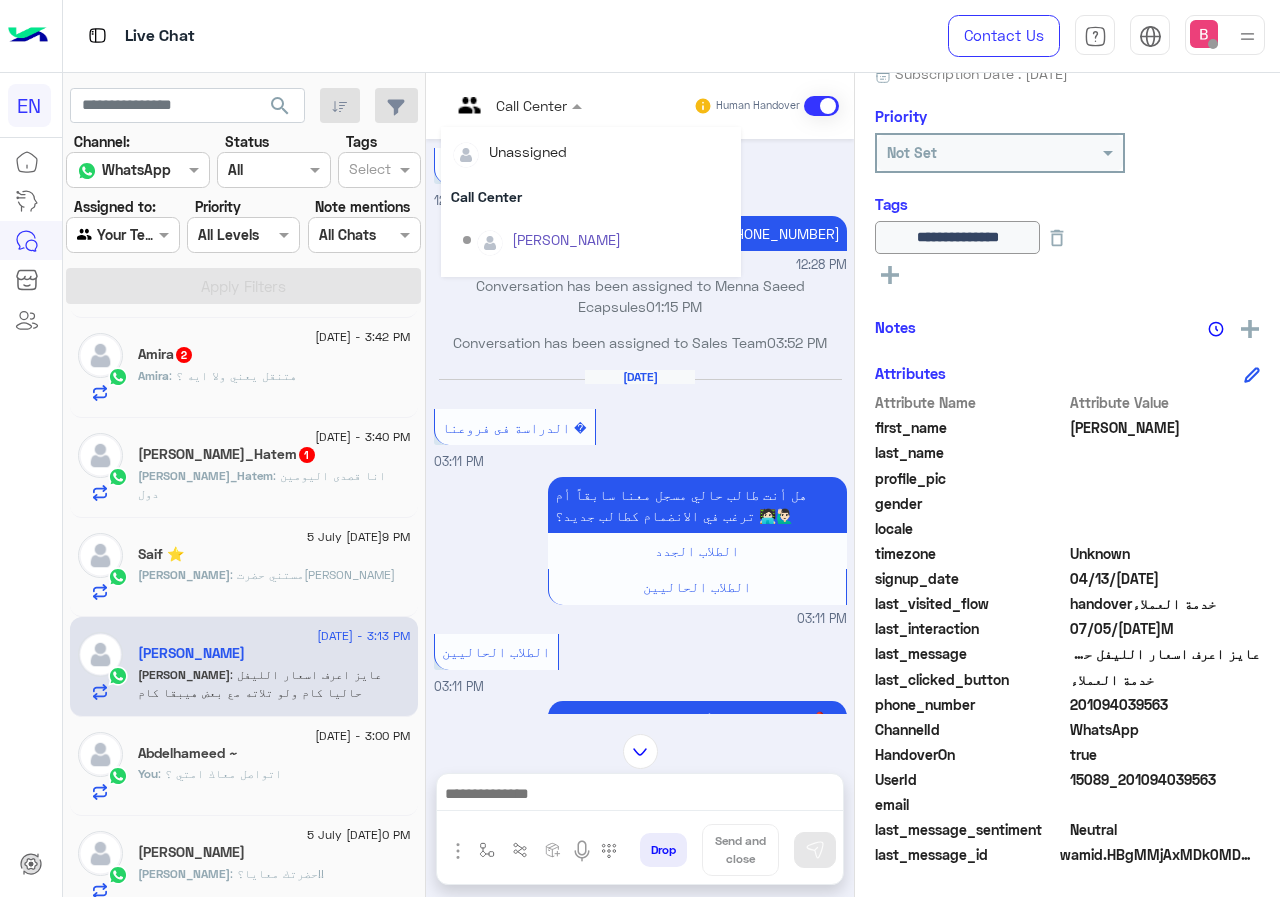 scroll, scrollTop: 332, scrollLeft: 0, axis: vertical 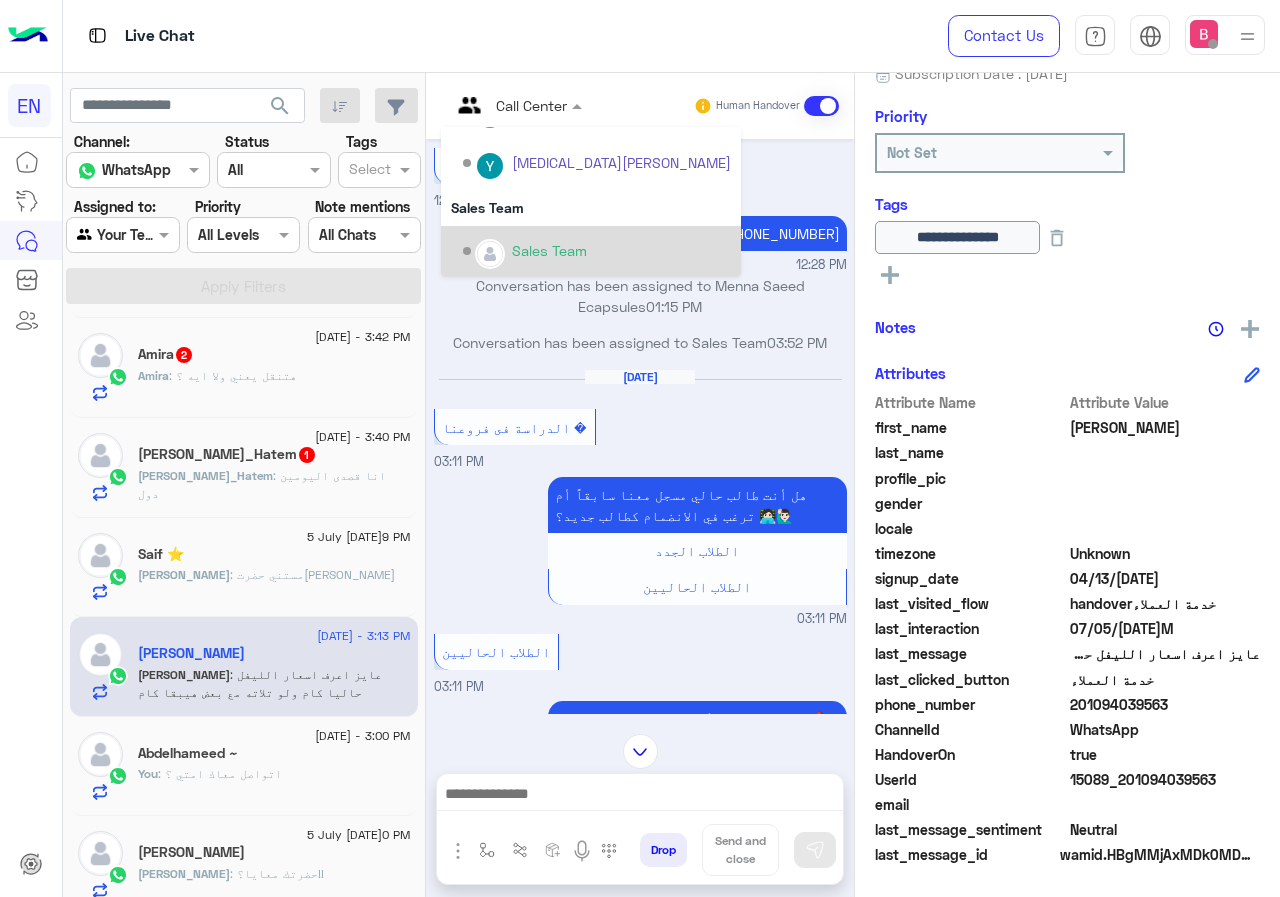 click on "Sales Team" at bounding box center [549, 250] 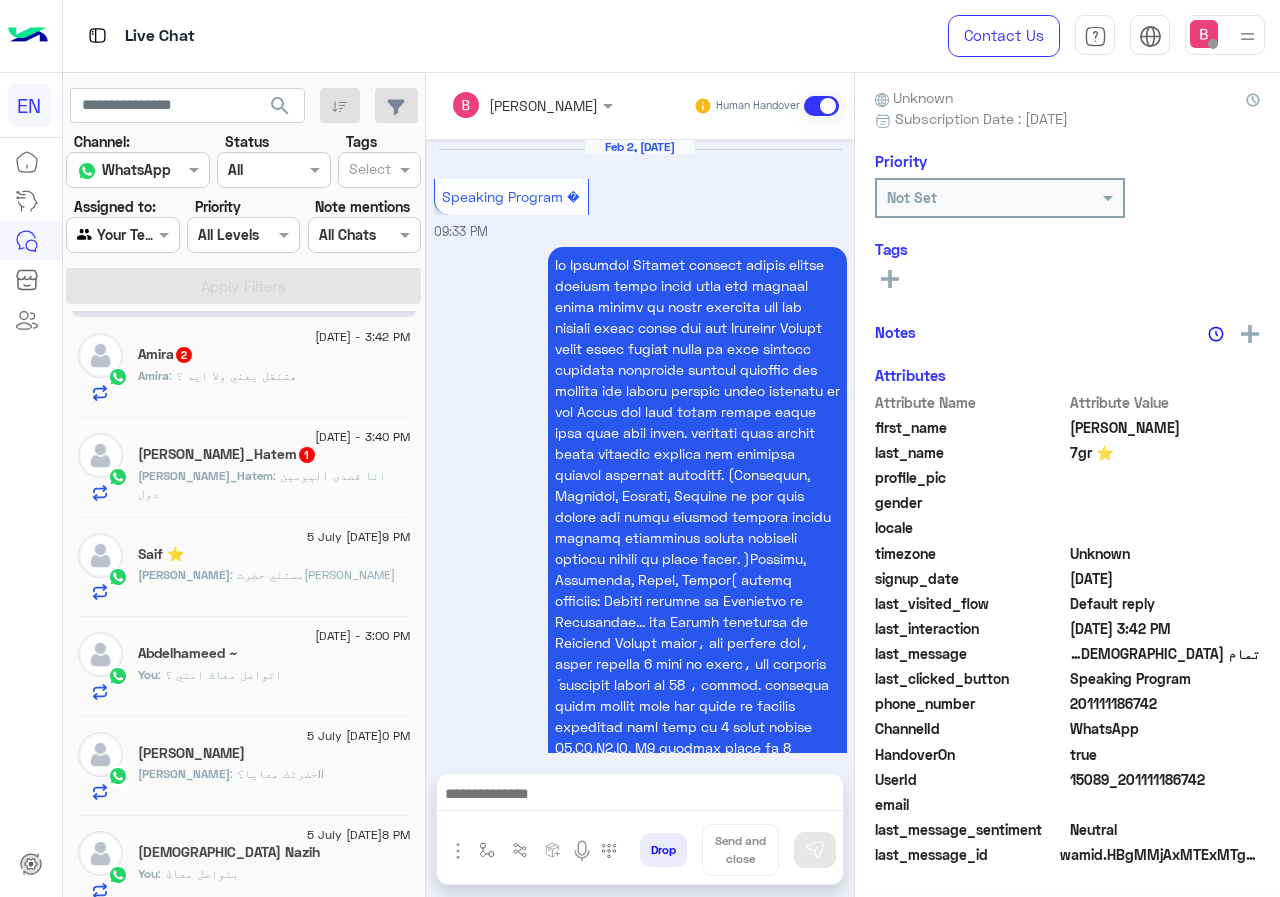 scroll, scrollTop: 3419, scrollLeft: 0, axis: vertical 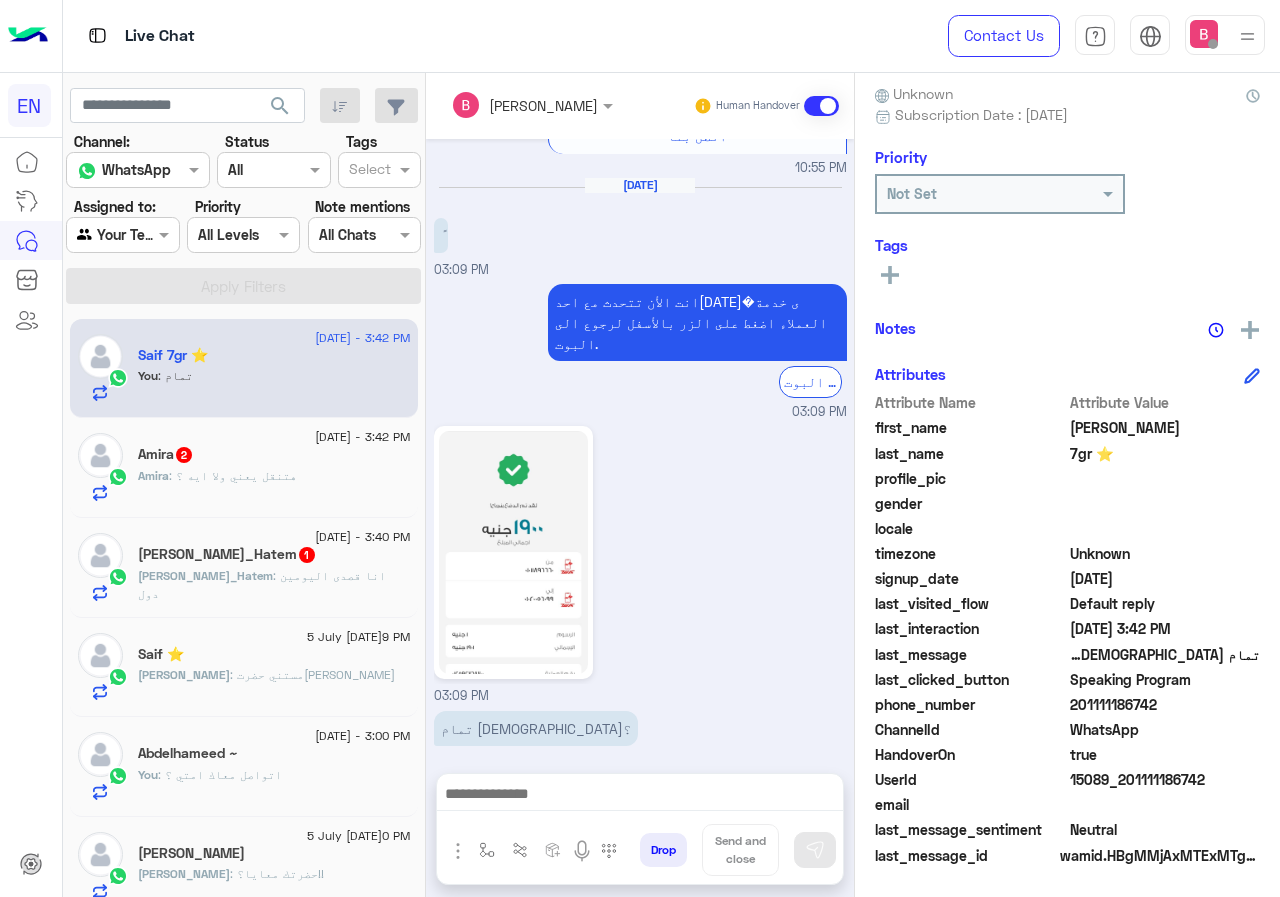 click on ": انا قصدى اليومين دول" 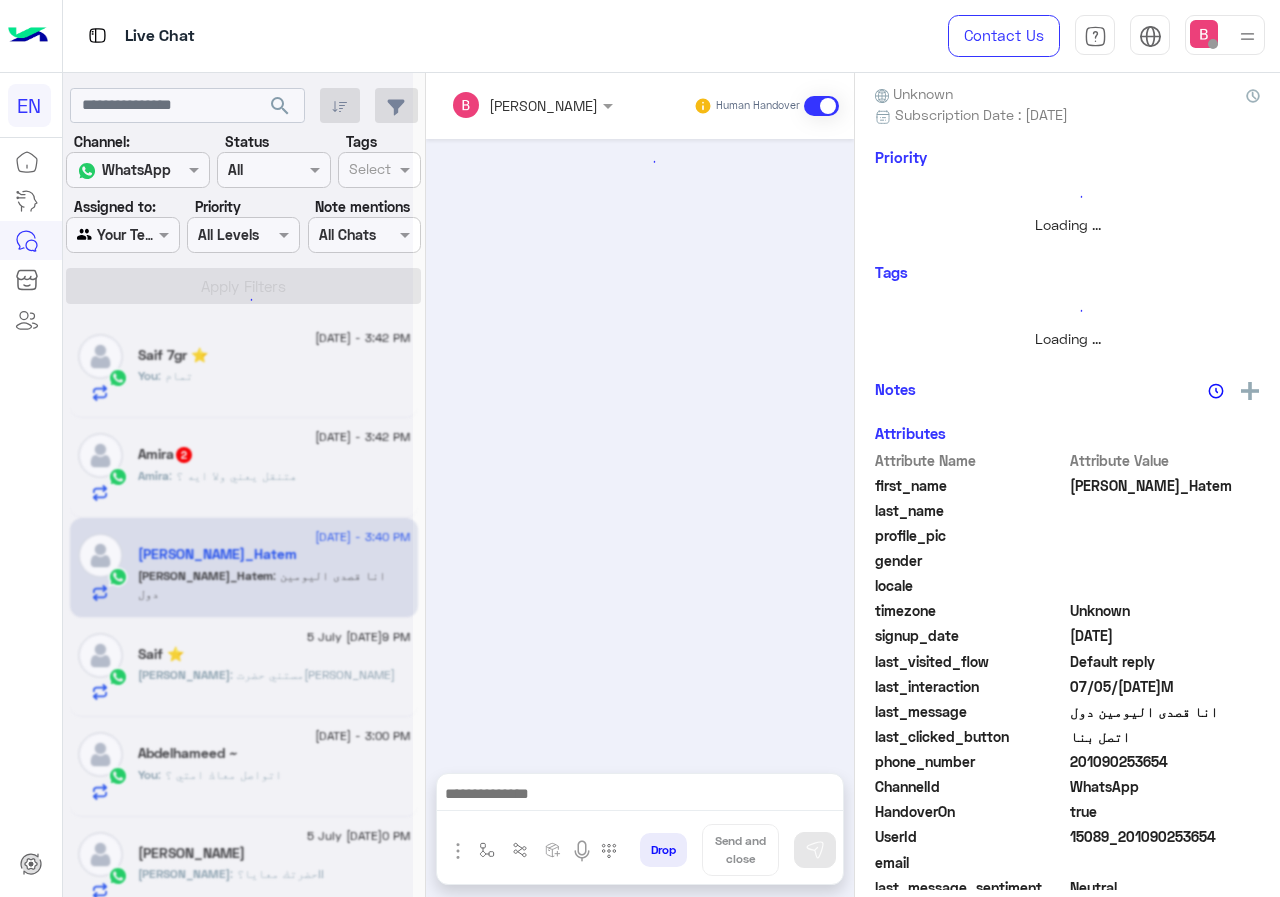 scroll, scrollTop: 221, scrollLeft: 0, axis: vertical 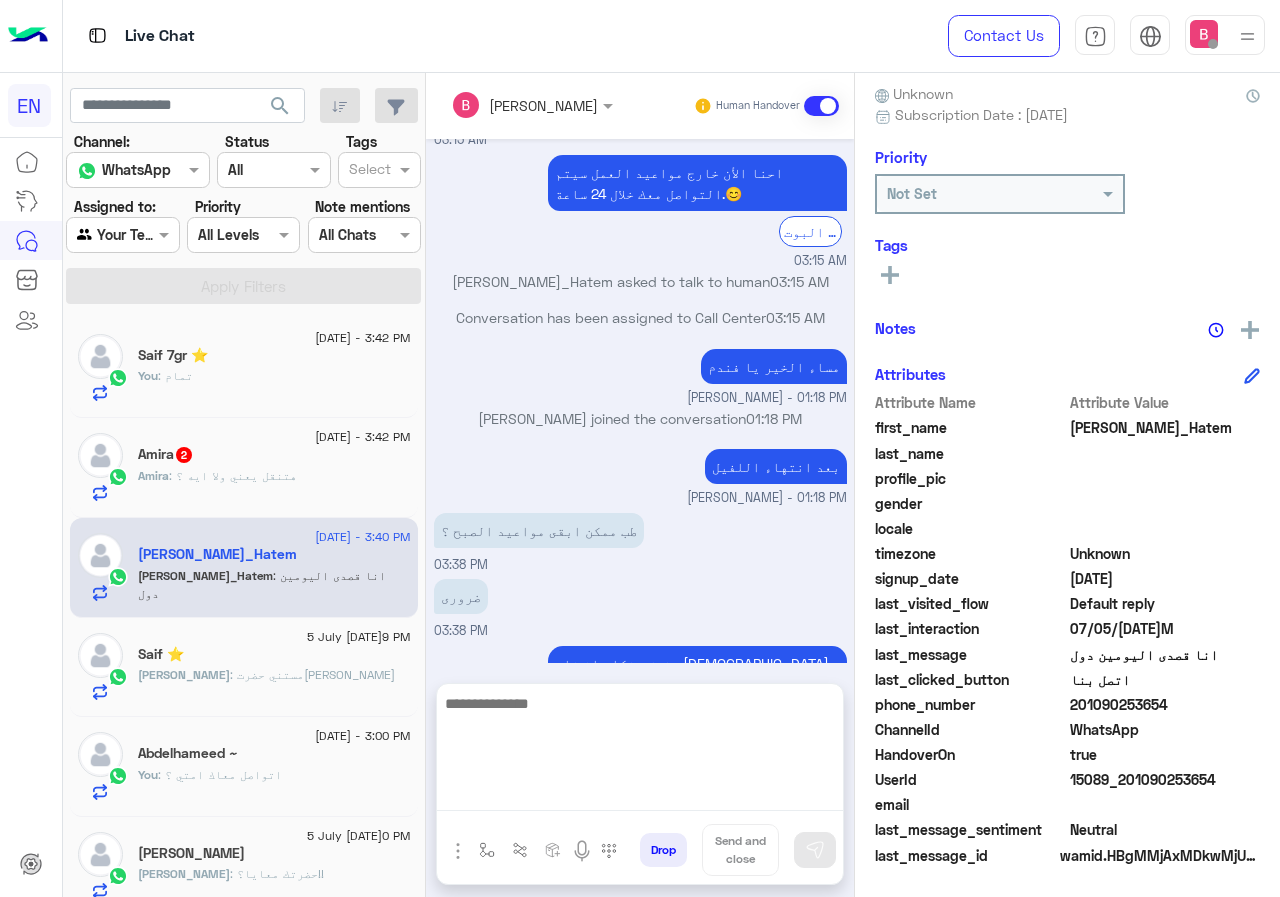 click at bounding box center (640, 751) 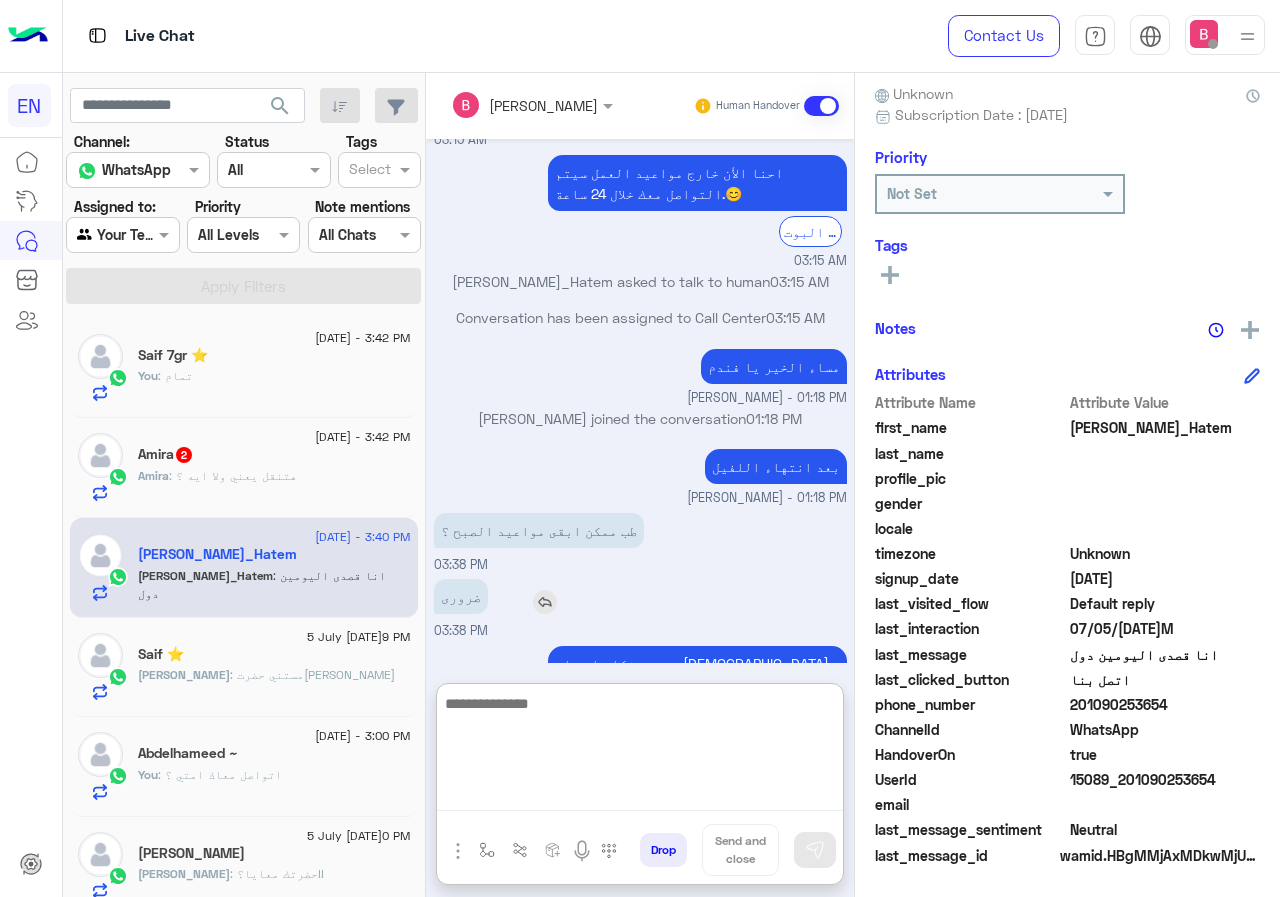 scroll, scrollTop: 1547, scrollLeft: 0, axis: vertical 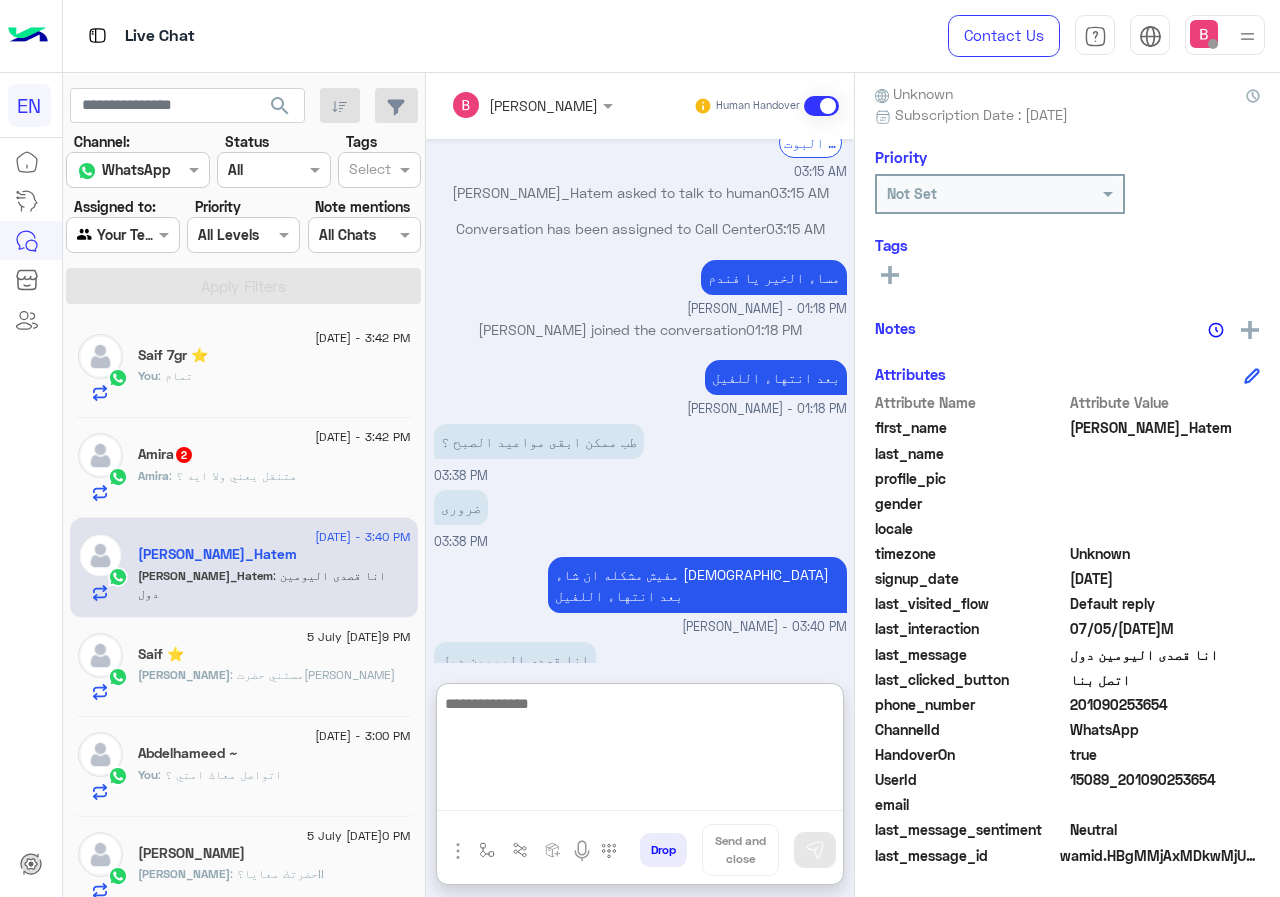 type on "*" 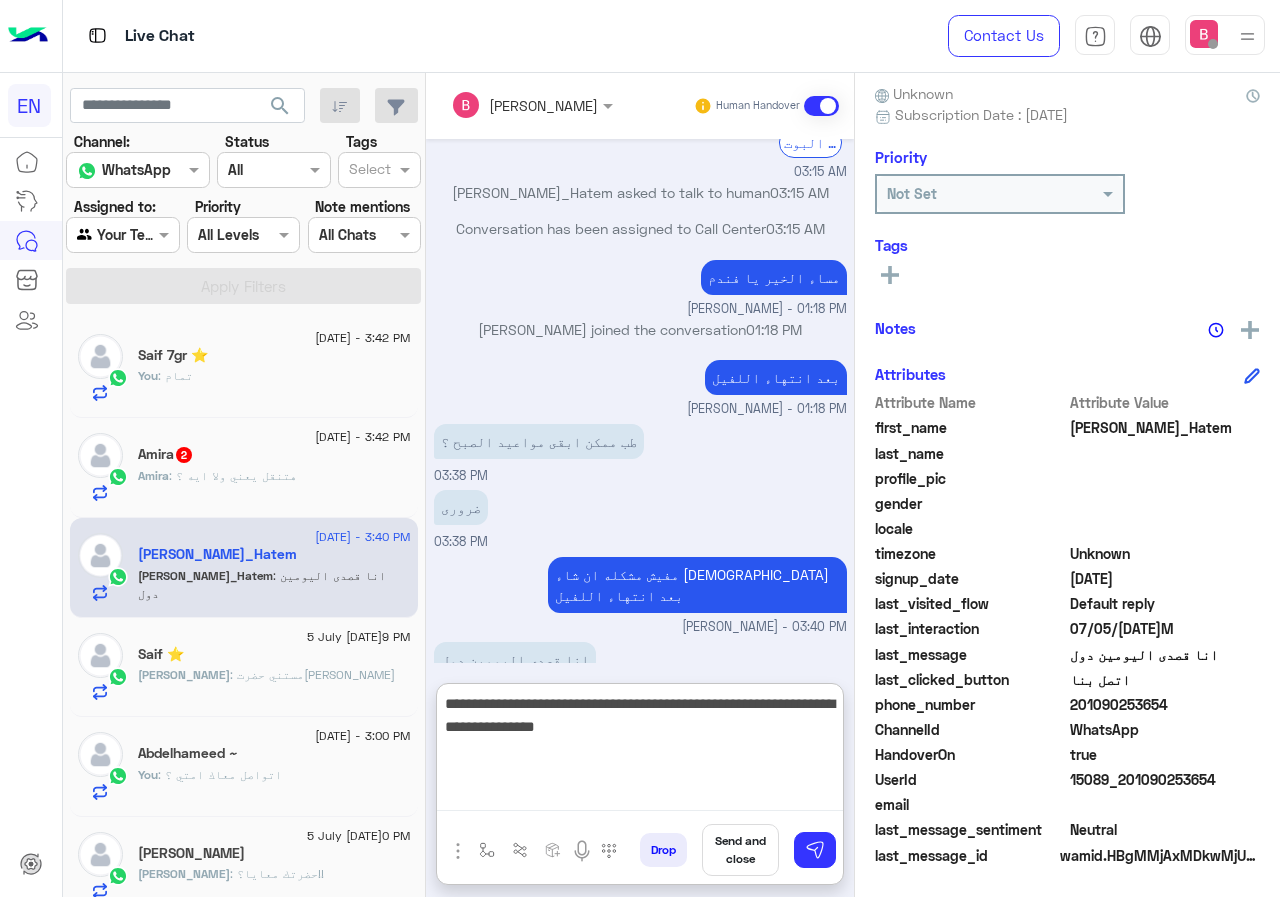type on "**********" 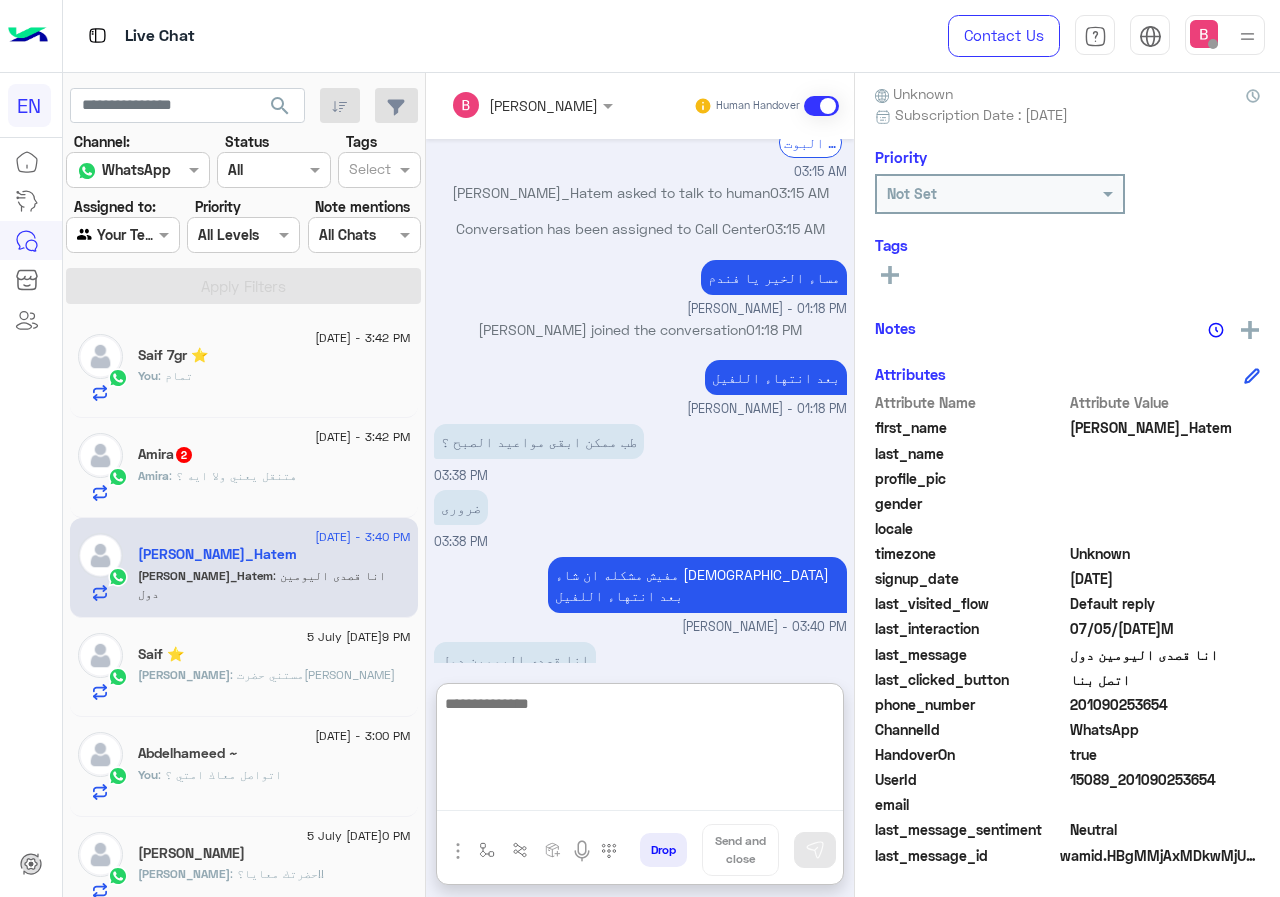 scroll, scrollTop: 1633, scrollLeft: 0, axis: vertical 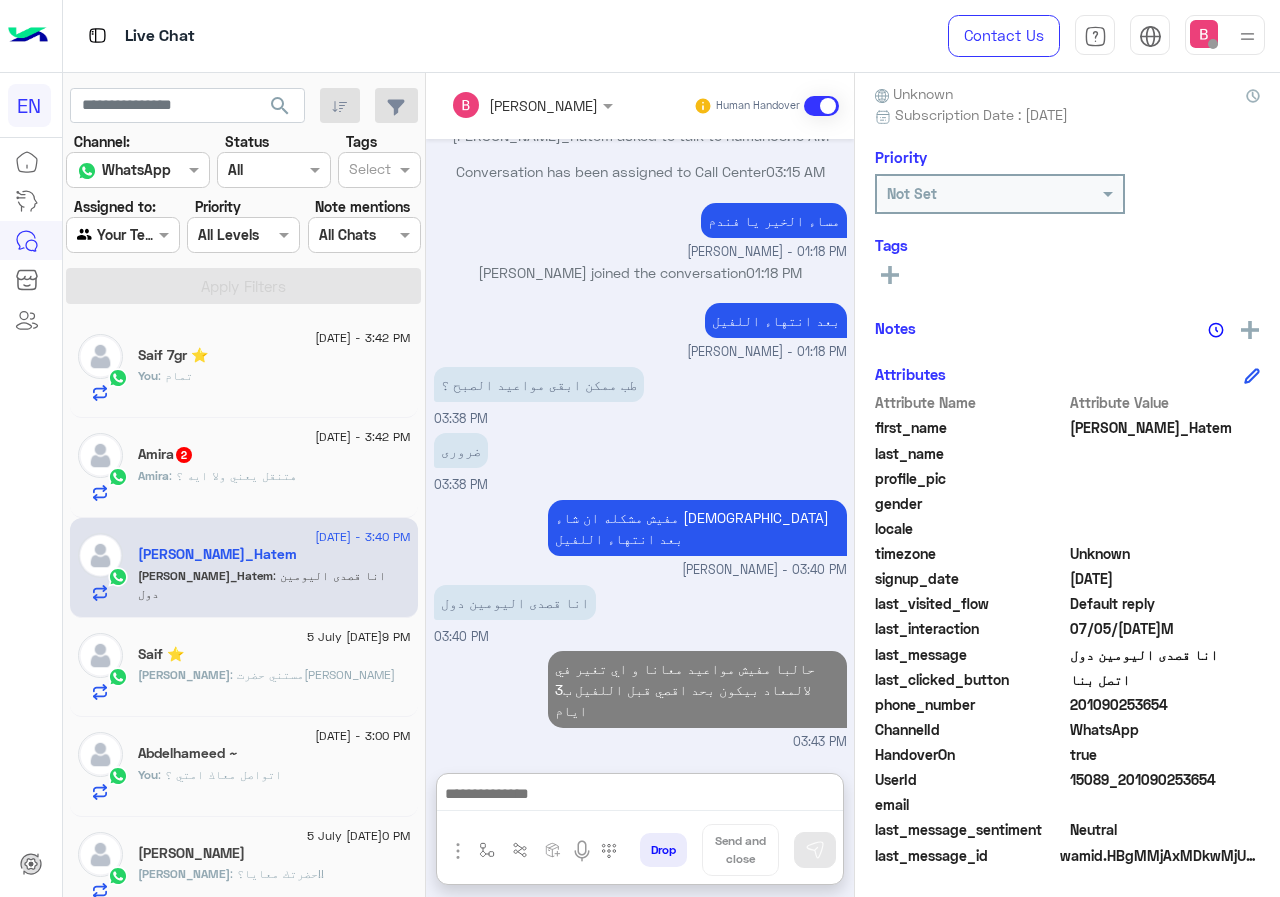click on "Amira : هتنقل يعني ولا ايه ؟" 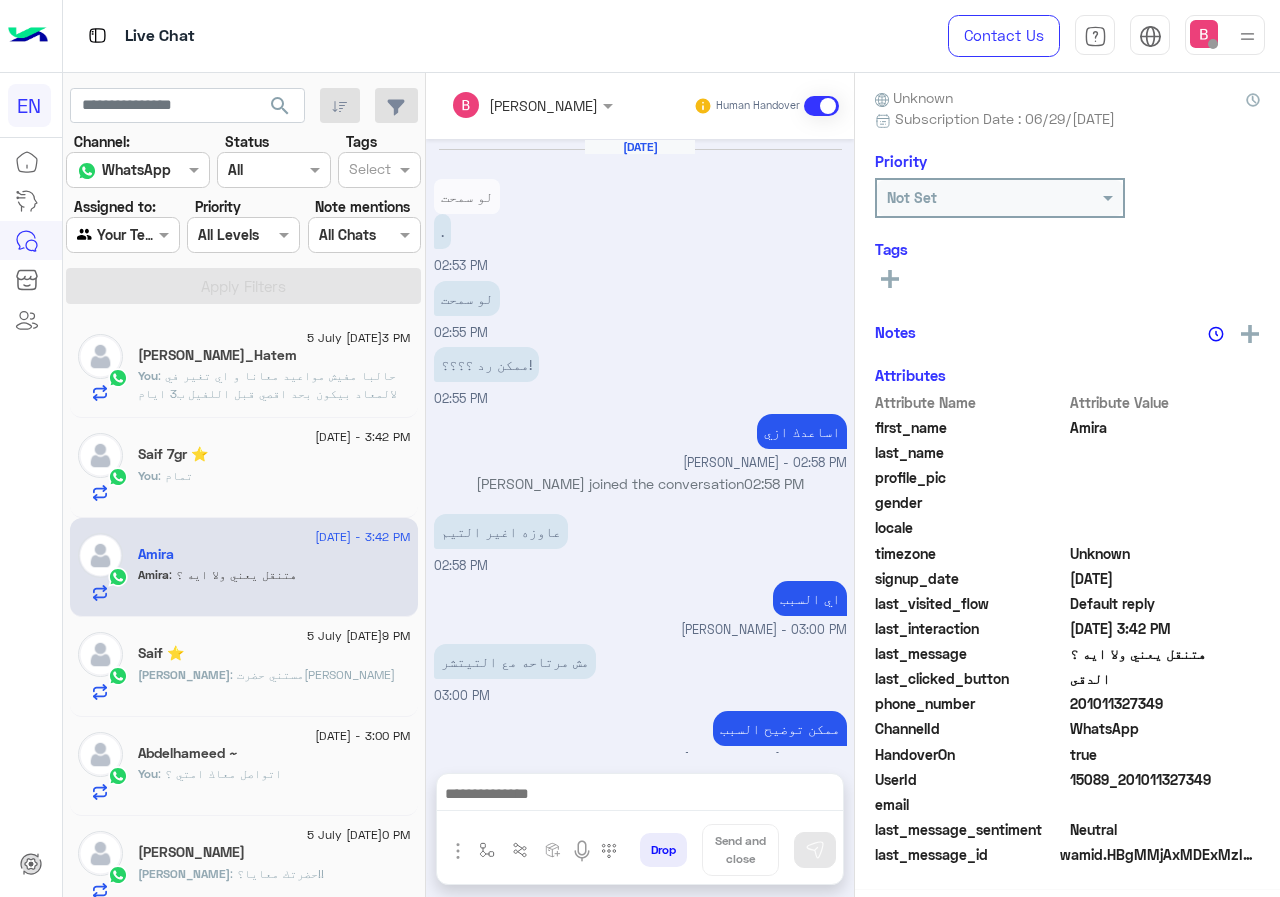 scroll, scrollTop: 888, scrollLeft: 0, axis: vertical 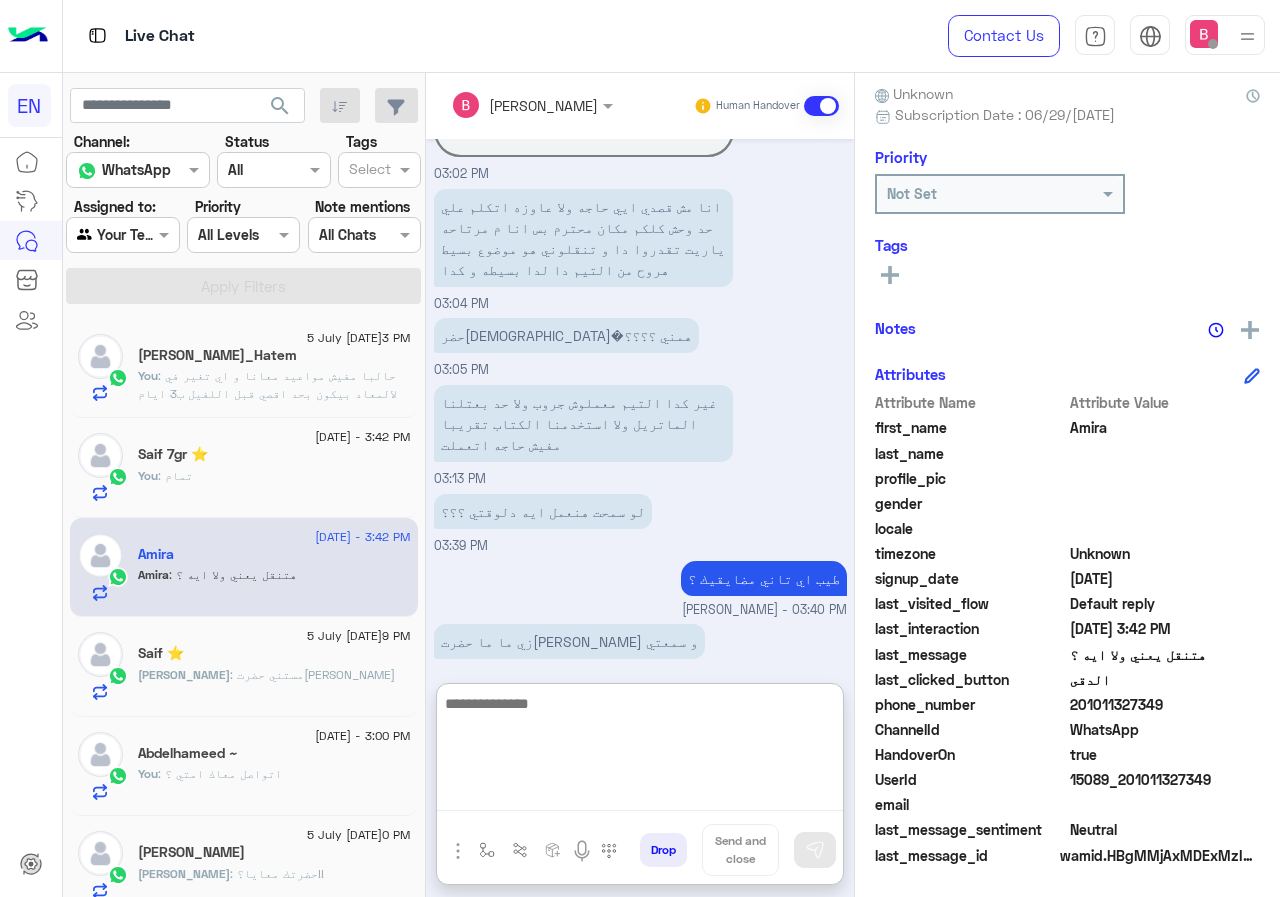 click at bounding box center [640, 751] 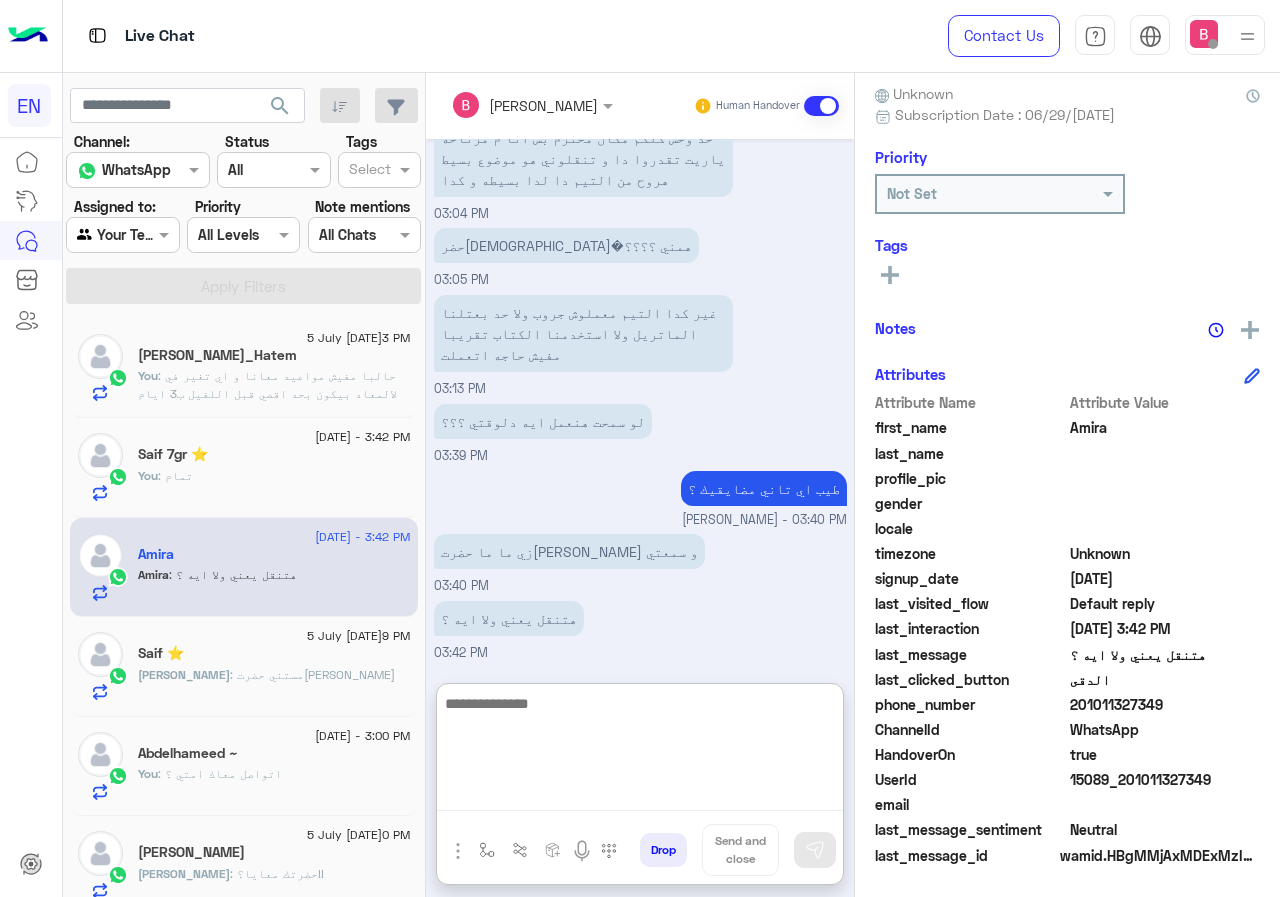 type on "*" 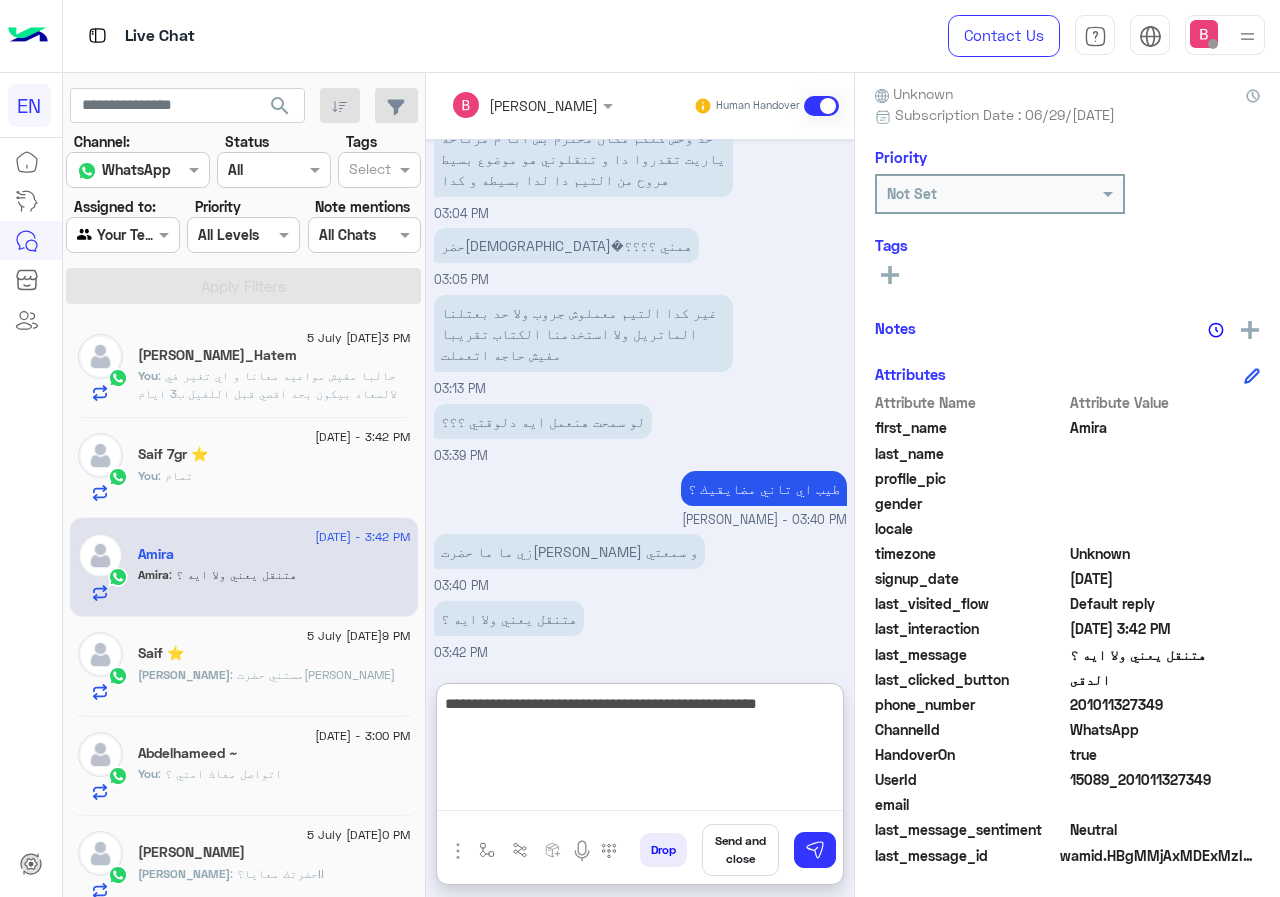 type on "**********" 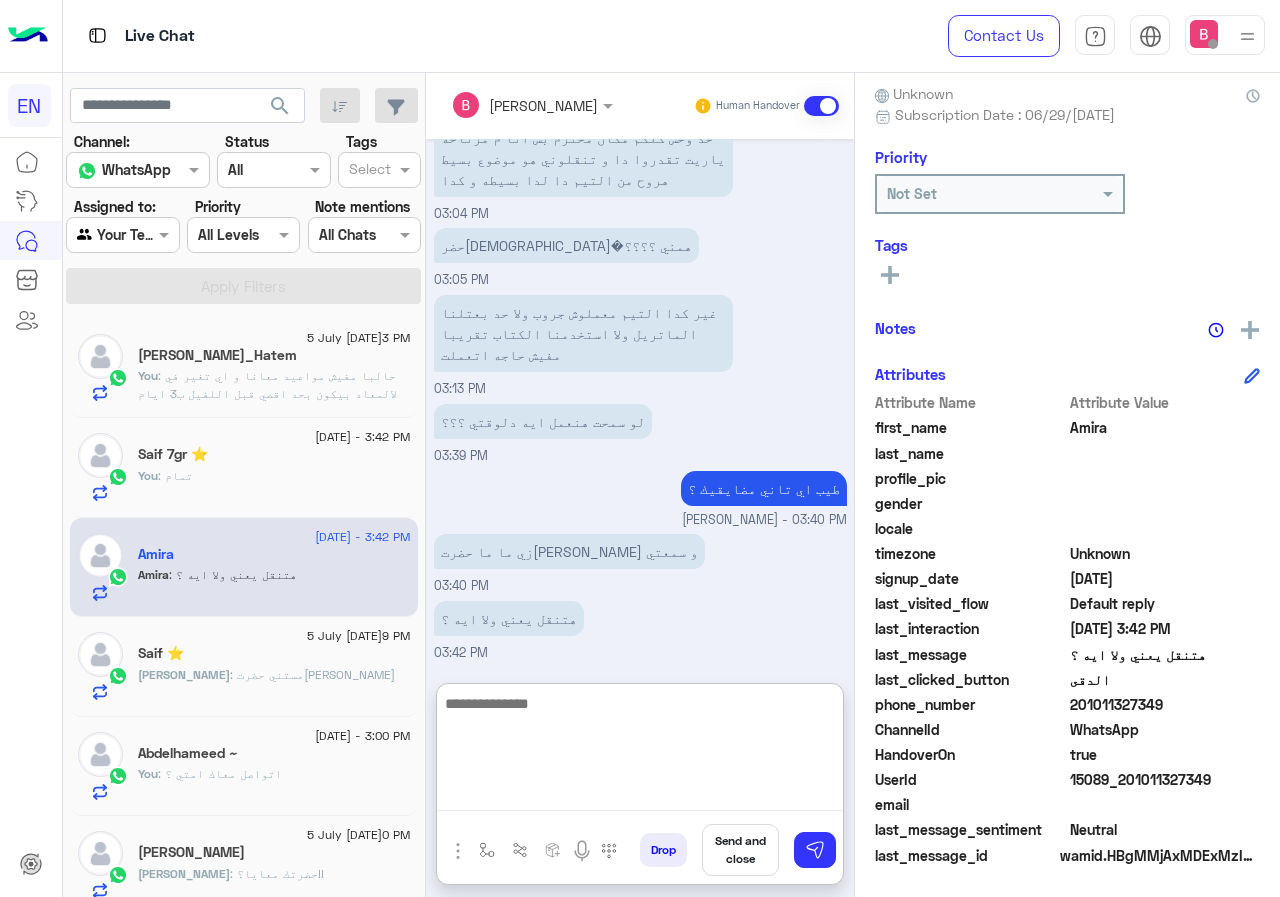 scroll, scrollTop: 1063, scrollLeft: 0, axis: vertical 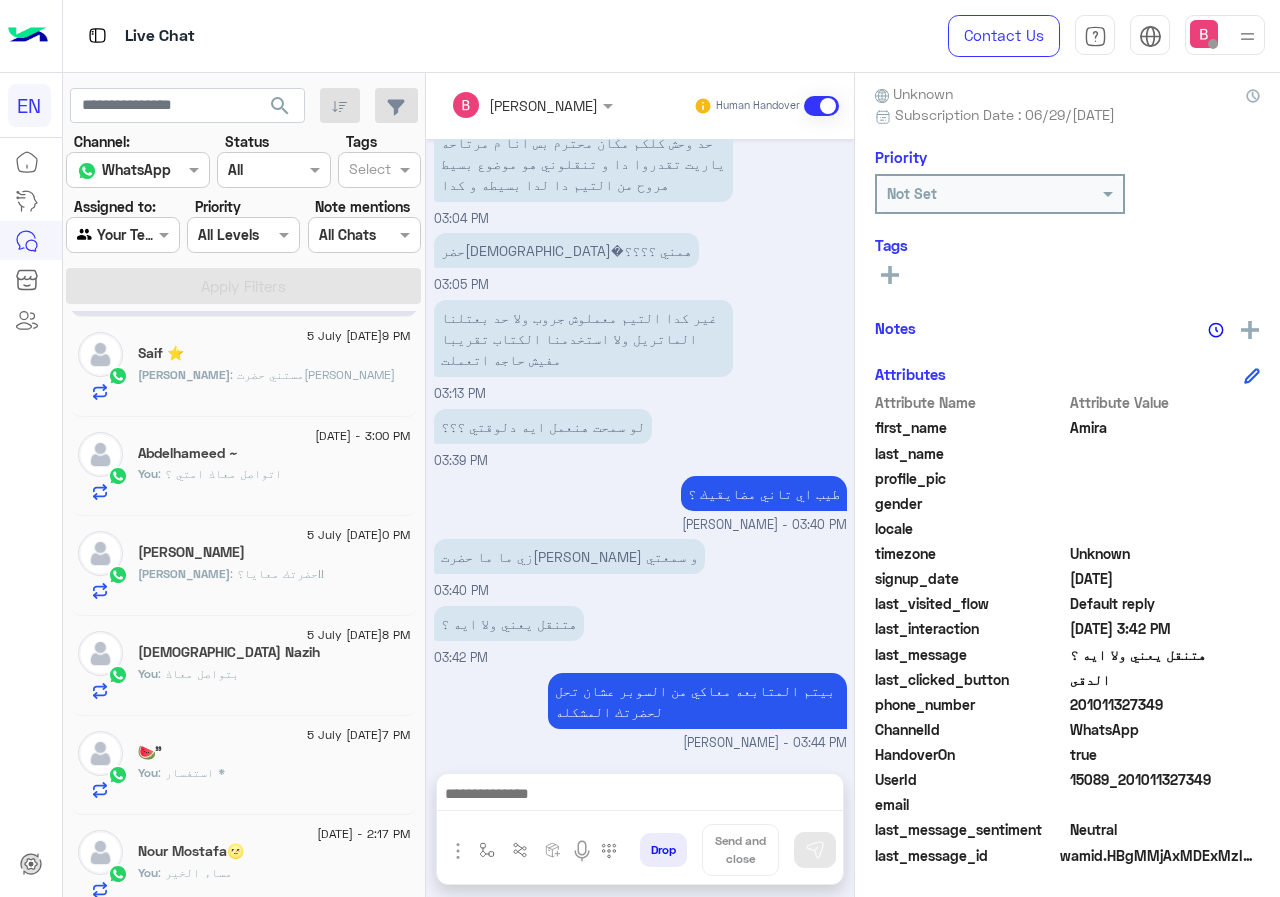 drag, startPoint x: 1140, startPoint y: 704, endPoint x: 1264, endPoint y: 703, distance: 124.004036 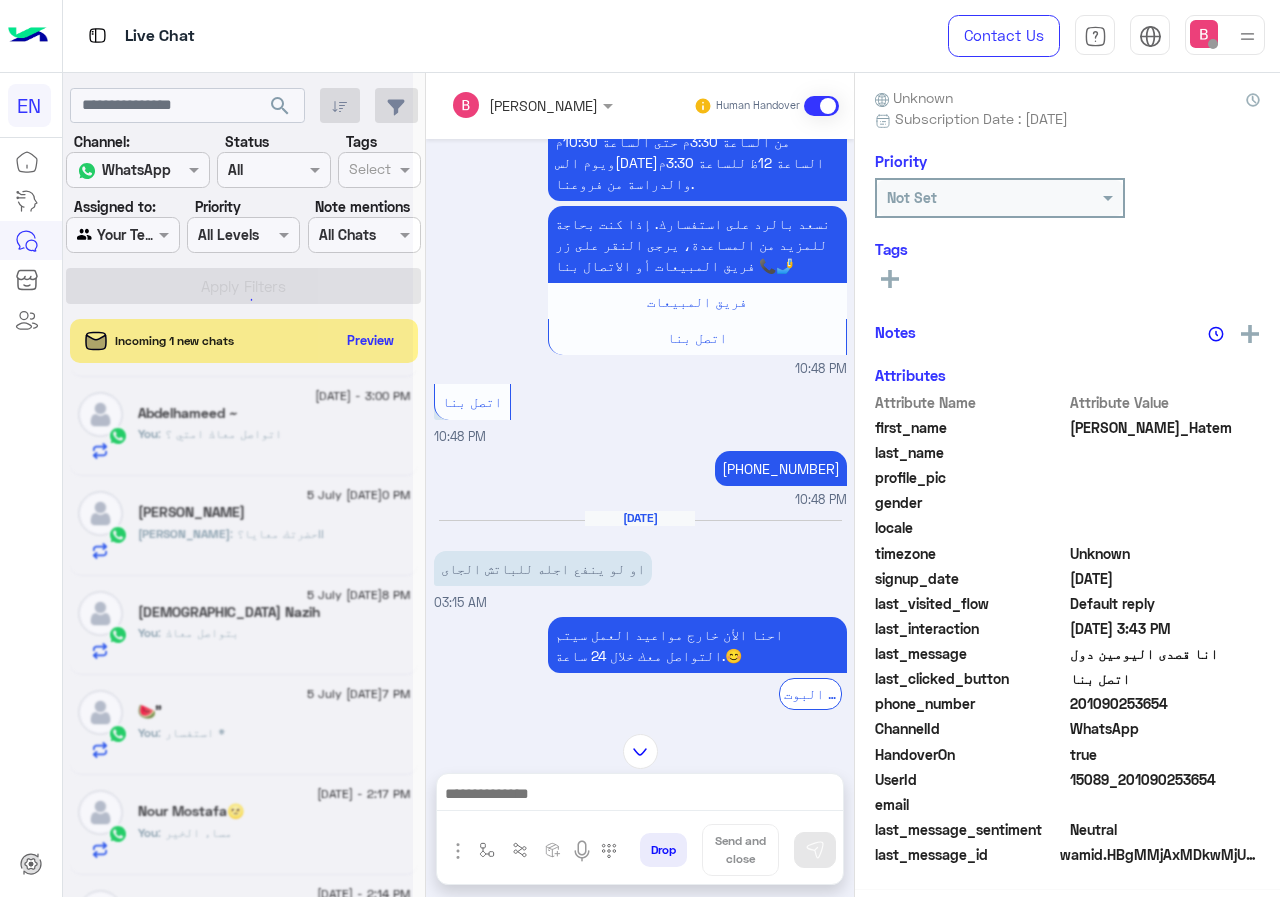 scroll, scrollTop: 176, scrollLeft: 0, axis: vertical 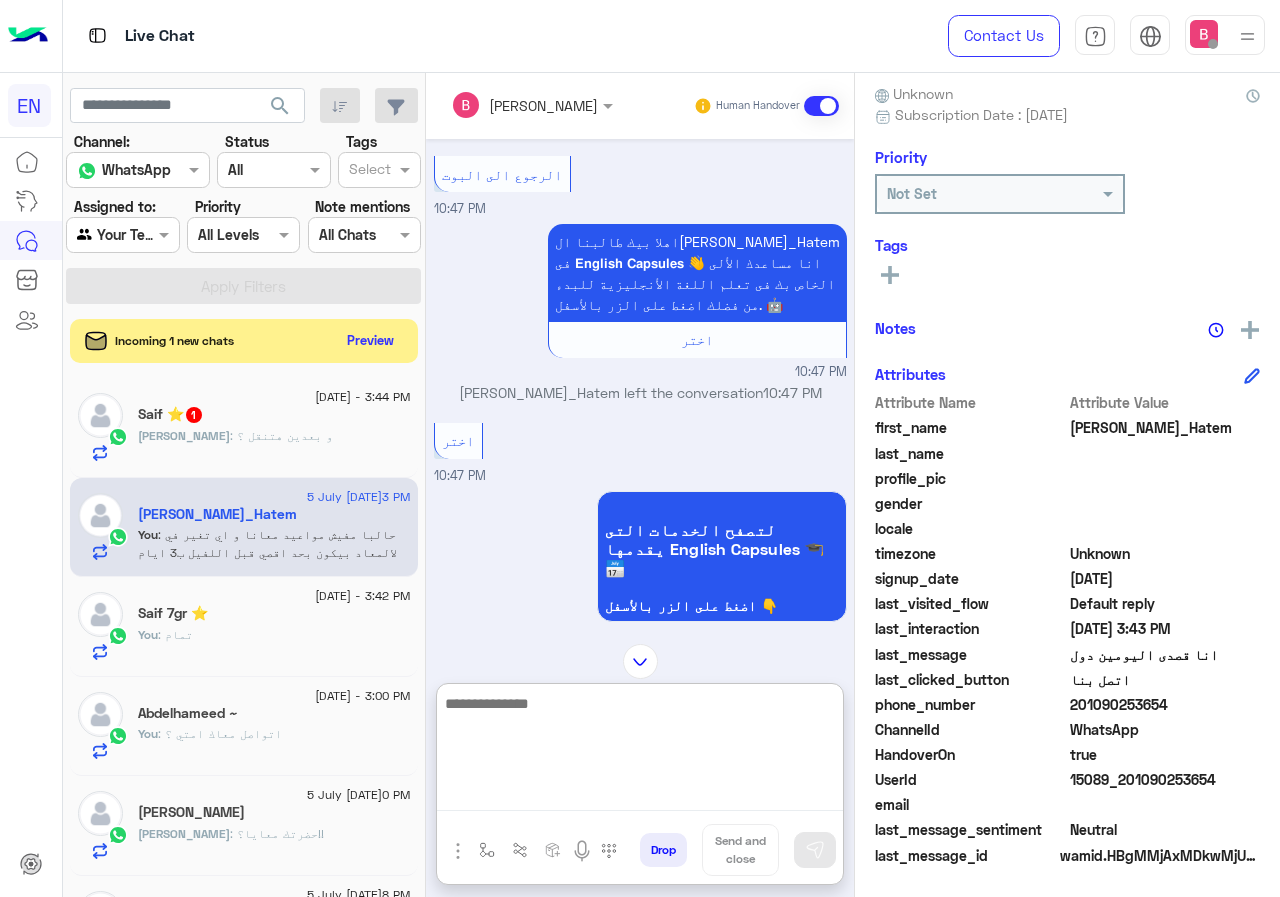 click at bounding box center [640, 751] 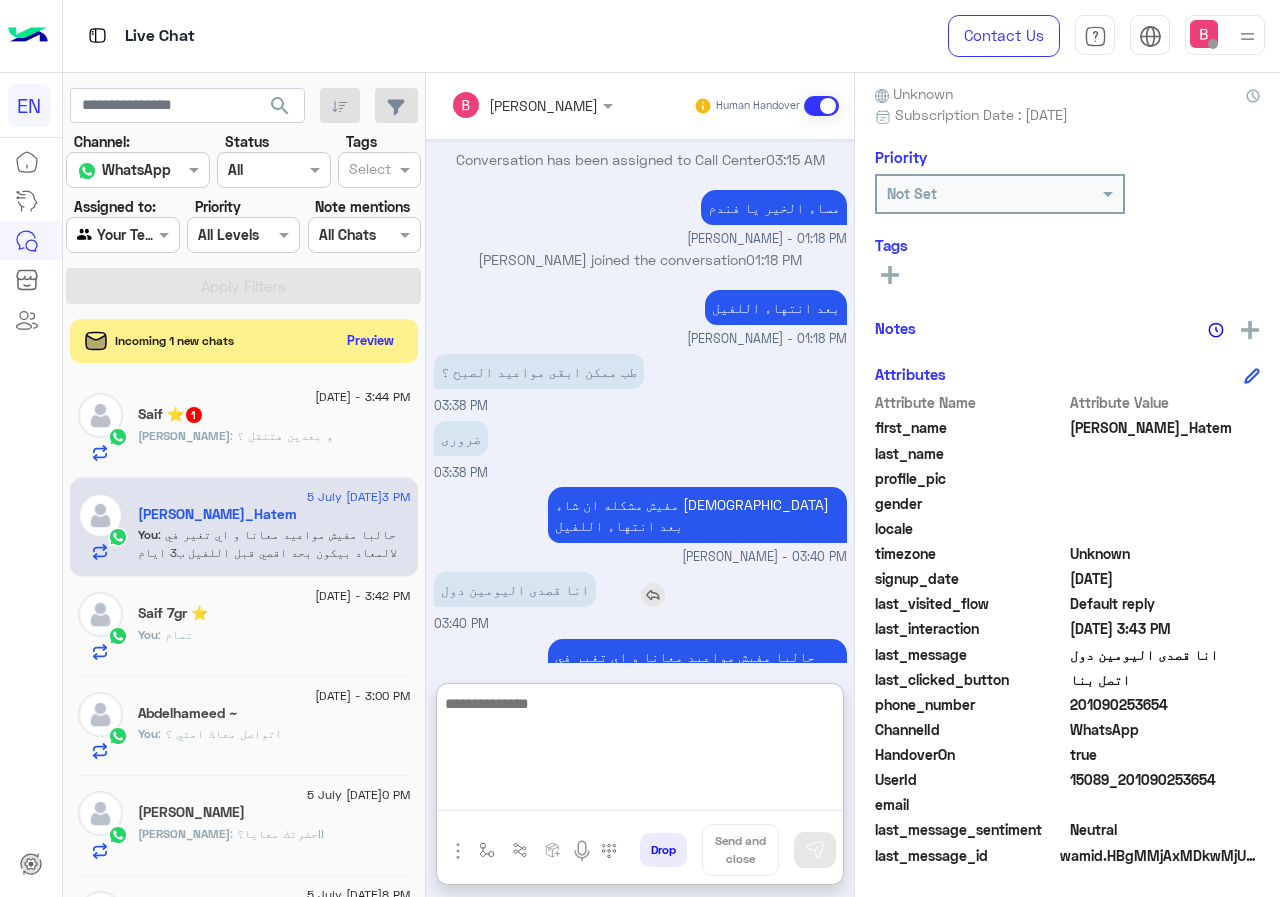 scroll, scrollTop: 3698, scrollLeft: 0, axis: vertical 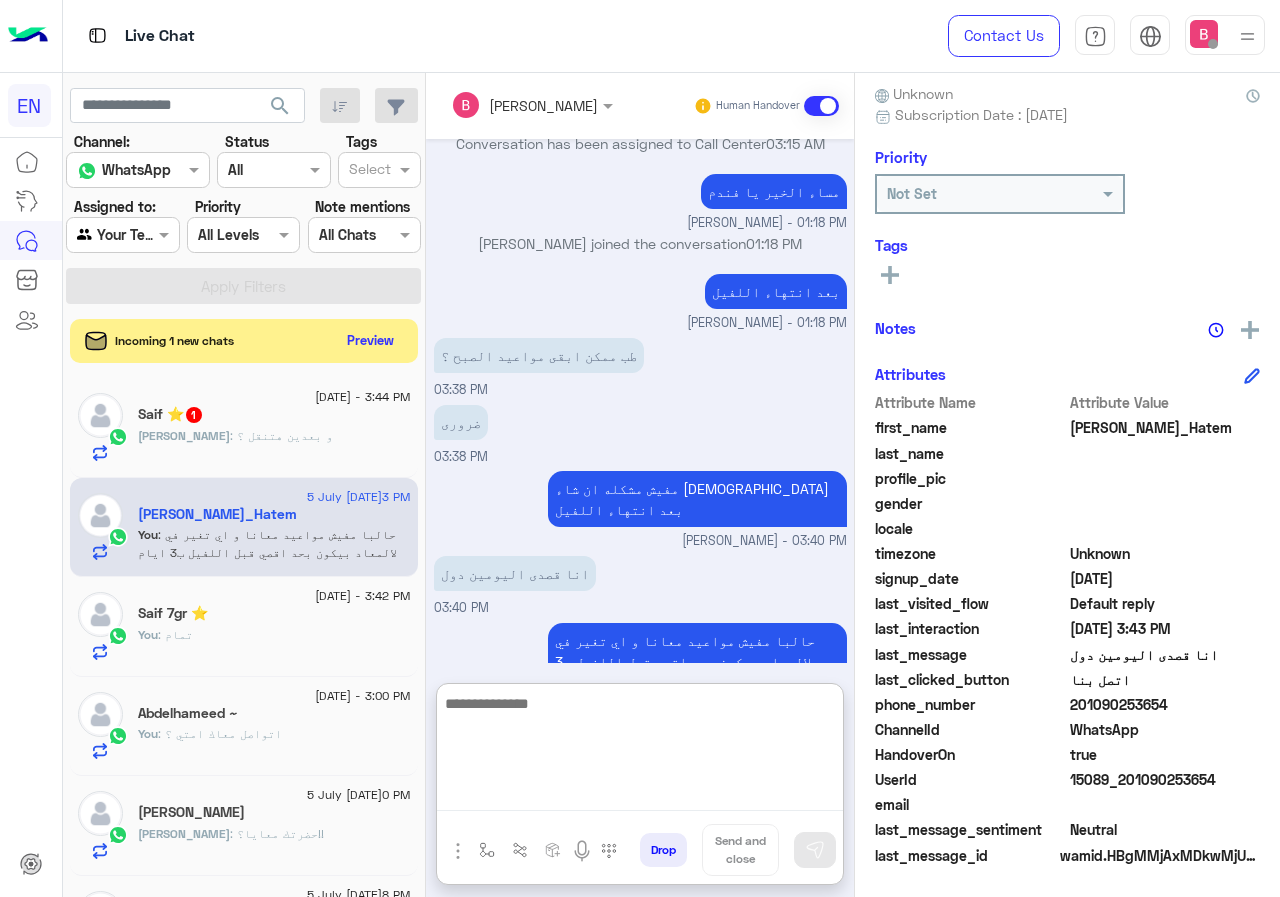 click at bounding box center (640, 751) 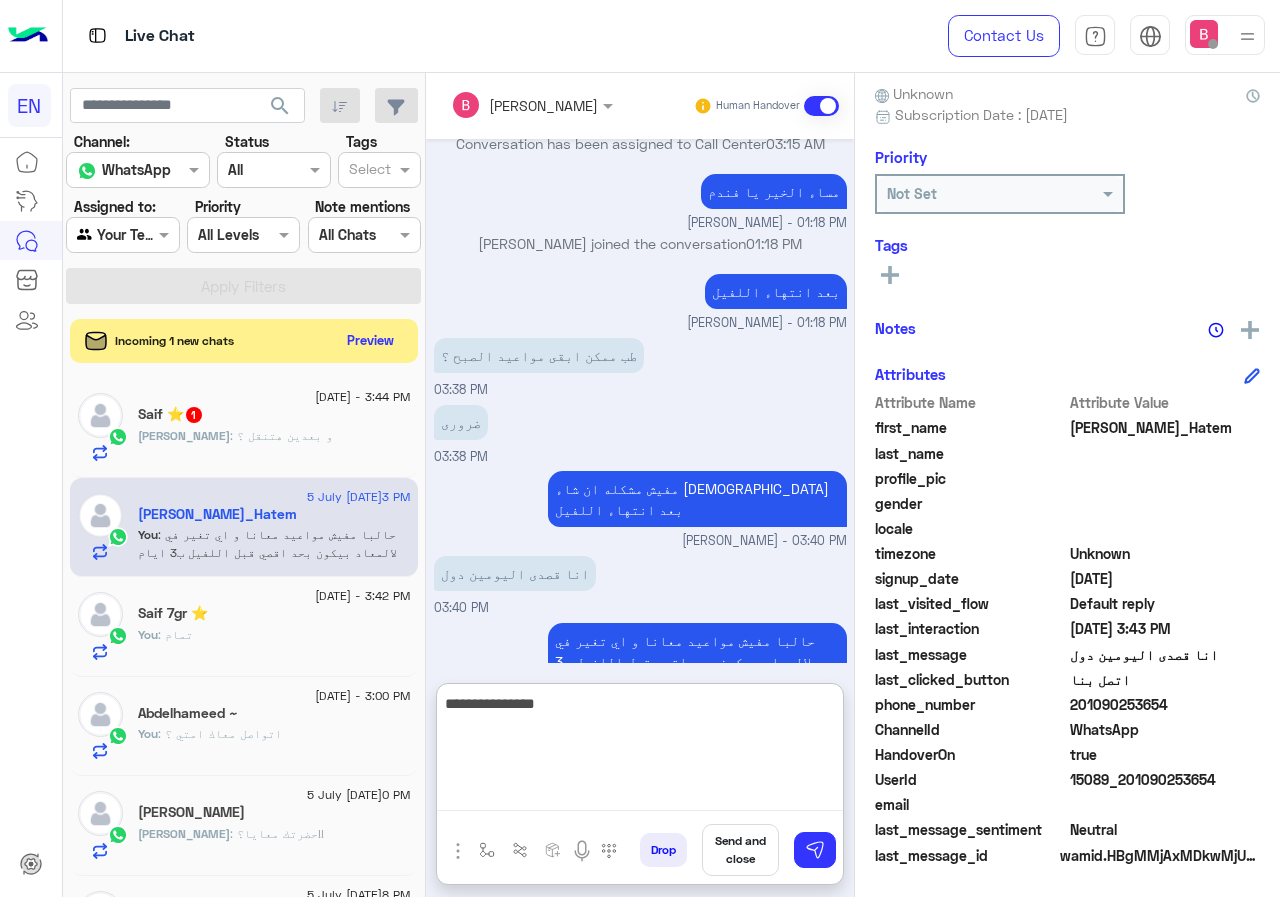 type on "**********" 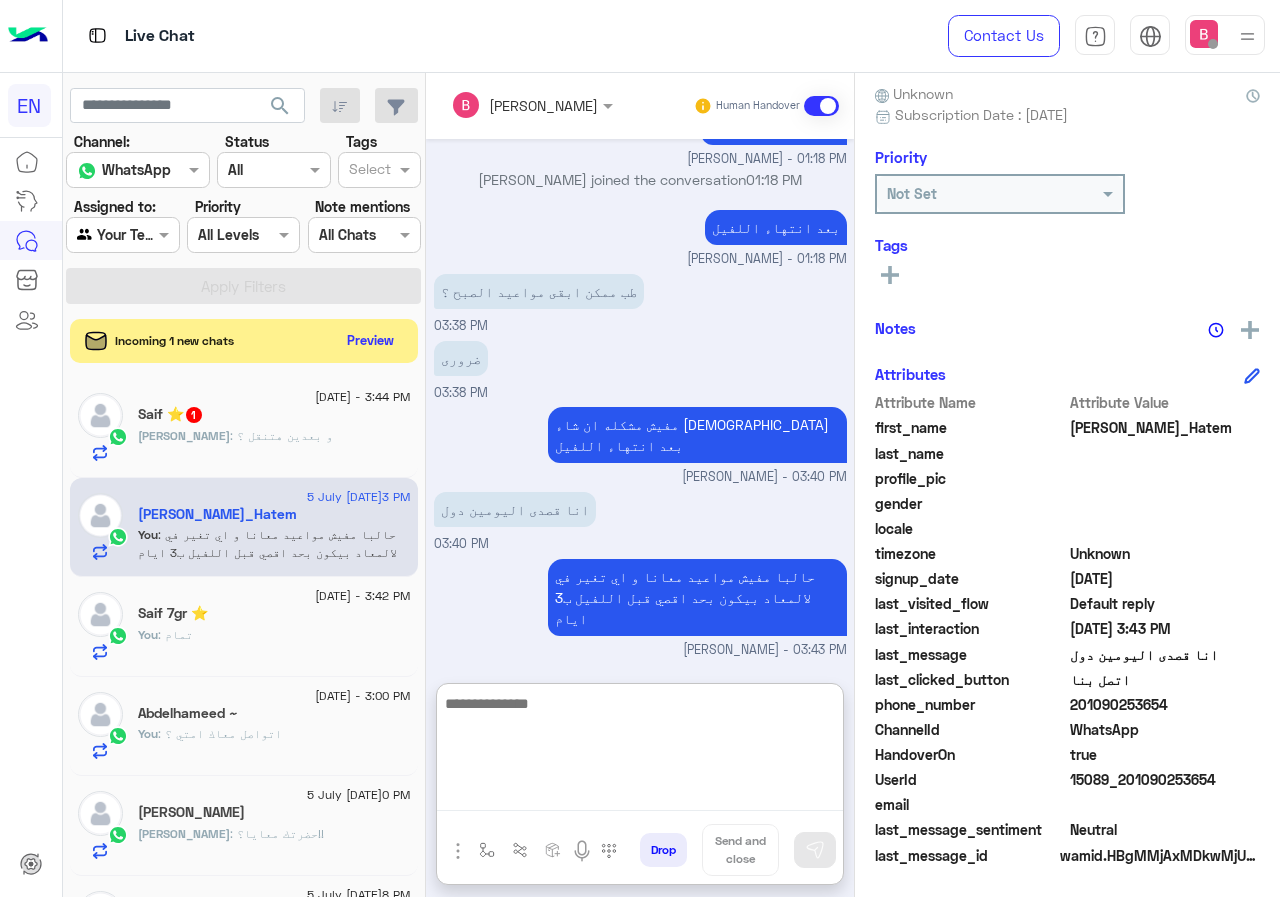 scroll, scrollTop: 3761, scrollLeft: 0, axis: vertical 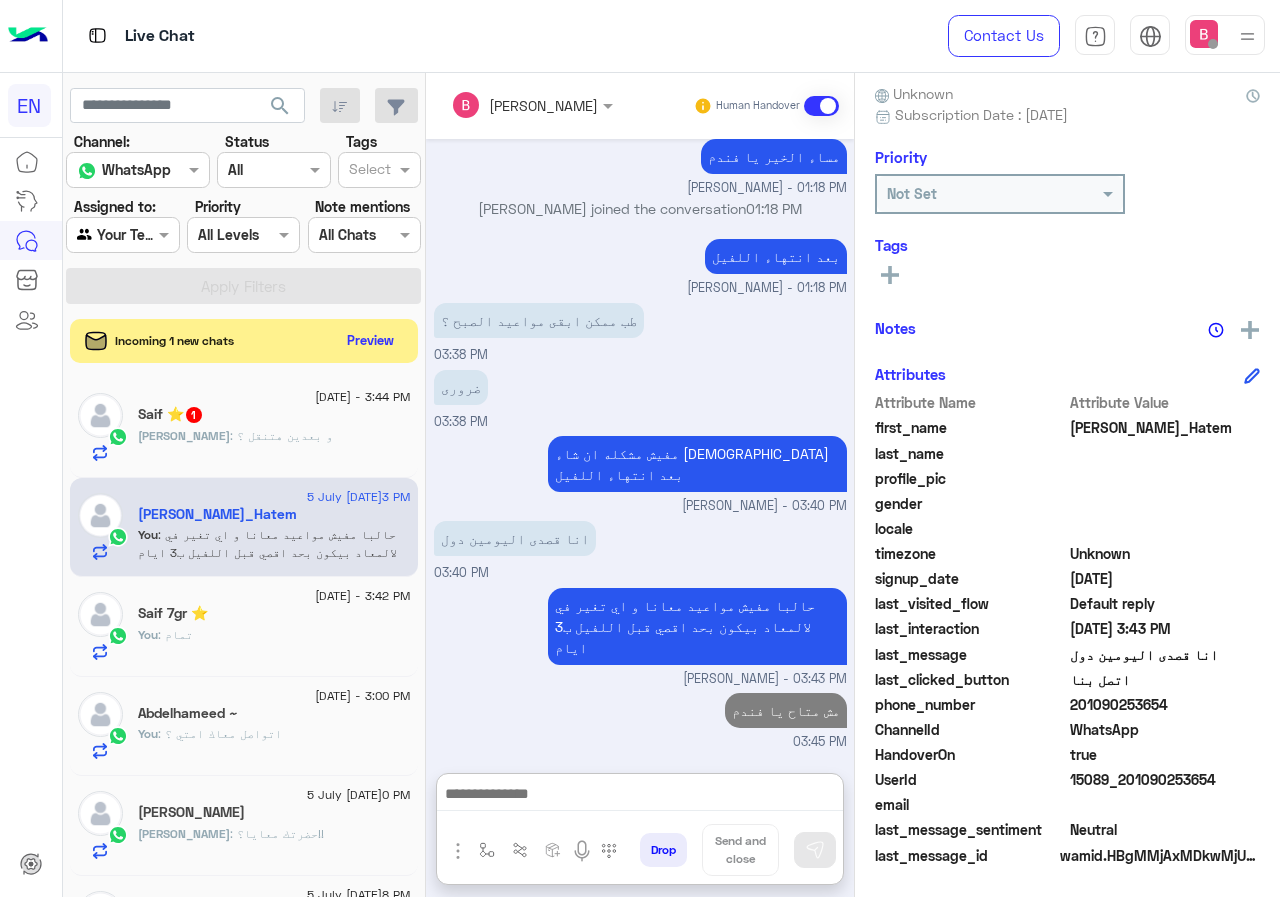 click on "[PERSON_NAME] : و بعدين هتنقل ؟" 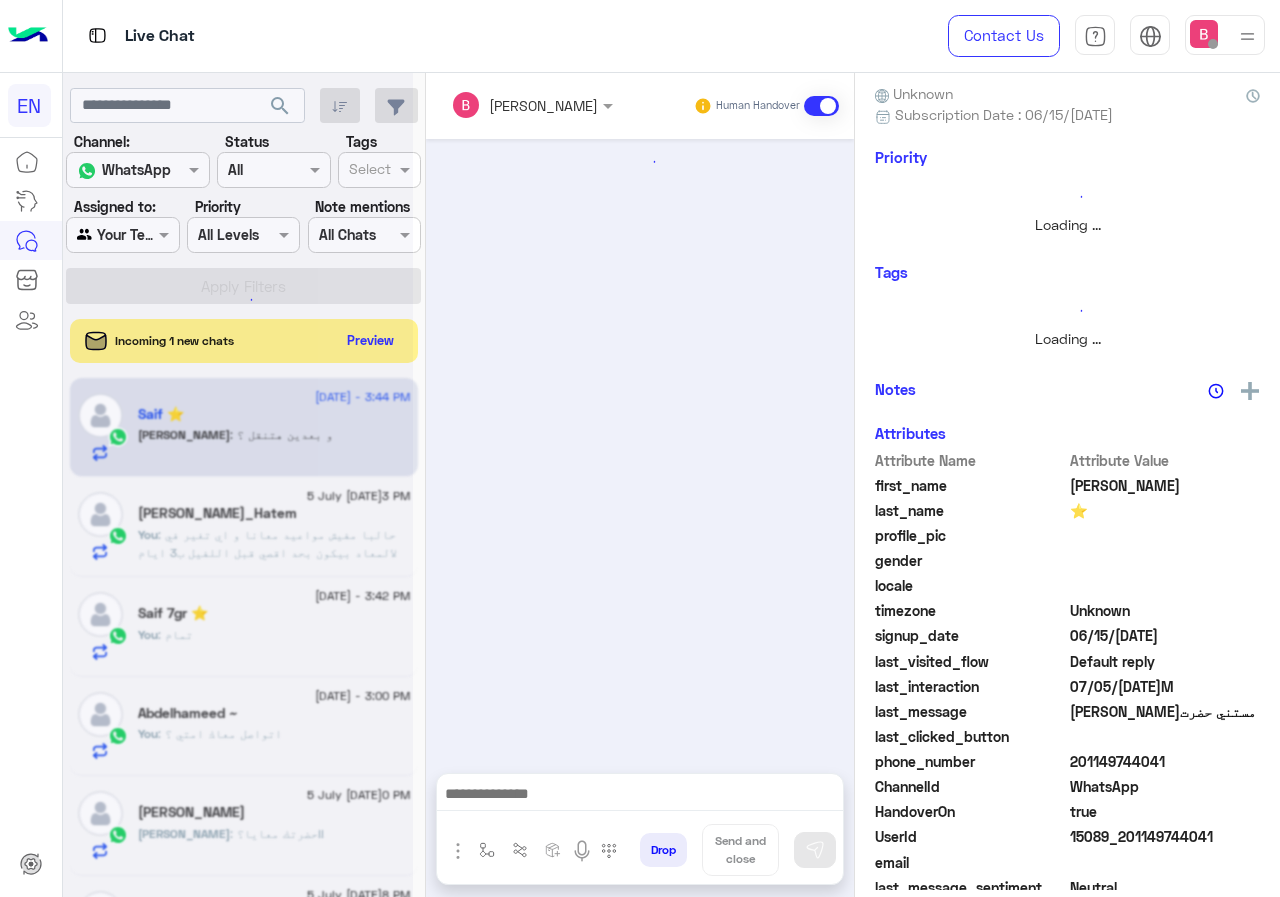 scroll, scrollTop: 0, scrollLeft: 0, axis: both 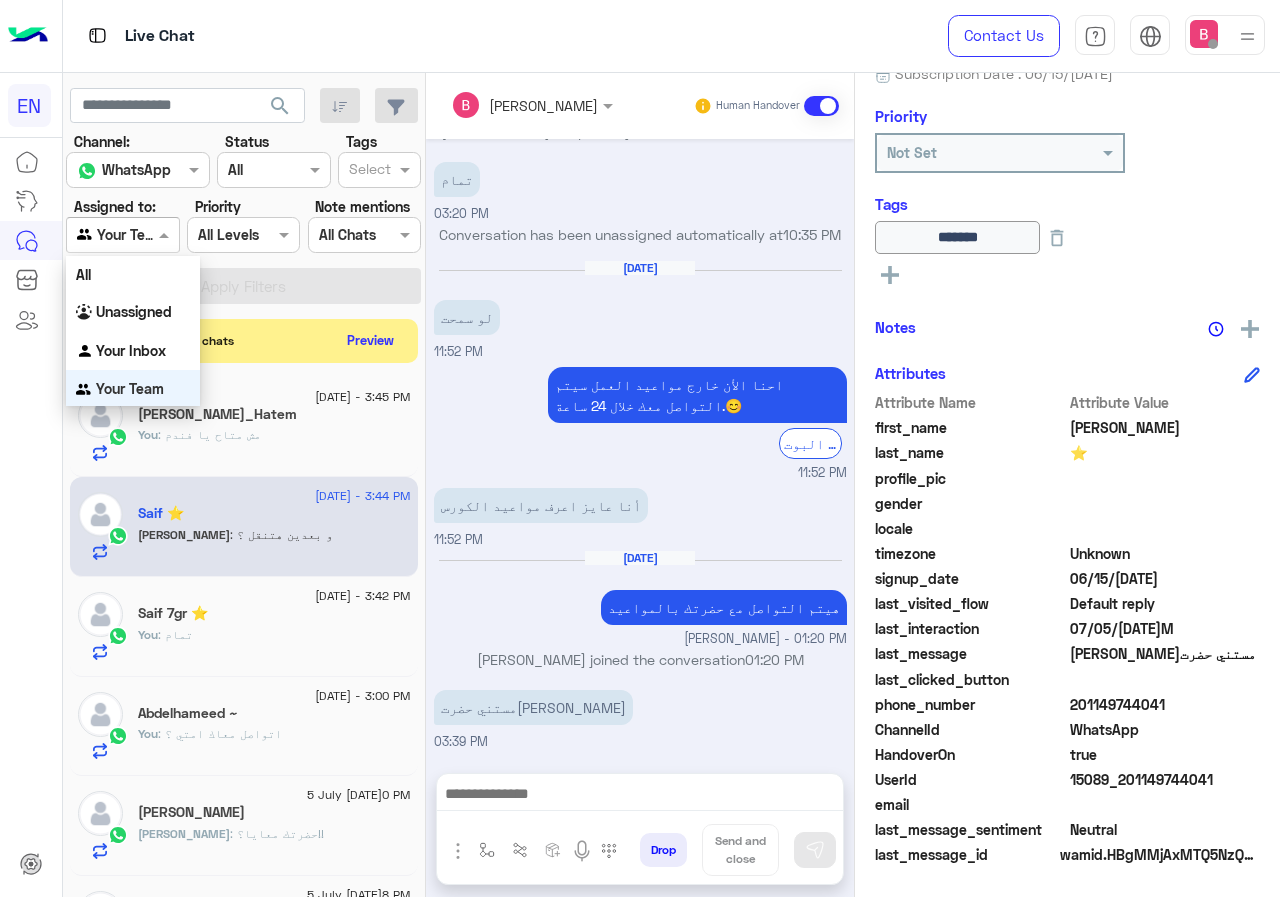 click at bounding box center [122, 234] 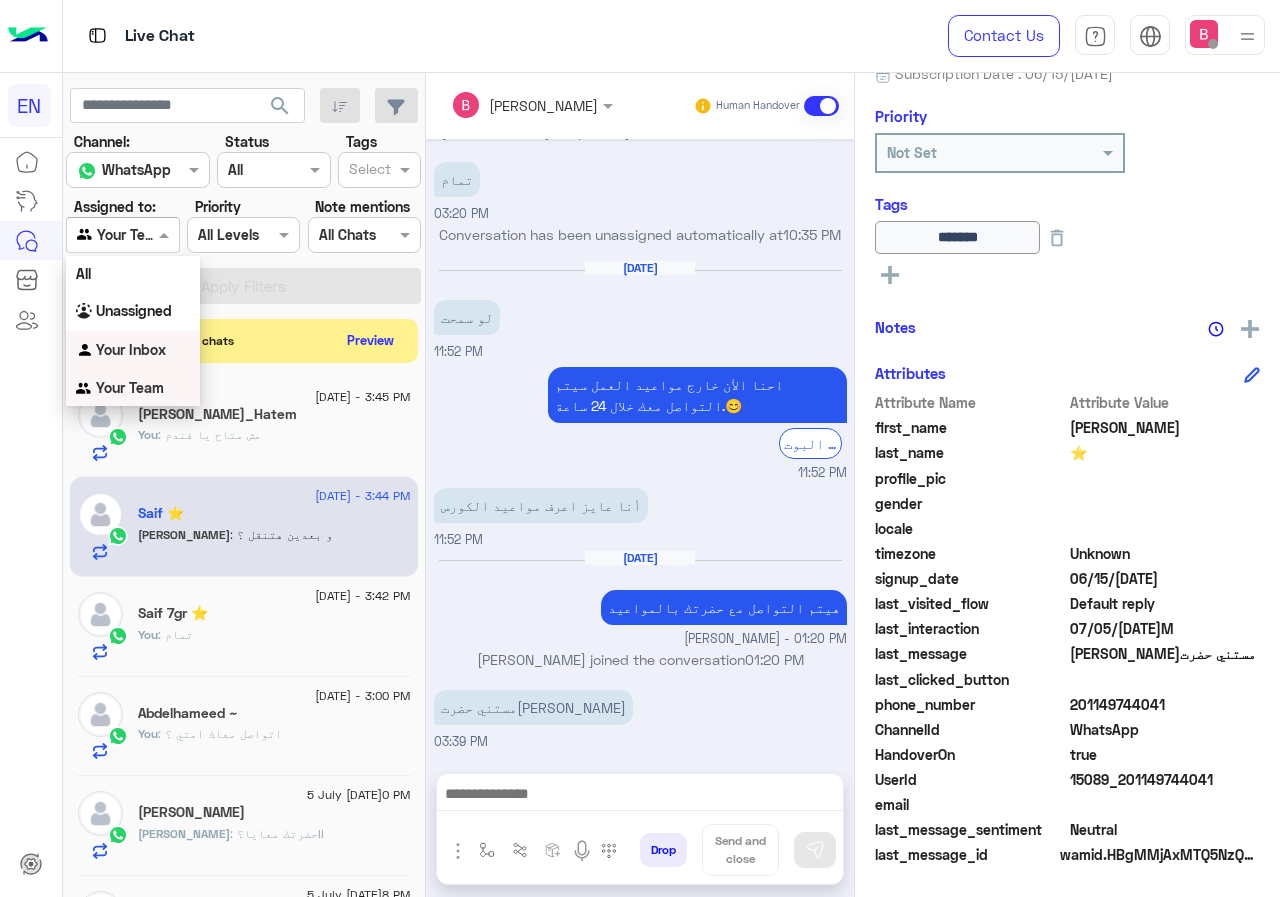 click on "Your Inbox" at bounding box center [131, 349] 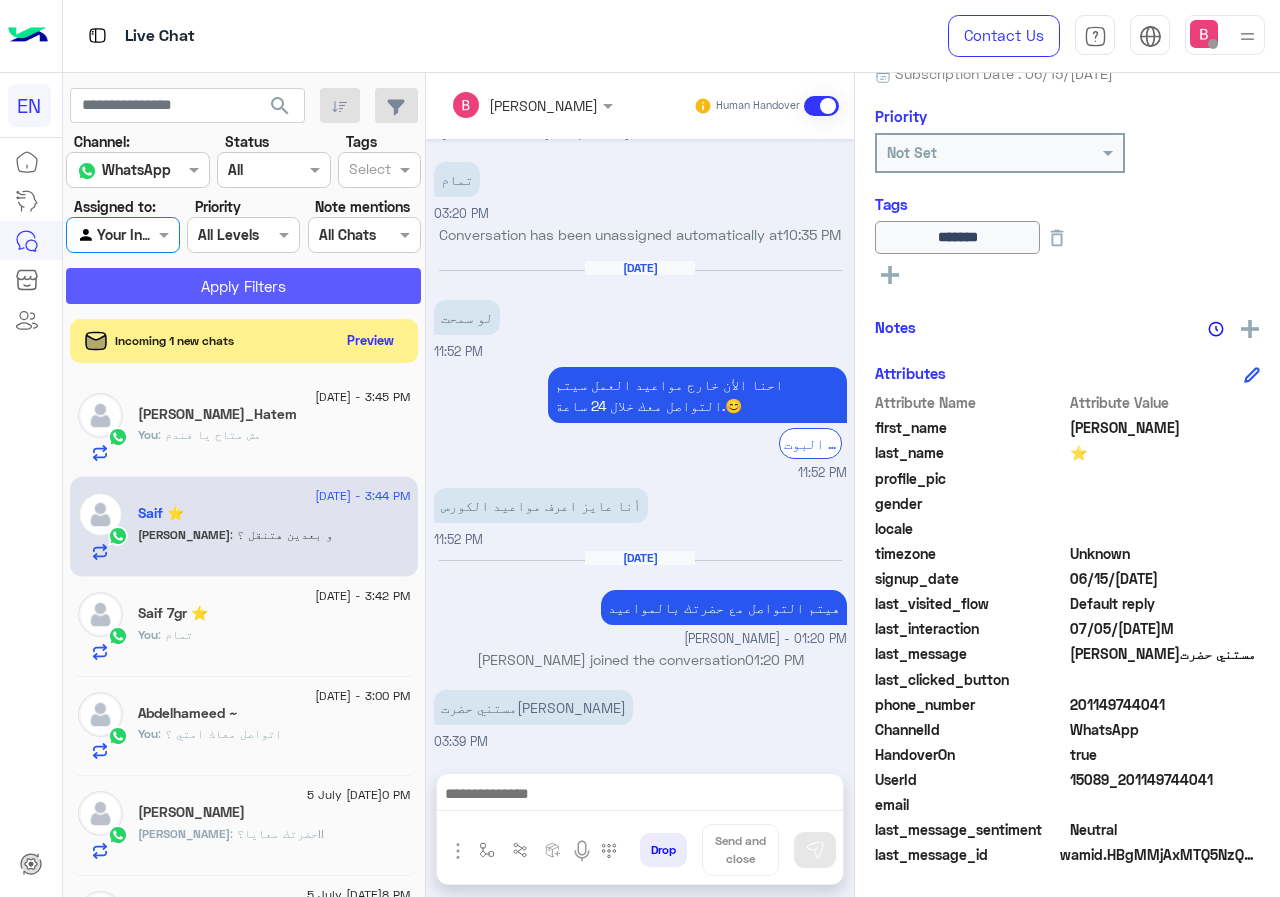 click on "Apply Filters" 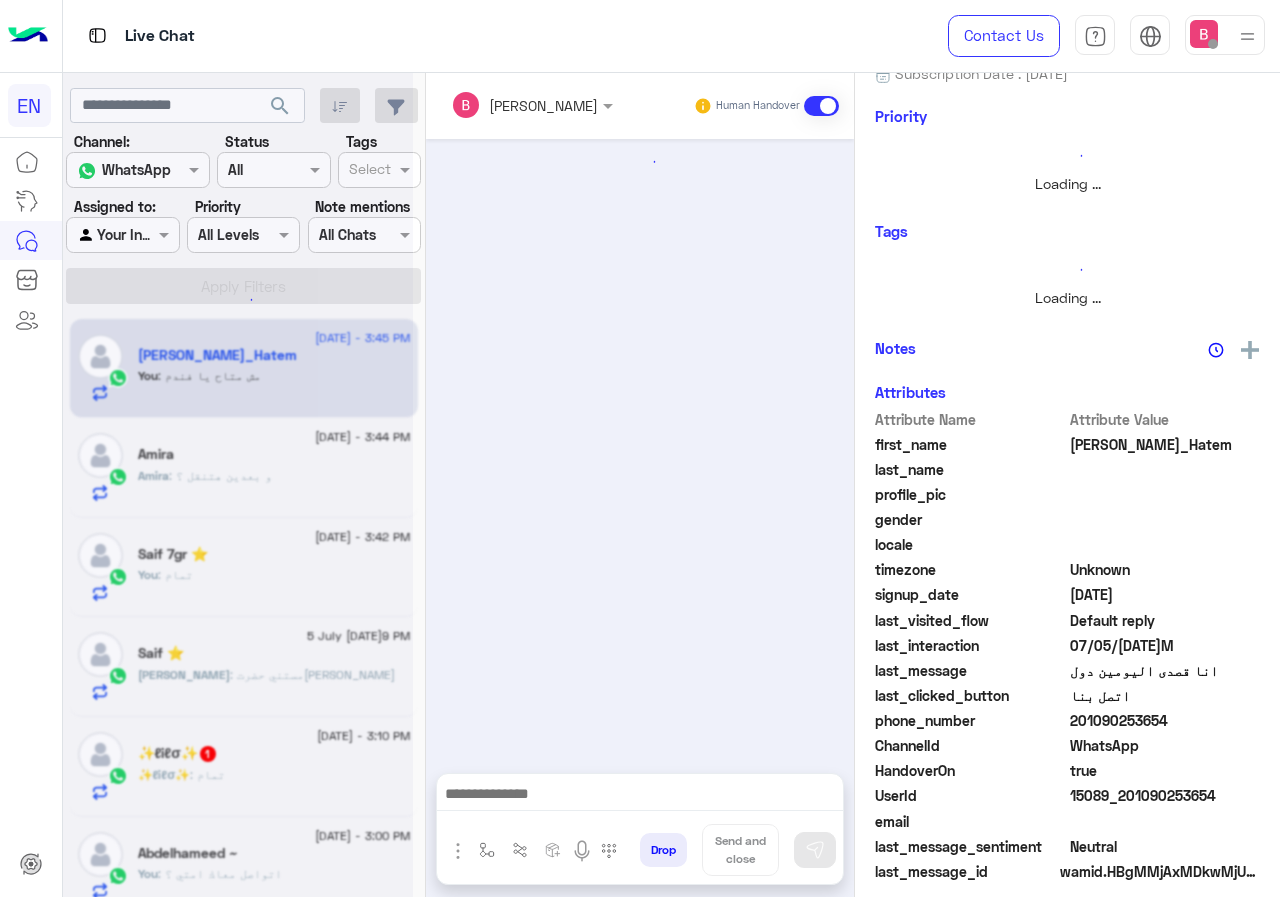 scroll, scrollTop: 0, scrollLeft: 0, axis: both 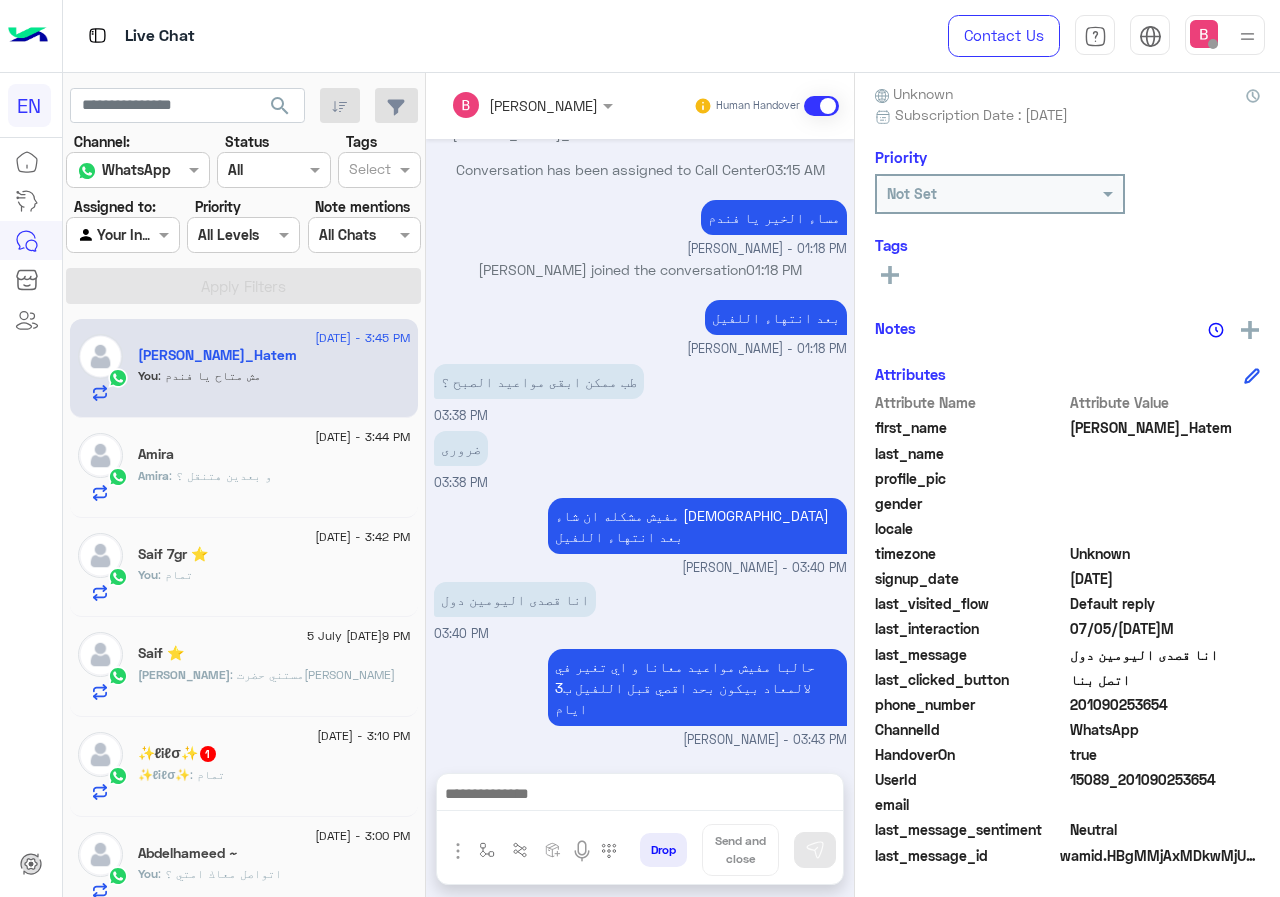click on "Amira" 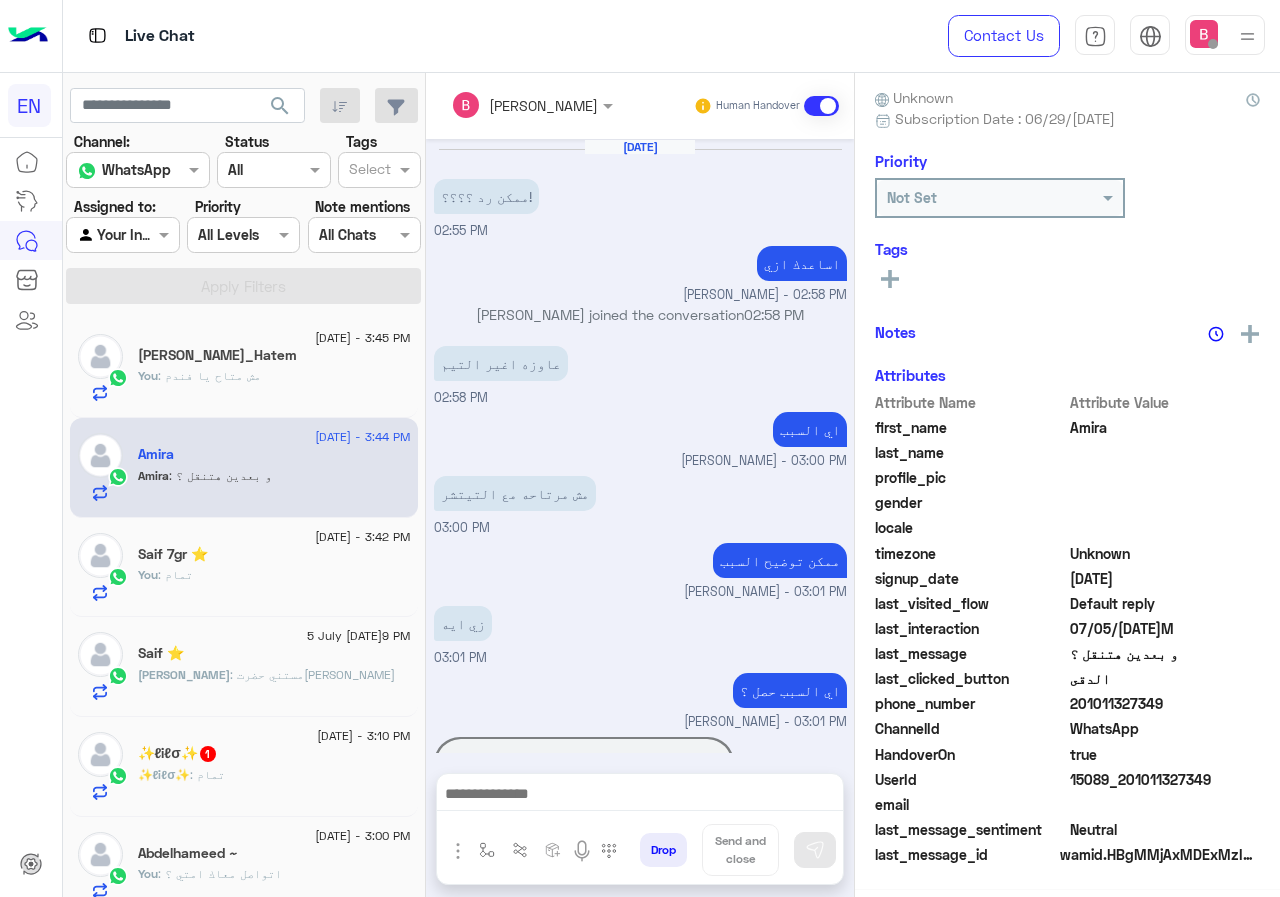 scroll, scrollTop: 176, scrollLeft: 0, axis: vertical 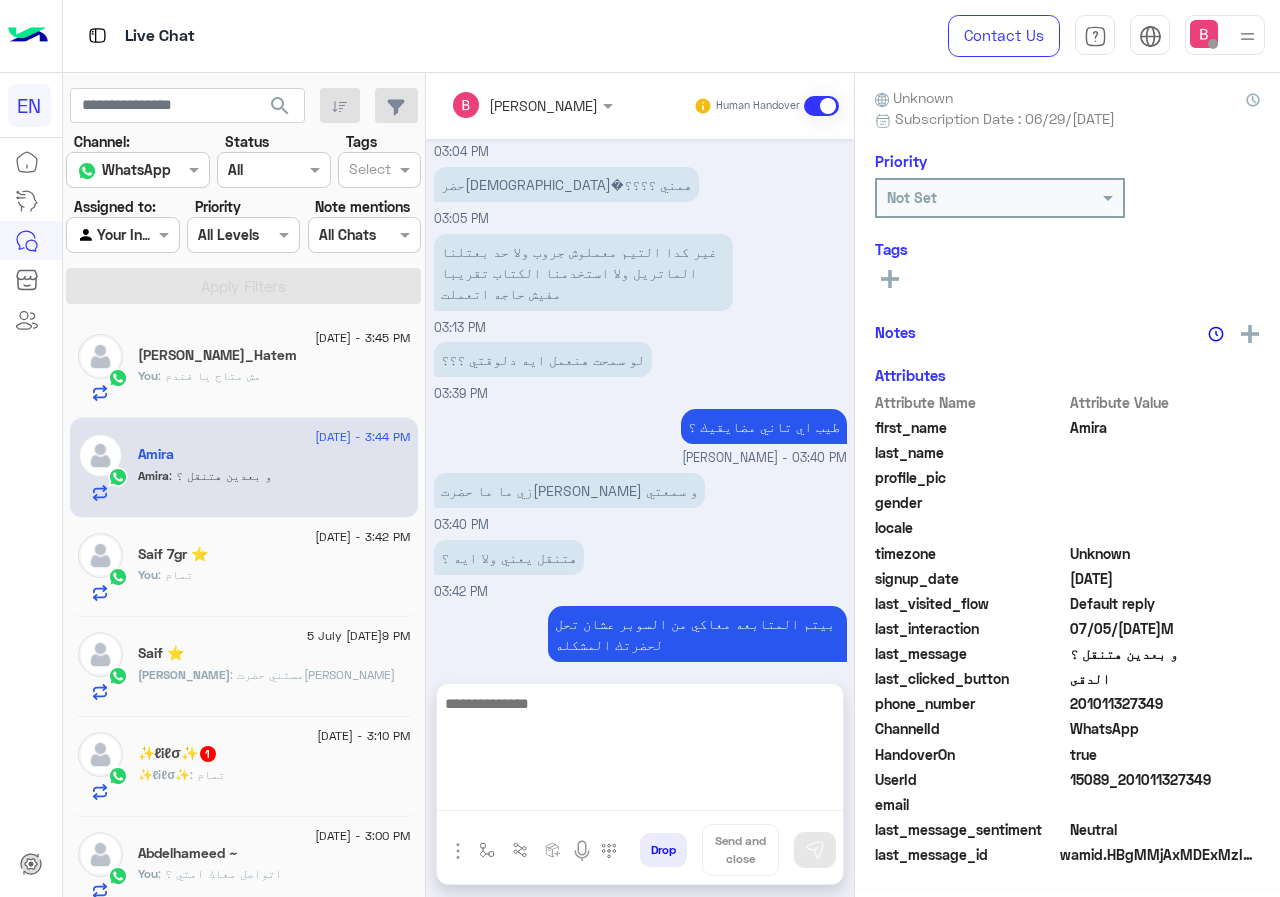 click at bounding box center [640, 751] 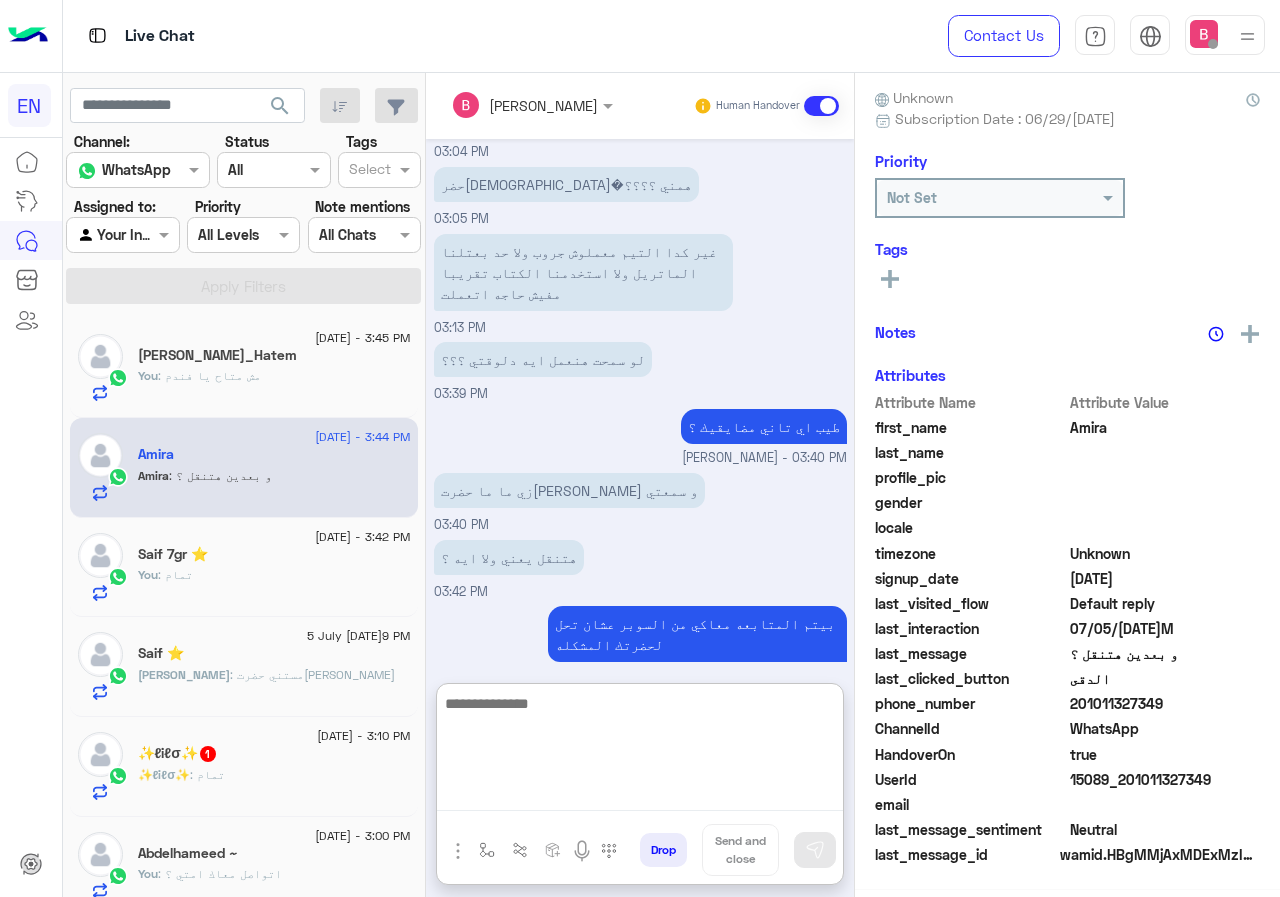 scroll, scrollTop: 961, scrollLeft: 0, axis: vertical 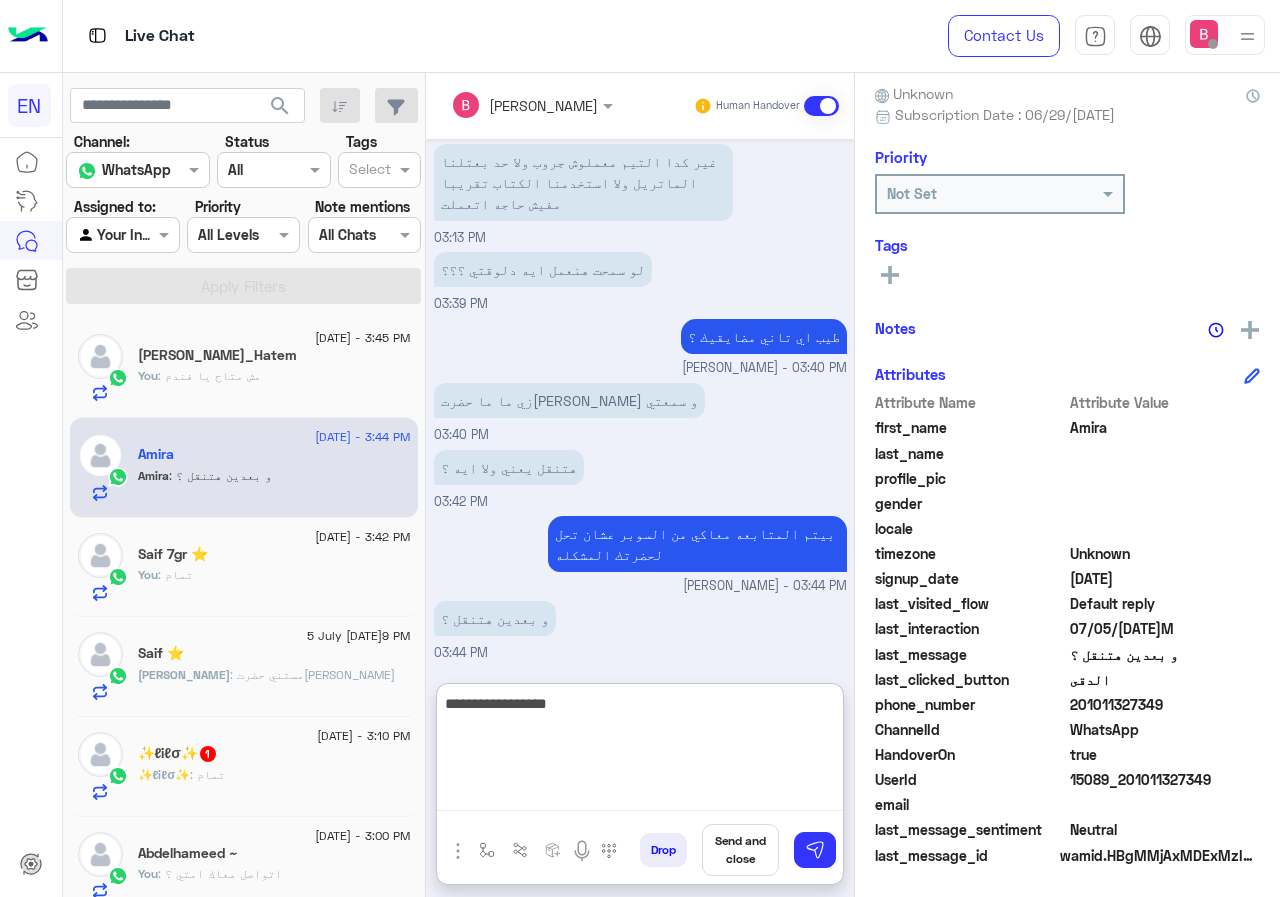 type on "**********" 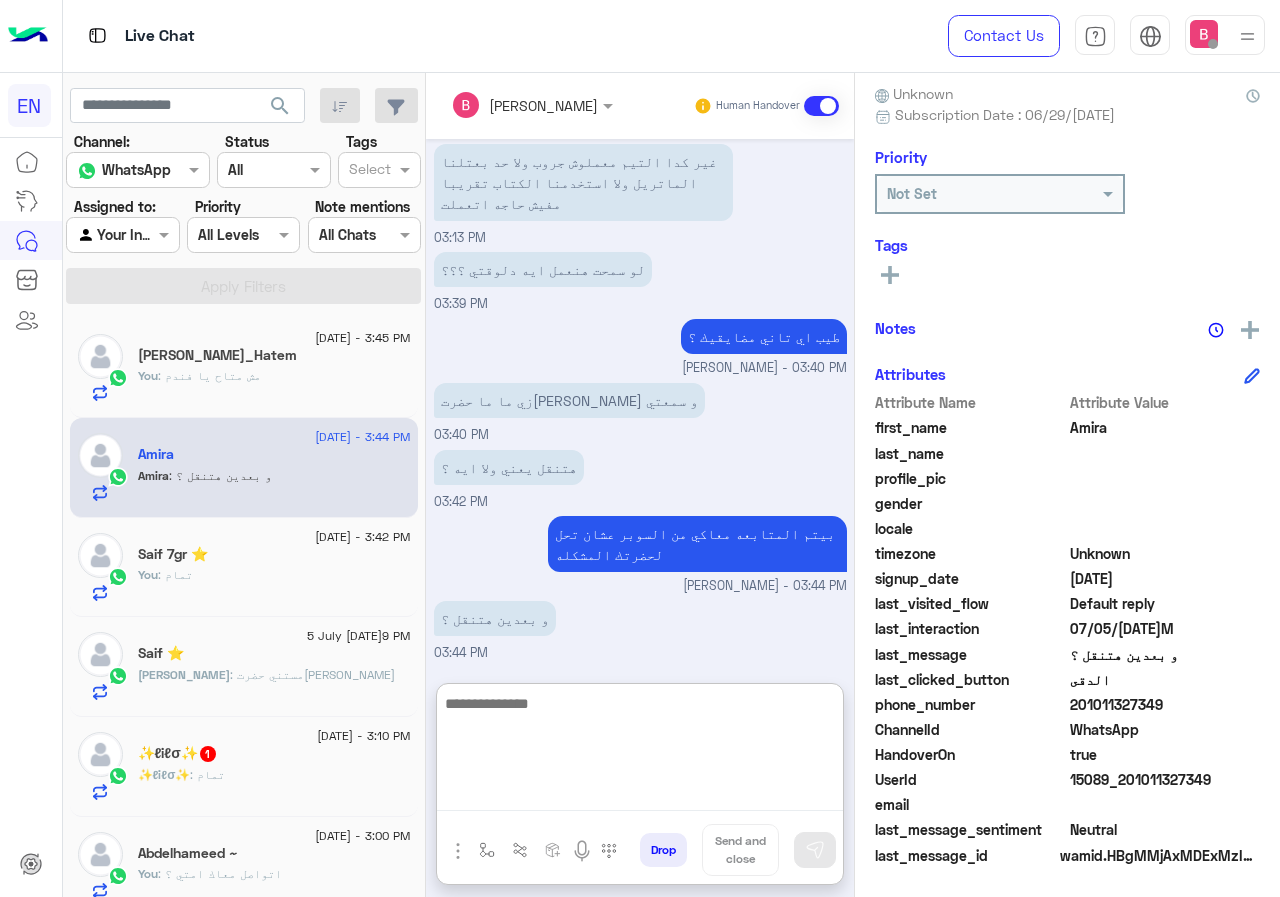 scroll, scrollTop: 1025, scrollLeft: 0, axis: vertical 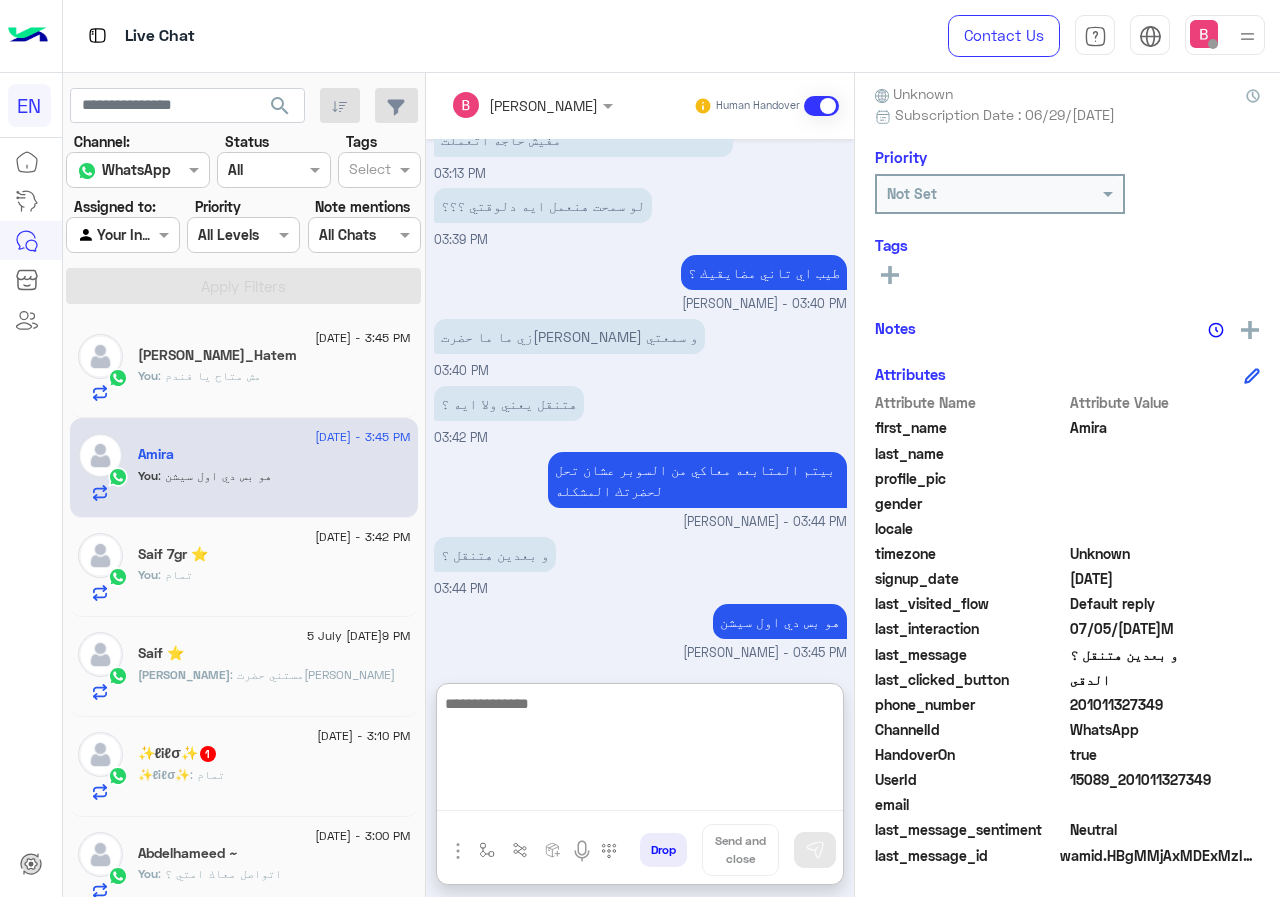 click at bounding box center [640, 751] 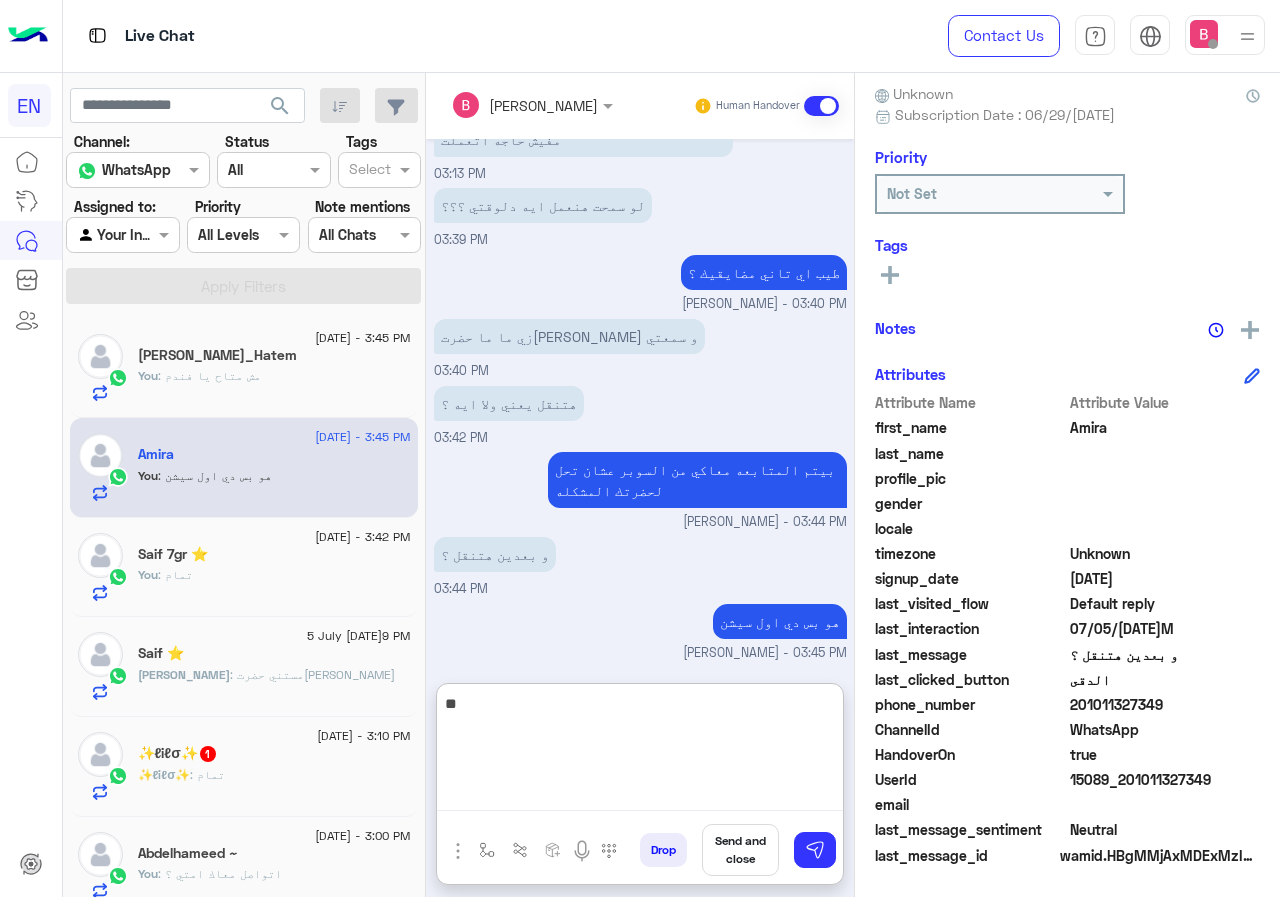 type on "*" 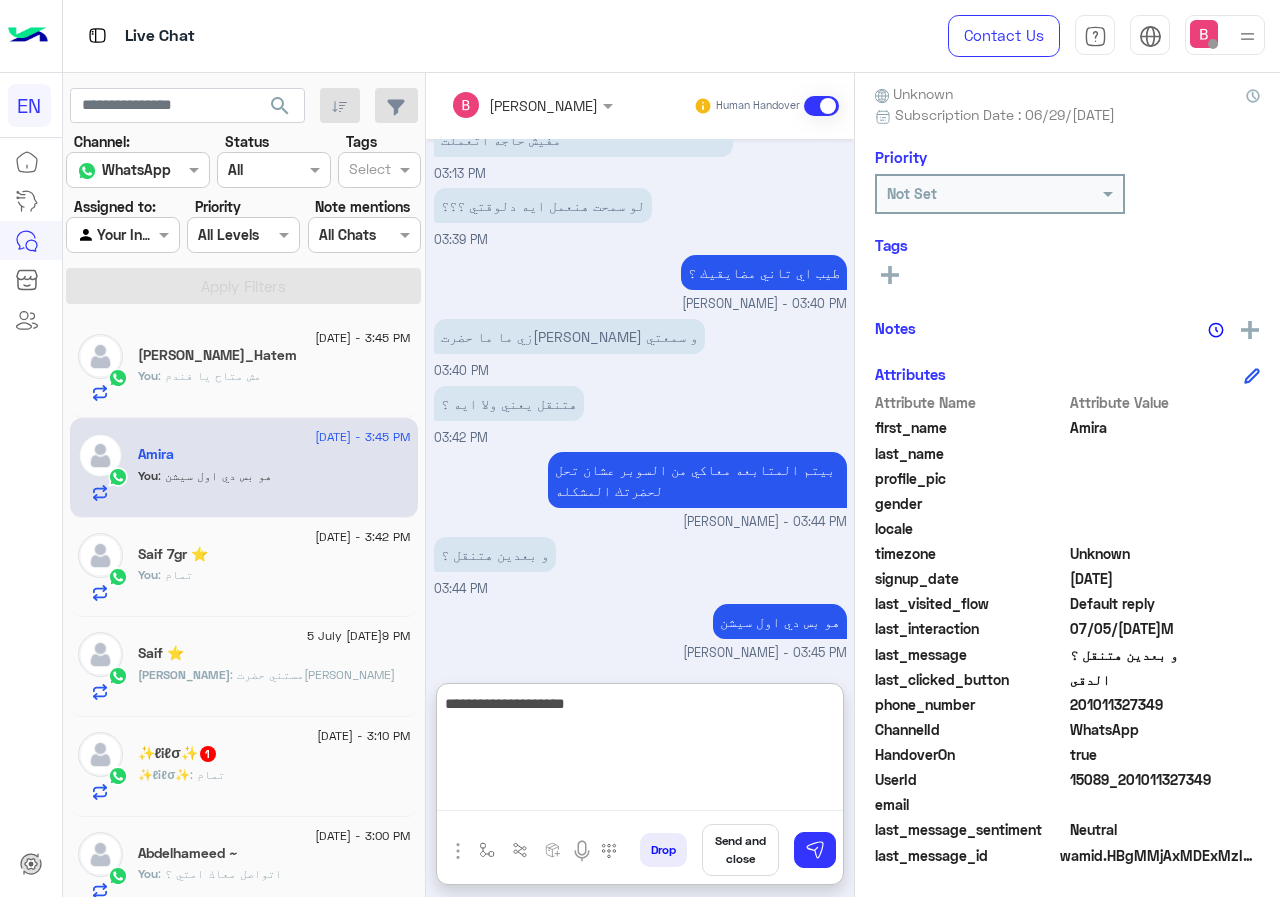 type on "**********" 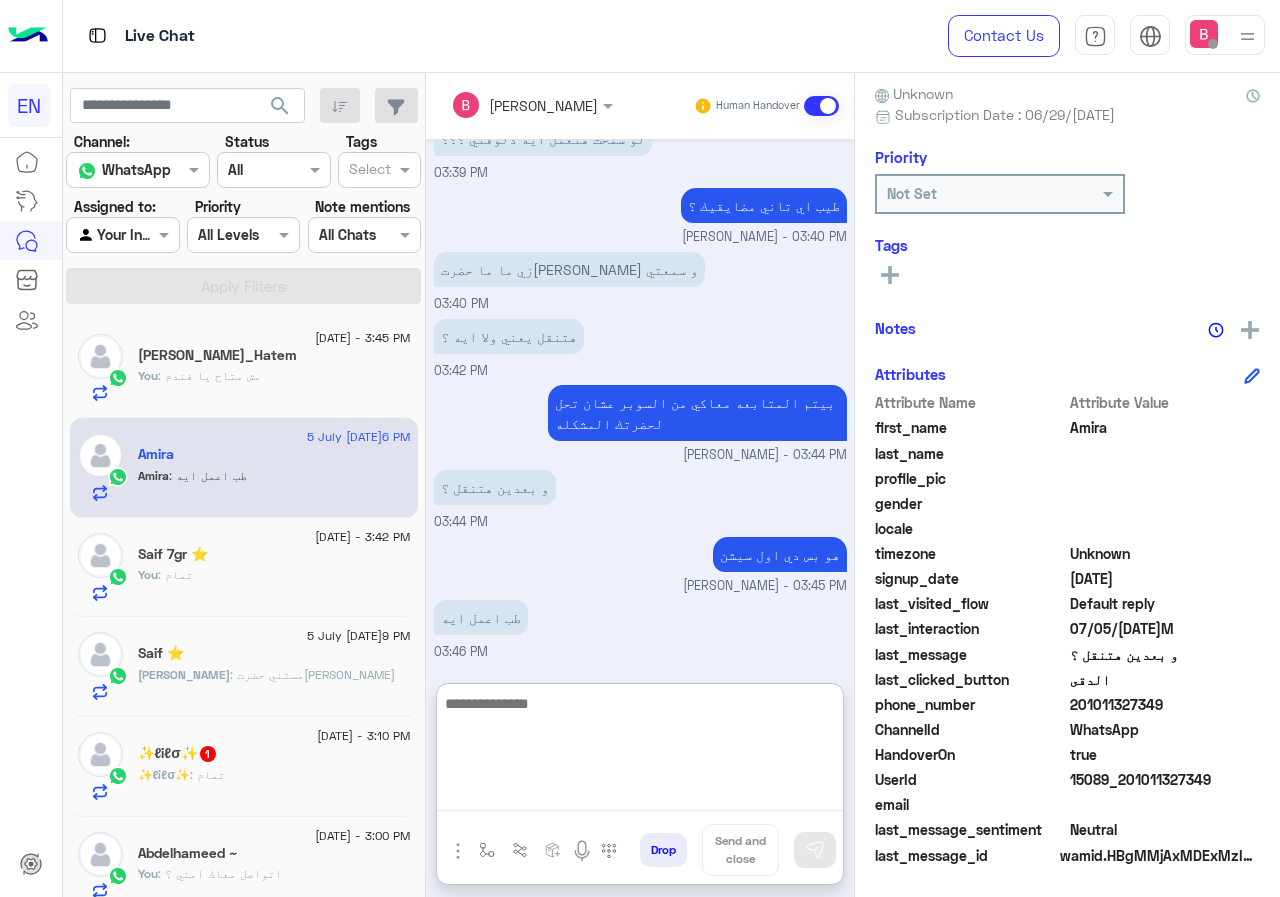 scroll, scrollTop: 1155, scrollLeft: 0, axis: vertical 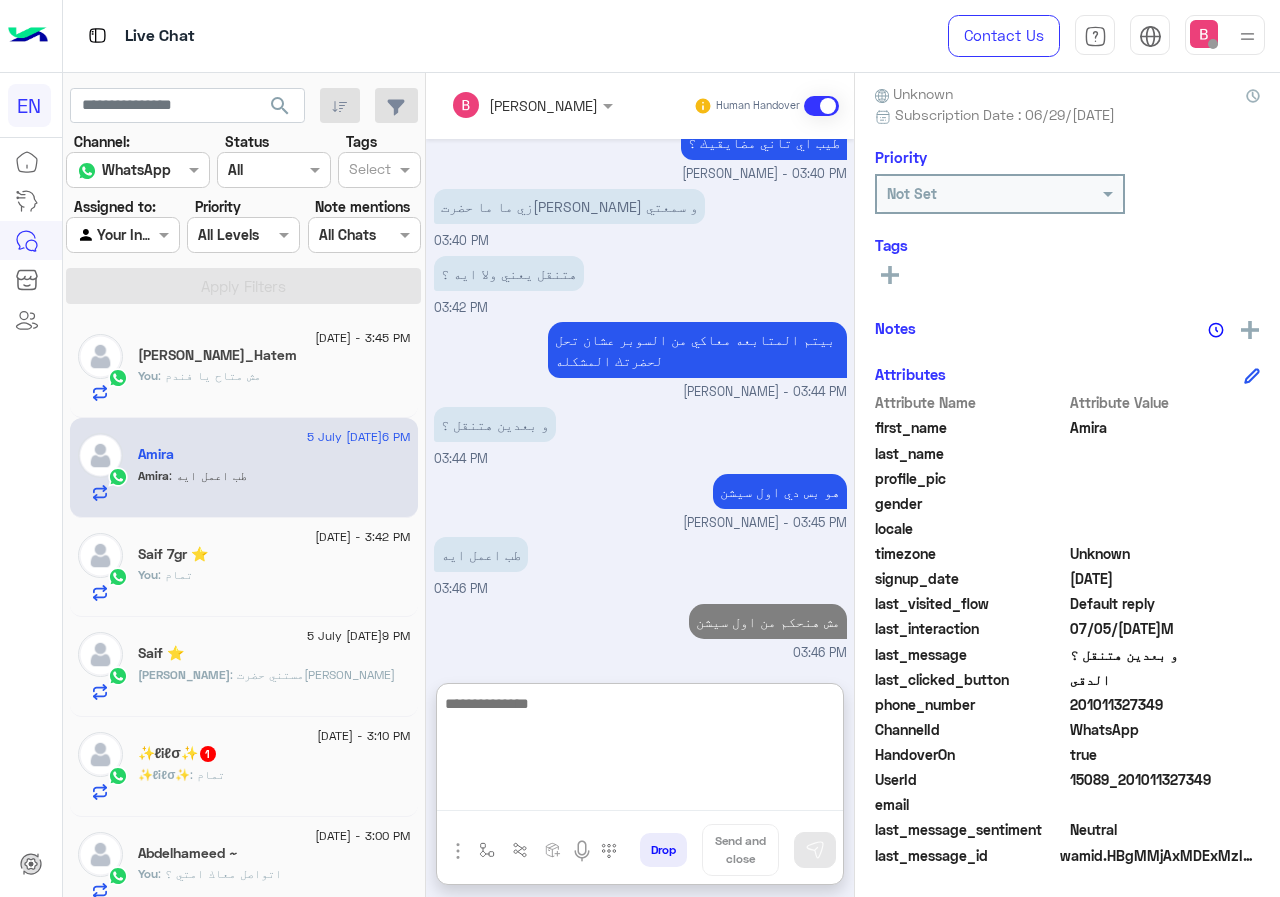 click at bounding box center (640, 751) 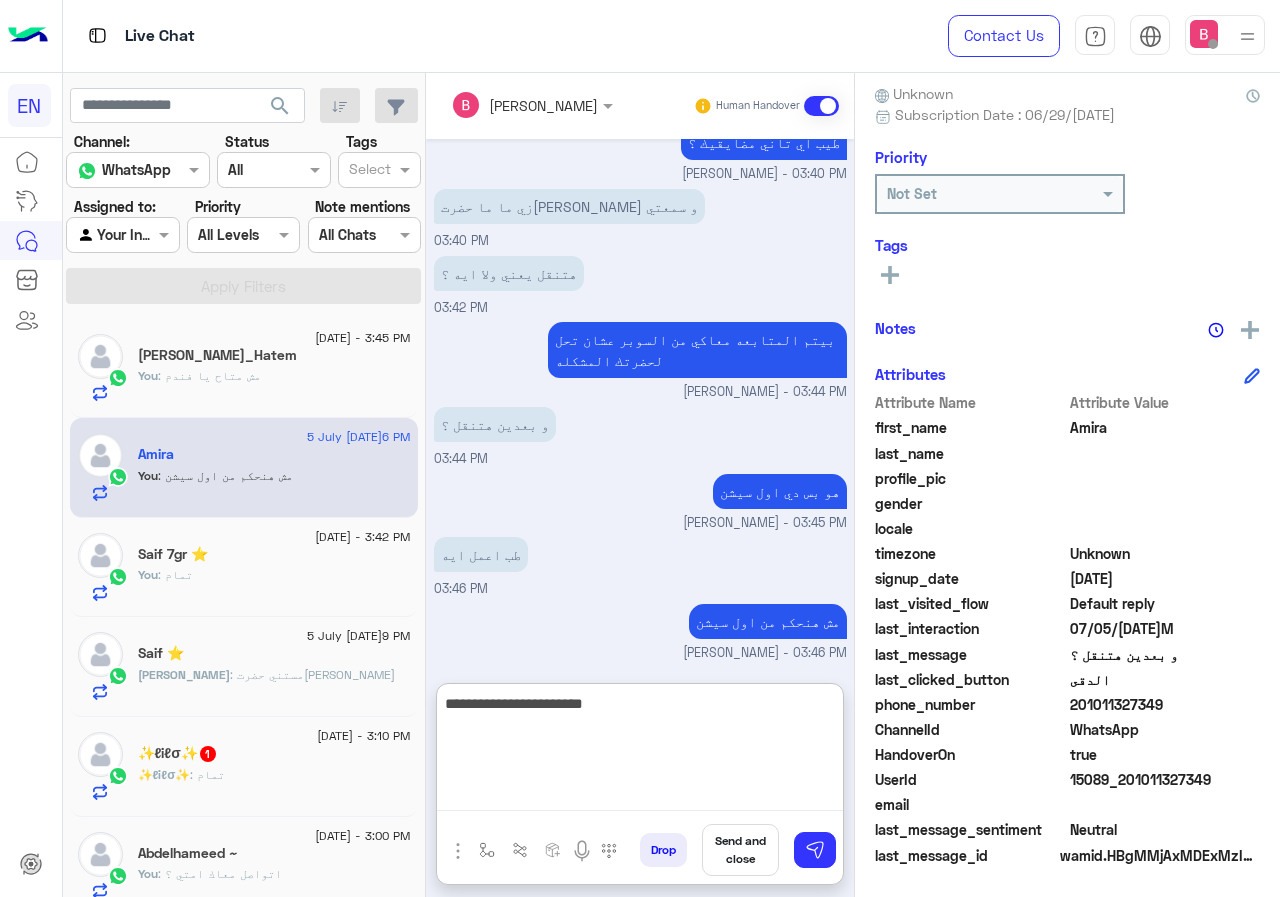 type on "**********" 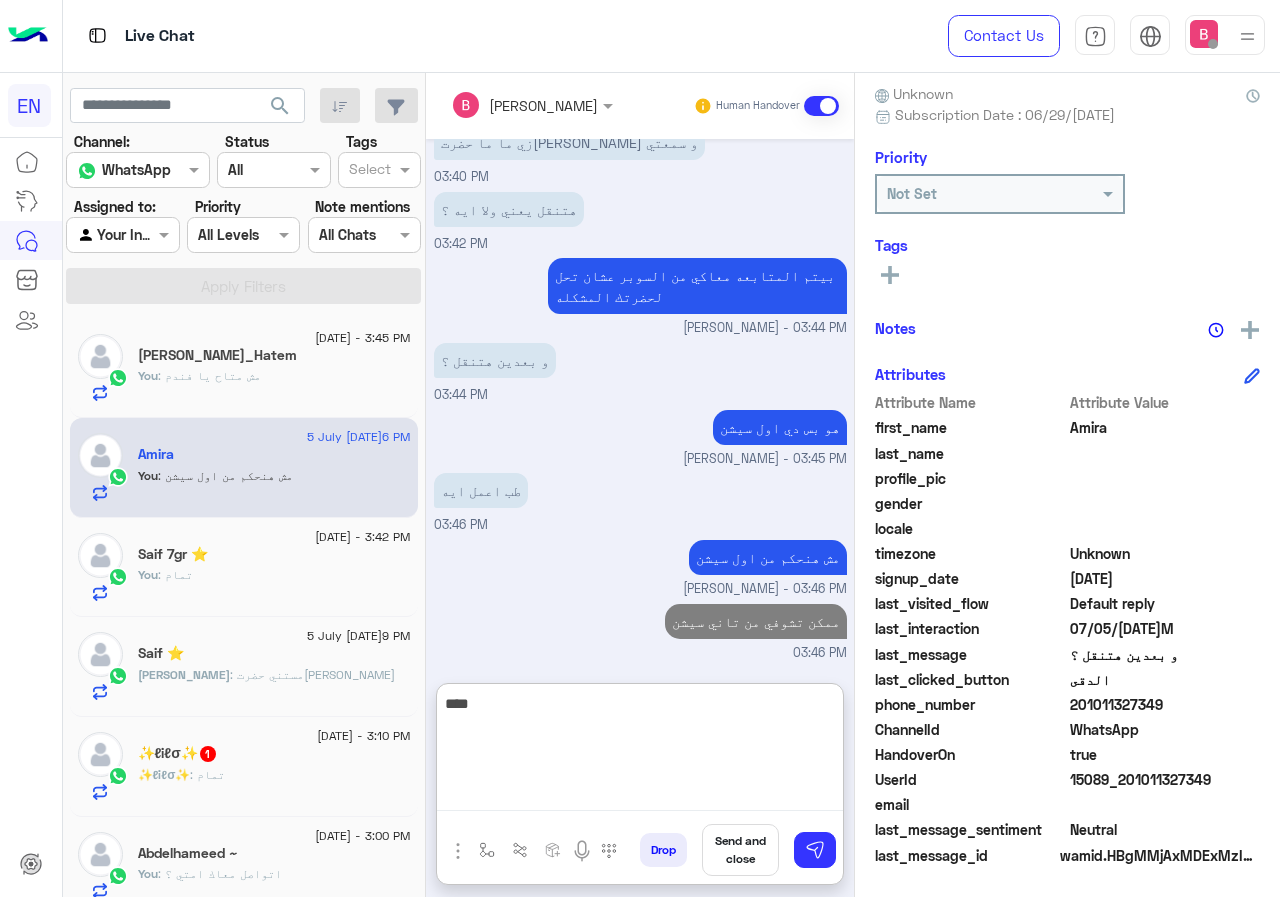 scroll, scrollTop: 1286, scrollLeft: 0, axis: vertical 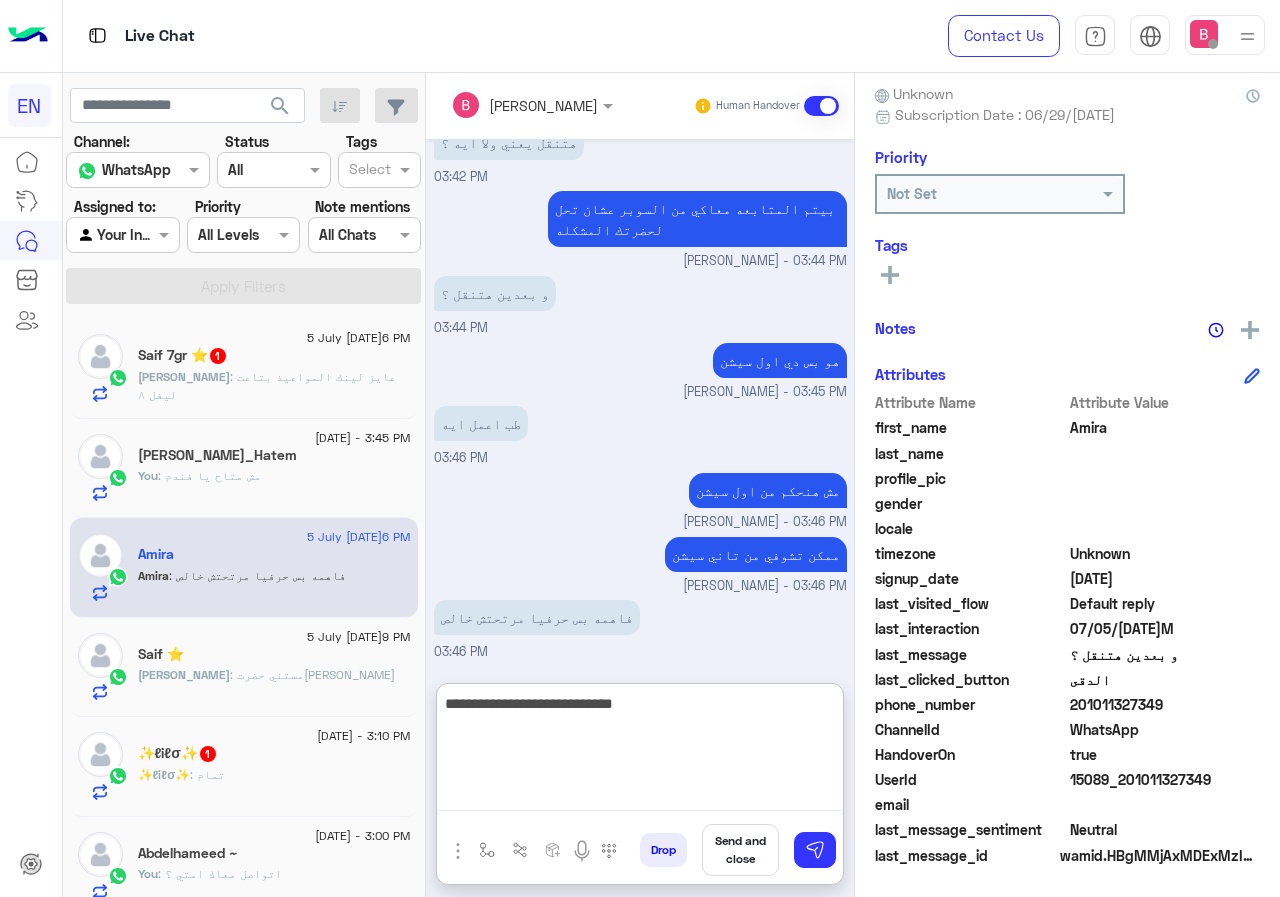 type on "**********" 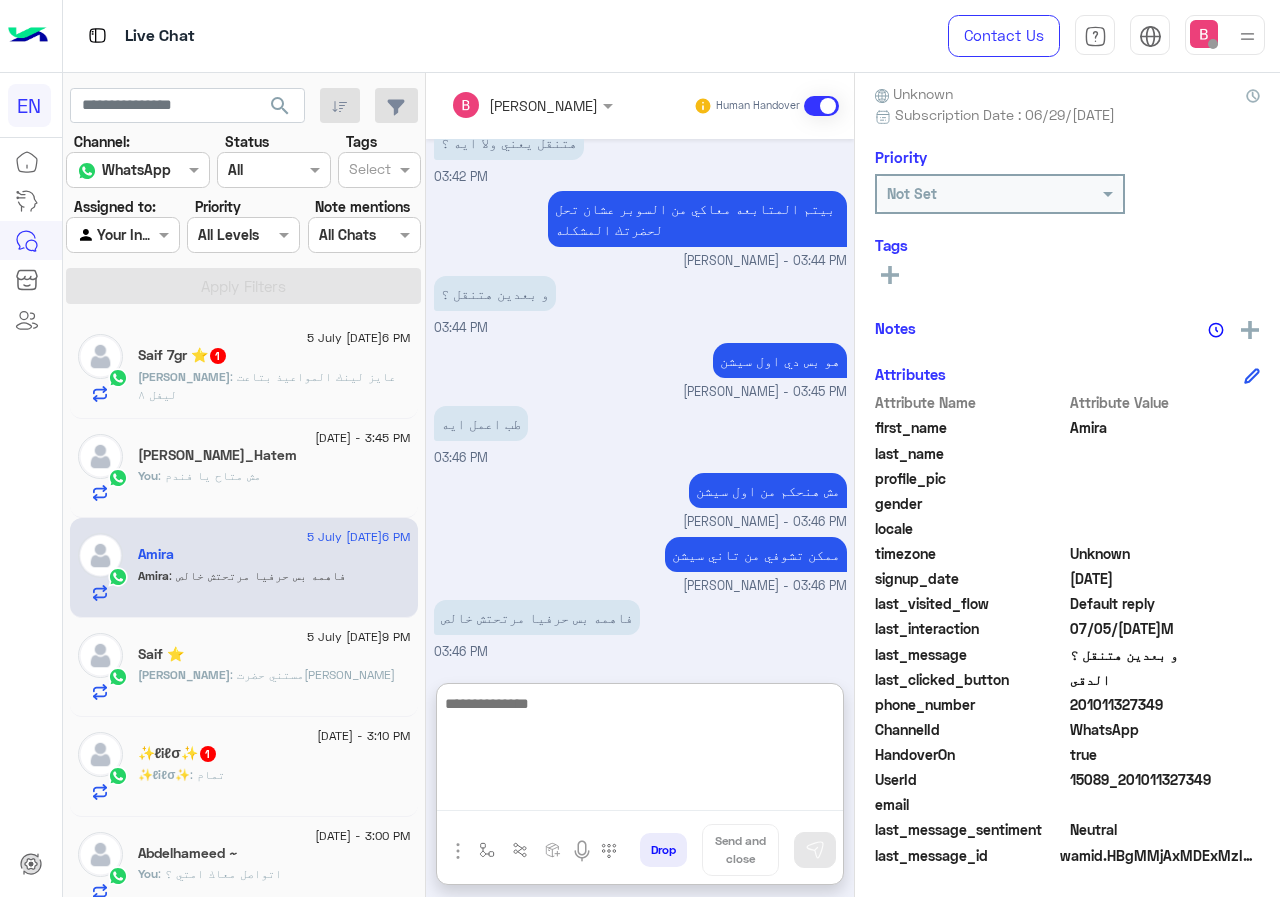 scroll, scrollTop: 1349, scrollLeft: 0, axis: vertical 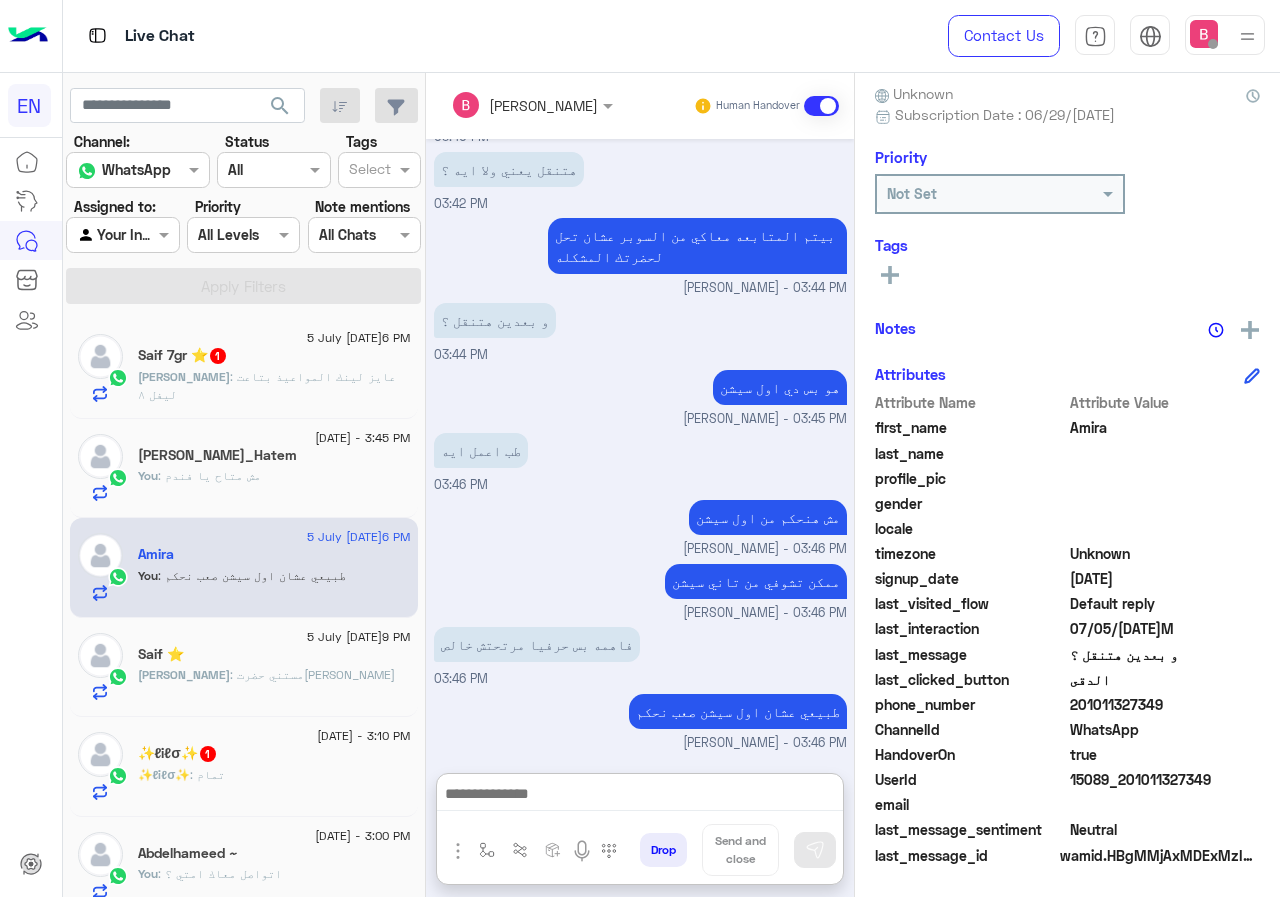 click at bounding box center [122, 234] 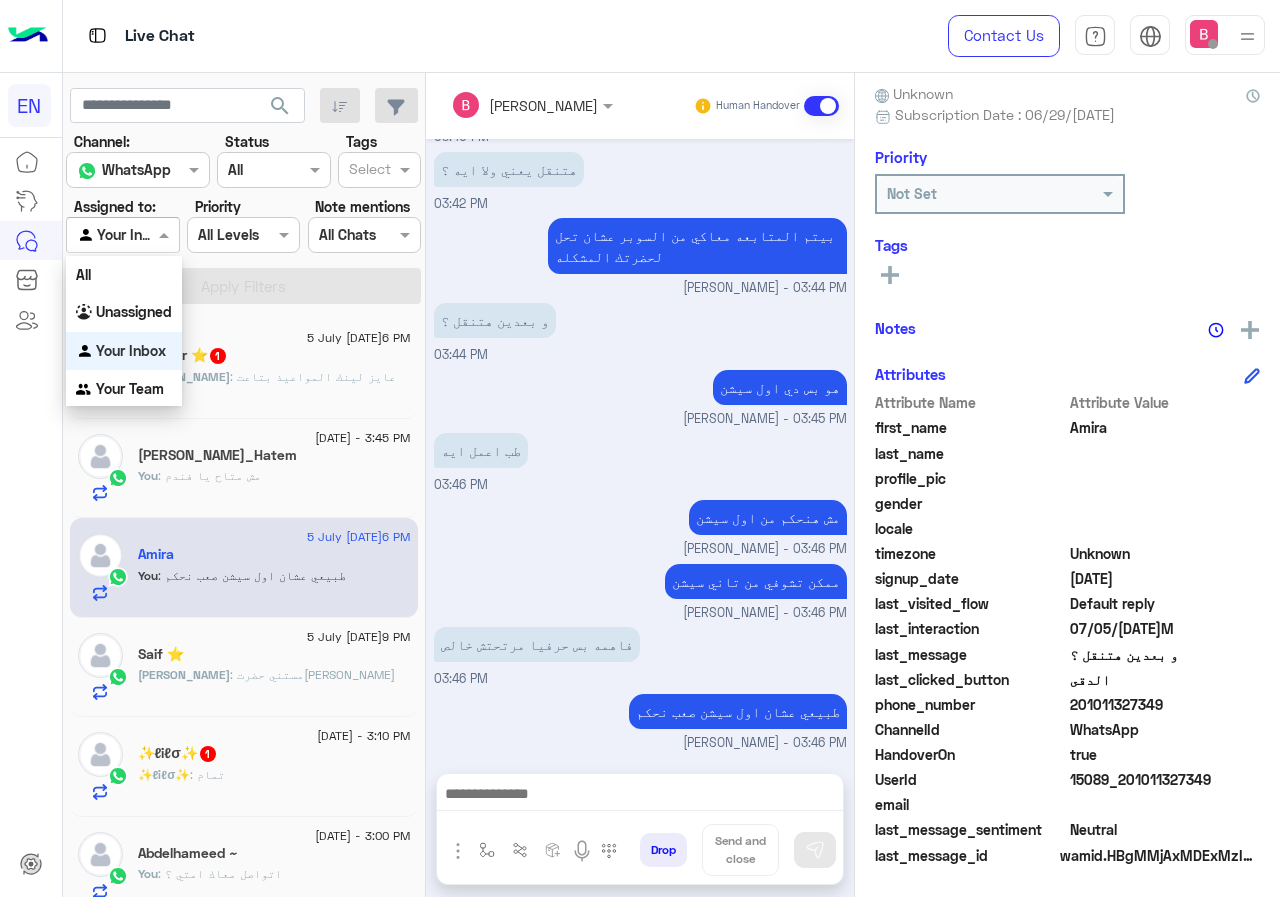 scroll, scrollTop: 1259, scrollLeft: 0, axis: vertical 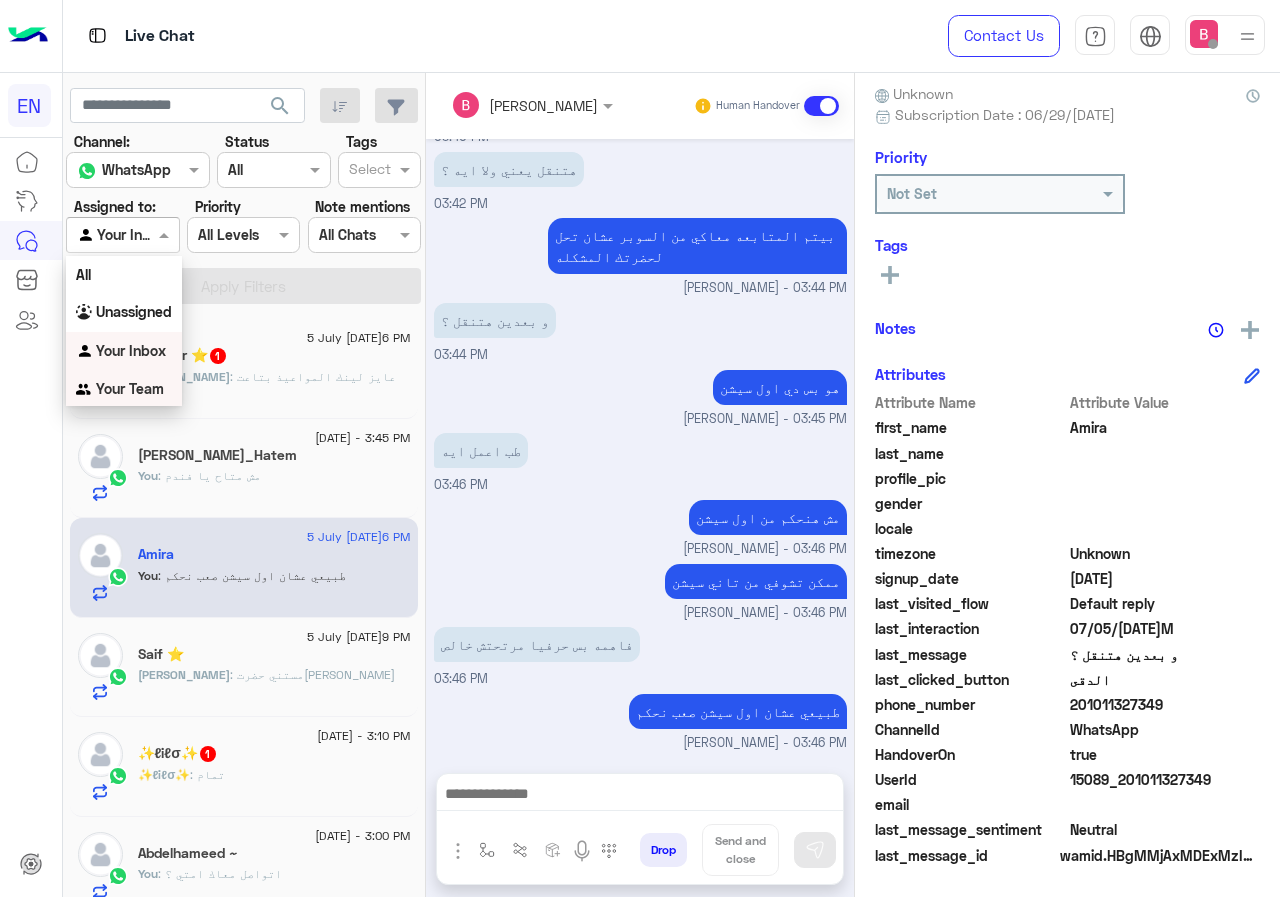 click on "Your Team" at bounding box center (130, 388) 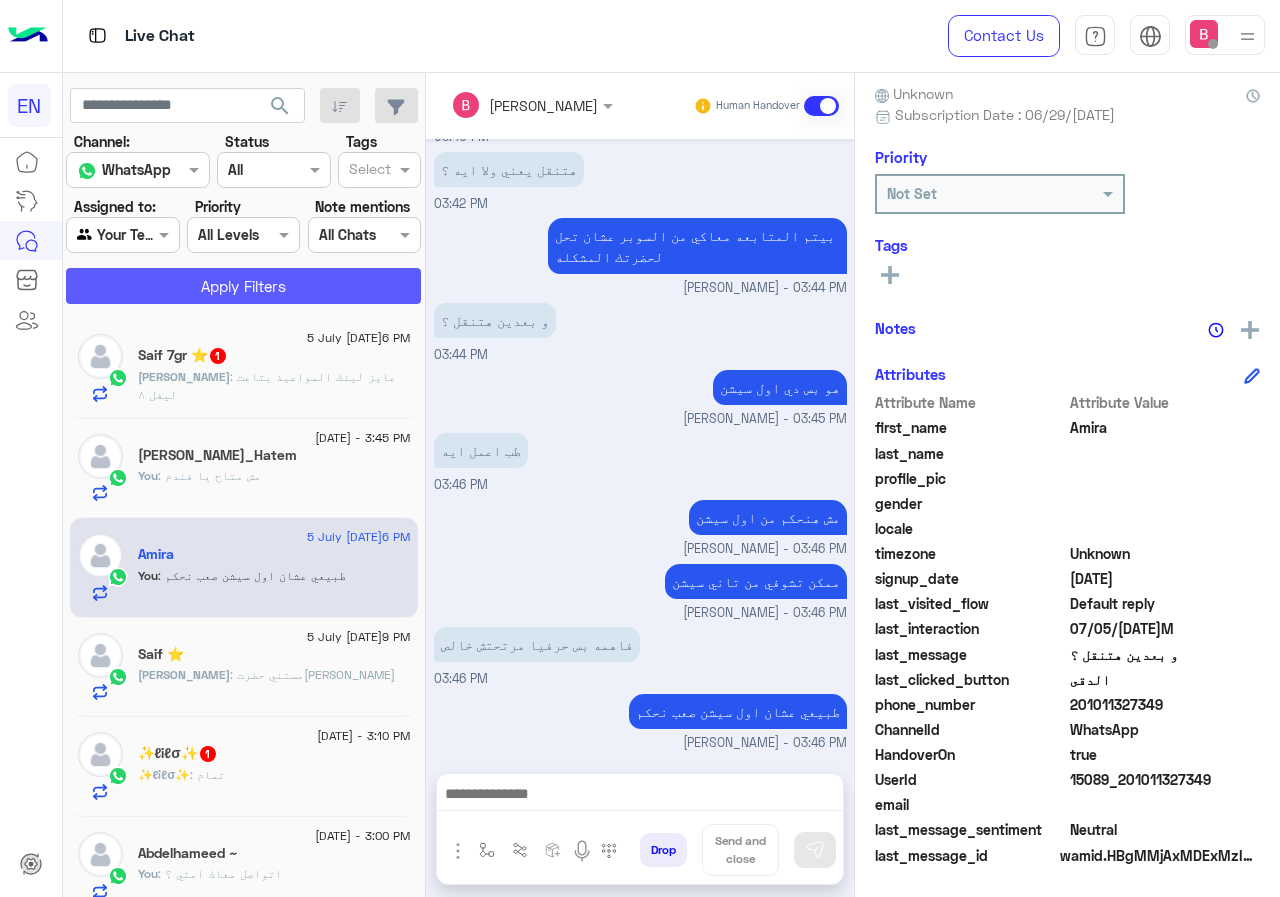 click on "Apply Filters" 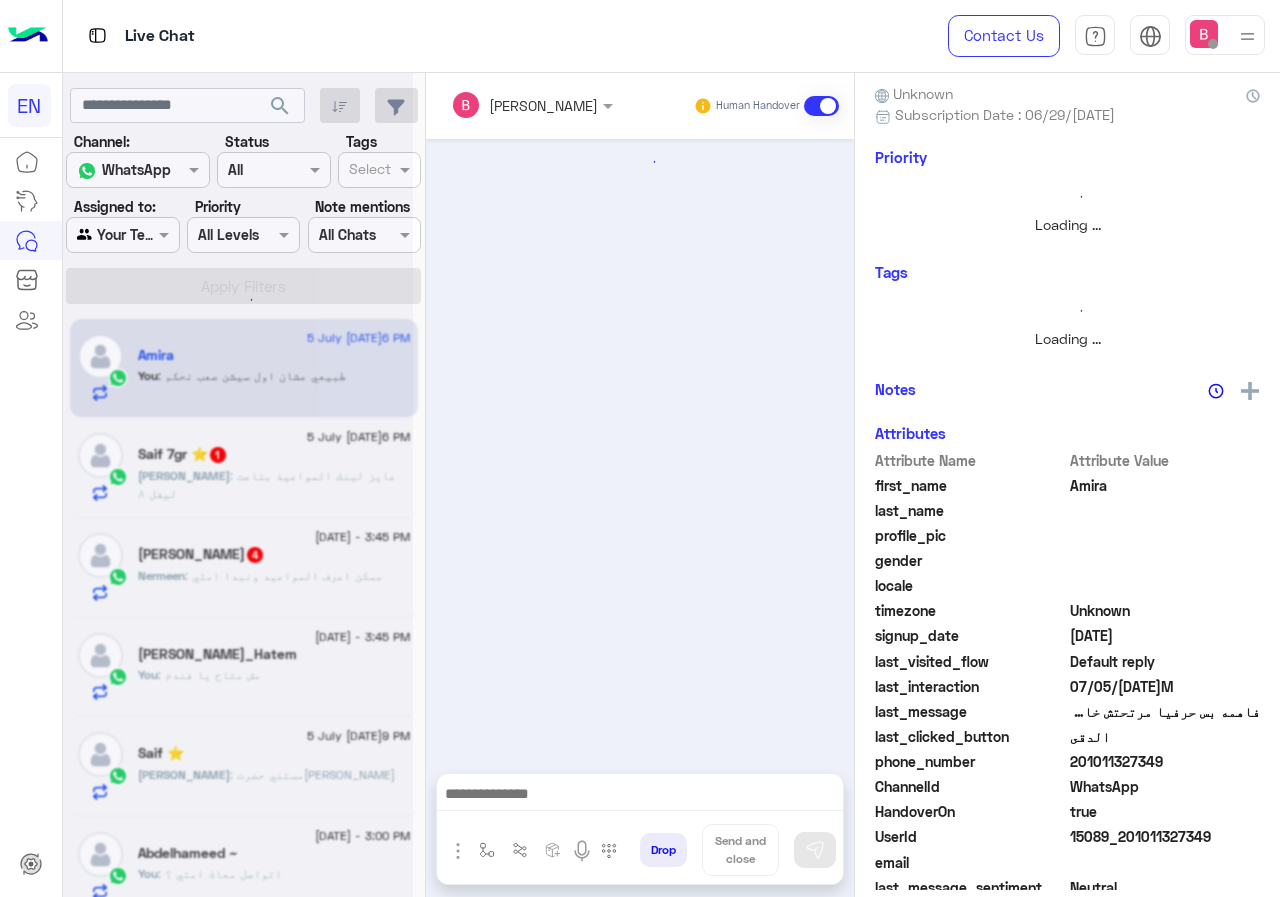 scroll, scrollTop: 221, scrollLeft: 0, axis: vertical 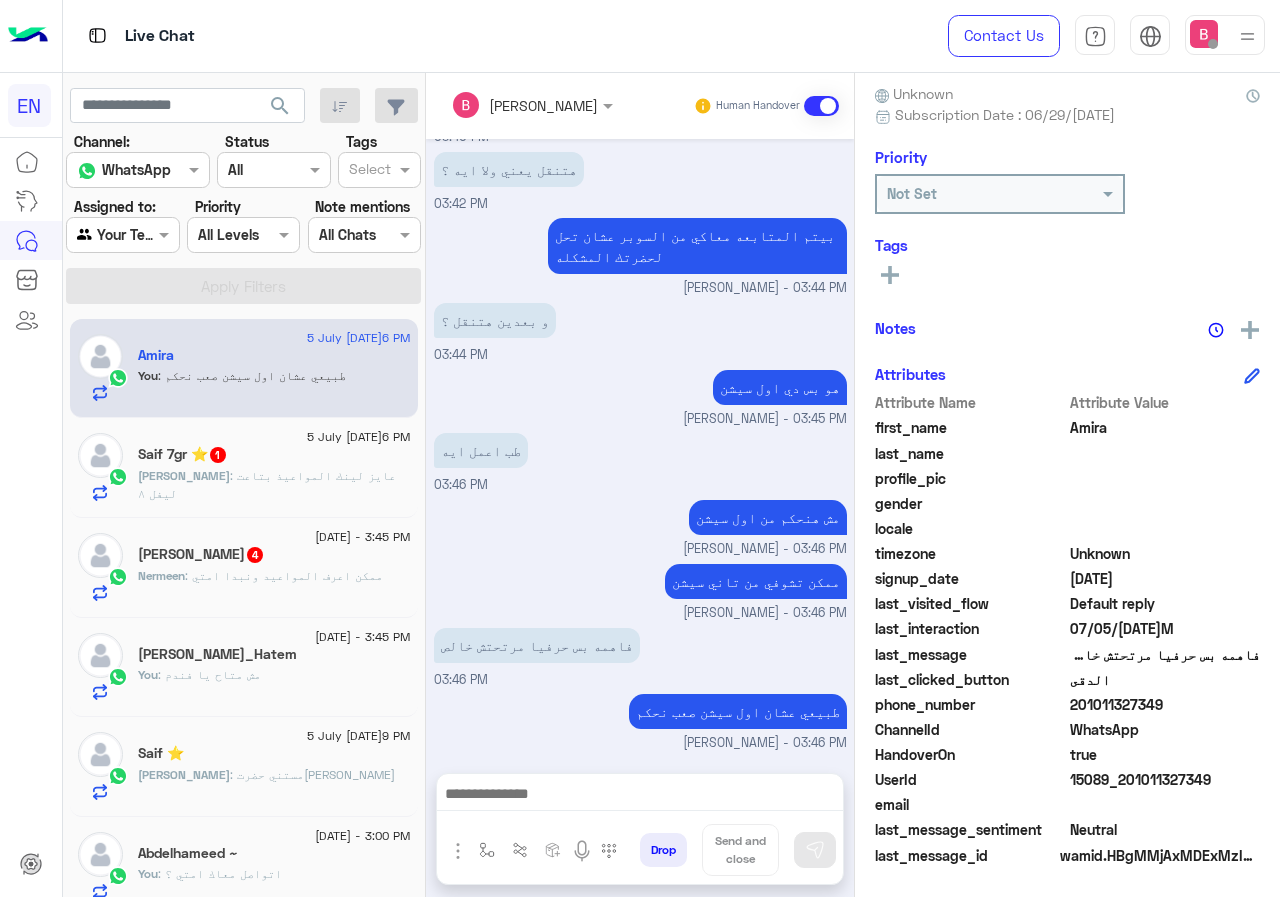 click at bounding box center [122, 234] 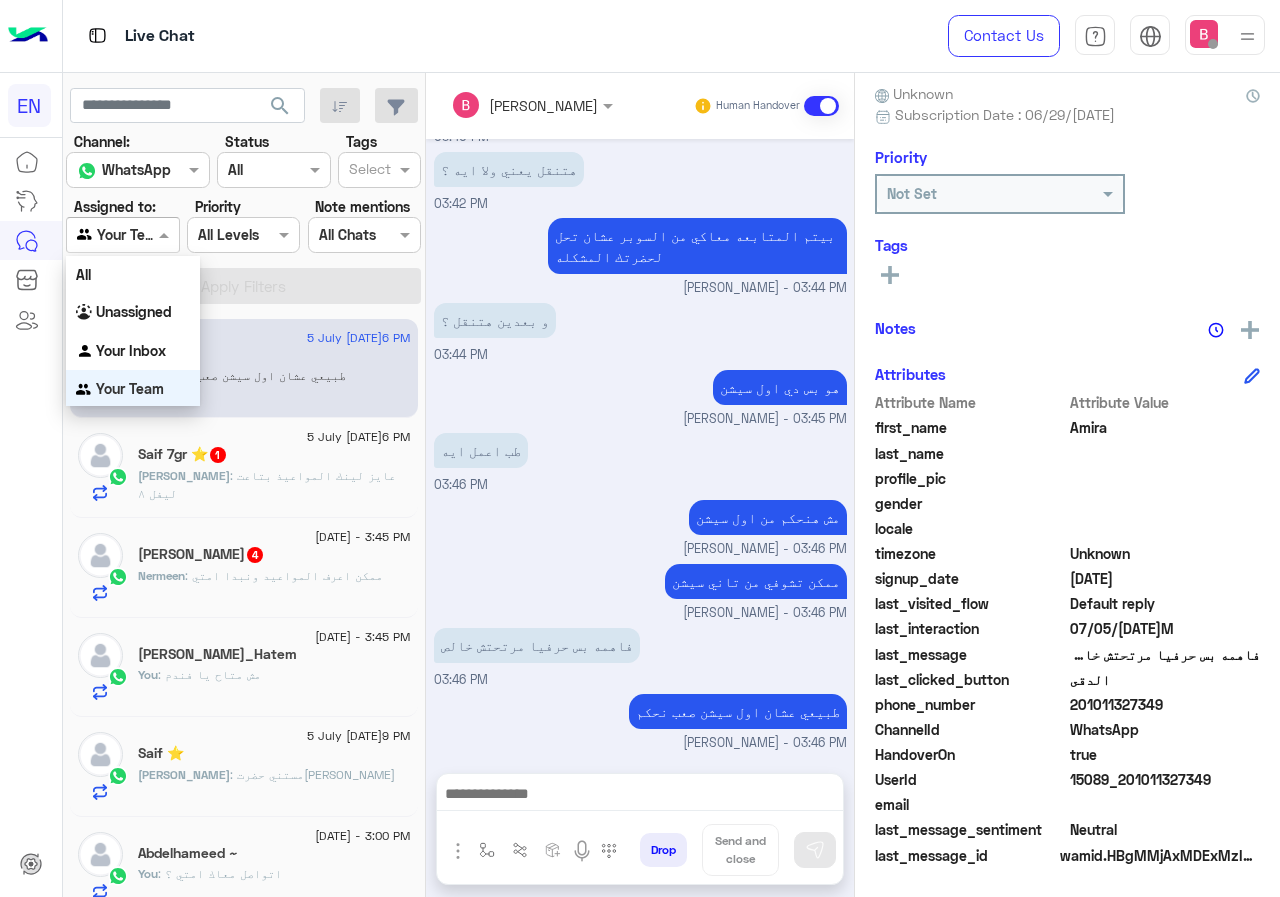scroll, scrollTop: 3, scrollLeft: 0, axis: vertical 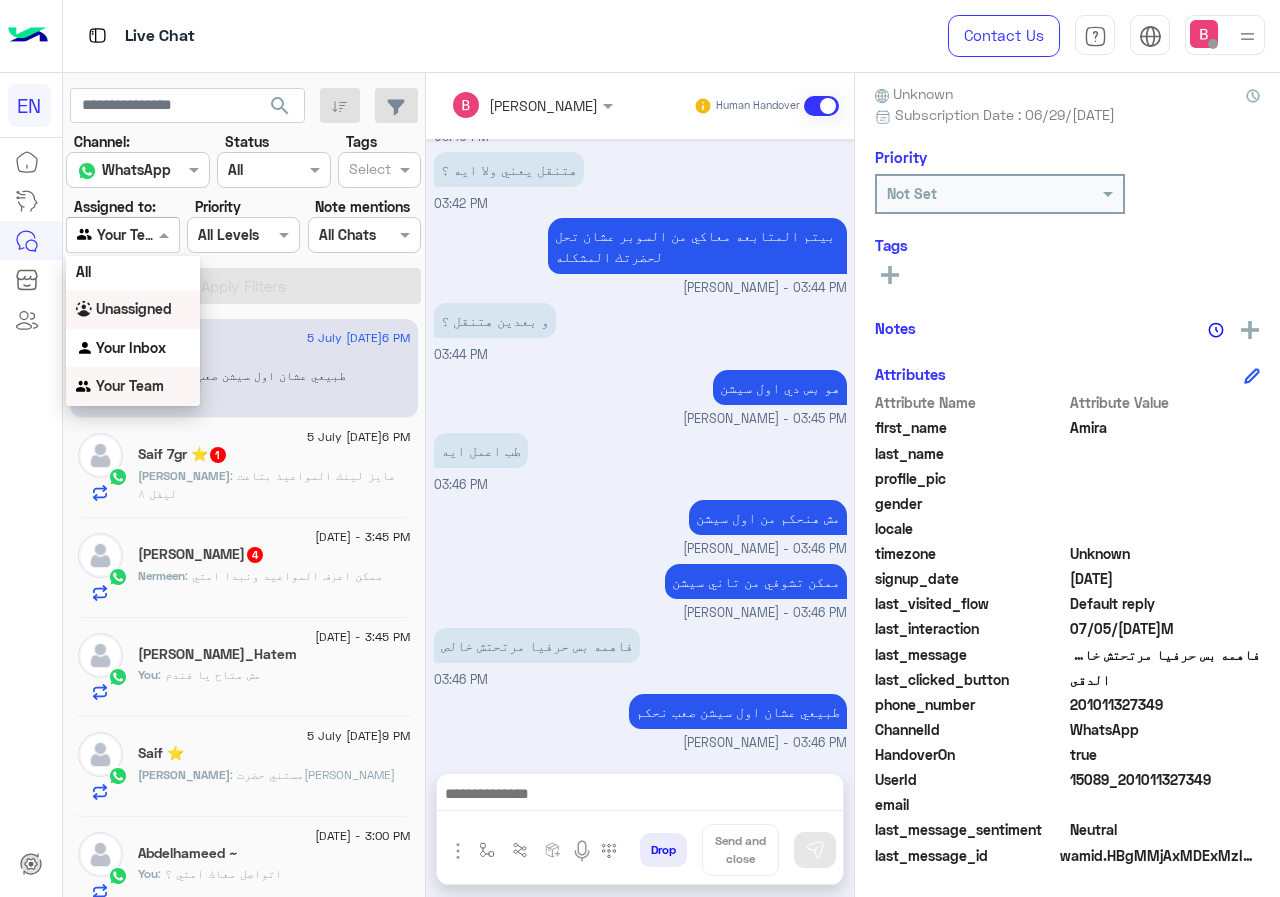click on "Unassigned" at bounding box center (133, 309) 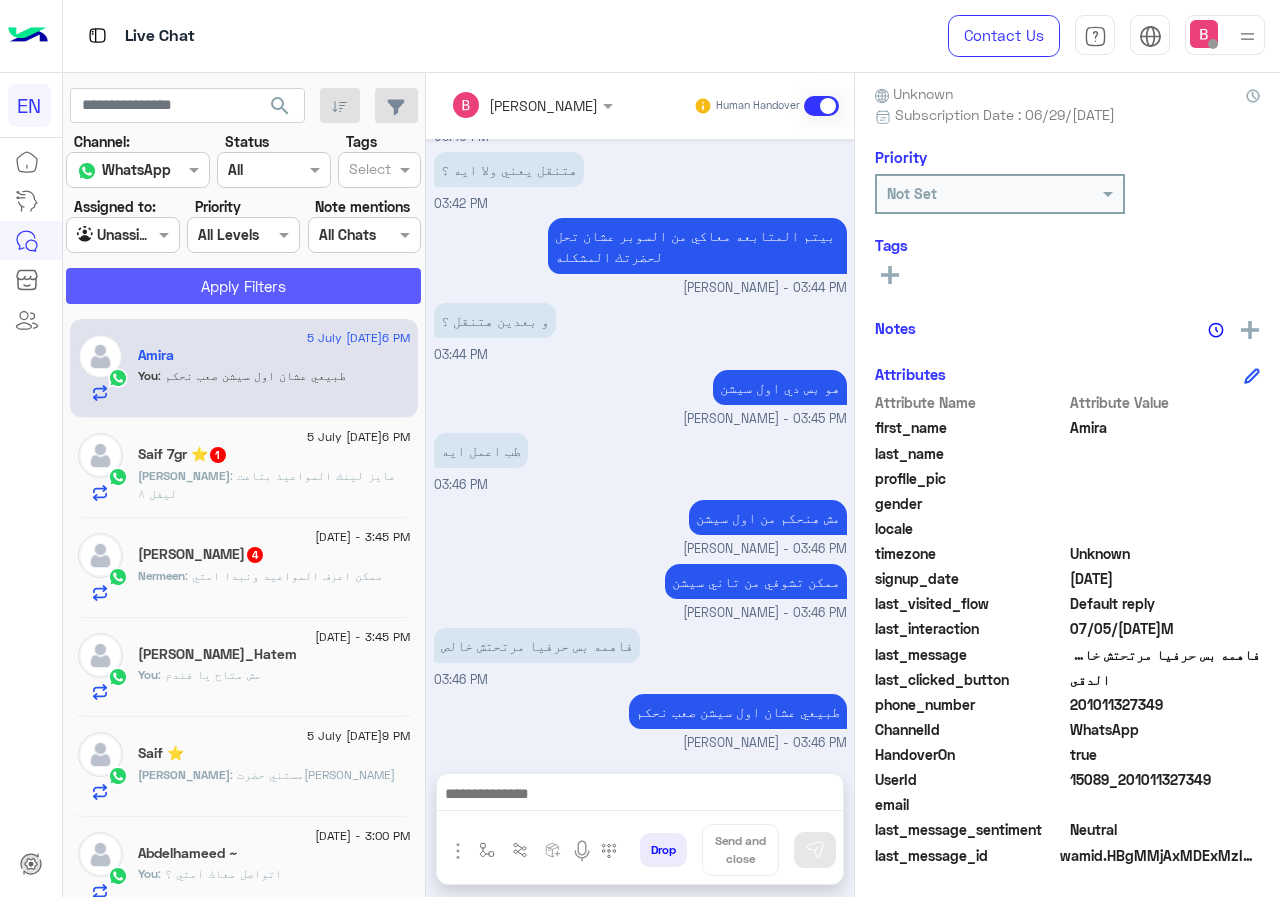 click on "Apply Filters" 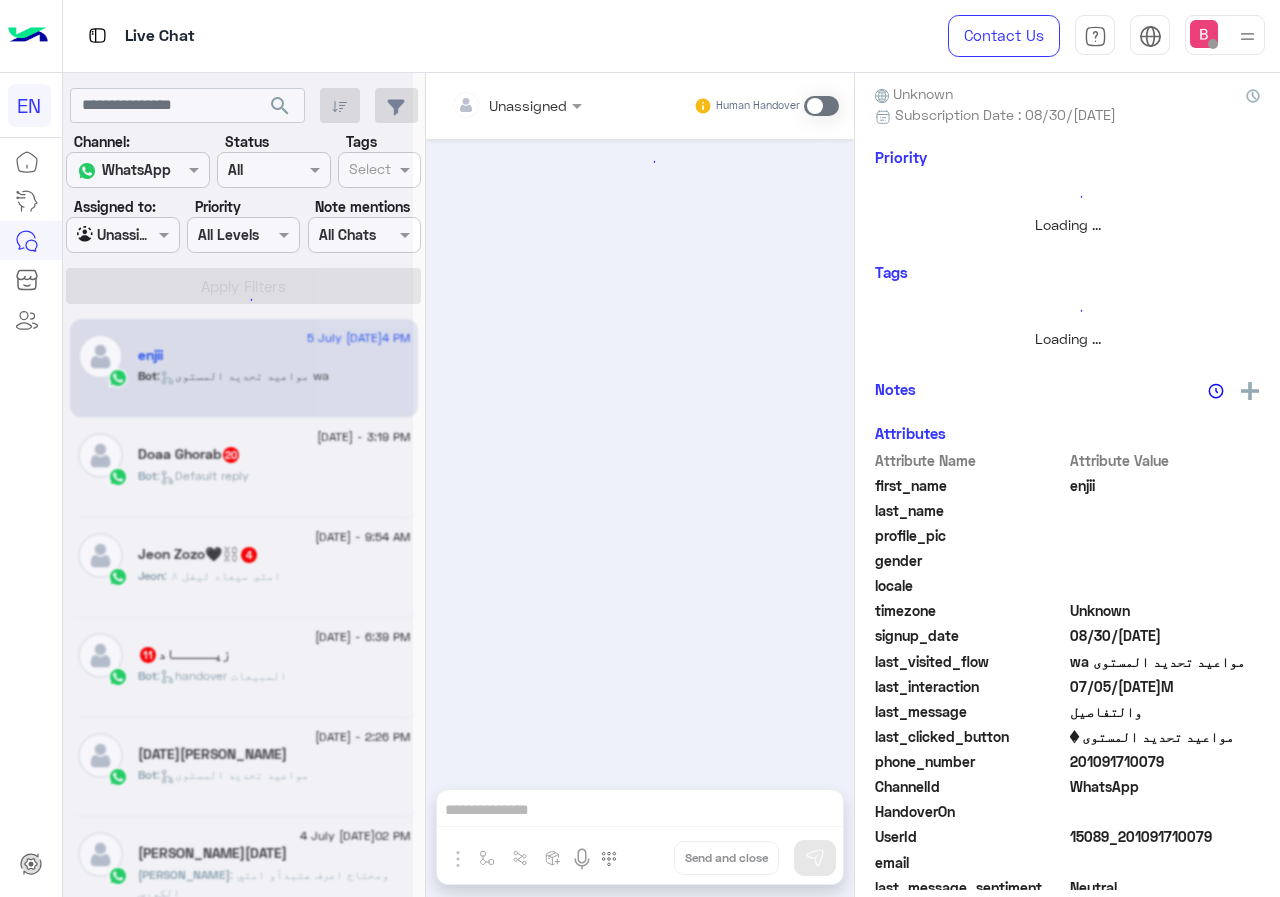 scroll, scrollTop: 221, scrollLeft: 0, axis: vertical 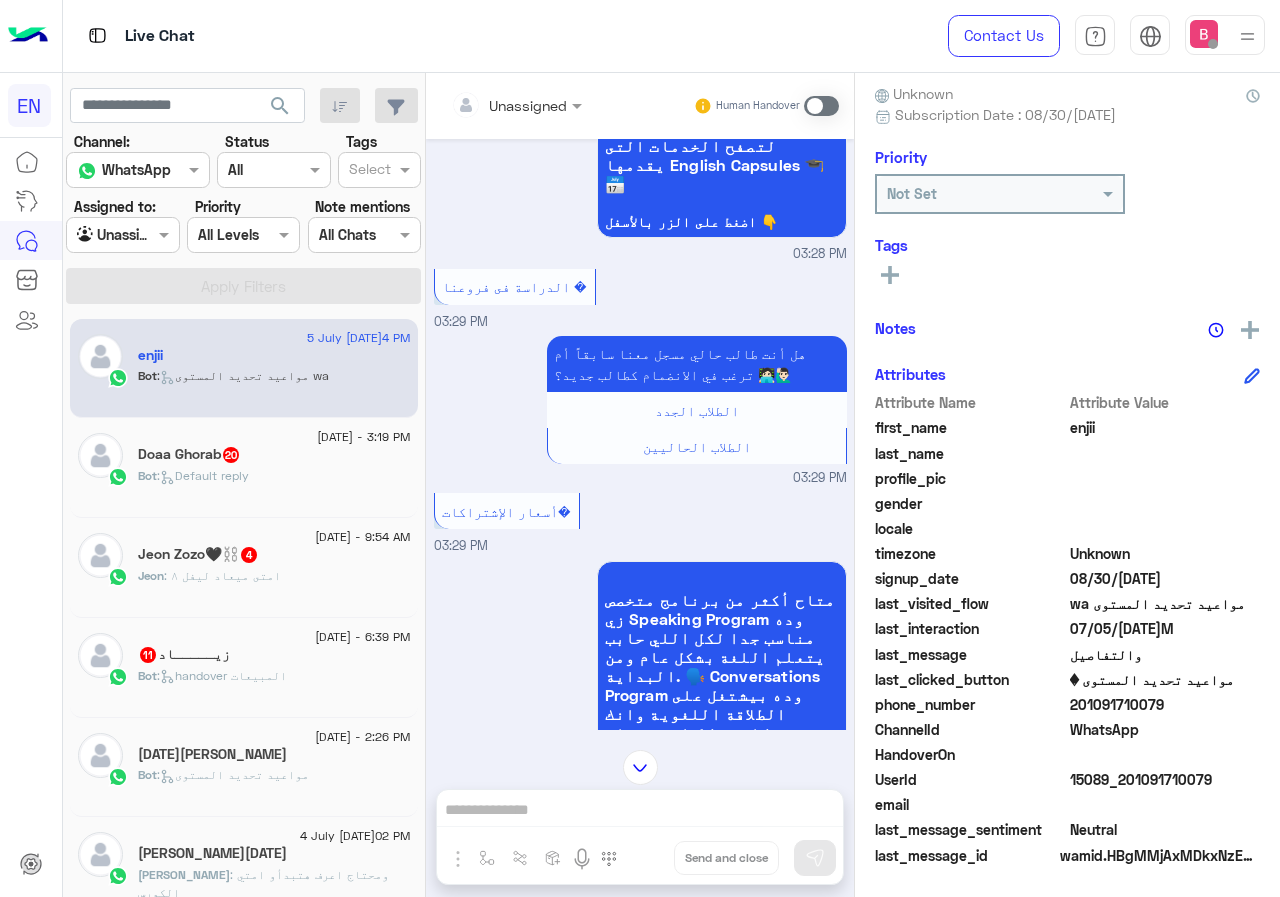 click on "Unassigned" at bounding box center (509, 105) 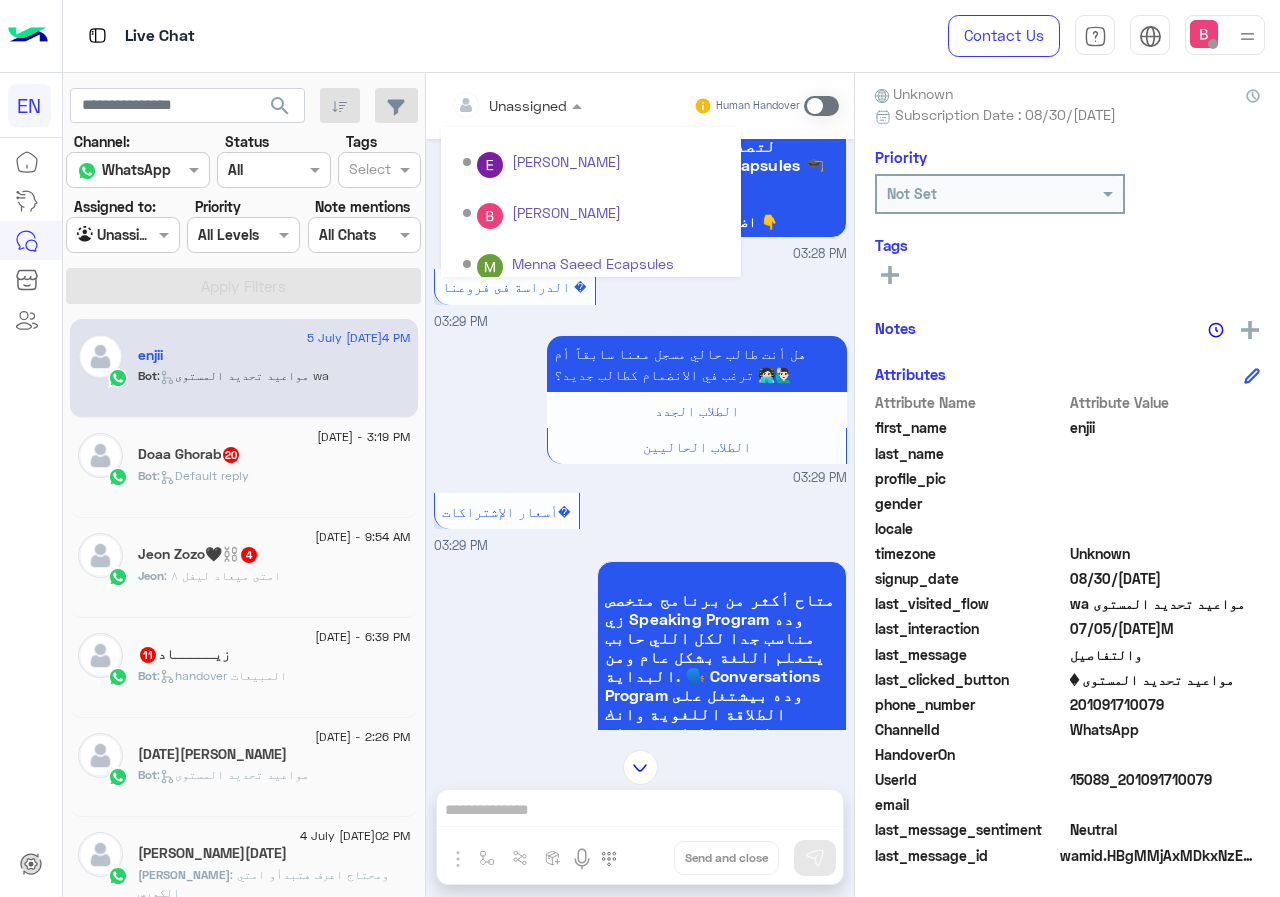 scroll, scrollTop: 332, scrollLeft: 0, axis: vertical 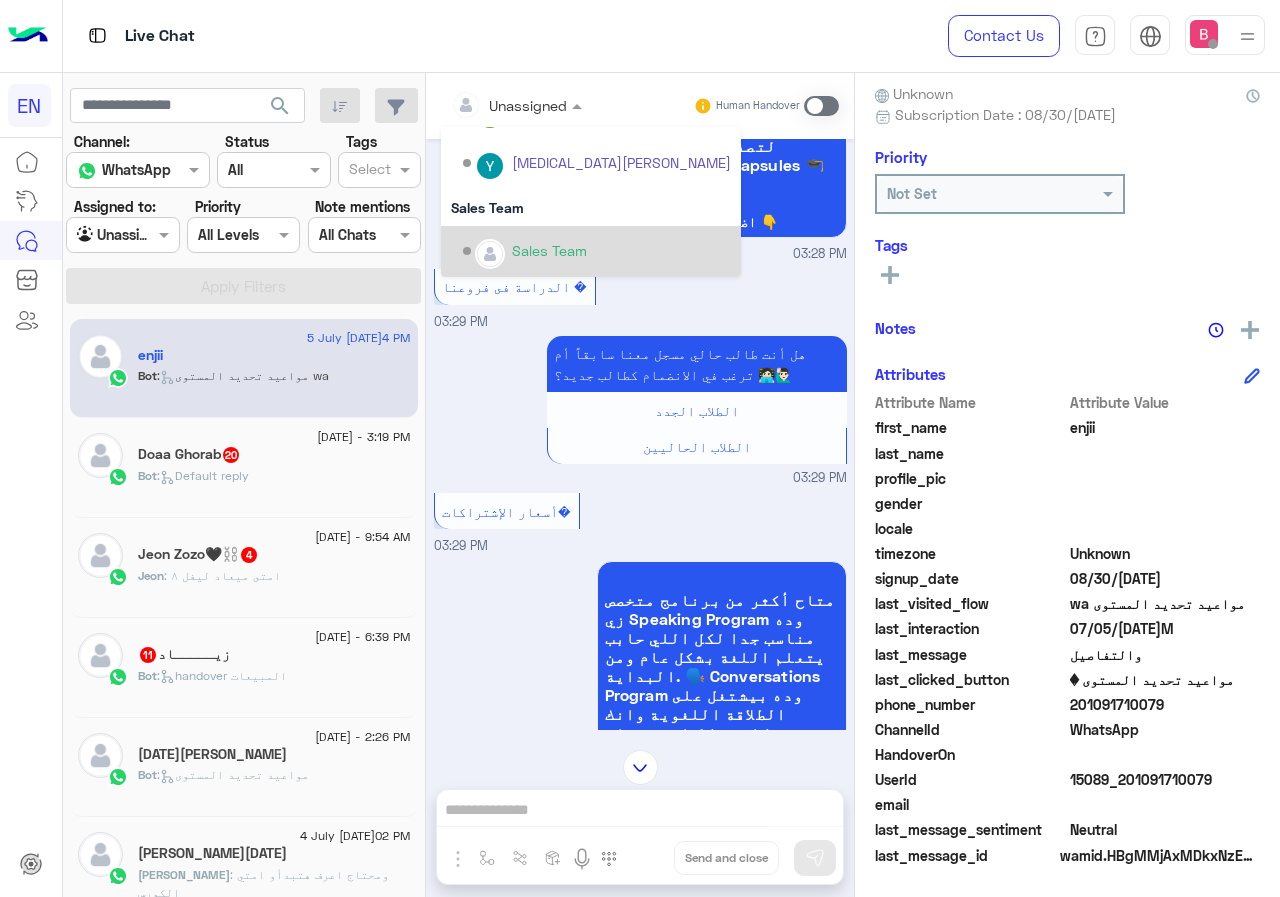 click on "Sales Team" at bounding box center (597, 251) 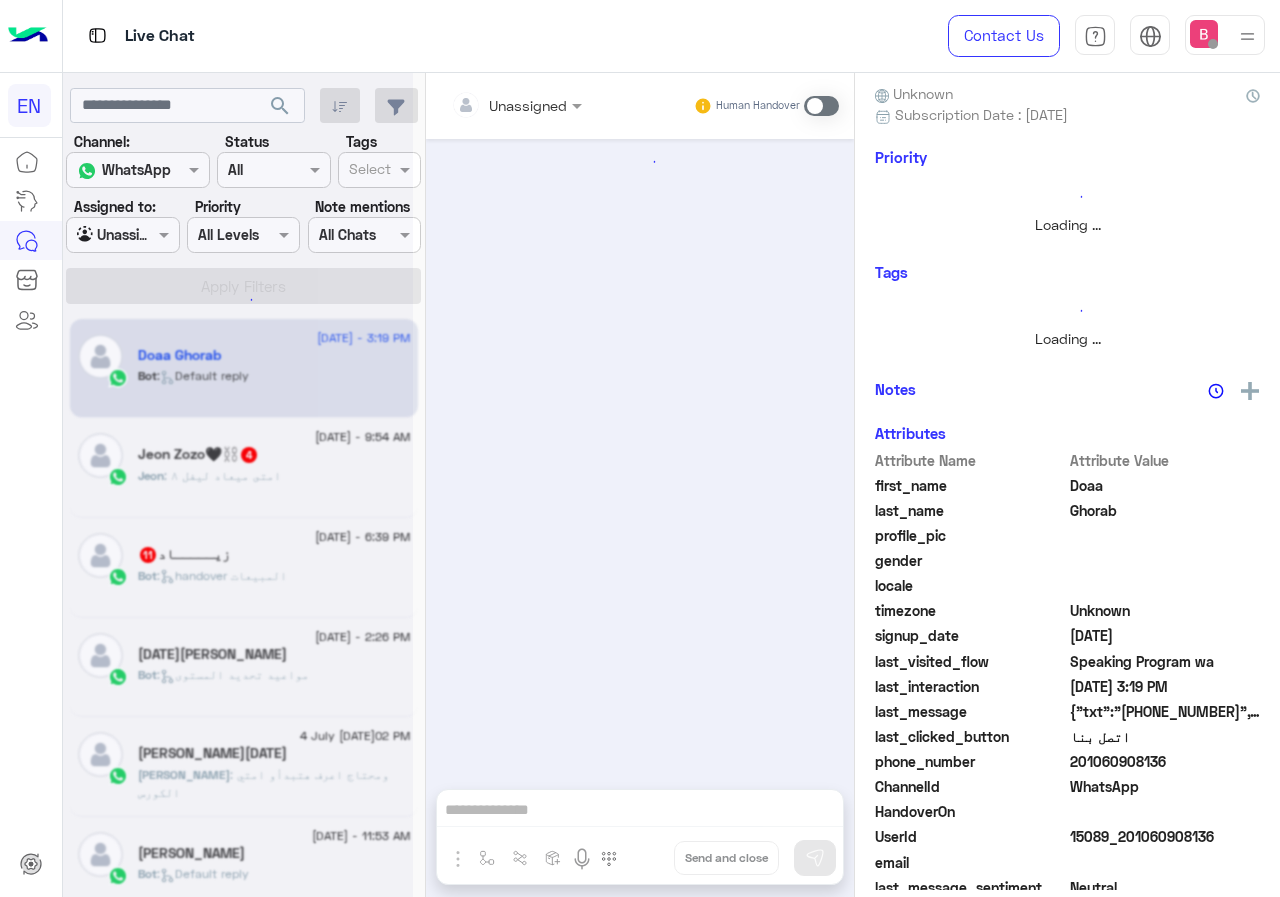 scroll, scrollTop: 221, scrollLeft: 0, axis: vertical 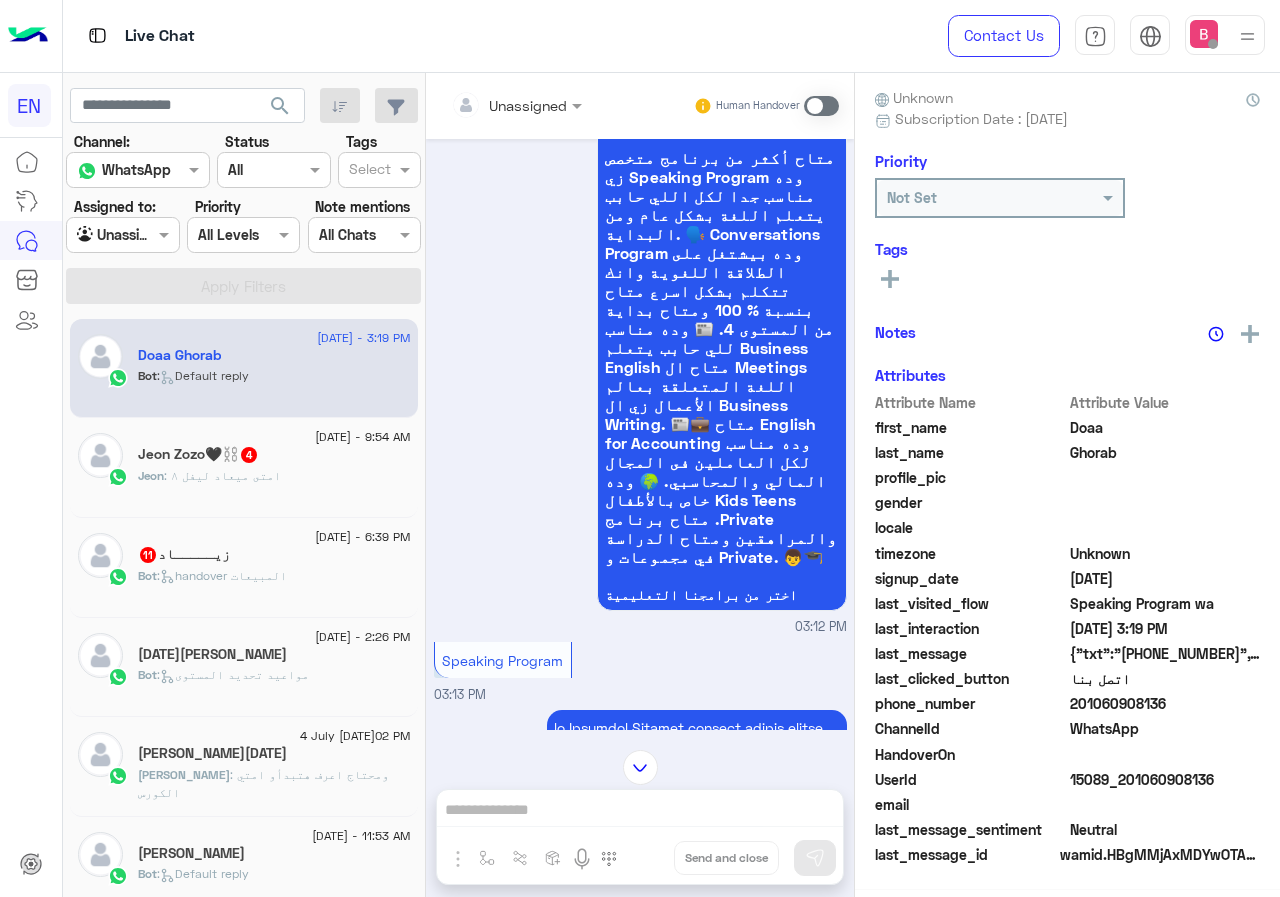 click at bounding box center [516, 104] 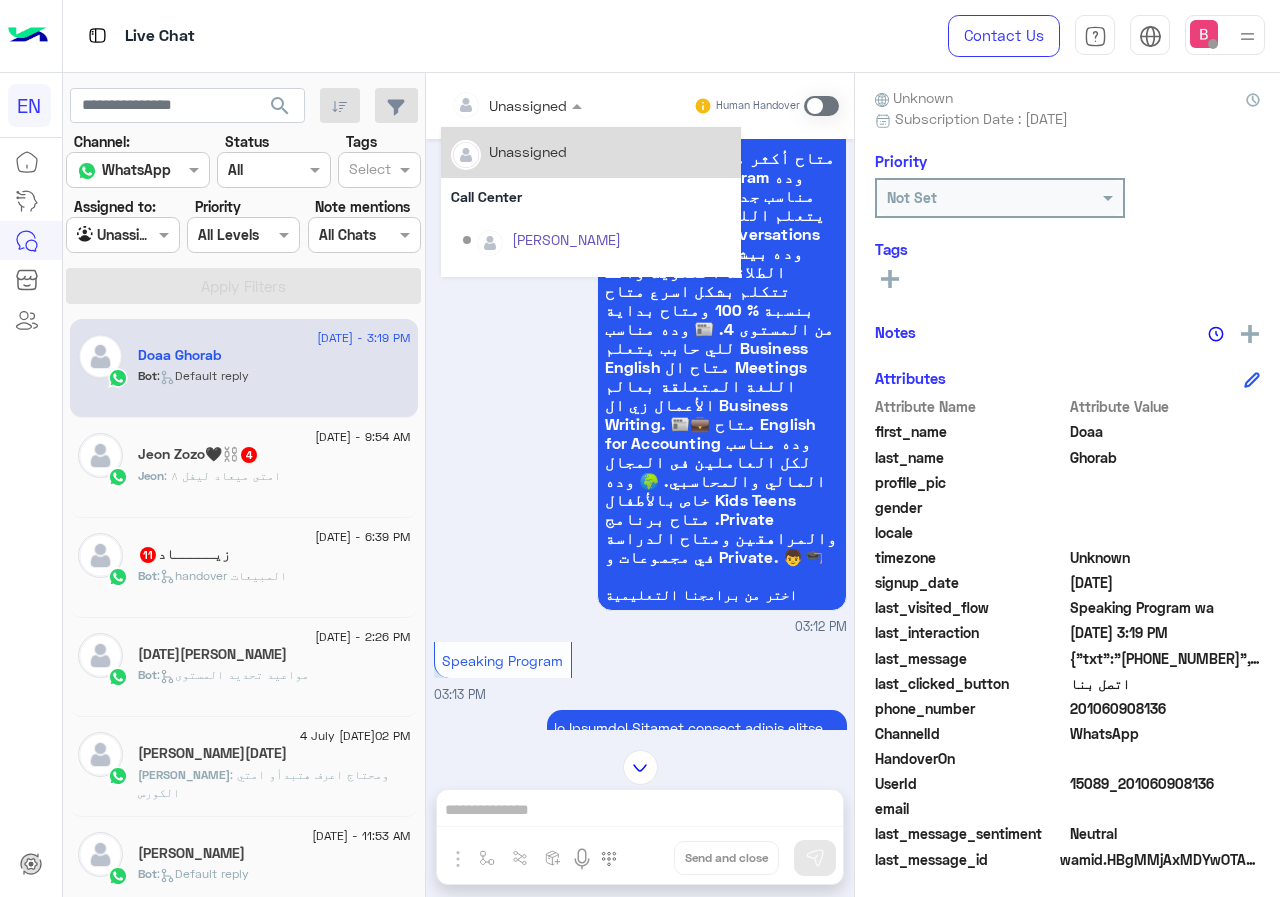 scroll, scrollTop: 180, scrollLeft: 0, axis: vertical 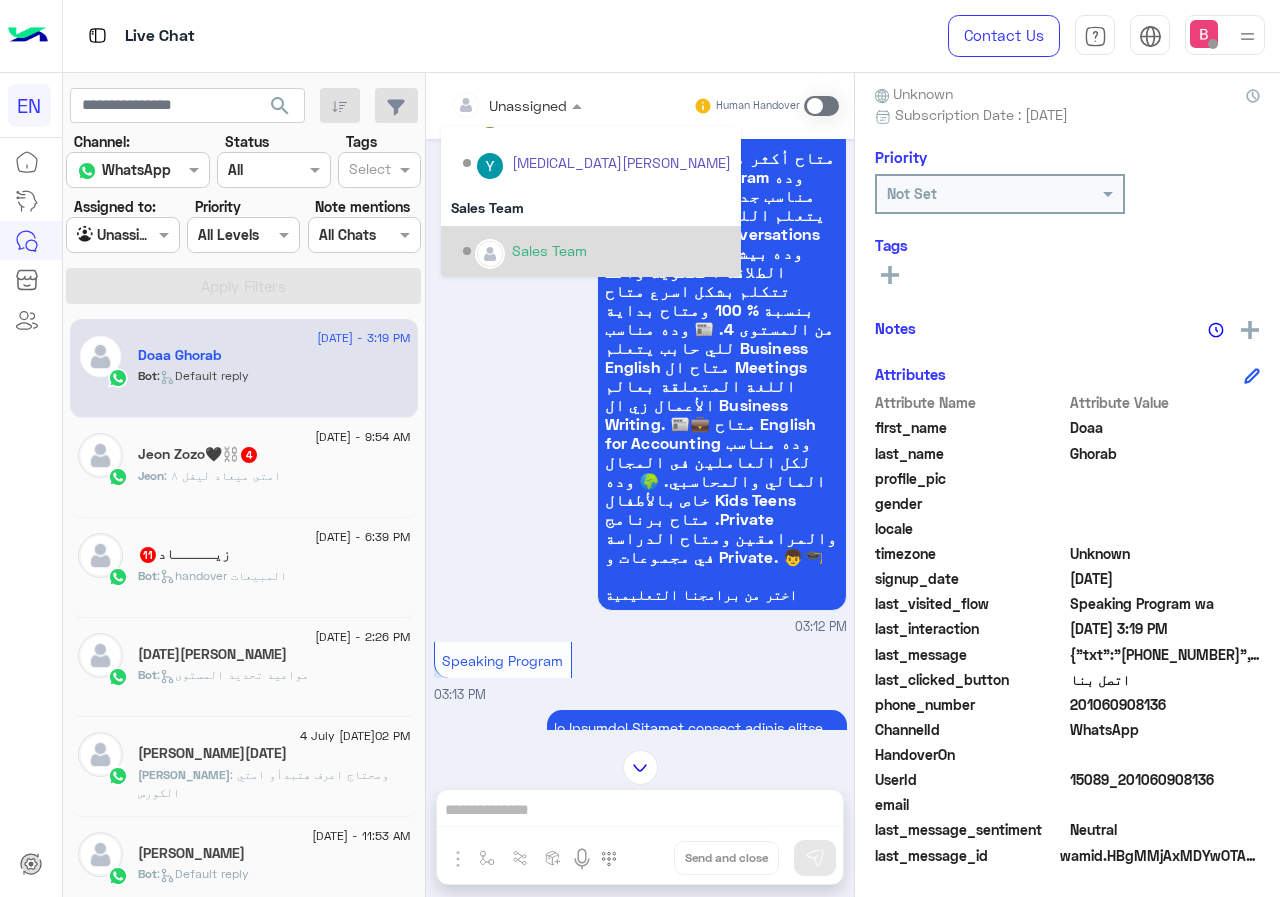 click on "Sales Team" at bounding box center (597, 251) 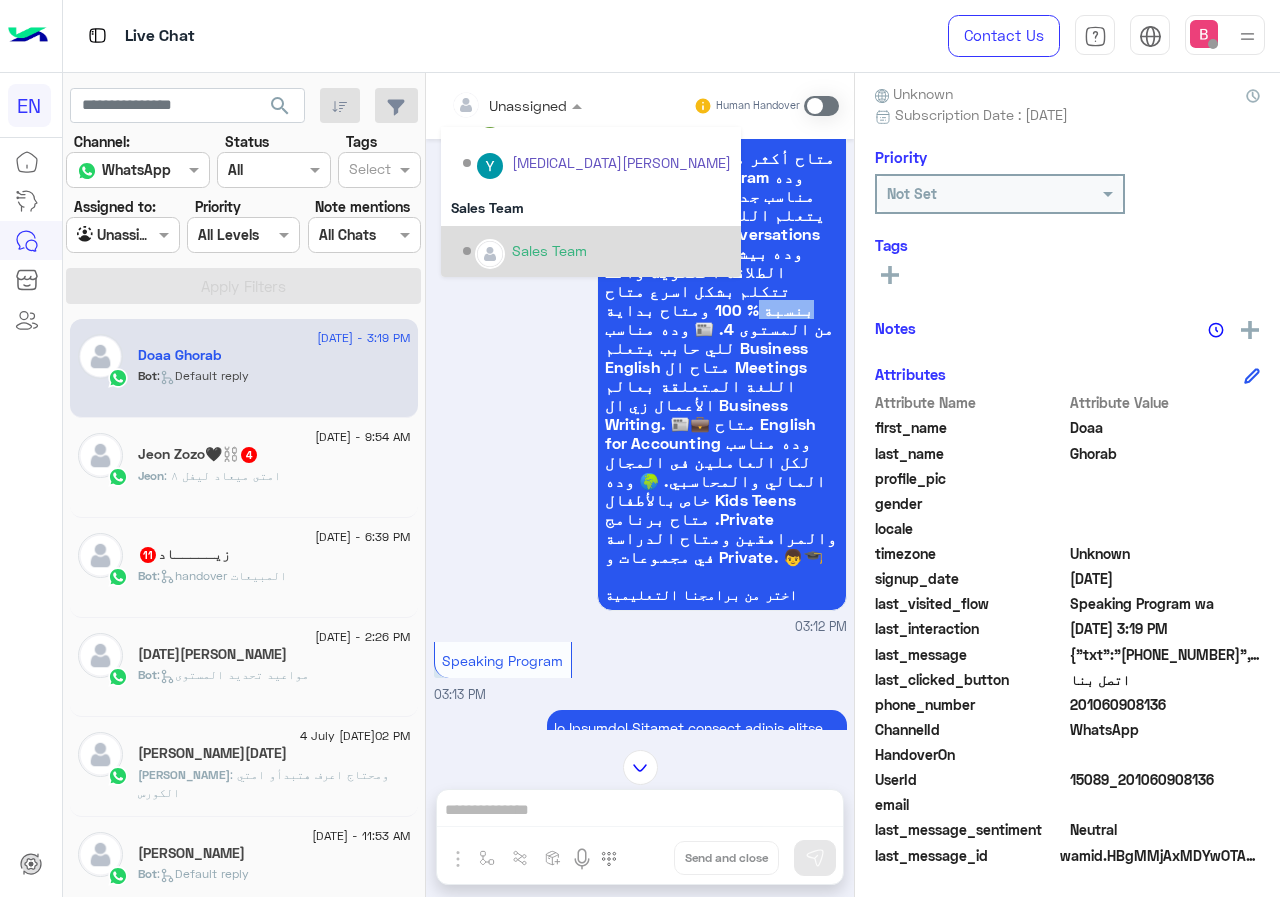 click on "متاح أكثر من برنامج متخصص زي Speaking Program وده مناسب جدا لكل اللي حابب يتعلم اللغة بشكل عام ومن البداية. 🗣️
Conversations Program وده بيشتغل على الطلاقة اللغوية وانك تتكلم بشكل اسرع متاح بنسبة % 100 ومتاح بداية من المستوى 4. 📰
وده مناسب للي حابب يتعلم Business English متاح ال Meetings اللغة المتعلقة بعالم الأعمال زي ال Business Writing. 📰💼
متاح English for Accounting وده مناسب لكل العاملين فى المجال المالي والمحاسبي. 🌍
وده خاص بالأطفال Kids Teens متاح برنامج .Private والمراهقين ومتاح الدراسة في مجموعات و Private. 👦‍🎓 اختر من برامجنا التعليمية    03:12 PM" at bounding box center [640, 375] 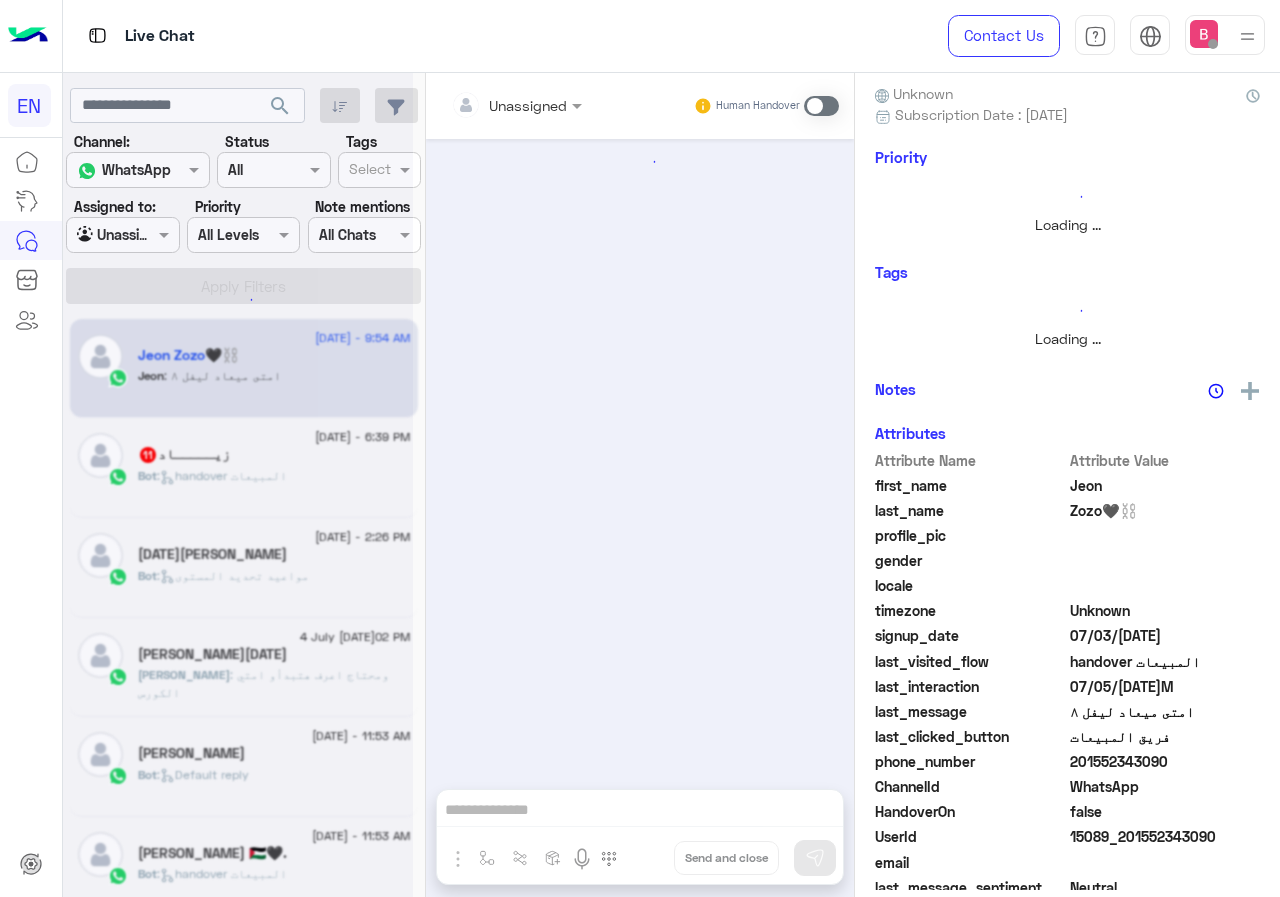 scroll, scrollTop: 221, scrollLeft: 0, axis: vertical 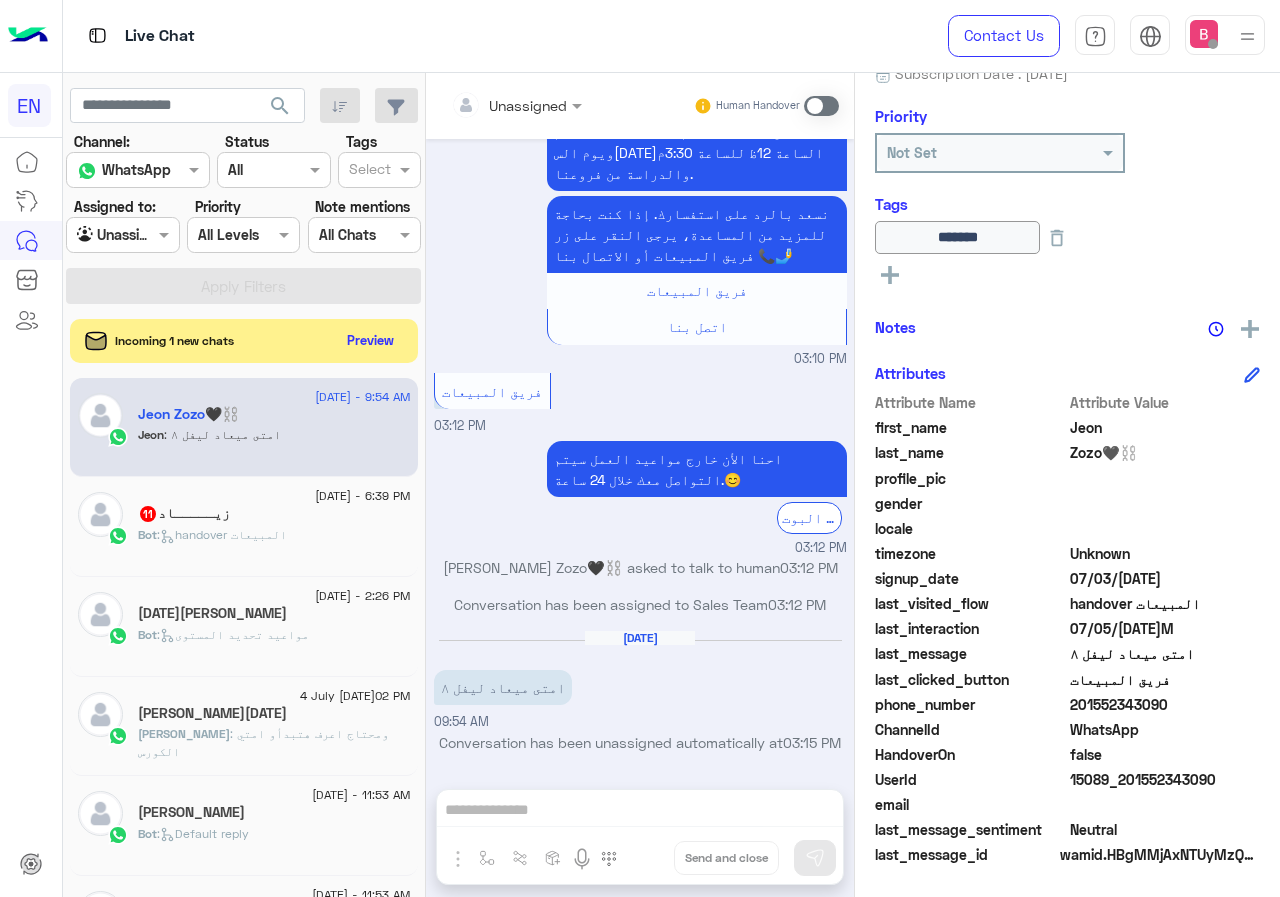 drag, startPoint x: 1082, startPoint y: 706, endPoint x: 1249, endPoint y: 705, distance: 167.00299 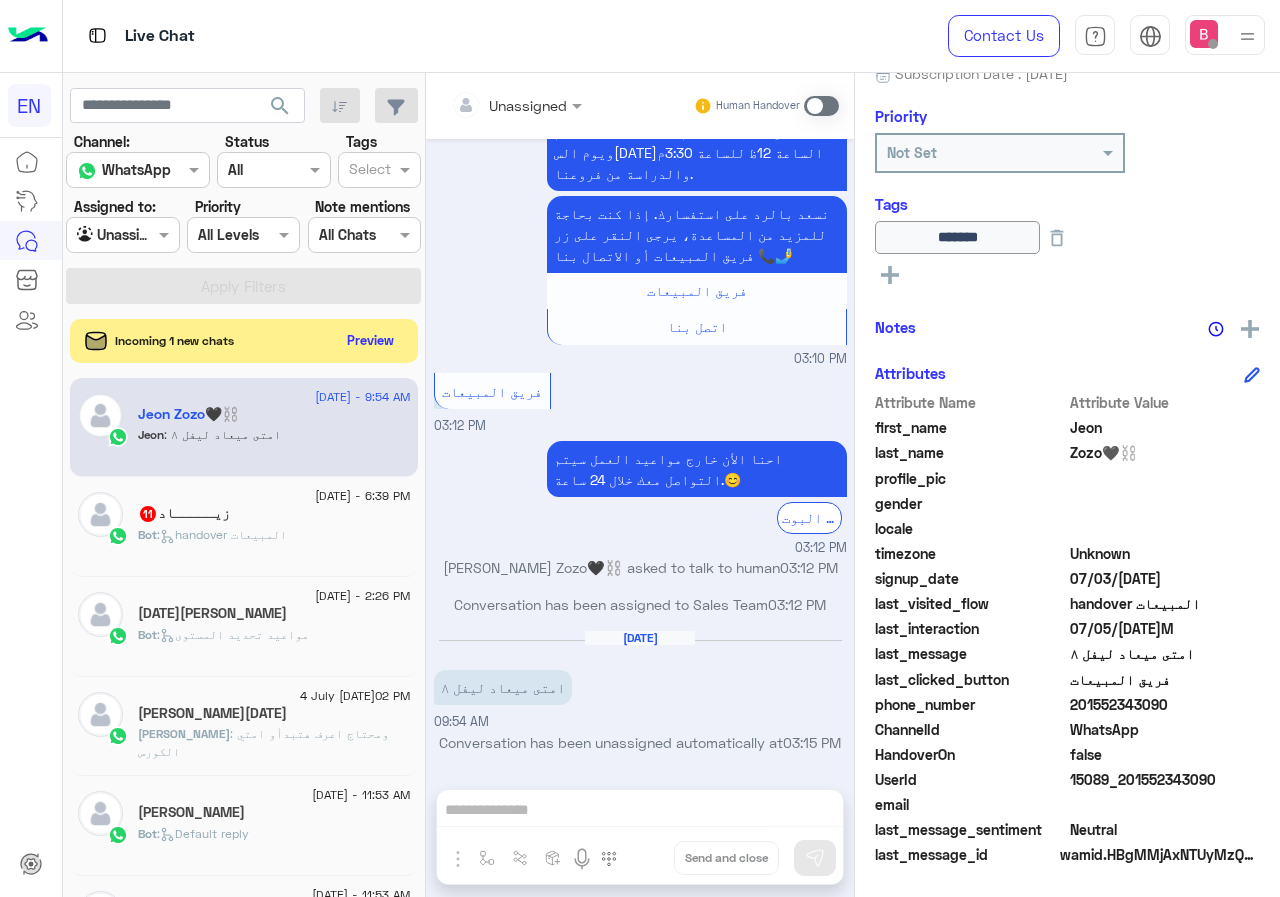 click on "Unassigned Human Handover     [DATE]  زوم ميتنج  Rahma ECapsules -  02:07 PM  ممكن الكود   02:26 PM  لو سمحت/ي   02:26 PM  ..   02:29 PM  الكود عشان الوقت بدأ   02:31 PM  تم التواصل  [PERSON_NAME] ECapsules -  02:43 PM  شكرا   02:52 PM  عفوا  Rahma ECapsules -  02:52 PM   Conversation has been assigned to Call Center   02:53 PM       [DATE]   Conversation has been unassigned automatically at   01:20 AM      هو ميعاد ليفيل ٨ امتى   03:10 PM  مواعيد تحديد المستوي الخاصة بكل برامجنا التعليمية.👩‍🏫📚 💊 فرع الدقي متاح تحديد المستوي من [DATE] للخميس من الساعة 11 صباحاً حتي 7 مساءاً. 💊 فرع مدينة نصر  متاح تحديد المستوي ايام [DATE] و [DATE] من الساعة 3م للساعة 8م 💊 فرع المعادي  [DATE] والخميس من الساعة 12ظ للساعة 2ظ" at bounding box center (640, 489) 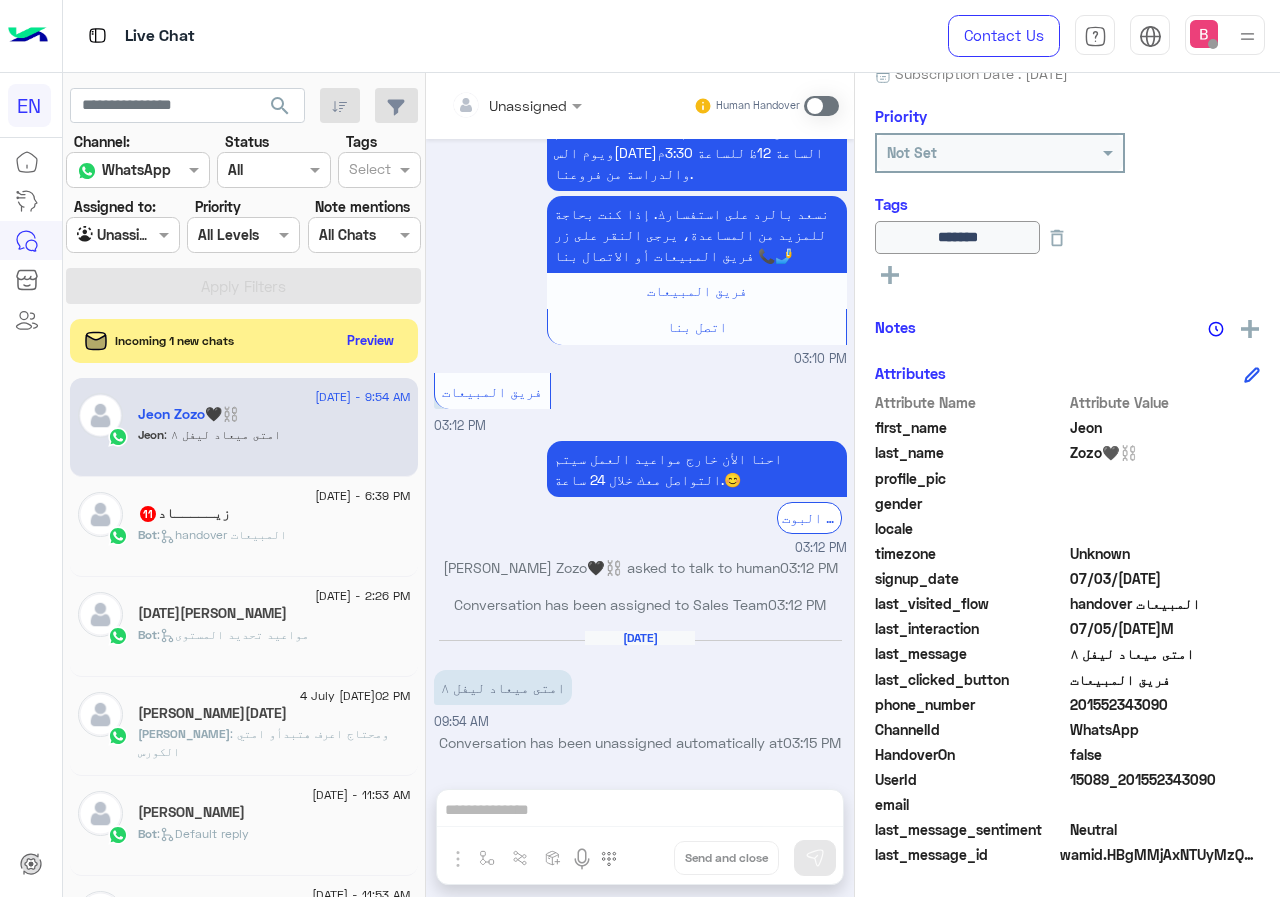scroll, scrollTop: 1900, scrollLeft: 0, axis: vertical 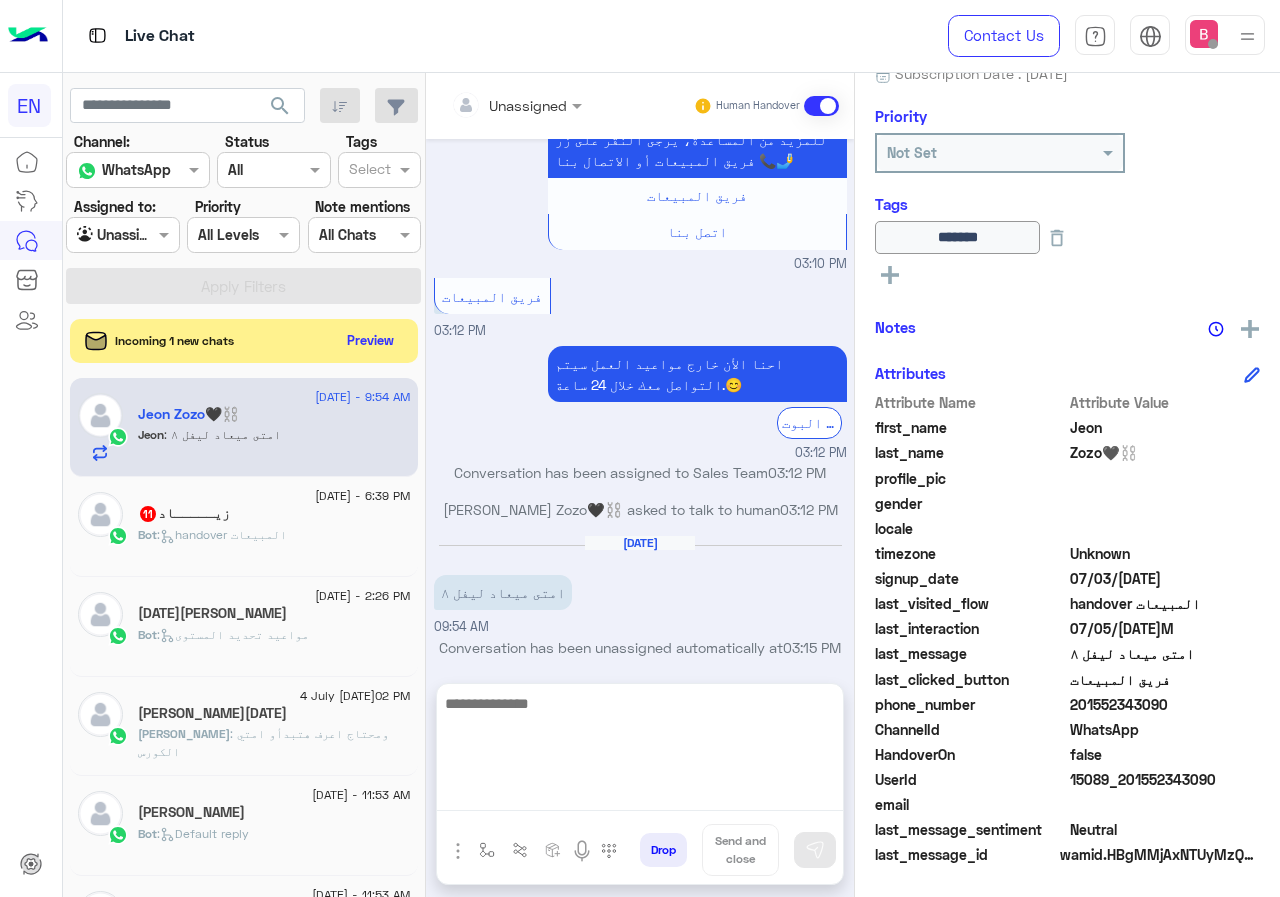click at bounding box center [640, 751] 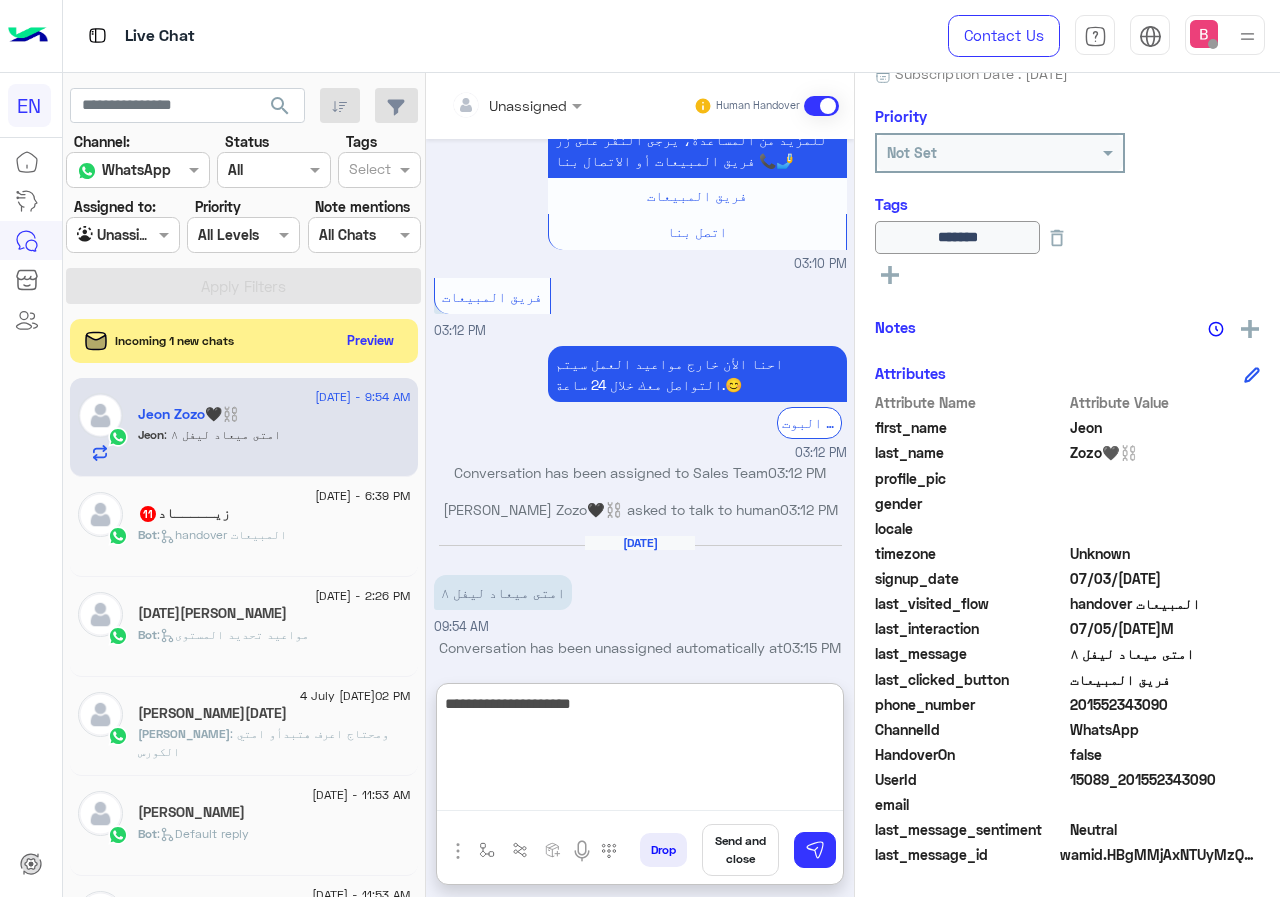 type on "**********" 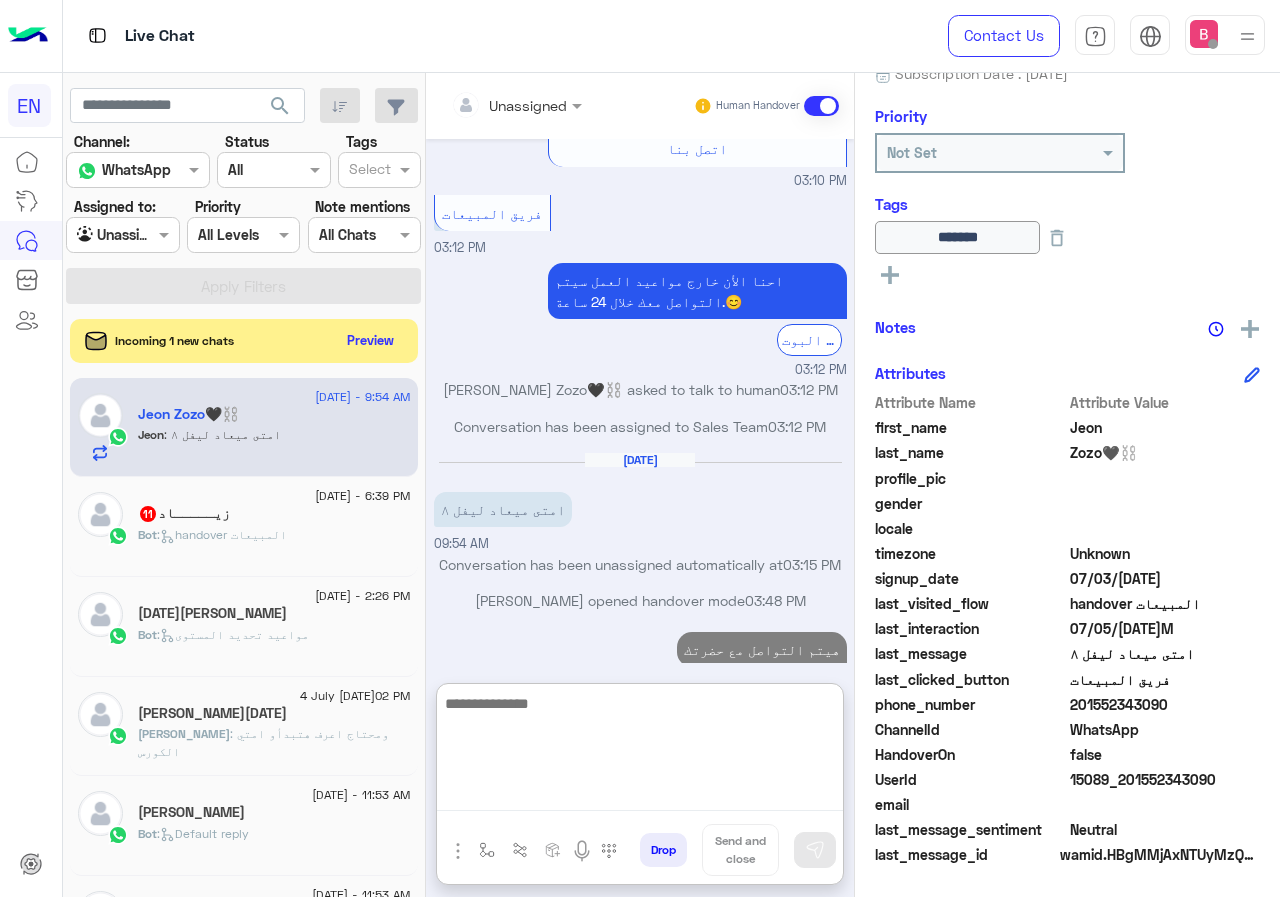 scroll, scrollTop: 1954, scrollLeft: 0, axis: vertical 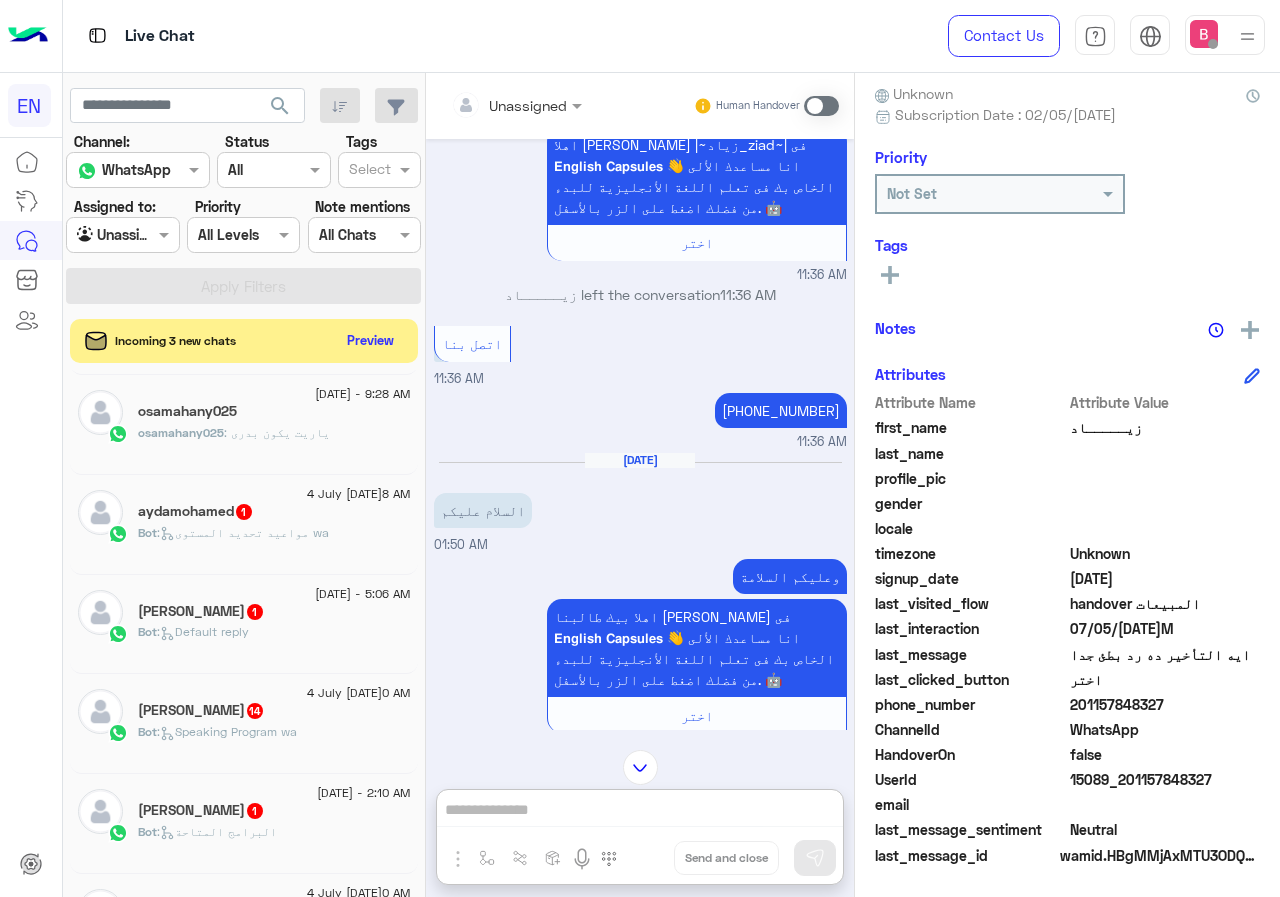 click at bounding box center [491, 105] 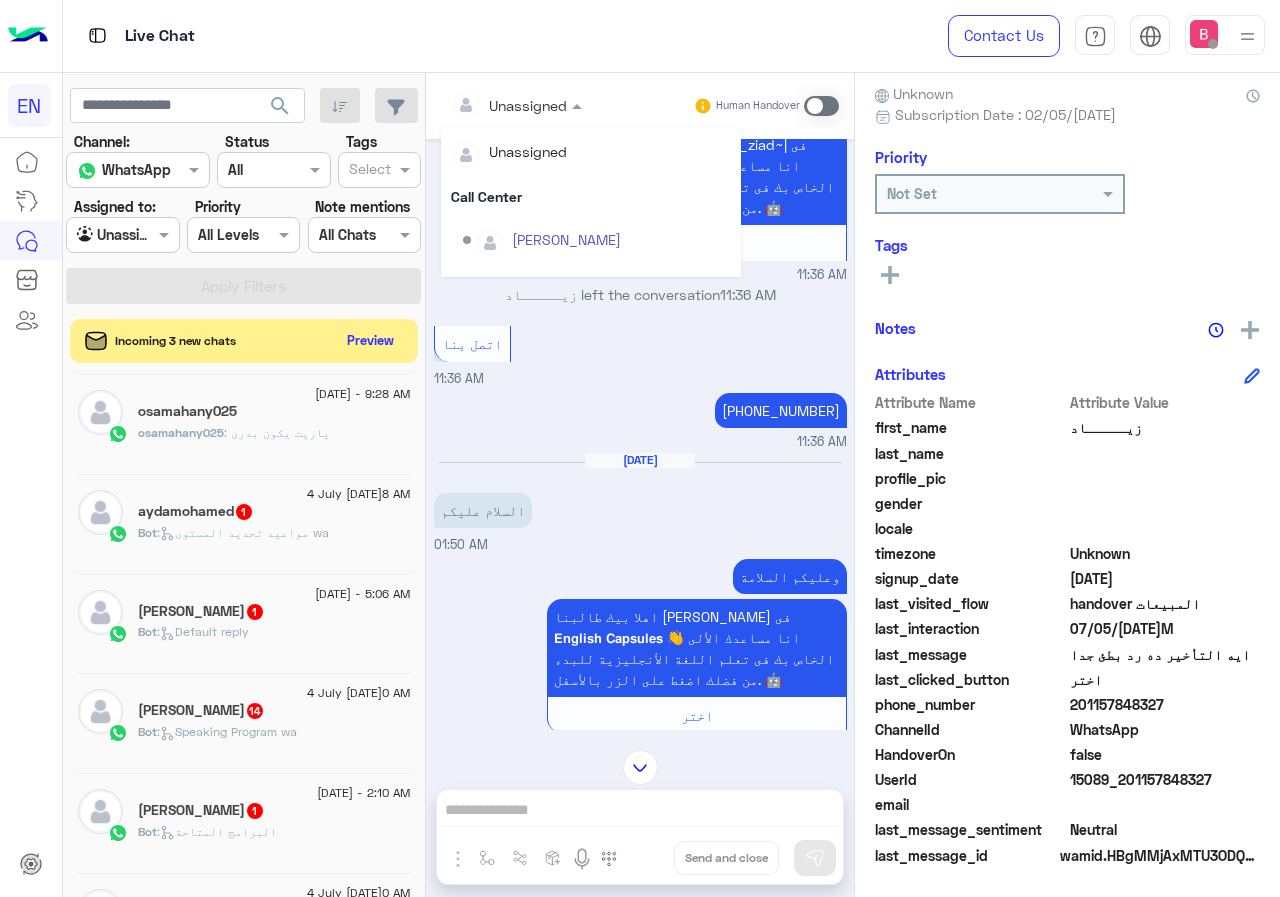 scroll, scrollTop: 332, scrollLeft: 0, axis: vertical 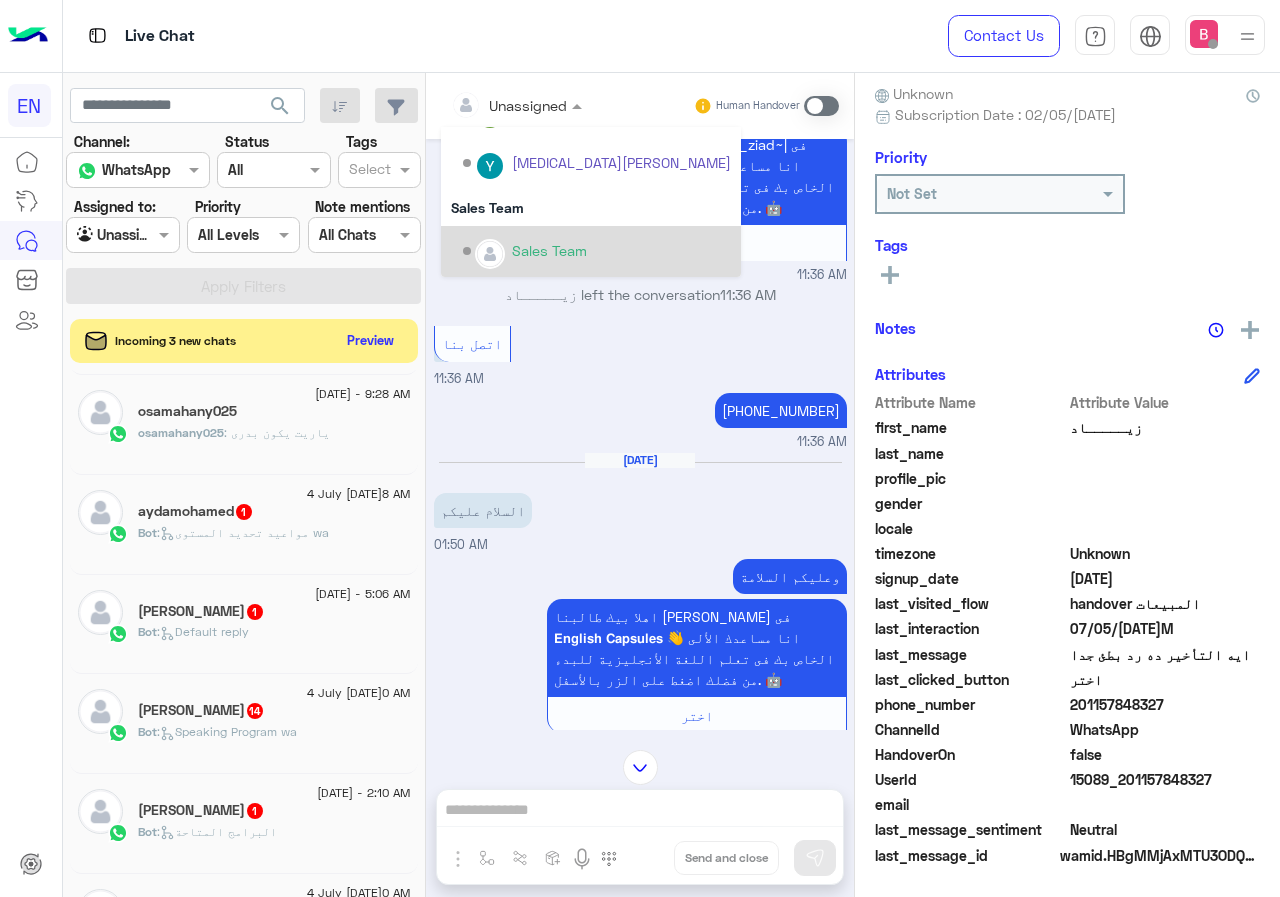 click on "Sales Team" at bounding box center (597, 251) 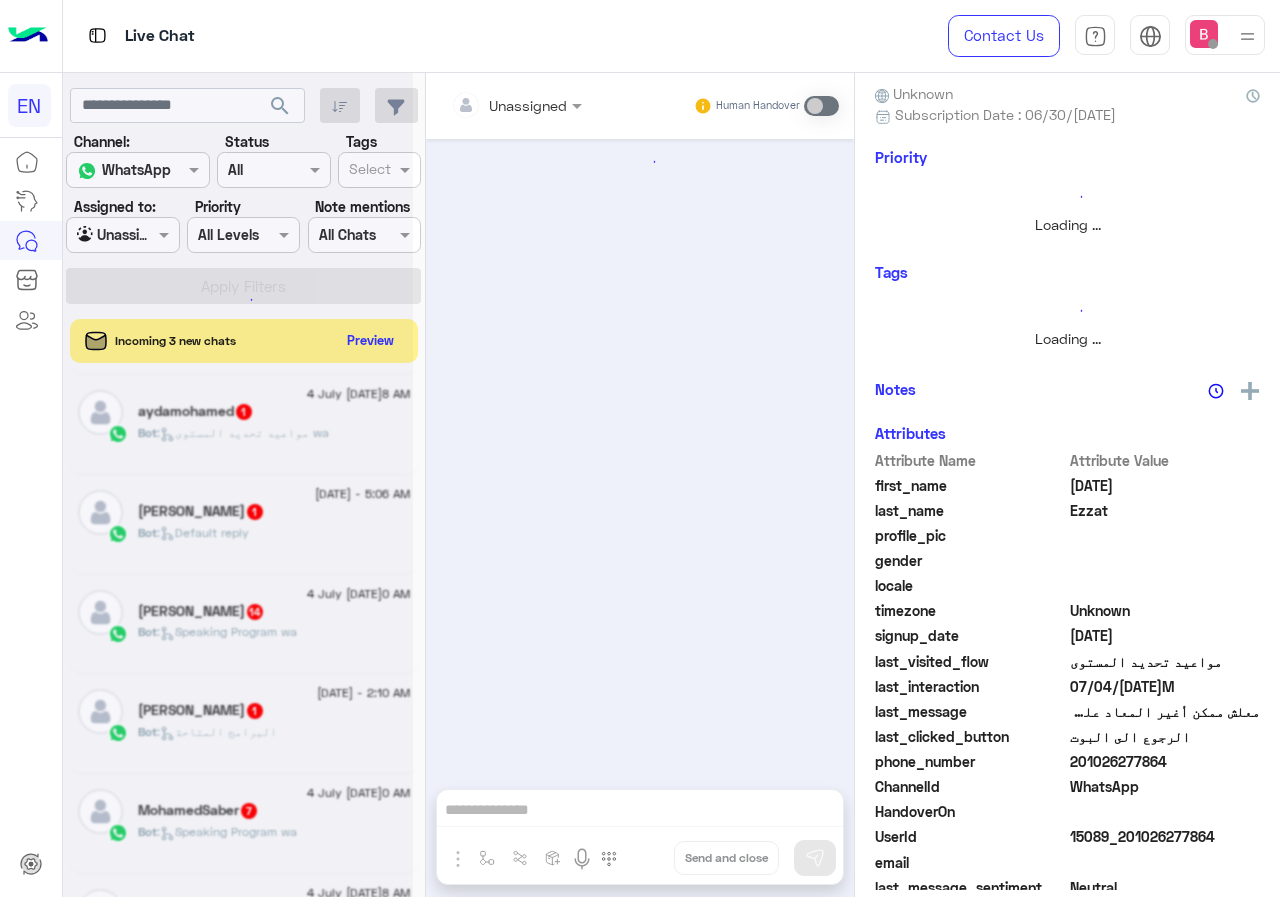 scroll, scrollTop: 221, scrollLeft: 0, axis: vertical 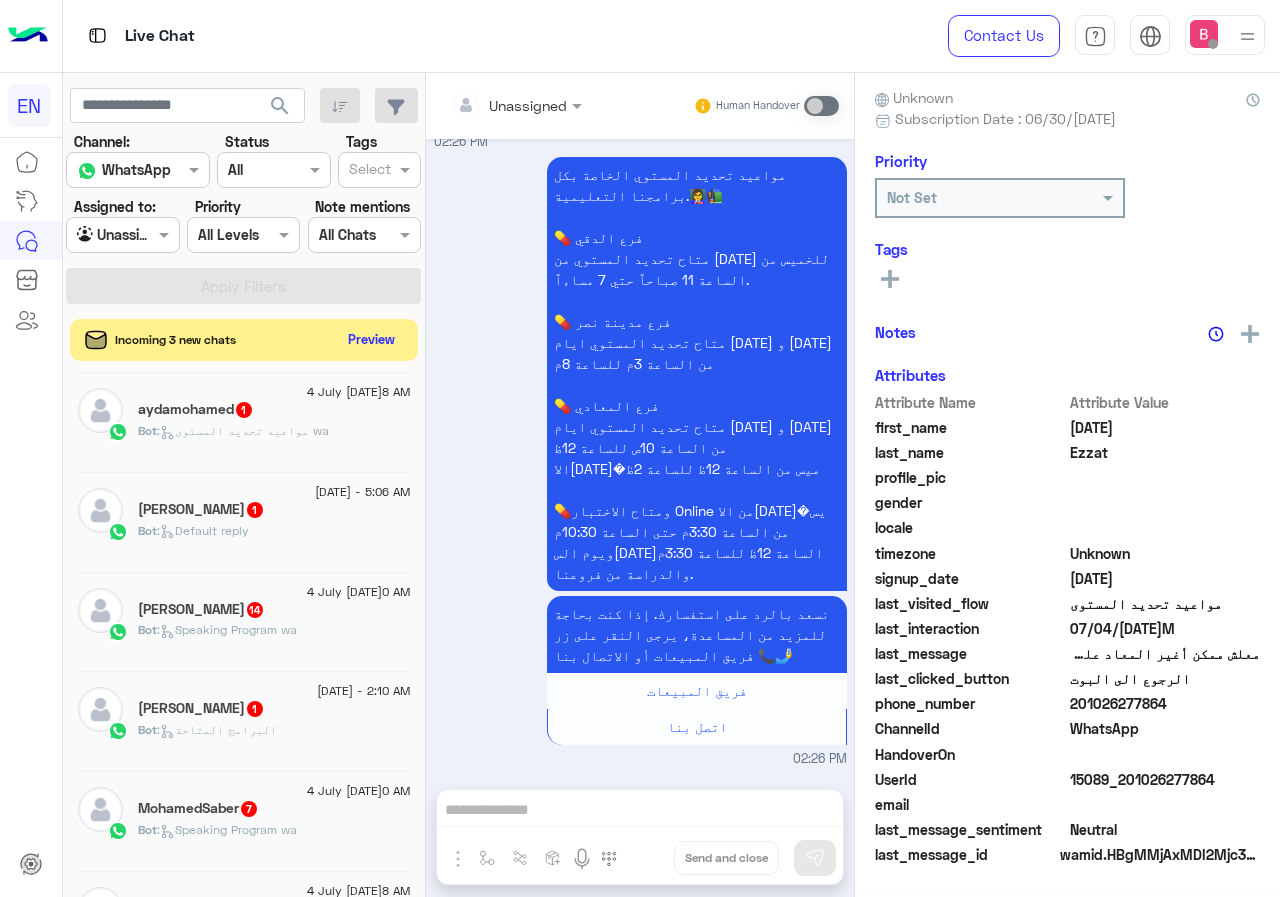 click on "Preview" 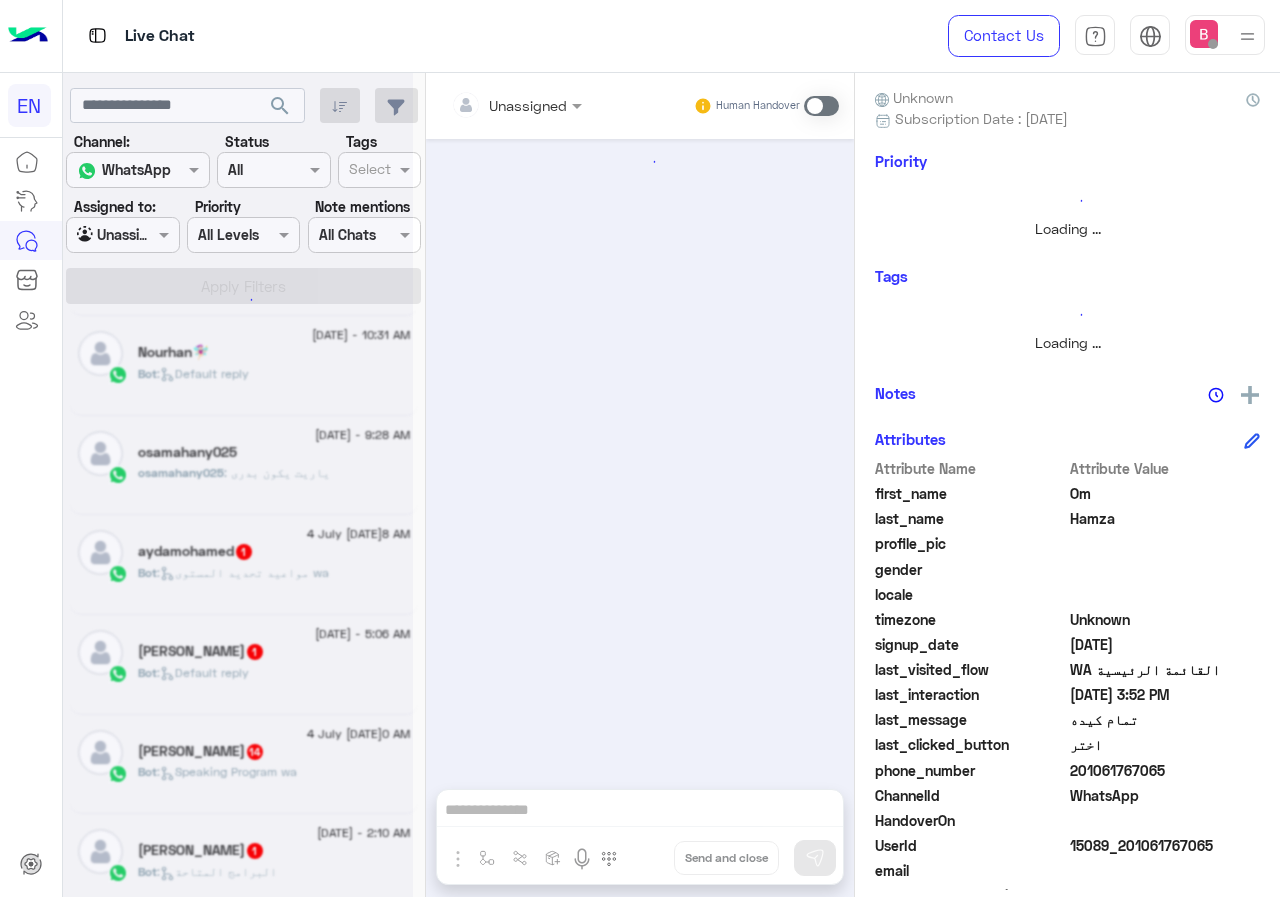scroll, scrollTop: 221, scrollLeft: 0, axis: vertical 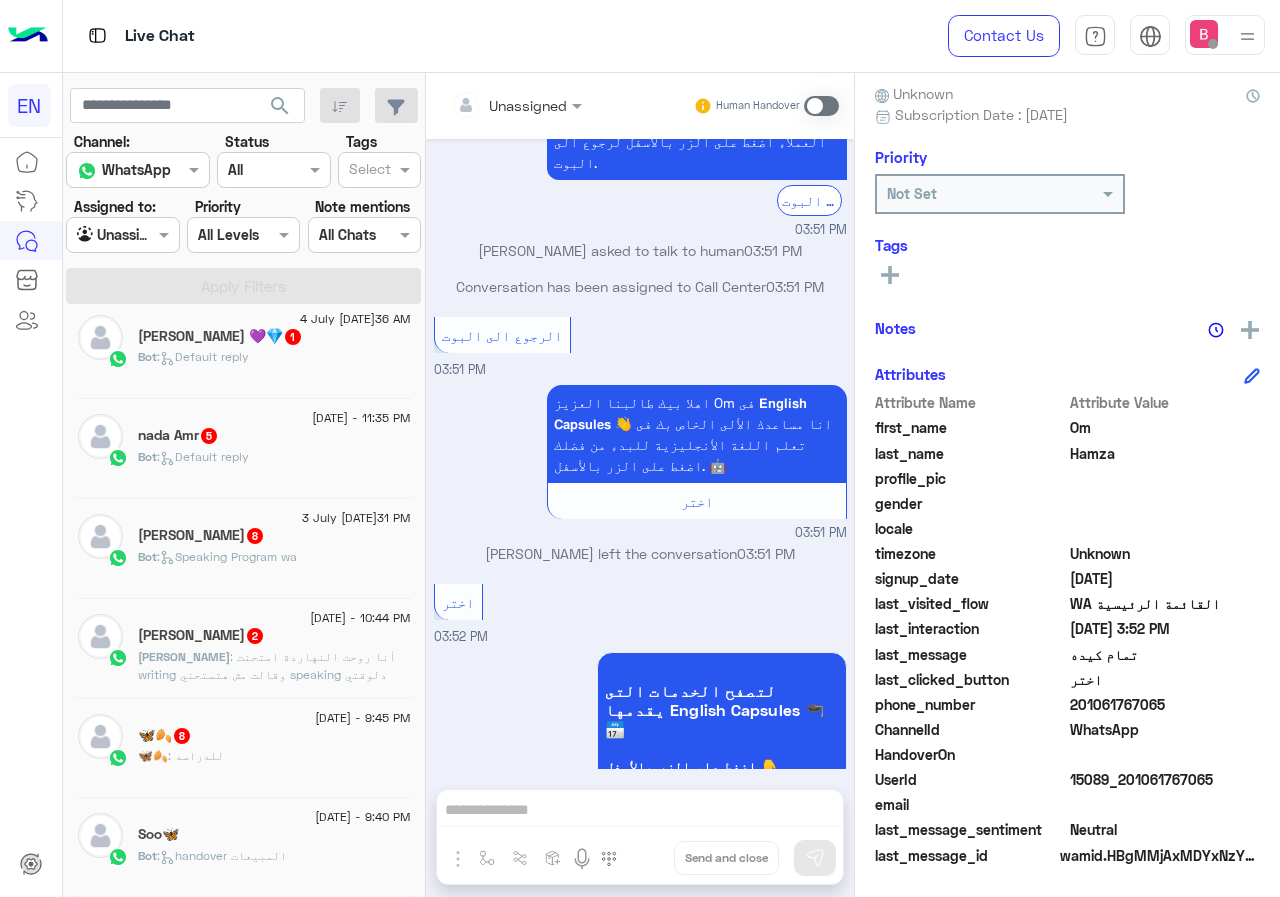 click on "🦋🍂 : للدراسه" 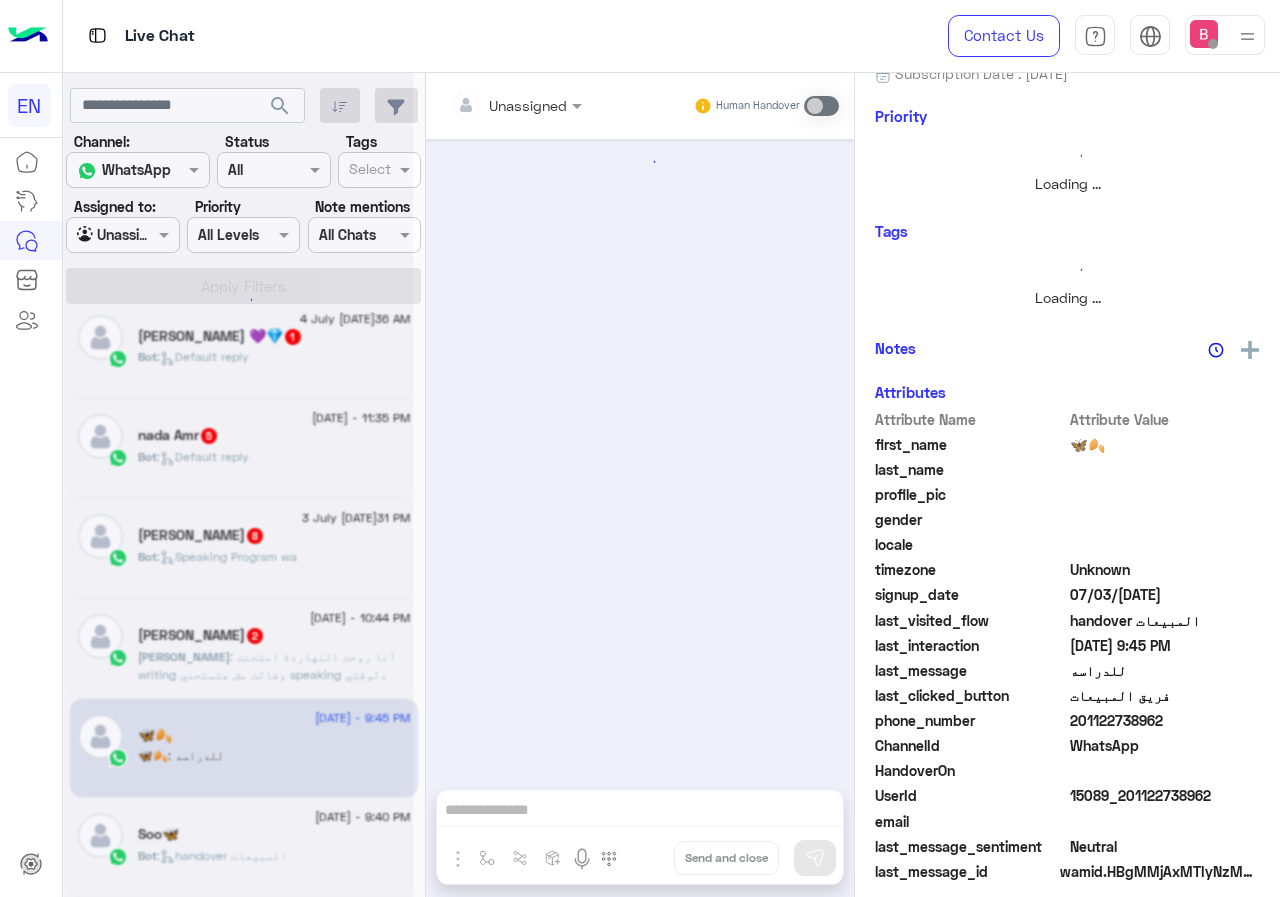 scroll, scrollTop: 176, scrollLeft: 0, axis: vertical 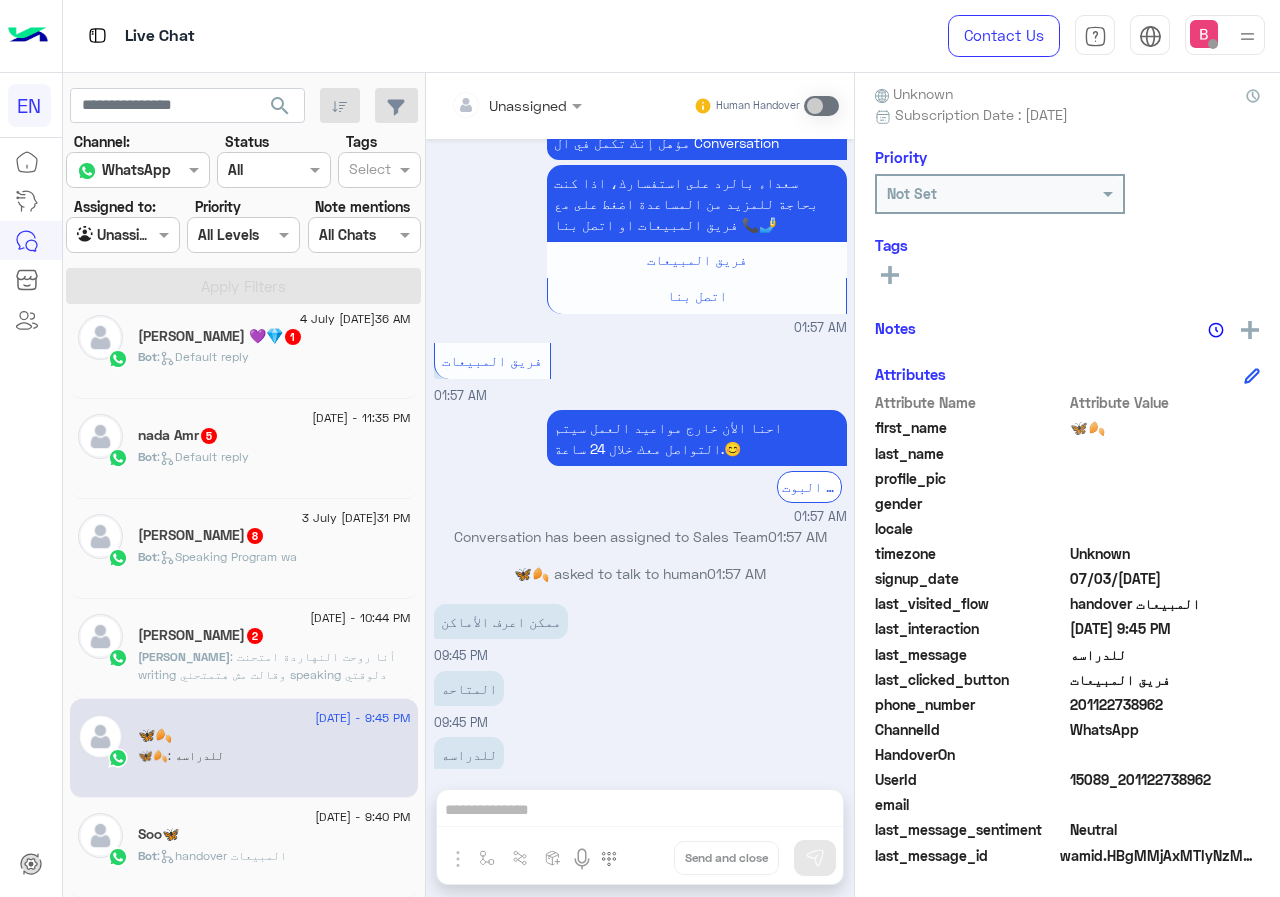click at bounding box center [491, 105] 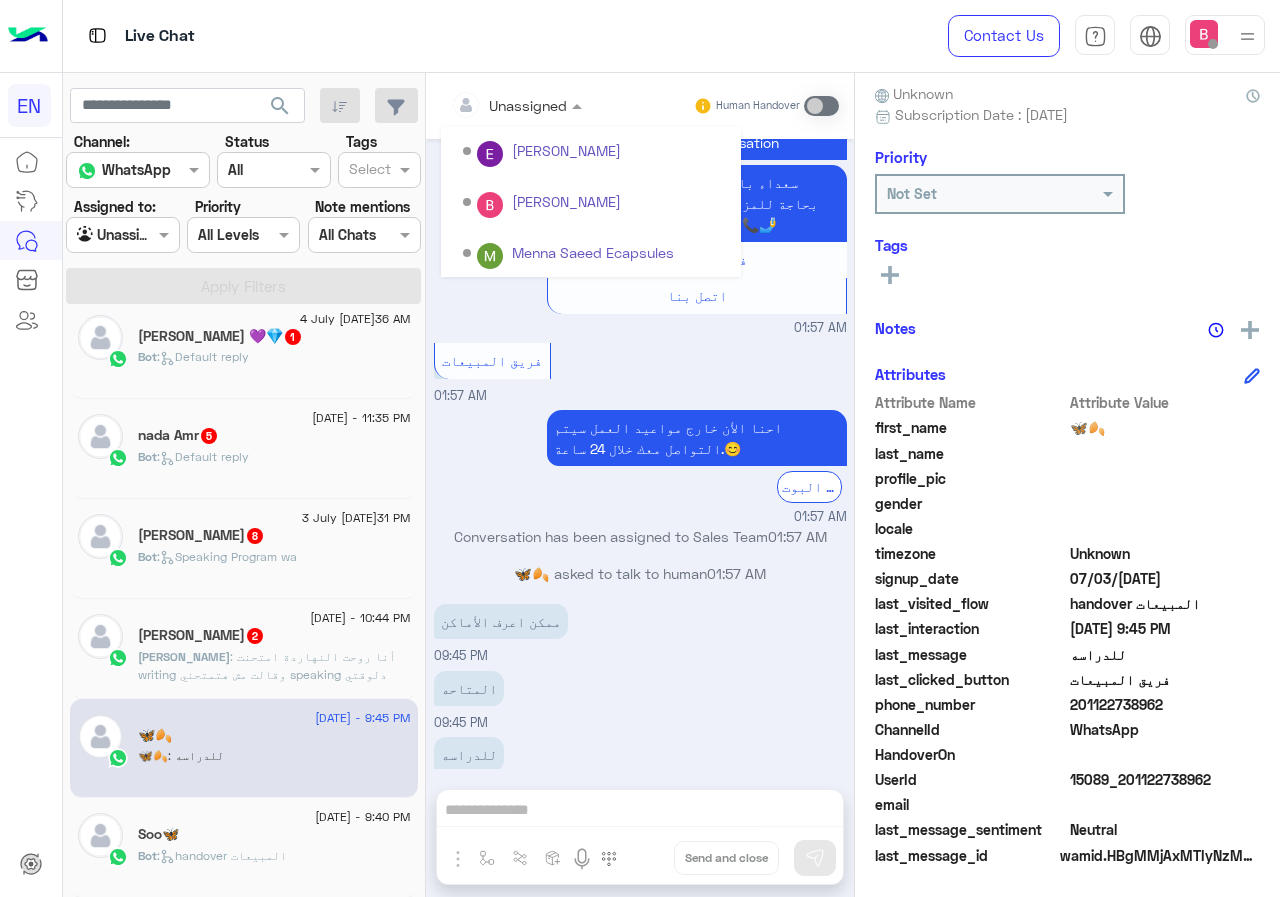 scroll, scrollTop: 332, scrollLeft: 0, axis: vertical 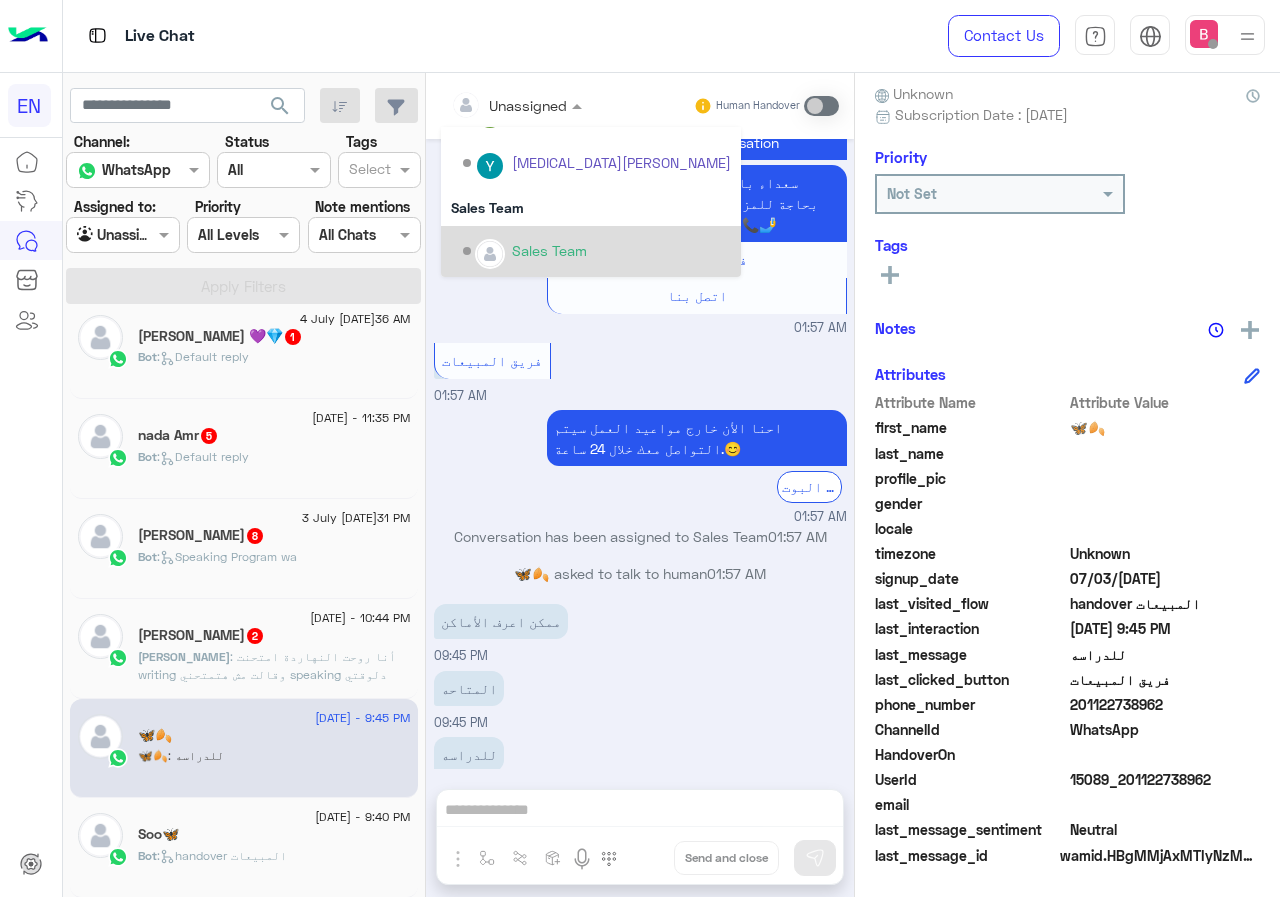 click on "Sales Team" at bounding box center [597, 251] 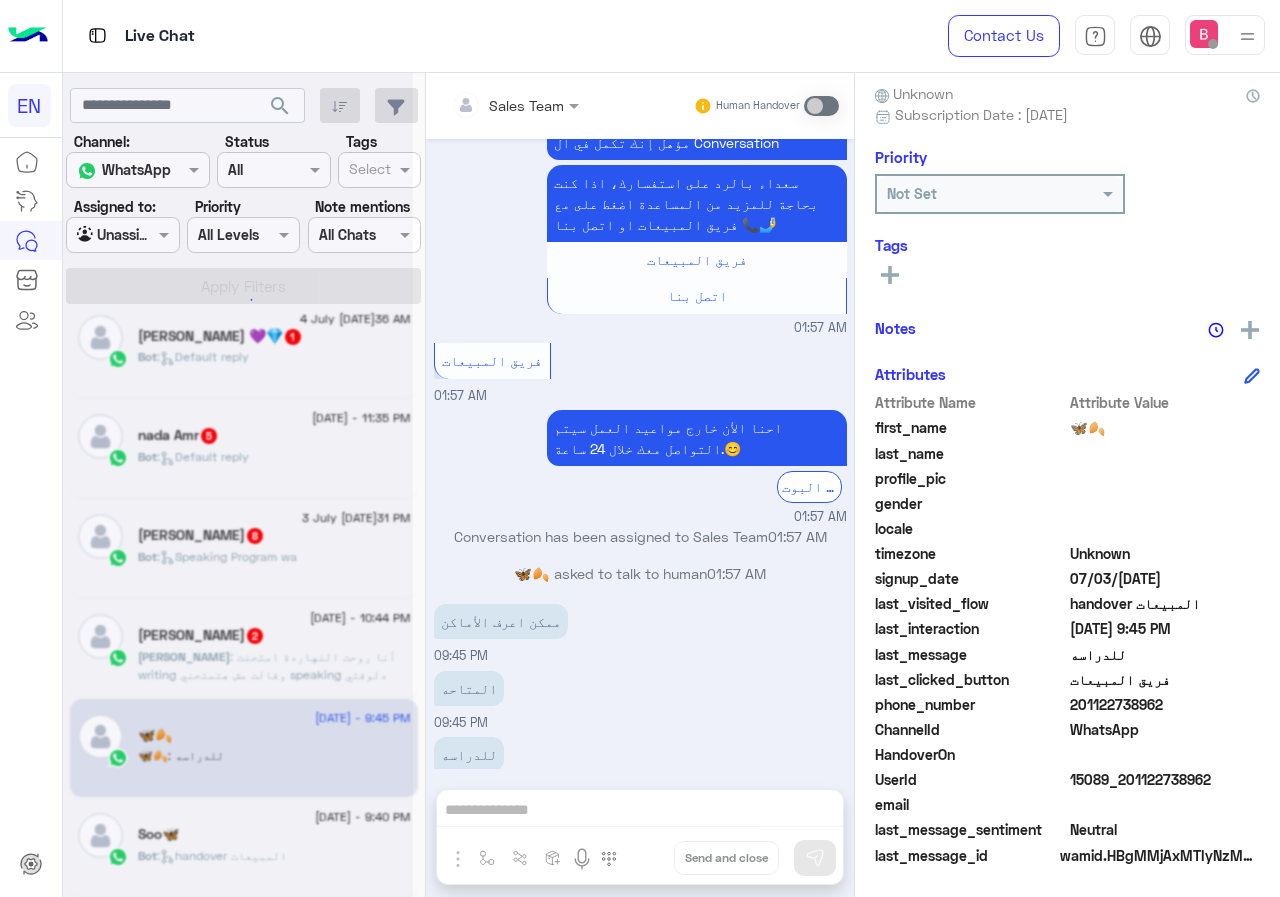 scroll, scrollTop: 221, scrollLeft: 0, axis: vertical 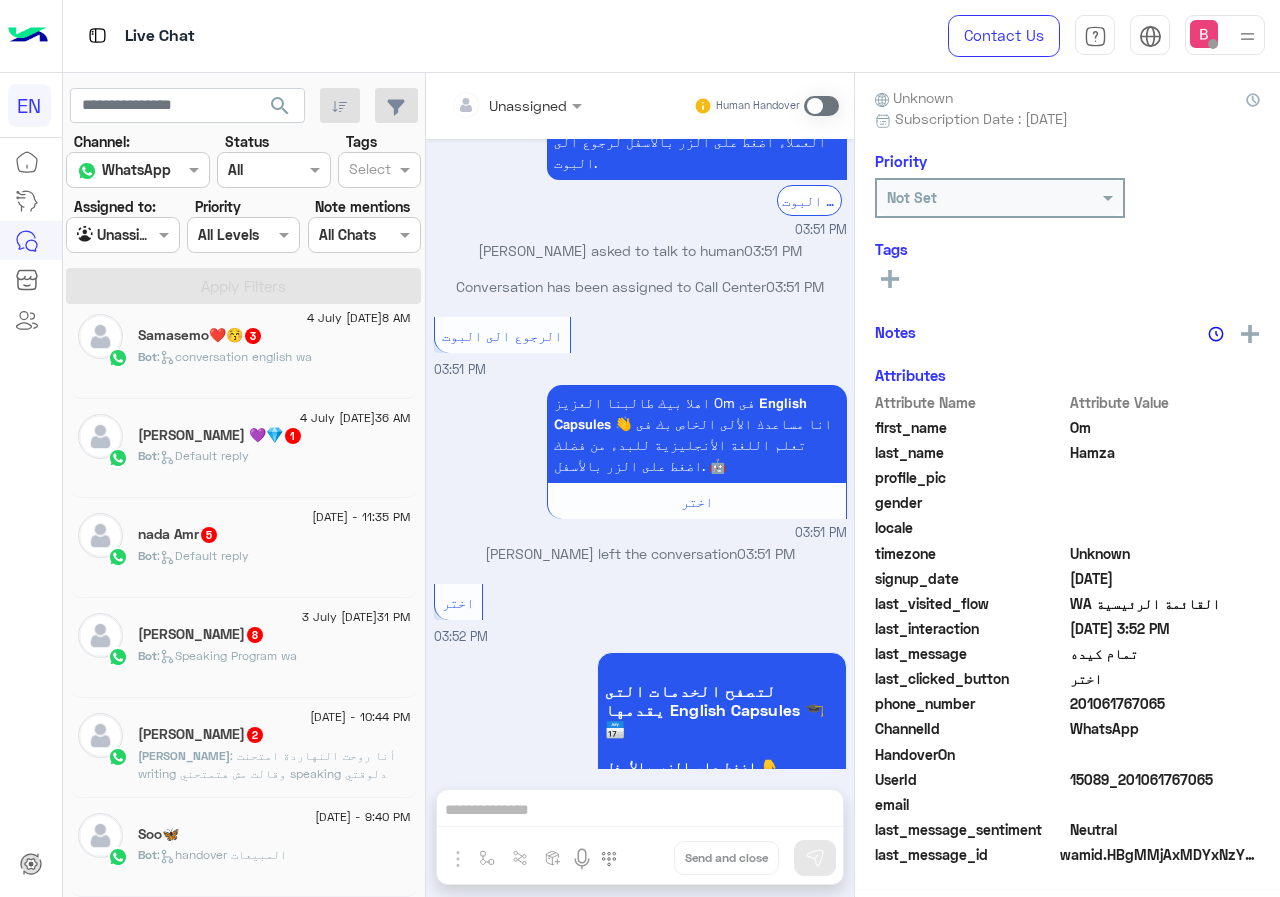 click on ": أنا روحت النهاردة امتحنت writing وقالت مش هتمتحني speaking دلوقتي ممكن اعرف هقدر امتحن امتى" 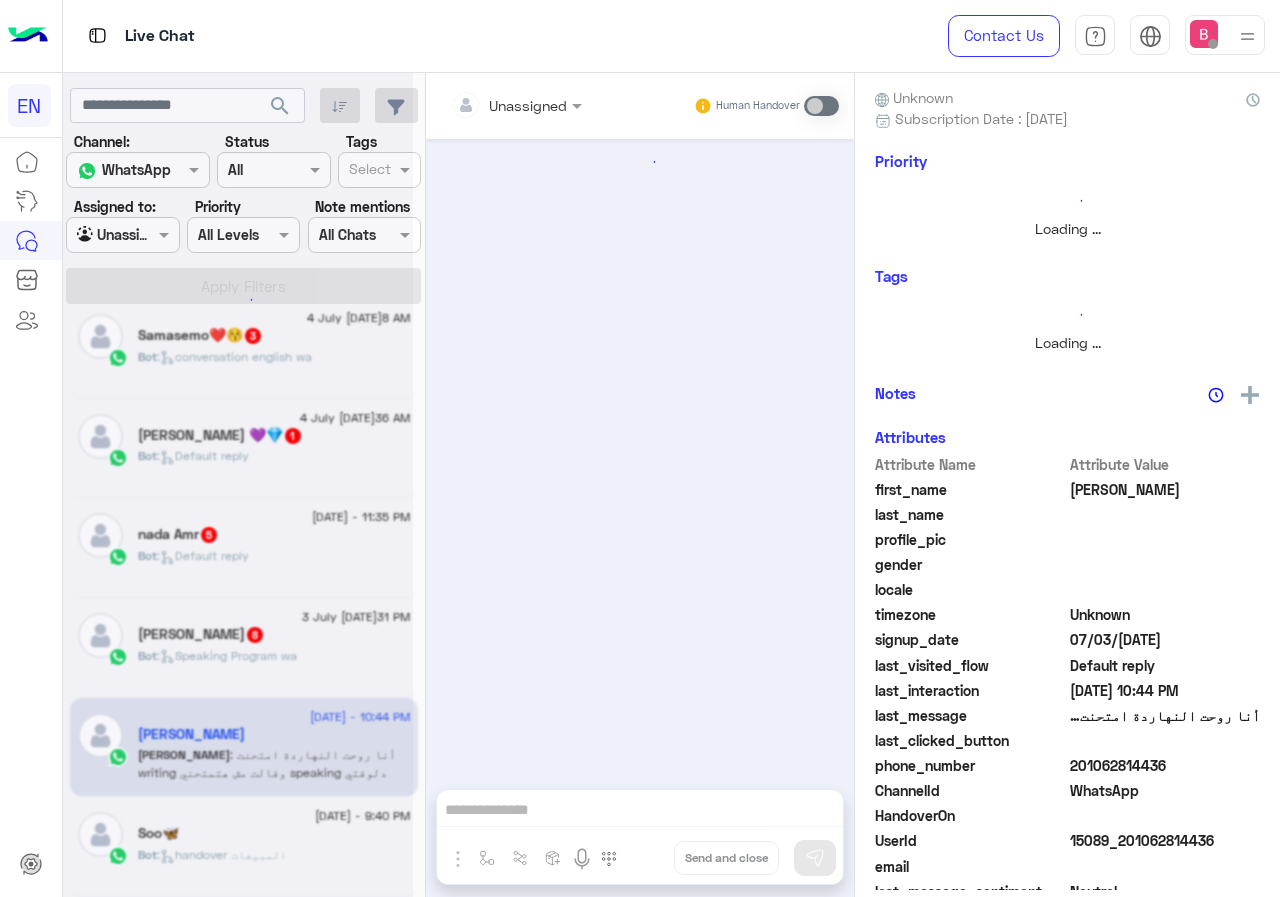 scroll, scrollTop: 221, scrollLeft: 0, axis: vertical 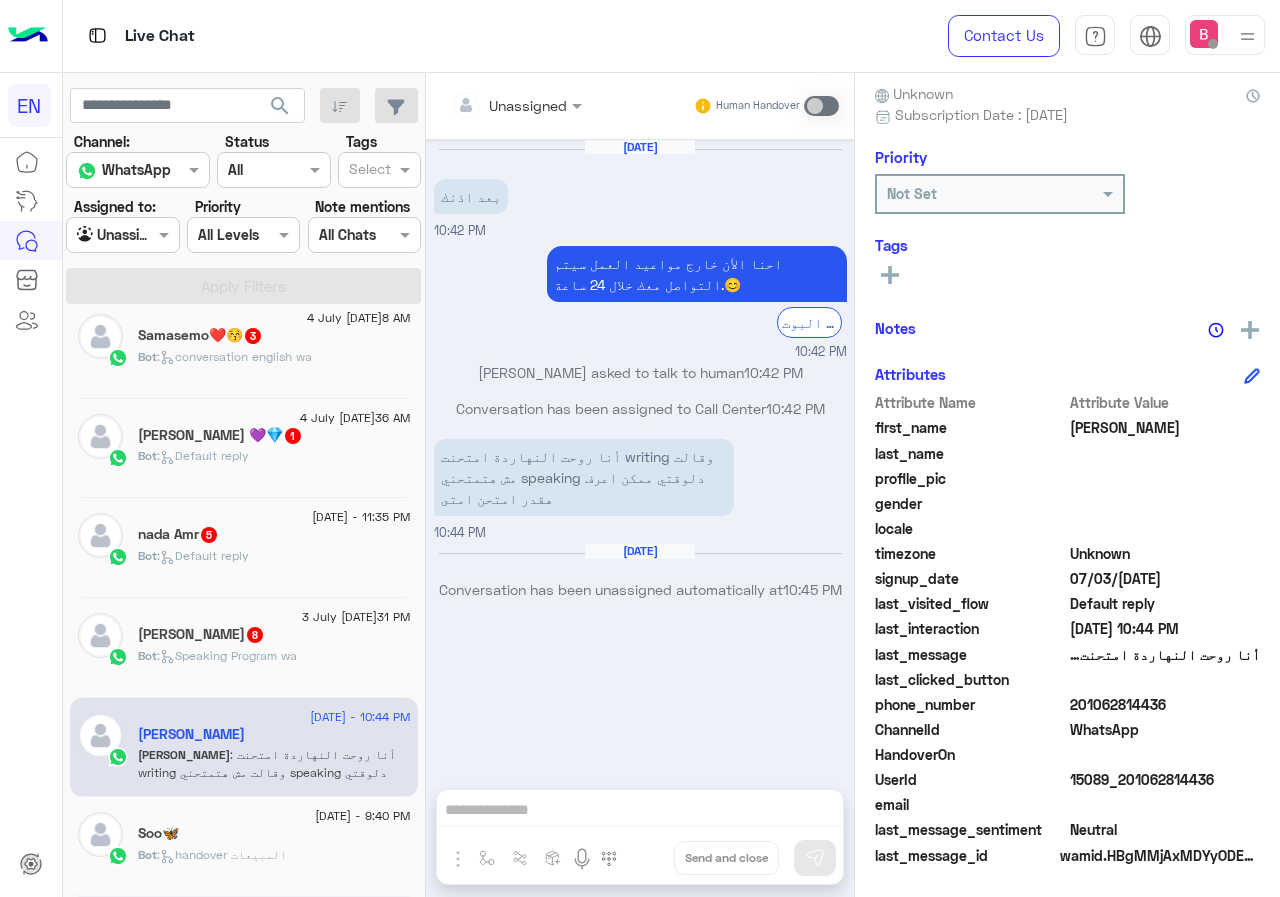 drag, startPoint x: 1075, startPoint y: 708, endPoint x: 1120, endPoint y: 703, distance: 45.276924 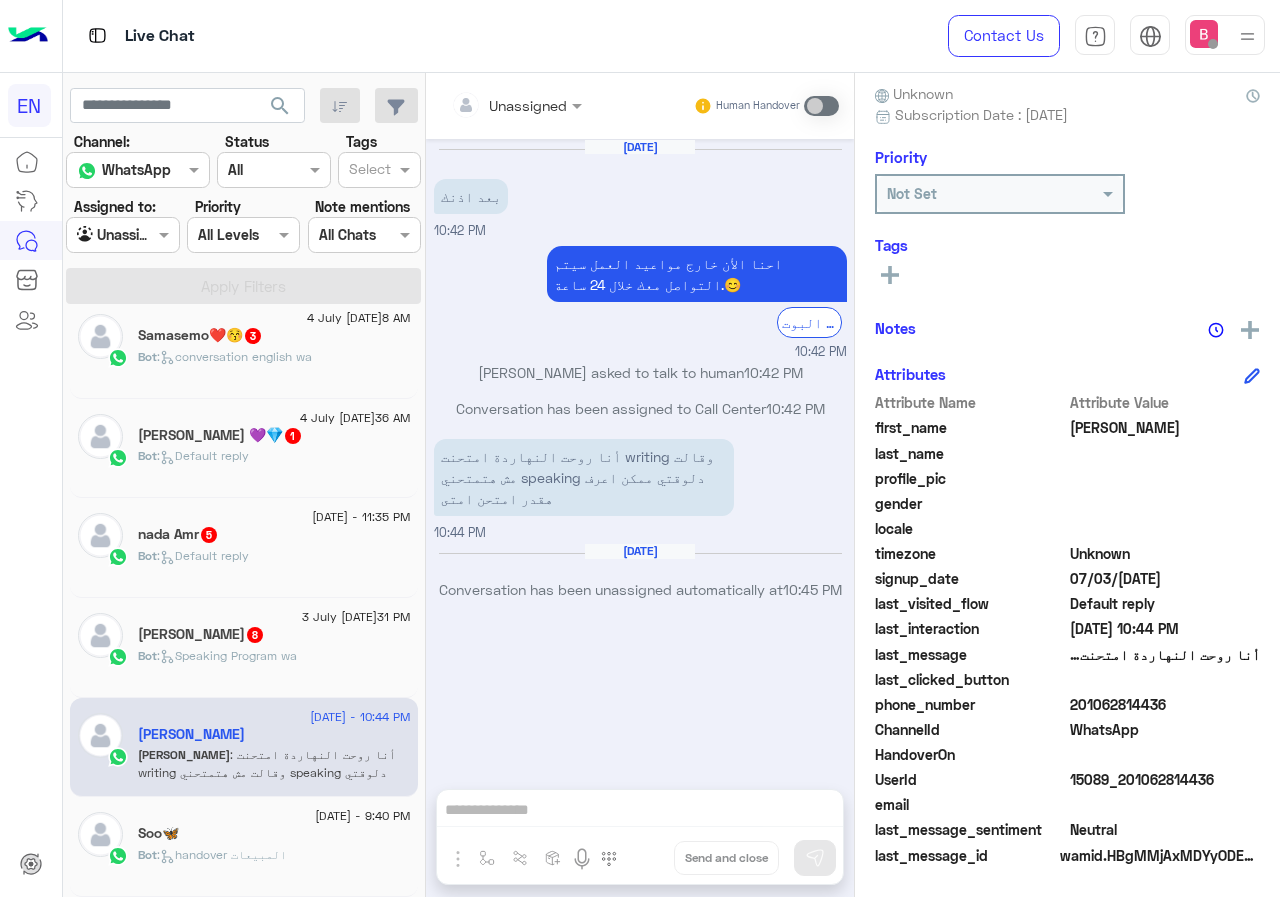 click on "Unassigned Human Handover     [DATE]  بعد اذنك   10:42 PM  احنا الأن خارج مواعيد العمل سيتم التواصل معك خلال 24 ساعة.😊  الرجوع الى البوت     10:42 PM   [PERSON_NAME]  asked to talk to human   10:42 PM       Conversation has been assigned to Call Center   10:42 PM      أنا روحت النهاردة امتحنت writing وقالت مش هتمتحني speaking دلوقتي ممكن اعرف هقدر امتحن امتى   10:44 PM   [DATE]   Conversation has been unassigned automatically at   10:45 PM       Drop   Send and close" at bounding box center (640, 489) 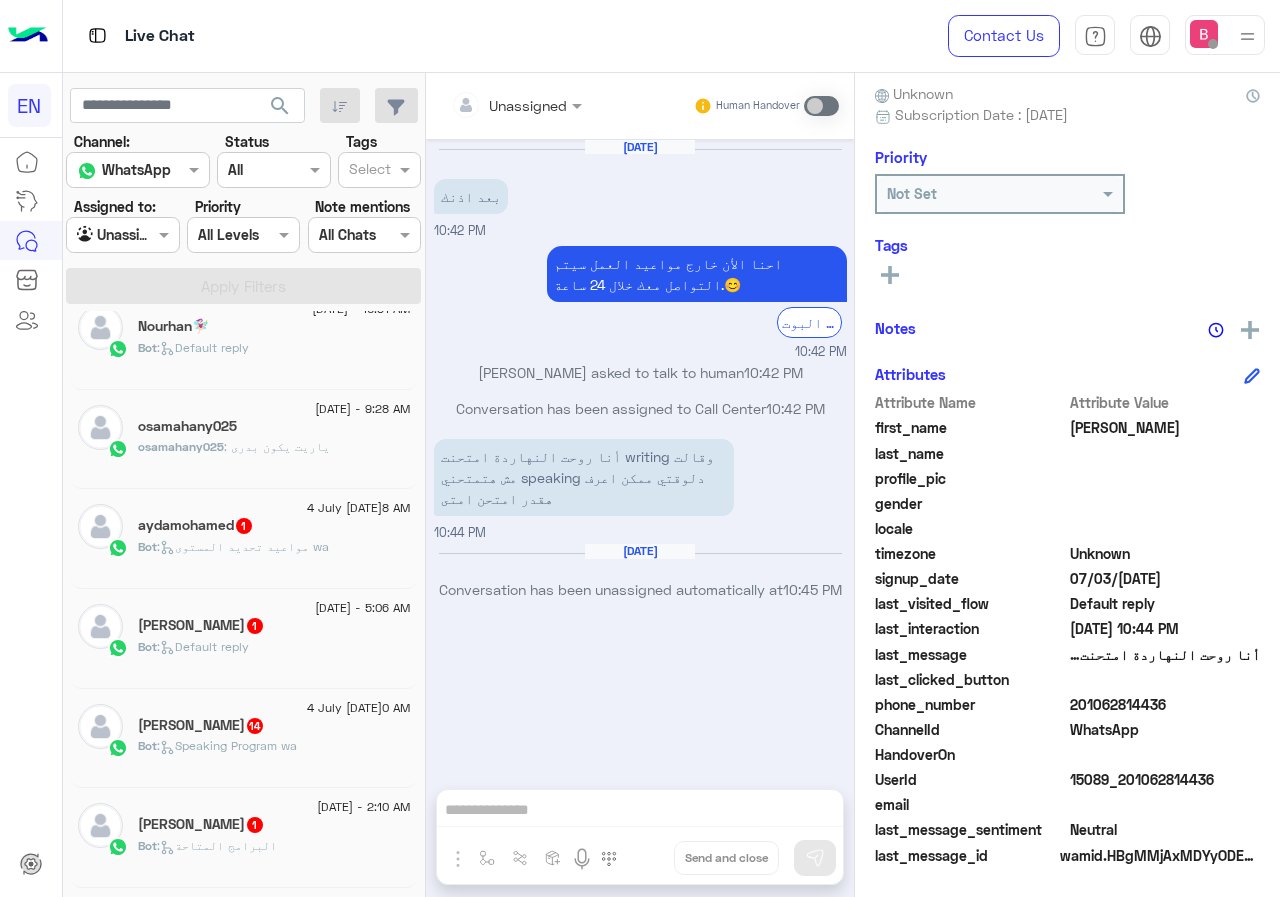 scroll, scrollTop: 615, scrollLeft: 0, axis: vertical 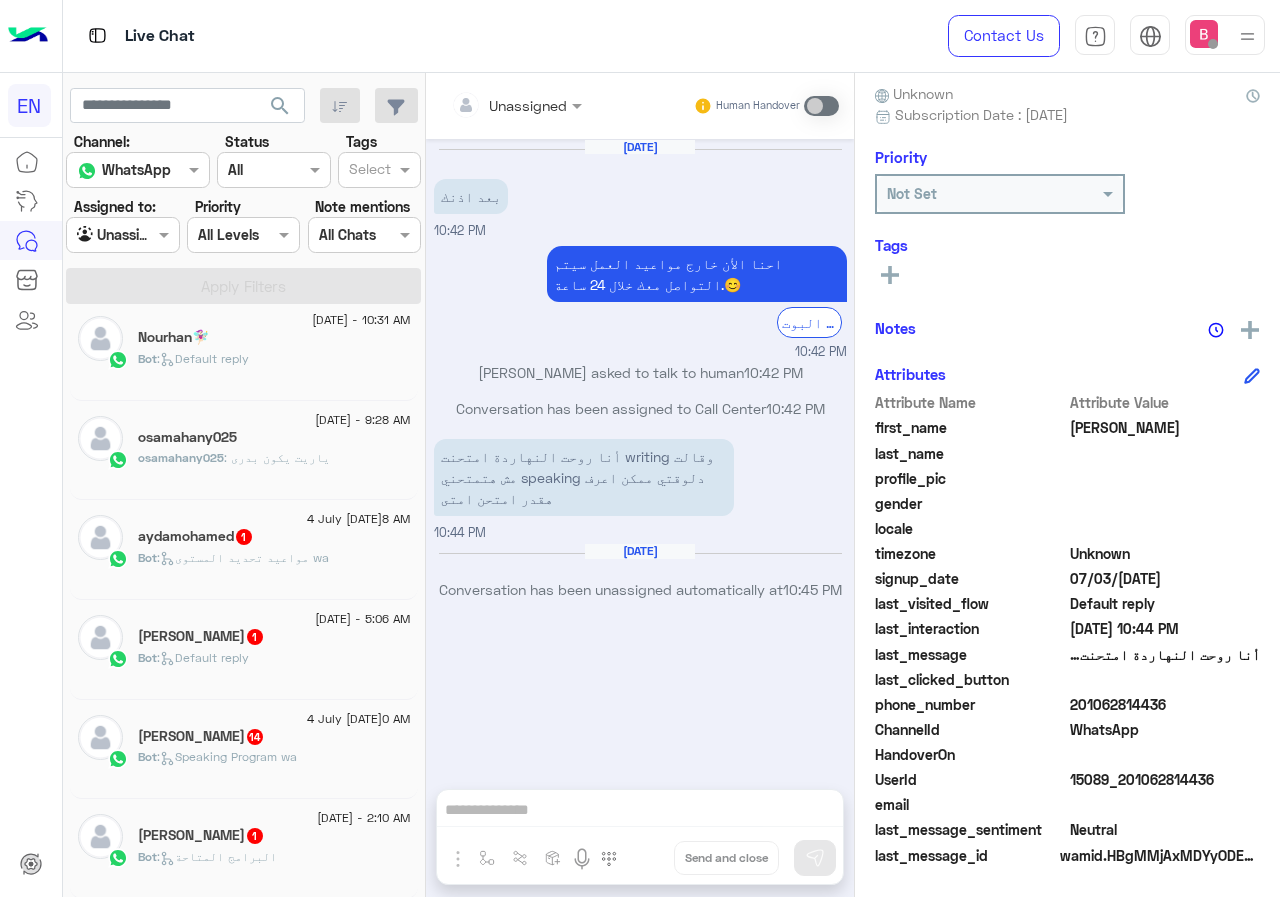click 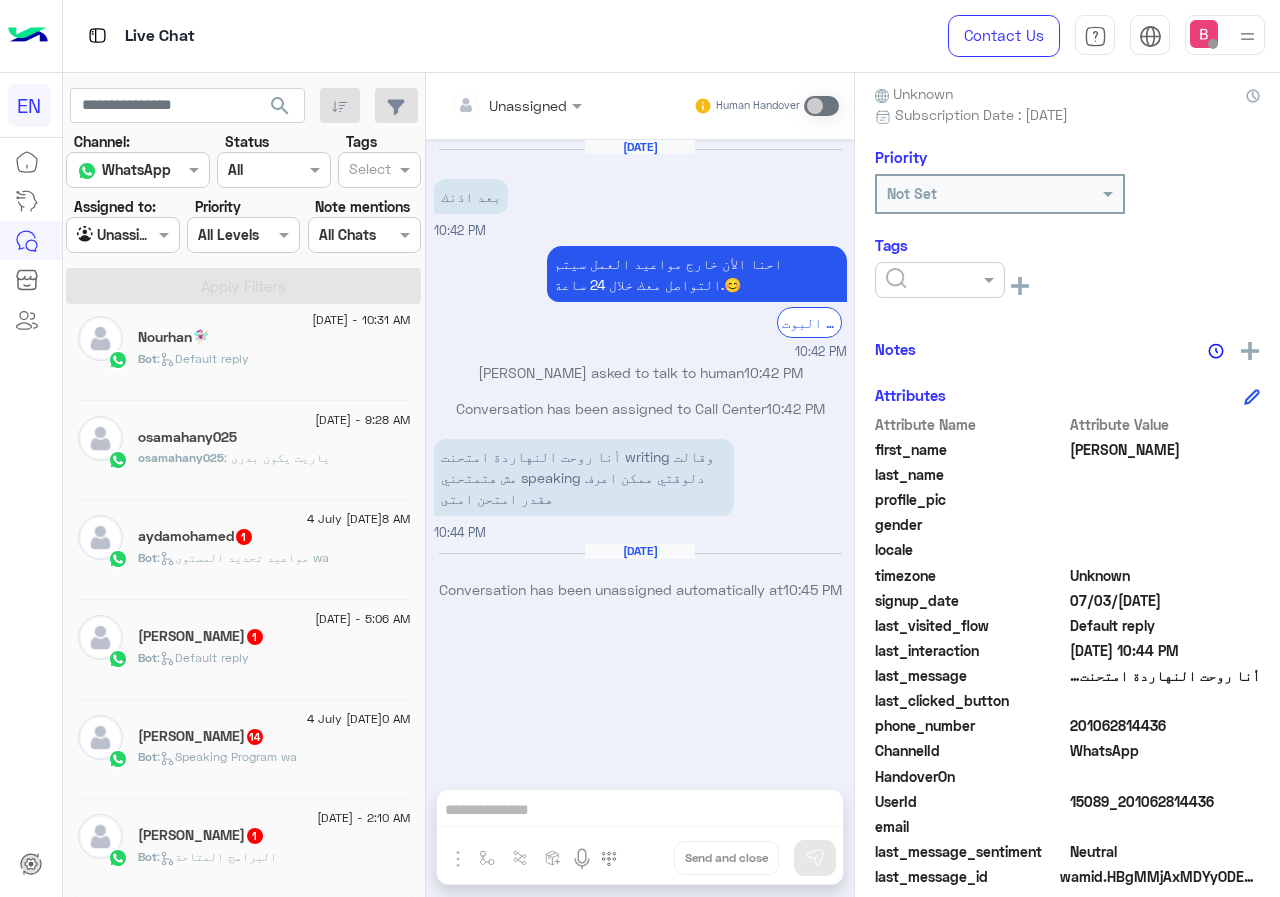 click 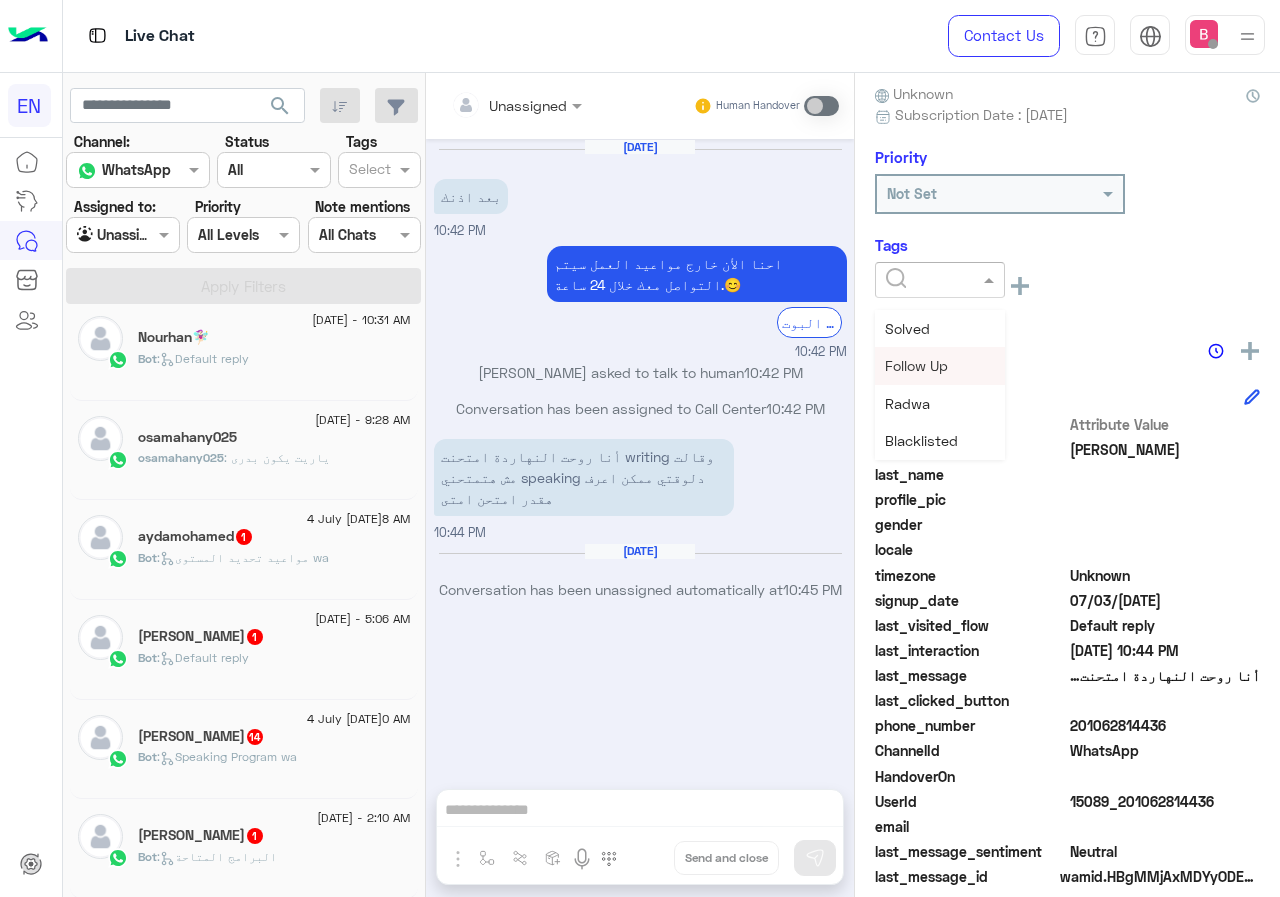 click on "Follow Up" at bounding box center [916, 365] 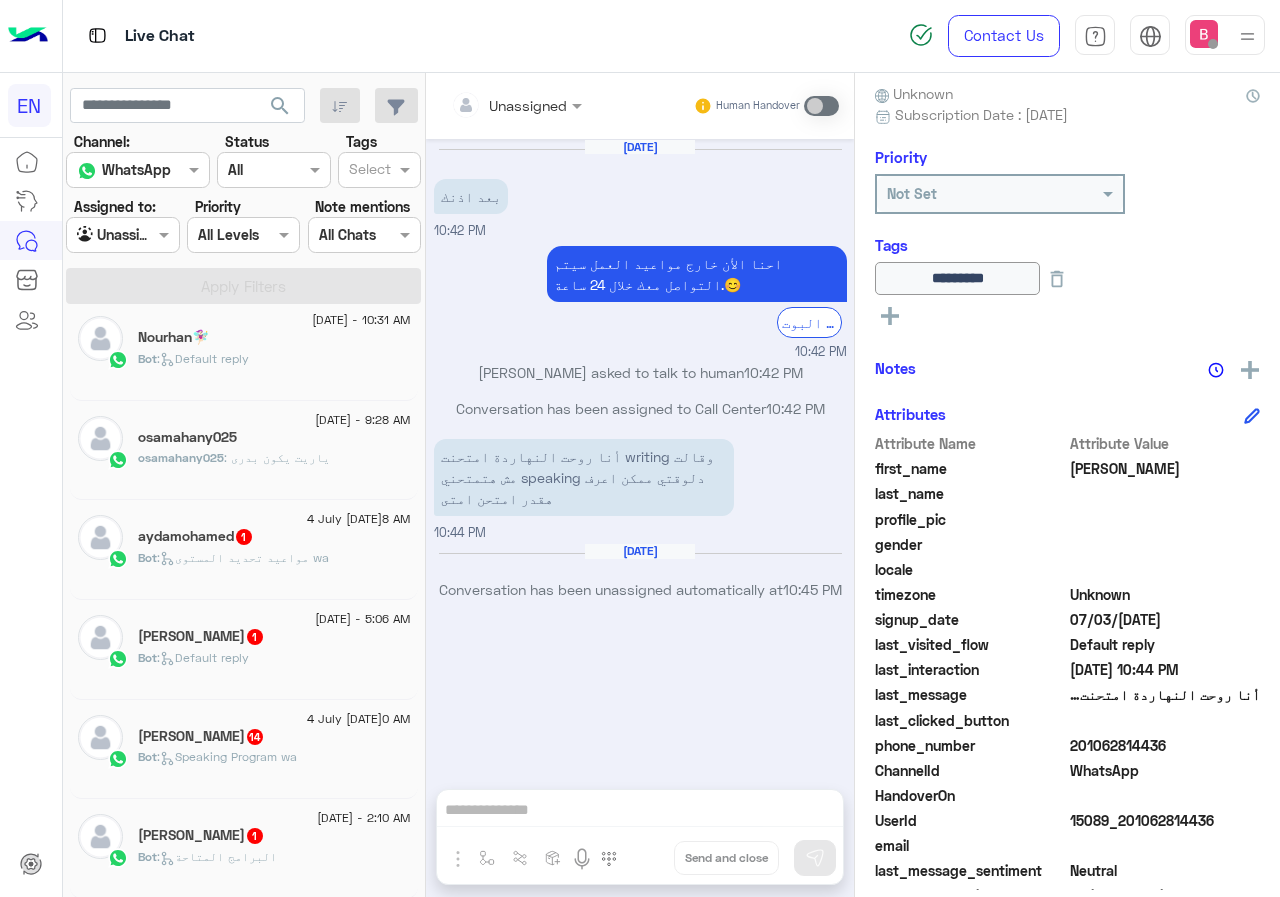 click on ":   مواعيد تحديد المستوى wa" 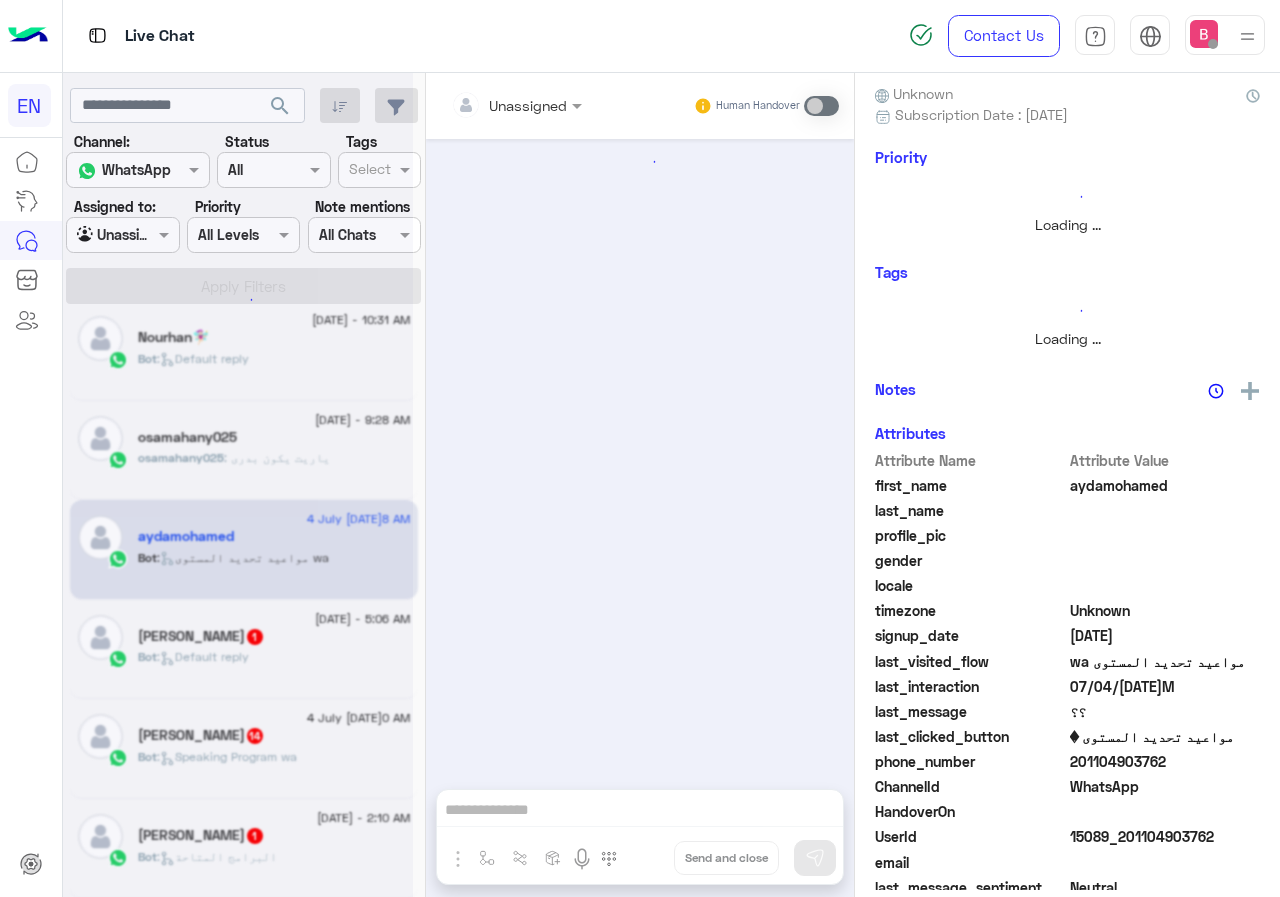 scroll, scrollTop: 137, scrollLeft: 0, axis: vertical 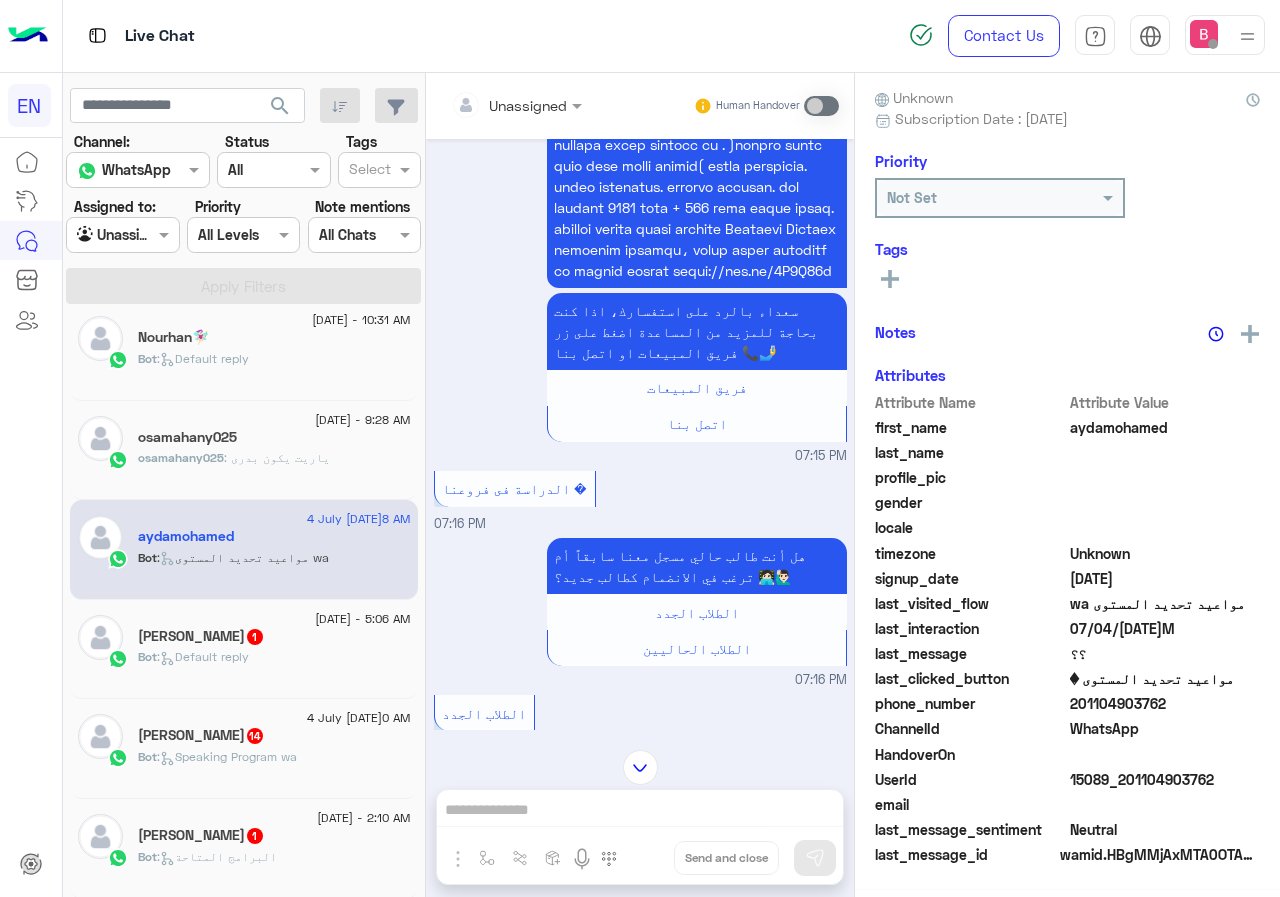click at bounding box center (516, 104) 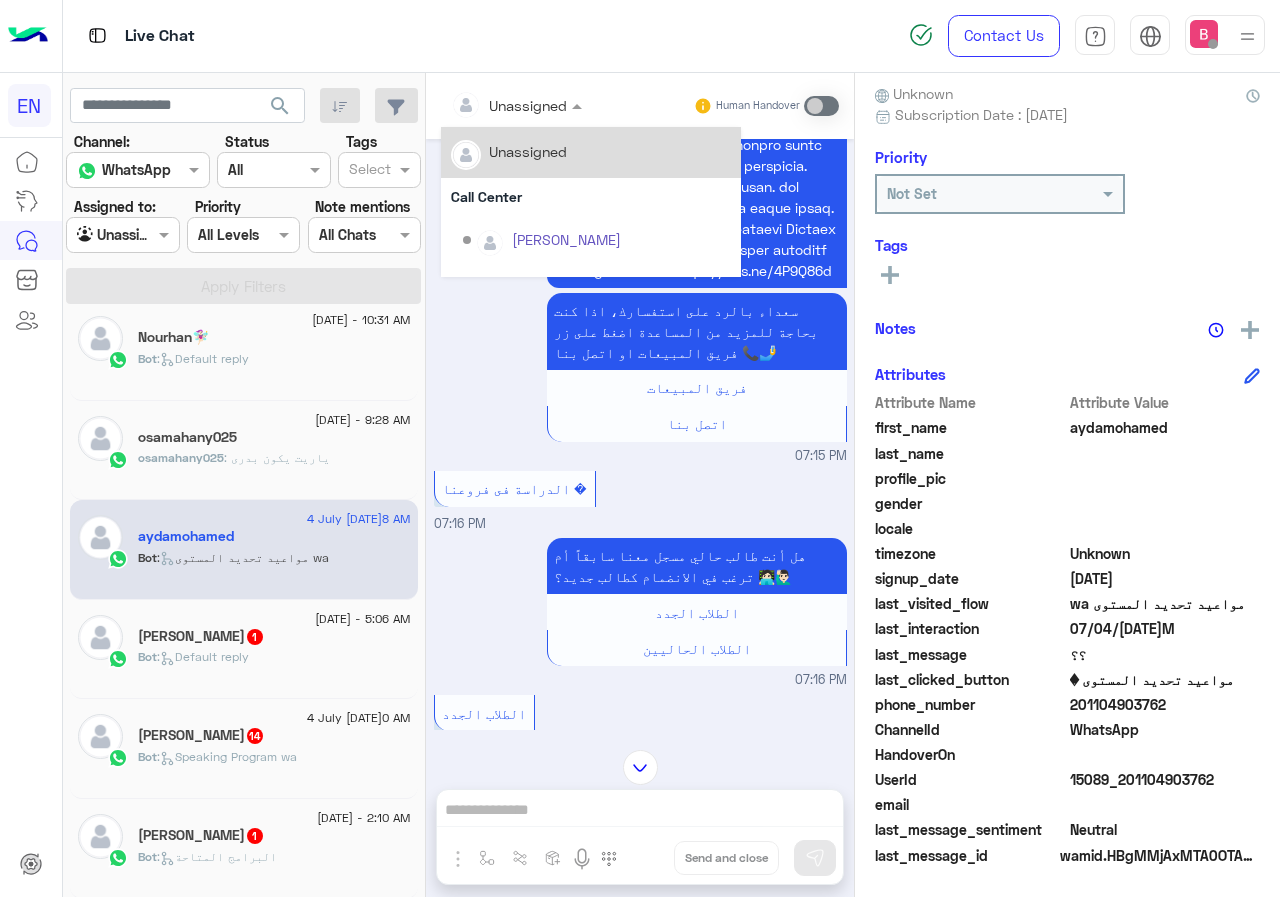 scroll, scrollTop: 332, scrollLeft: 0, axis: vertical 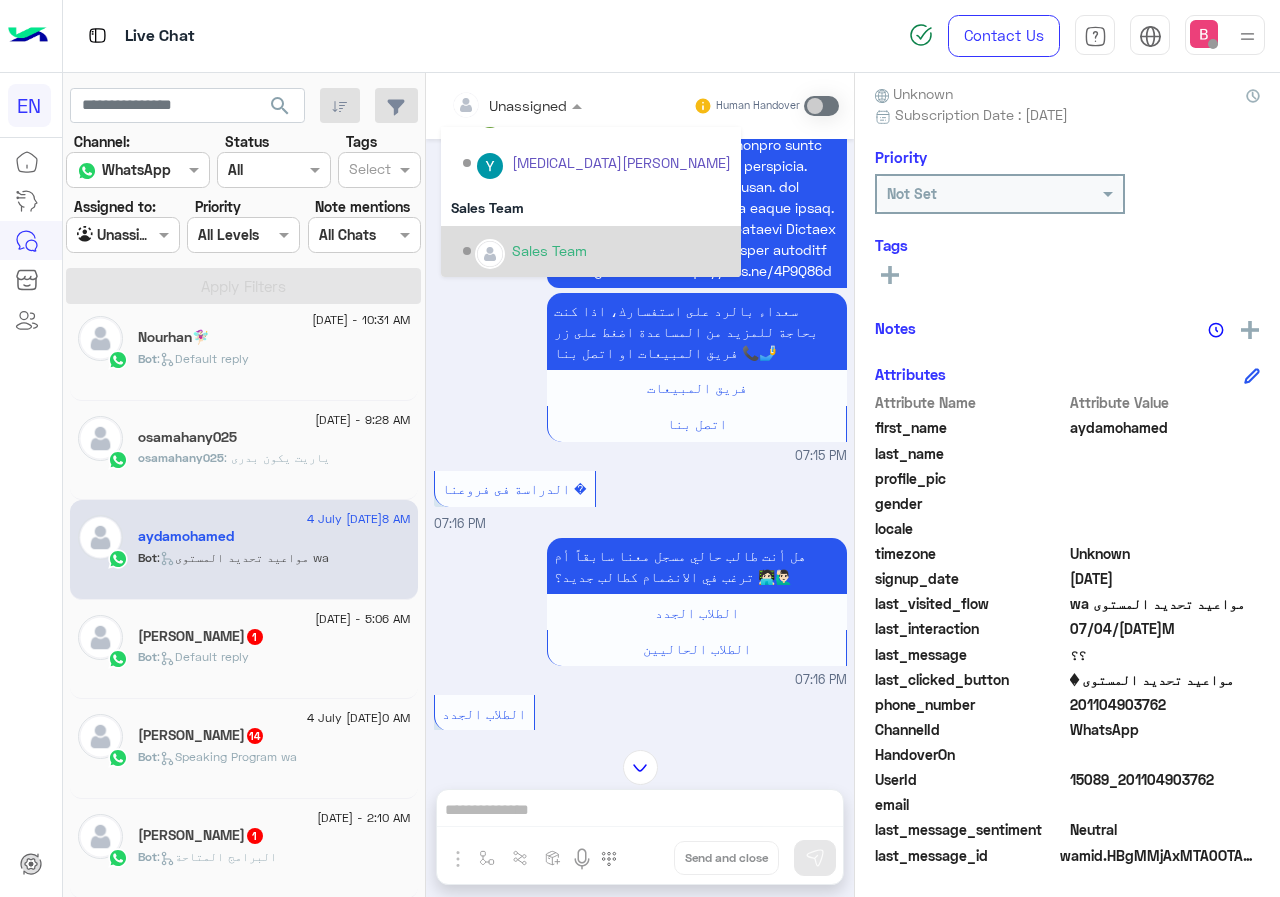 click on "Sales Team" at bounding box center [549, 250] 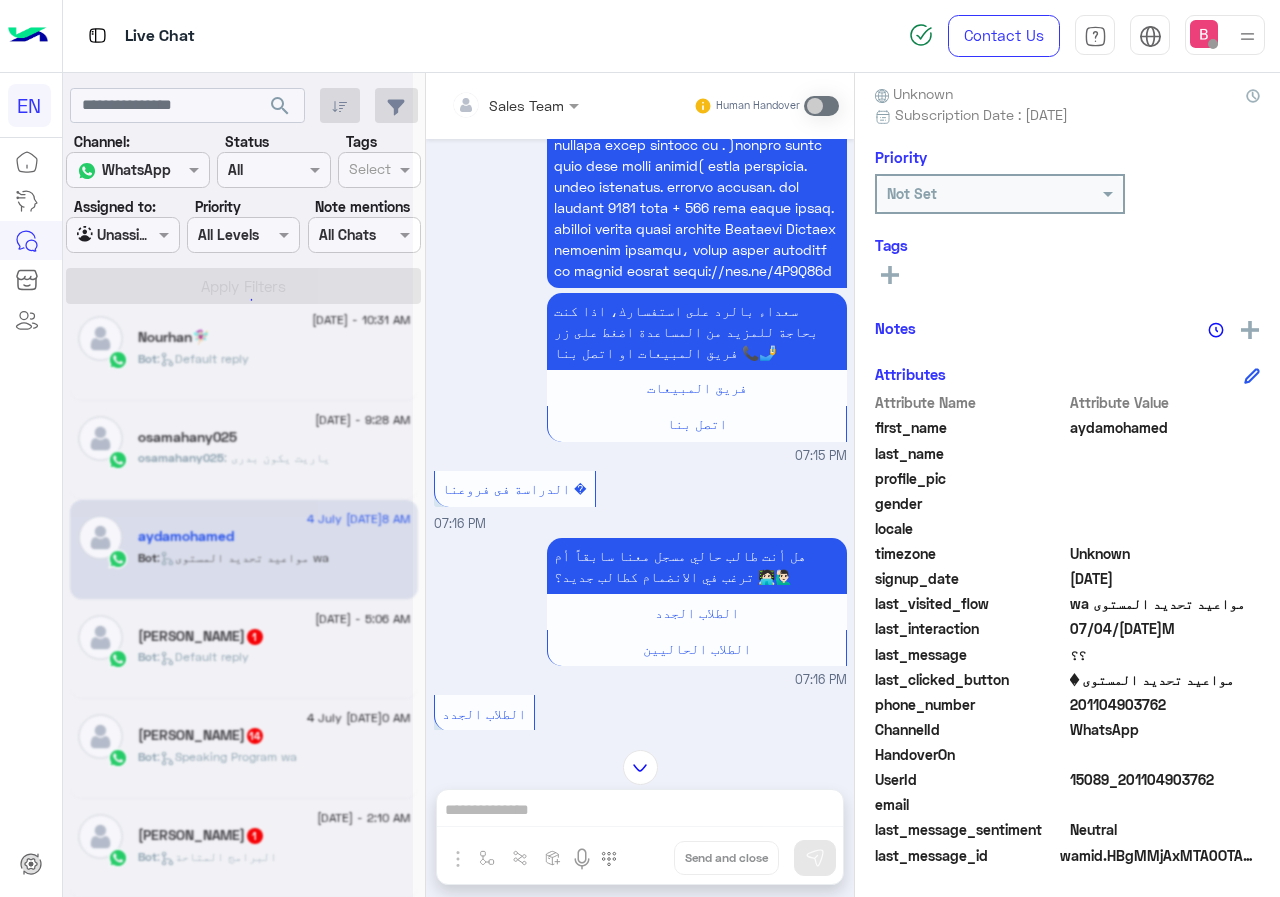 scroll, scrollTop: 0, scrollLeft: 0, axis: both 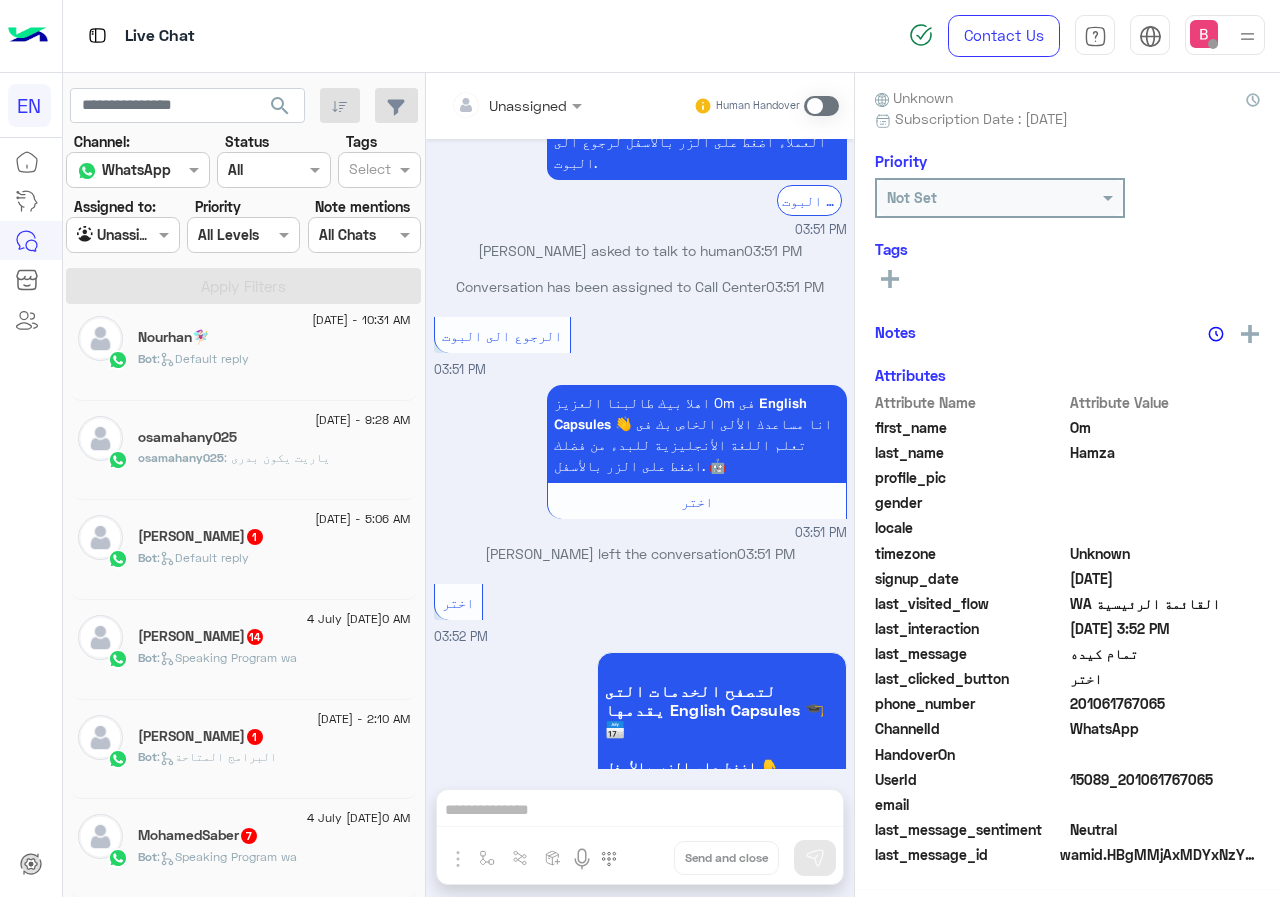 click on "Bot :   Default reply" 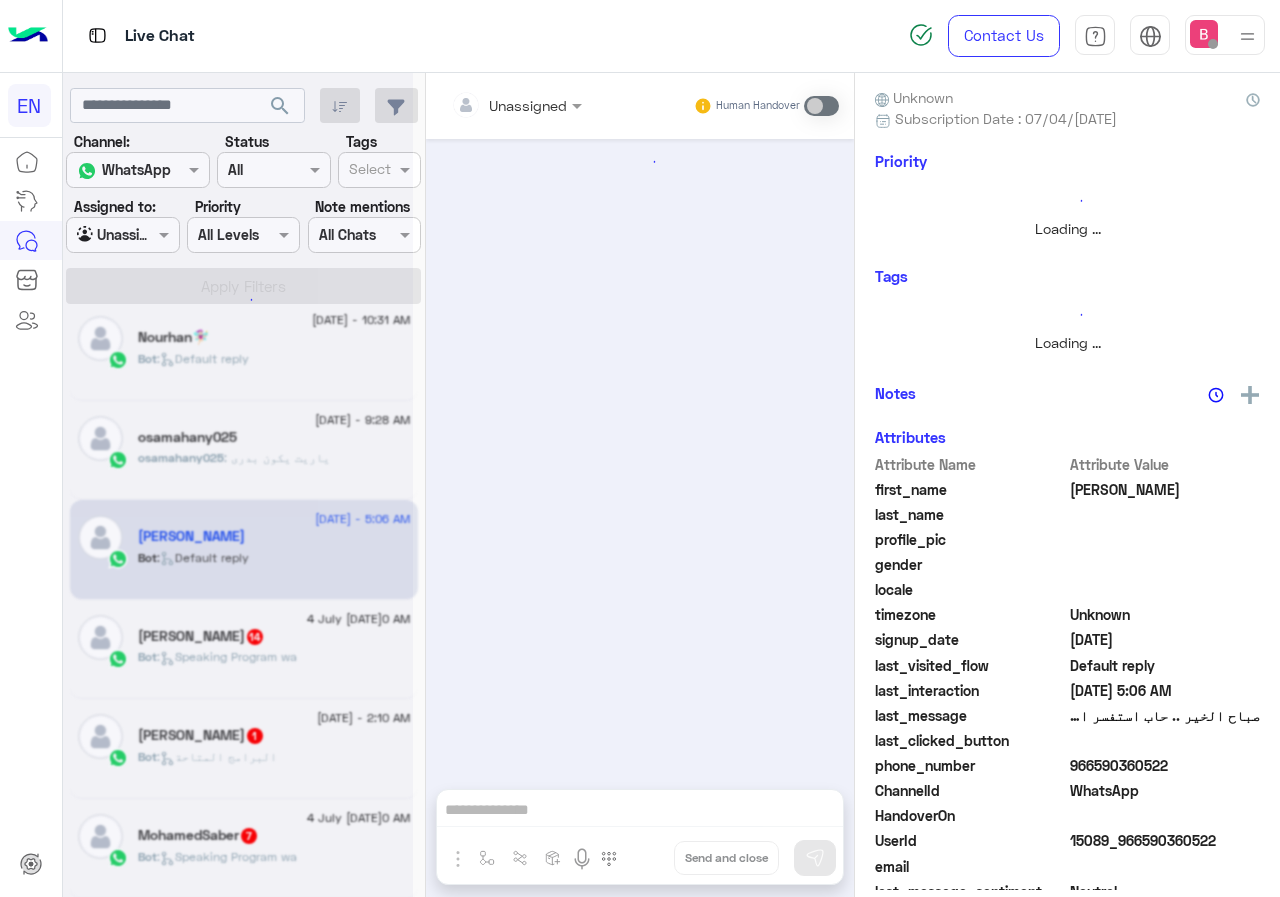 scroll, scrollTop: 180, scrollLeft: 0, axis: vertical 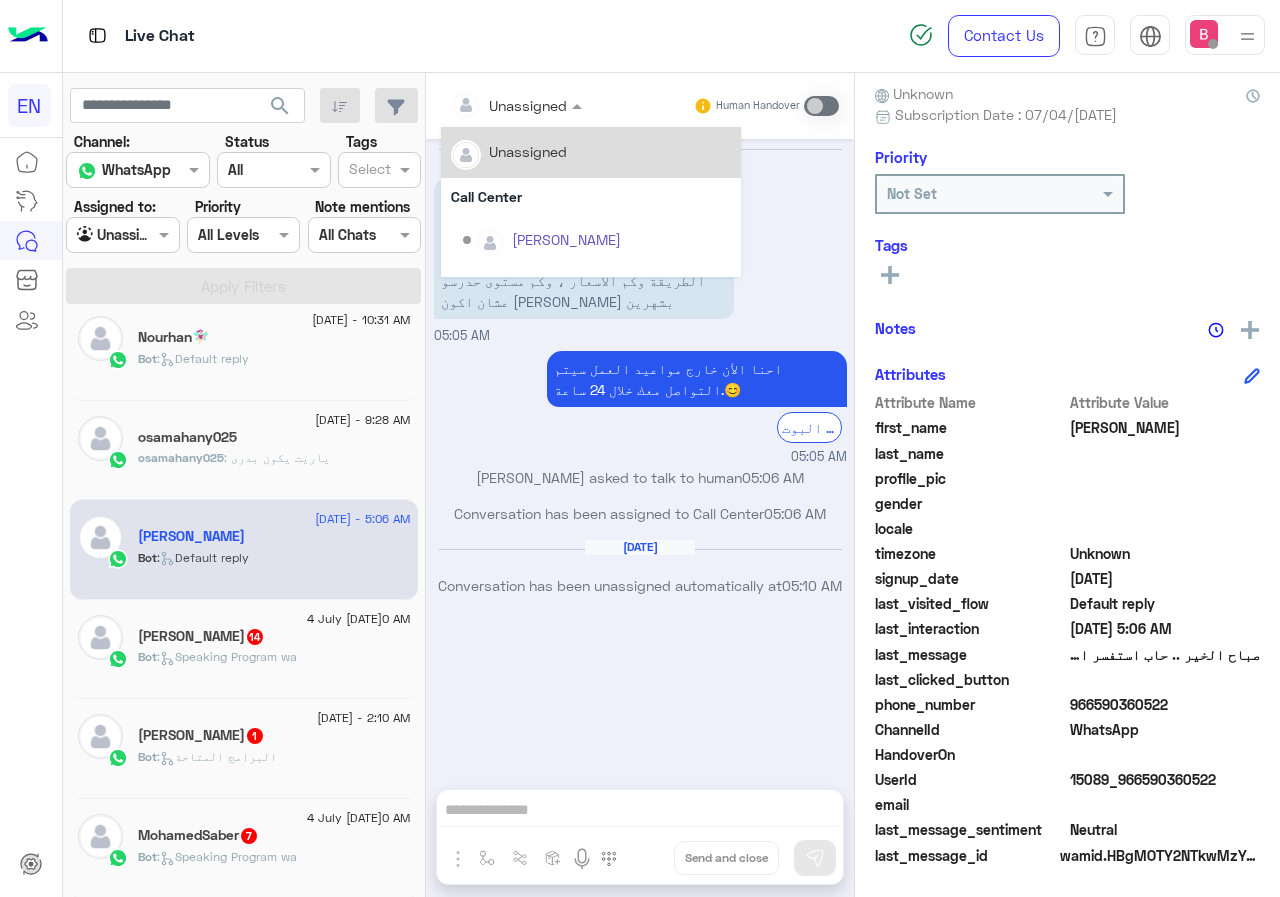 click at bounding box center [491, 105] 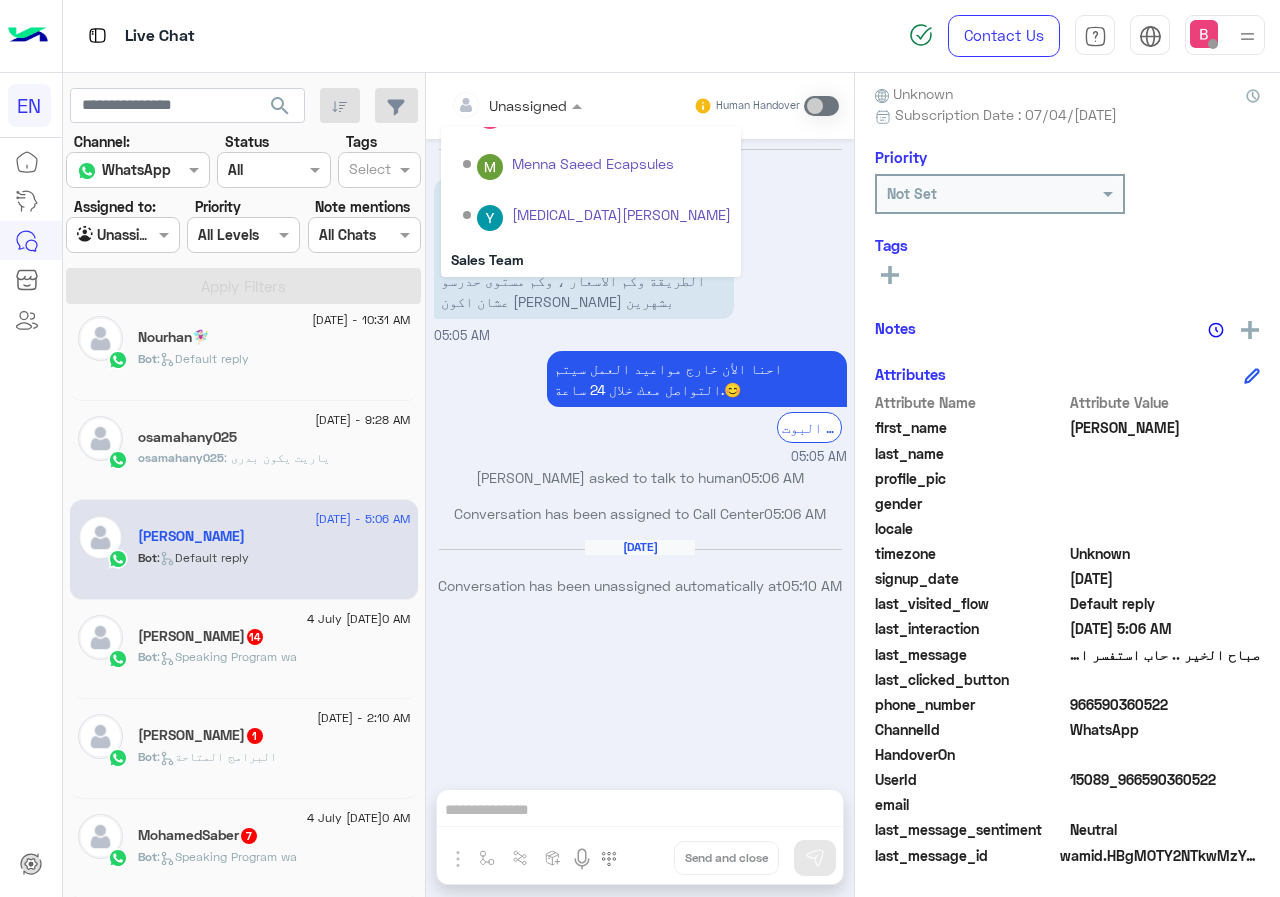 scroll, scrollTop: 332, scrollLeft: 0, axis: vertical 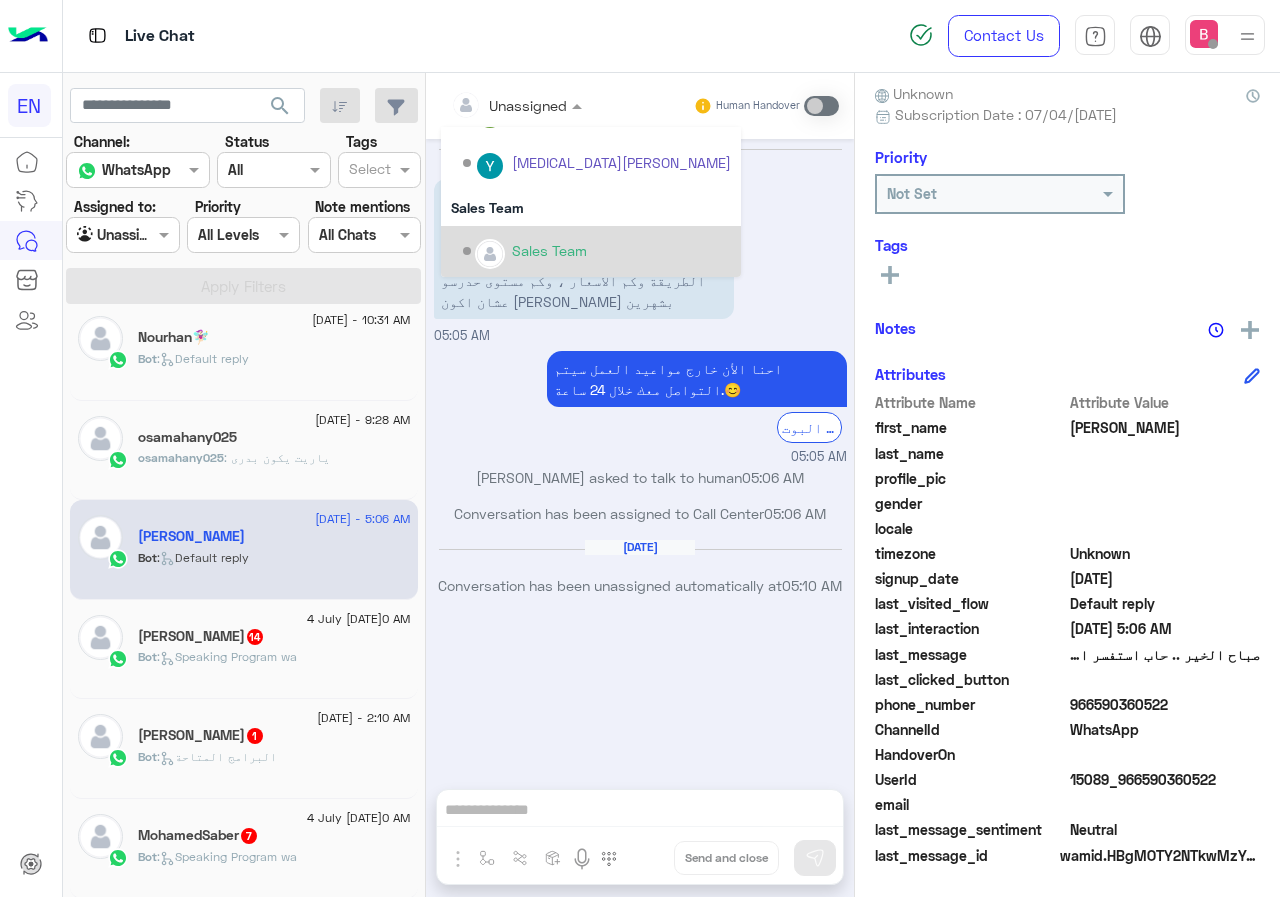 drag, startPoint x: 518, startPoint y: 251, endPoint x: 608, endPoint y: 338, distance: 125.17587 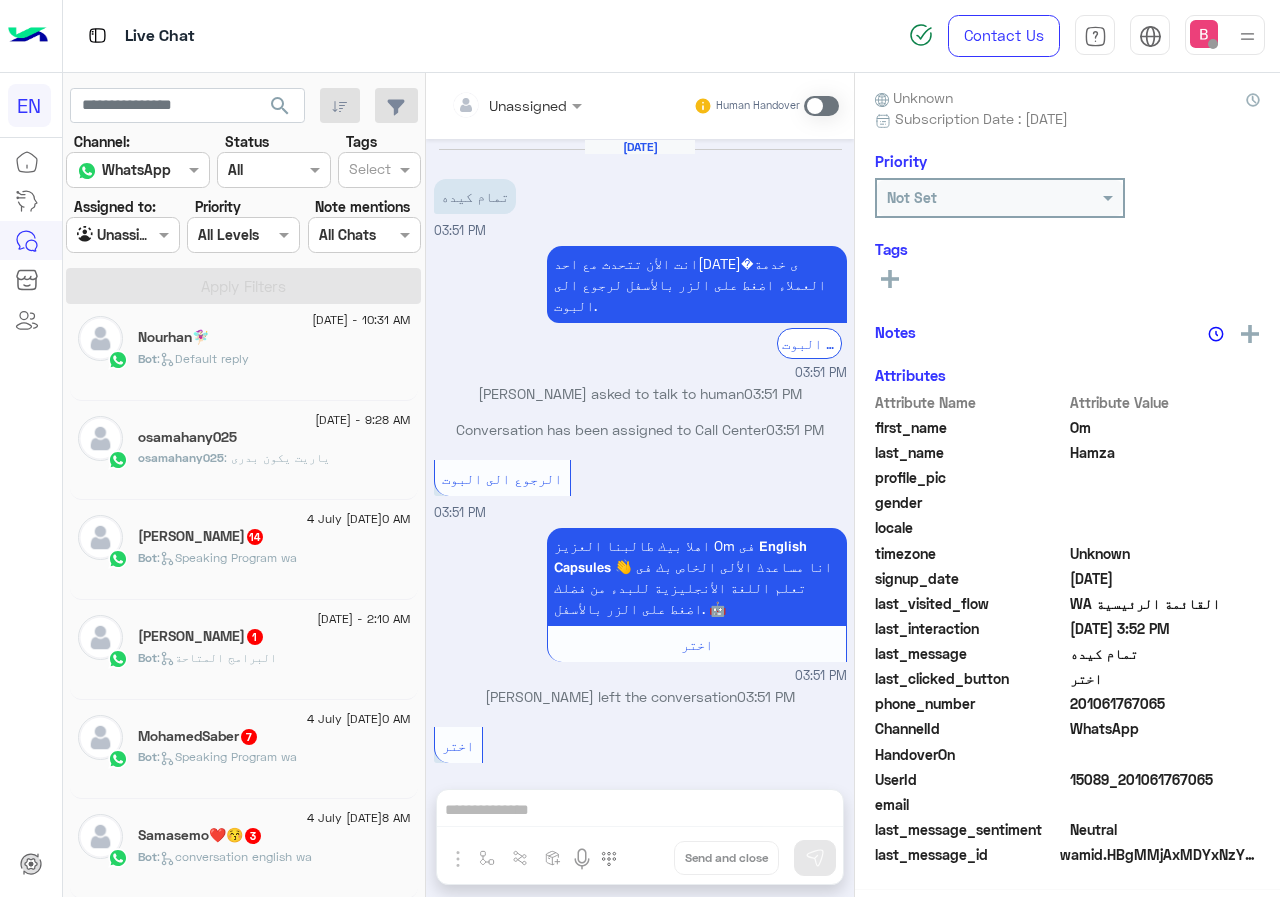 scroll, scrollTop: 176, scrollLeft: 0, axis: vertical 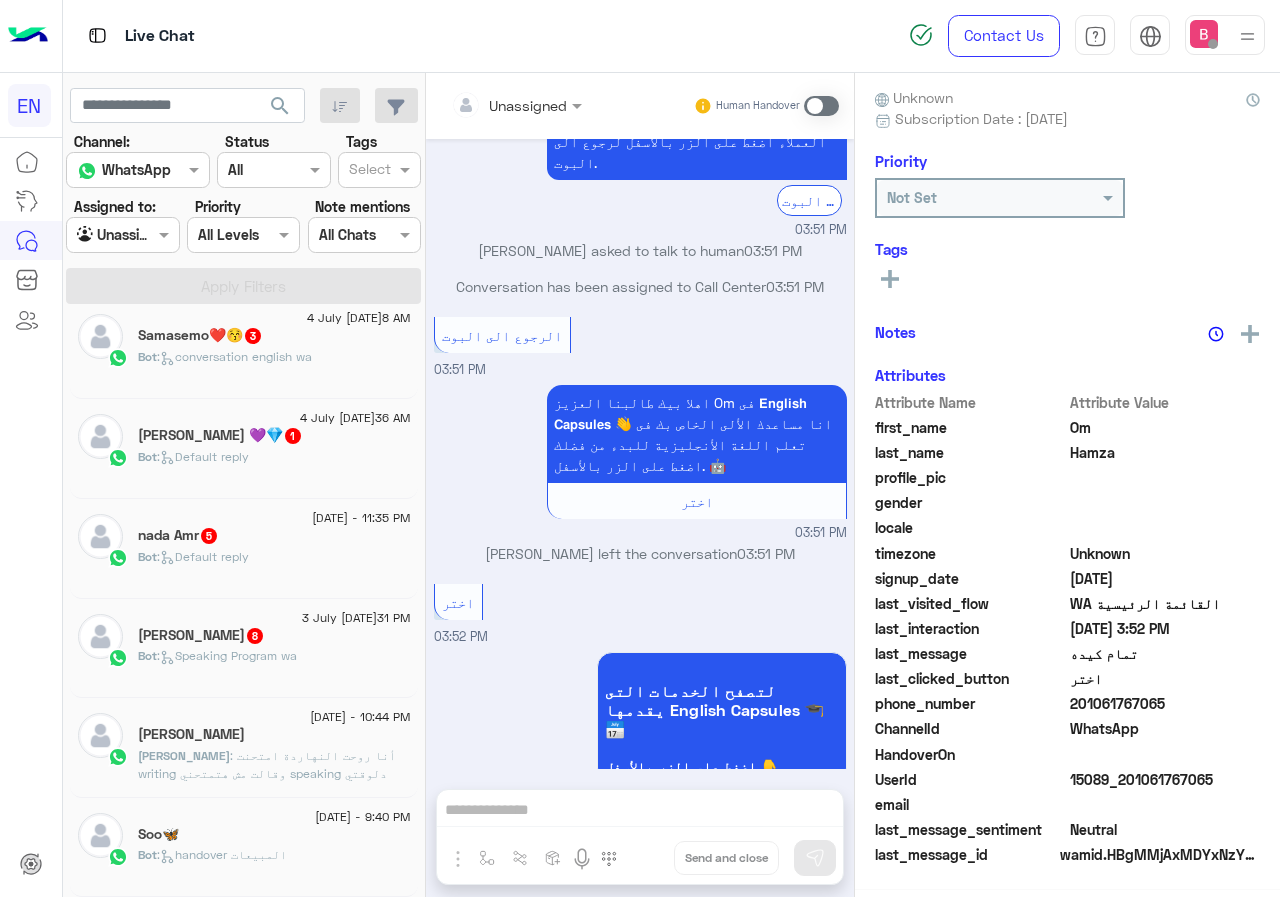 click on "3 July [DATE]31 PM" 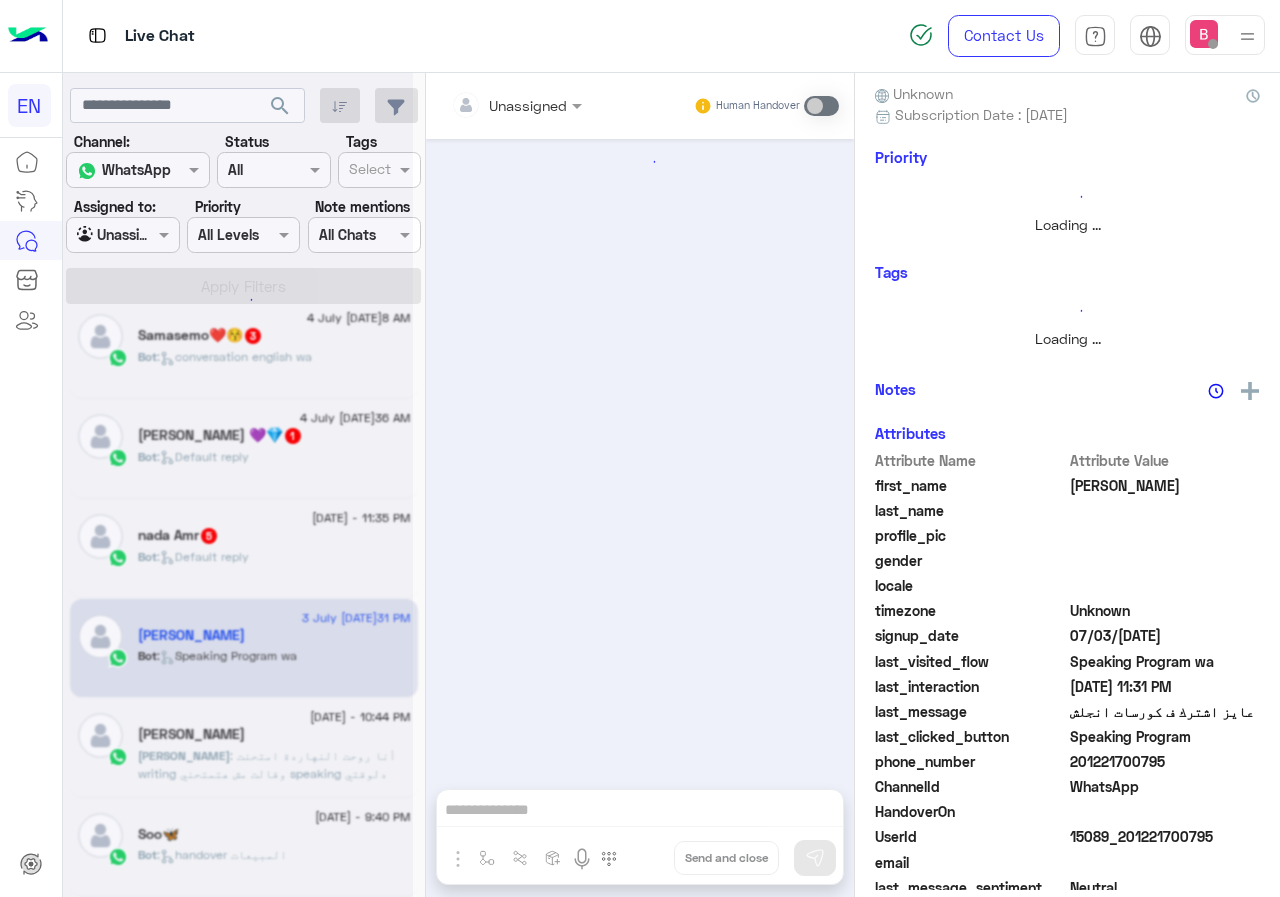 scroll, scrollTop: 0, scrollLeft: 0, axis: both 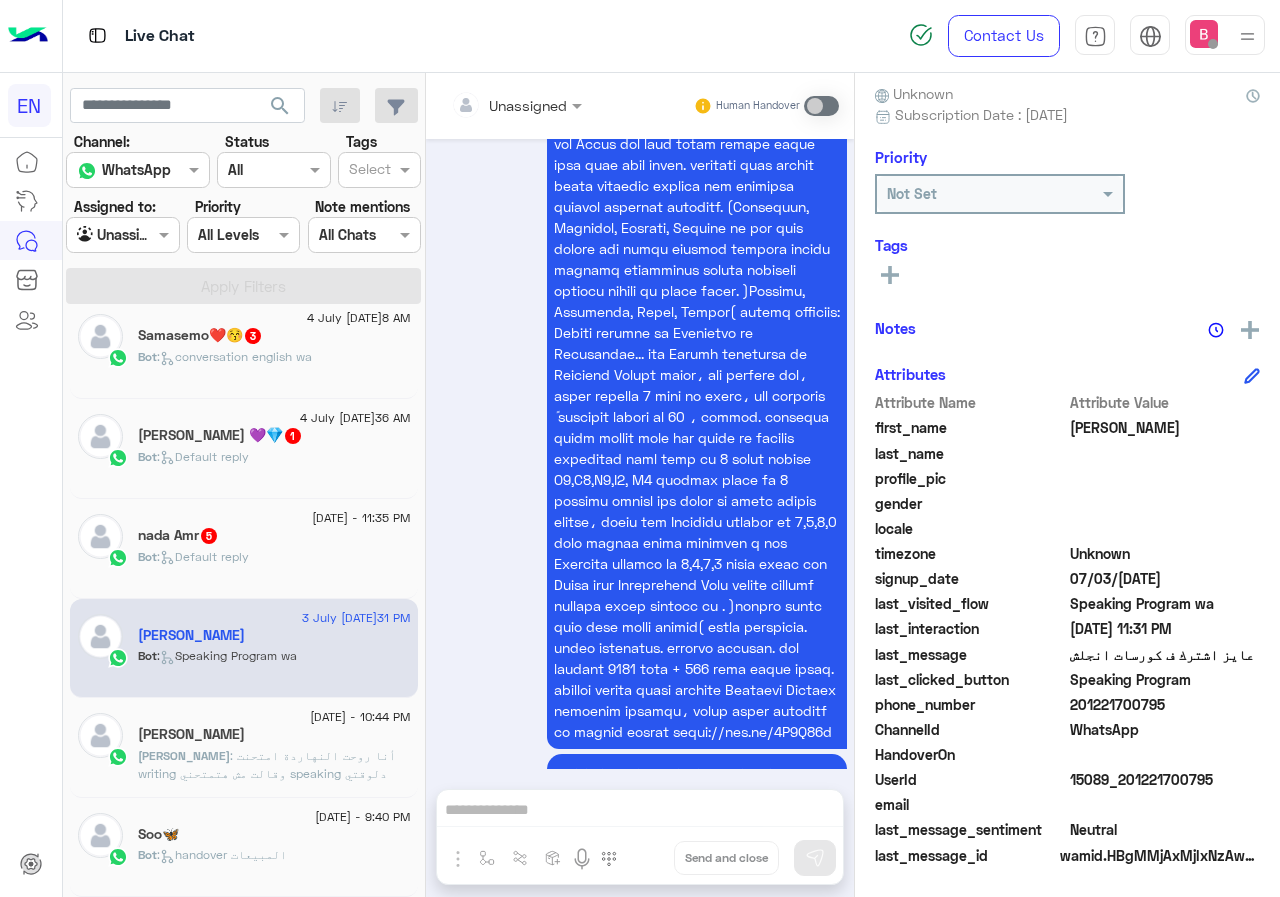 click at bounding box center (697, 364) 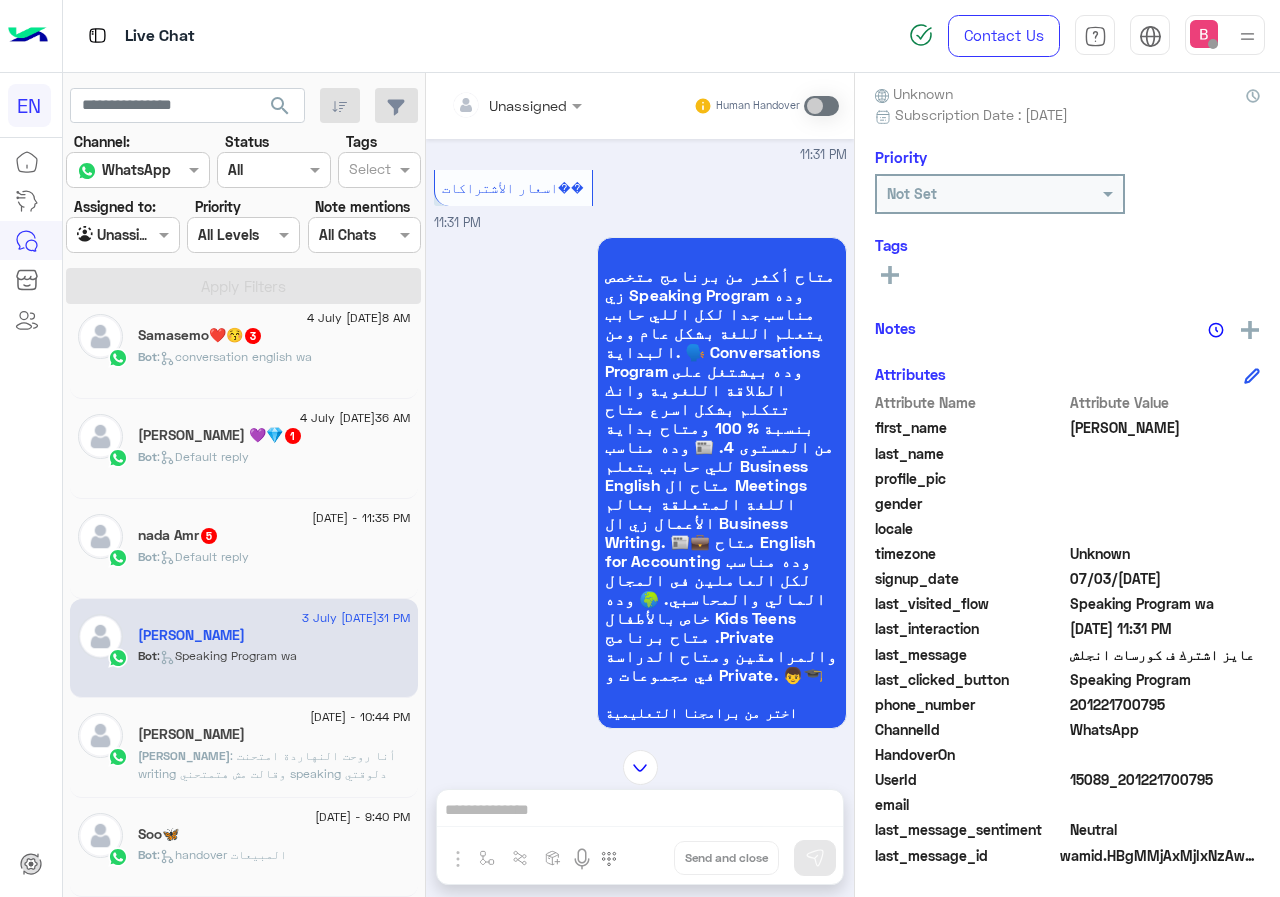 scroll, scrollTop: 1568, scrollLeft: 0, axis: vertical 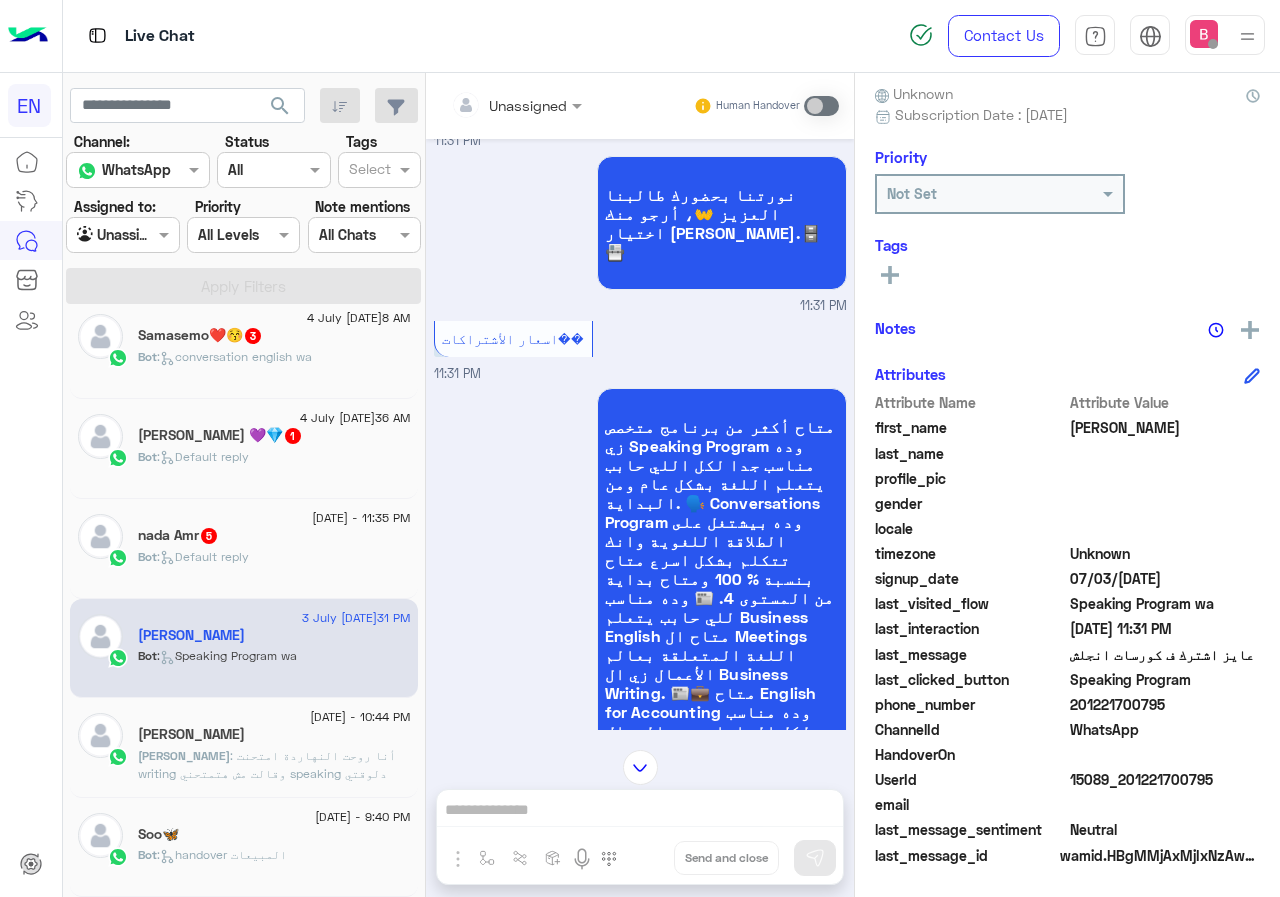 click at bounding box center [516, 104] 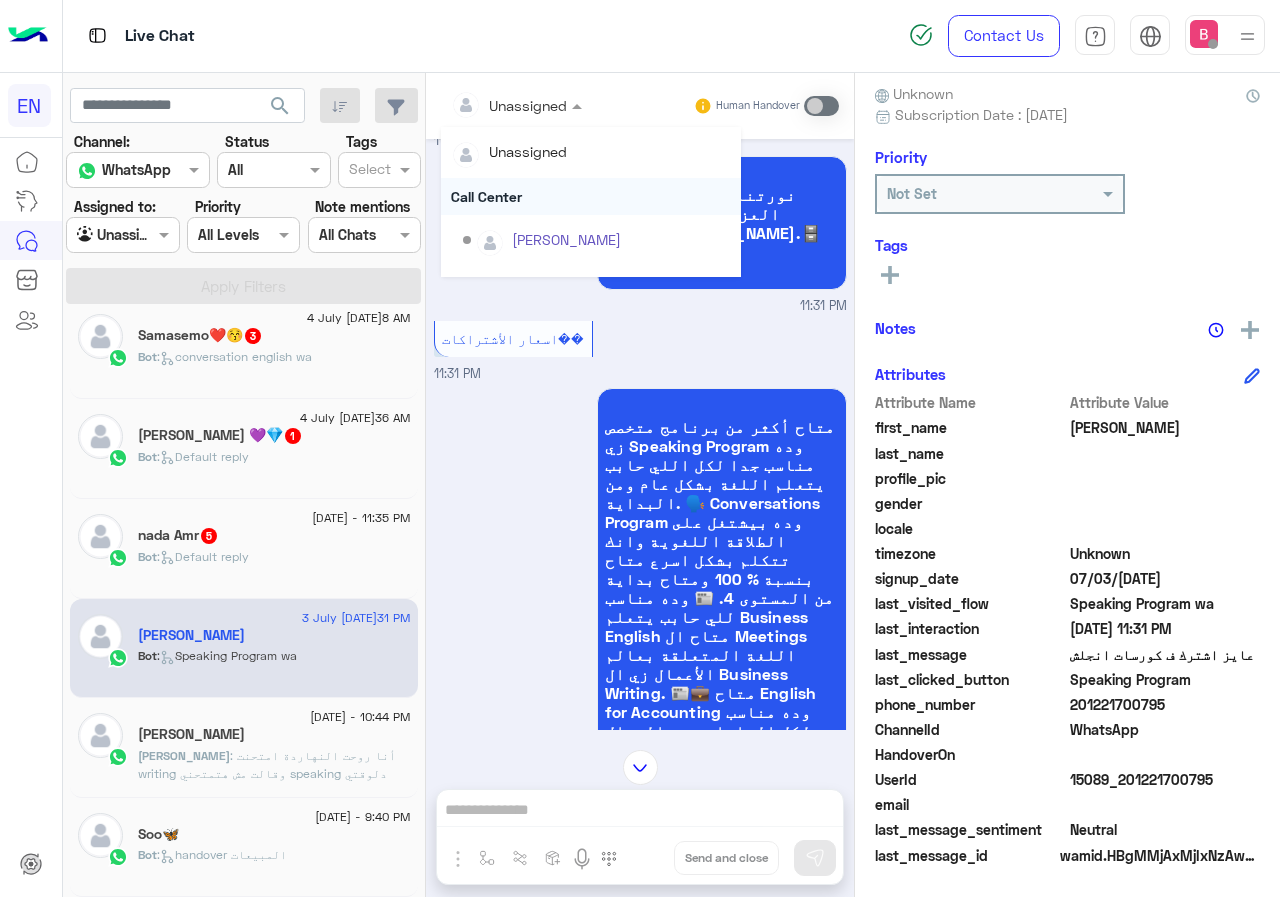 scroll, scrollTop: 332, scrollLeft: 0, axis: vertical 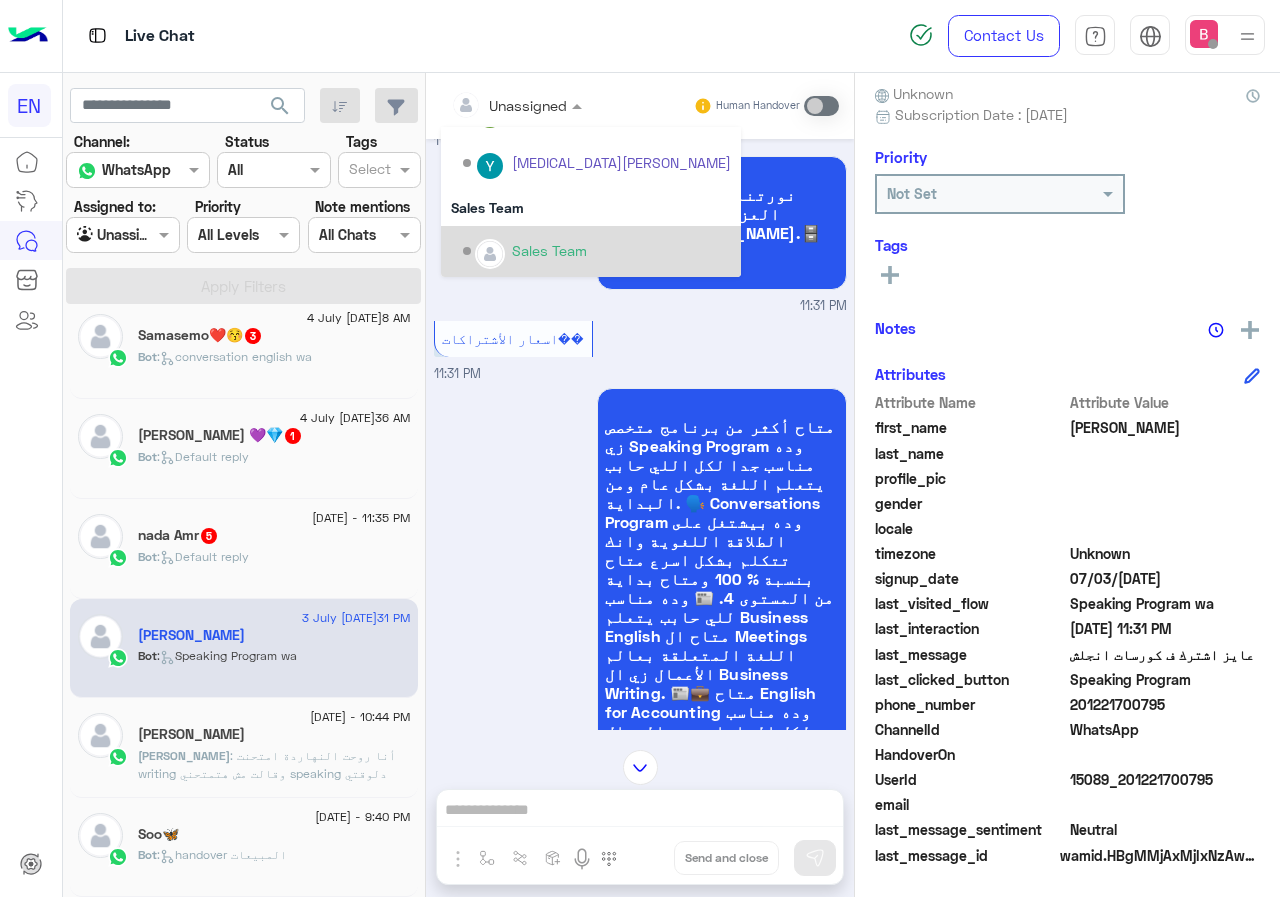 click on "Sales Team" at bounding box center [591, 251] 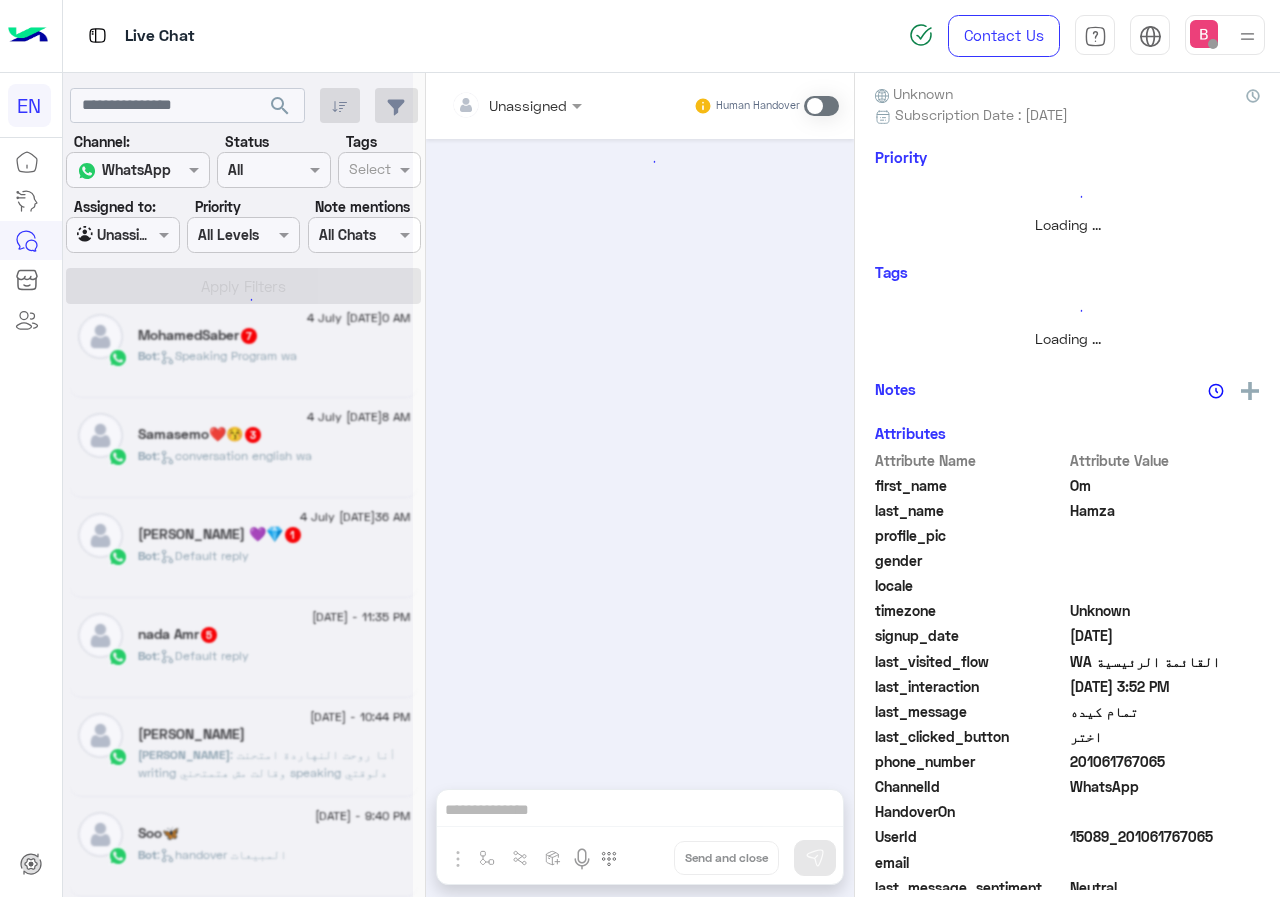 scroll, scrollTop: 1016, scrollLeft: 0, axis: vertical 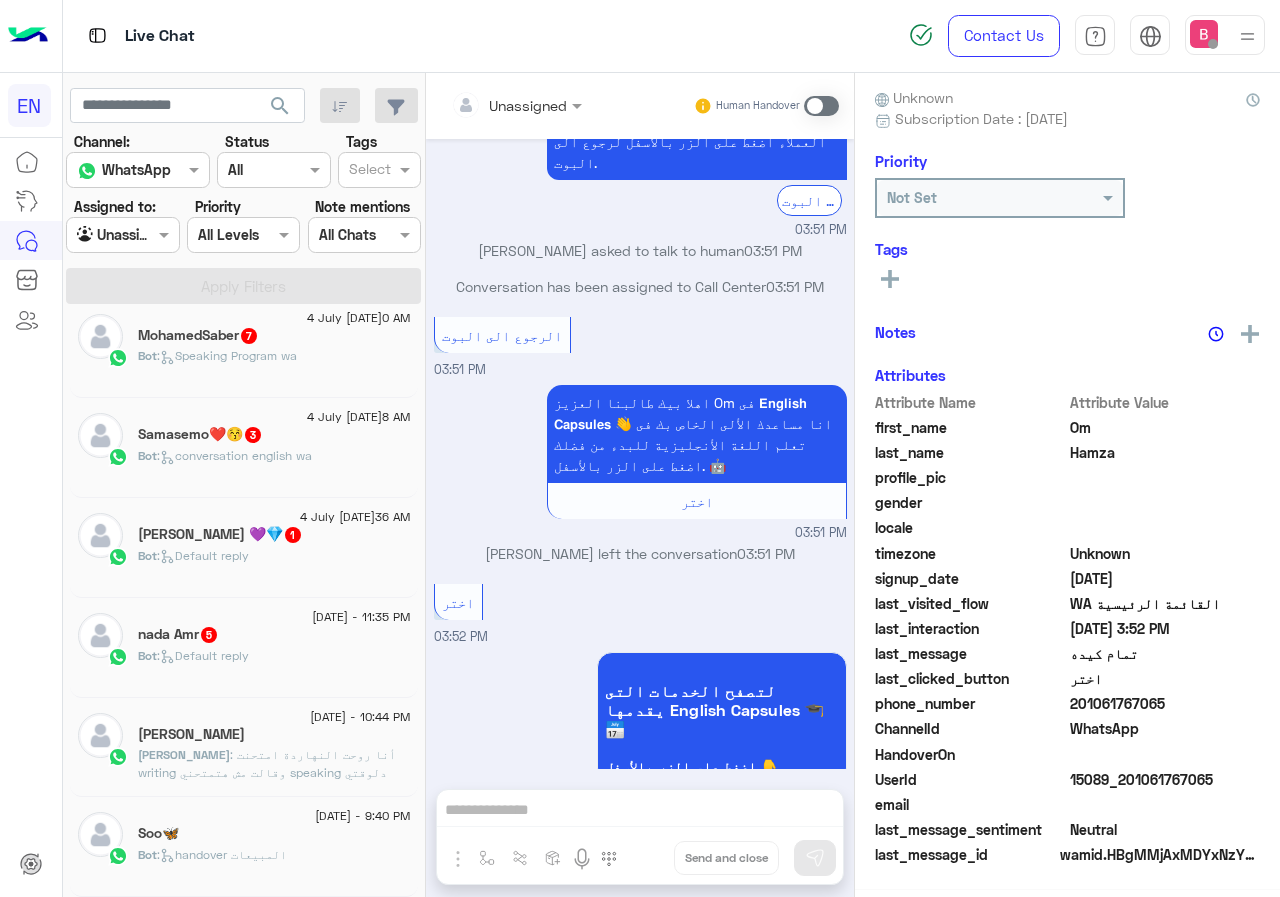 click on "nada Amr  5" 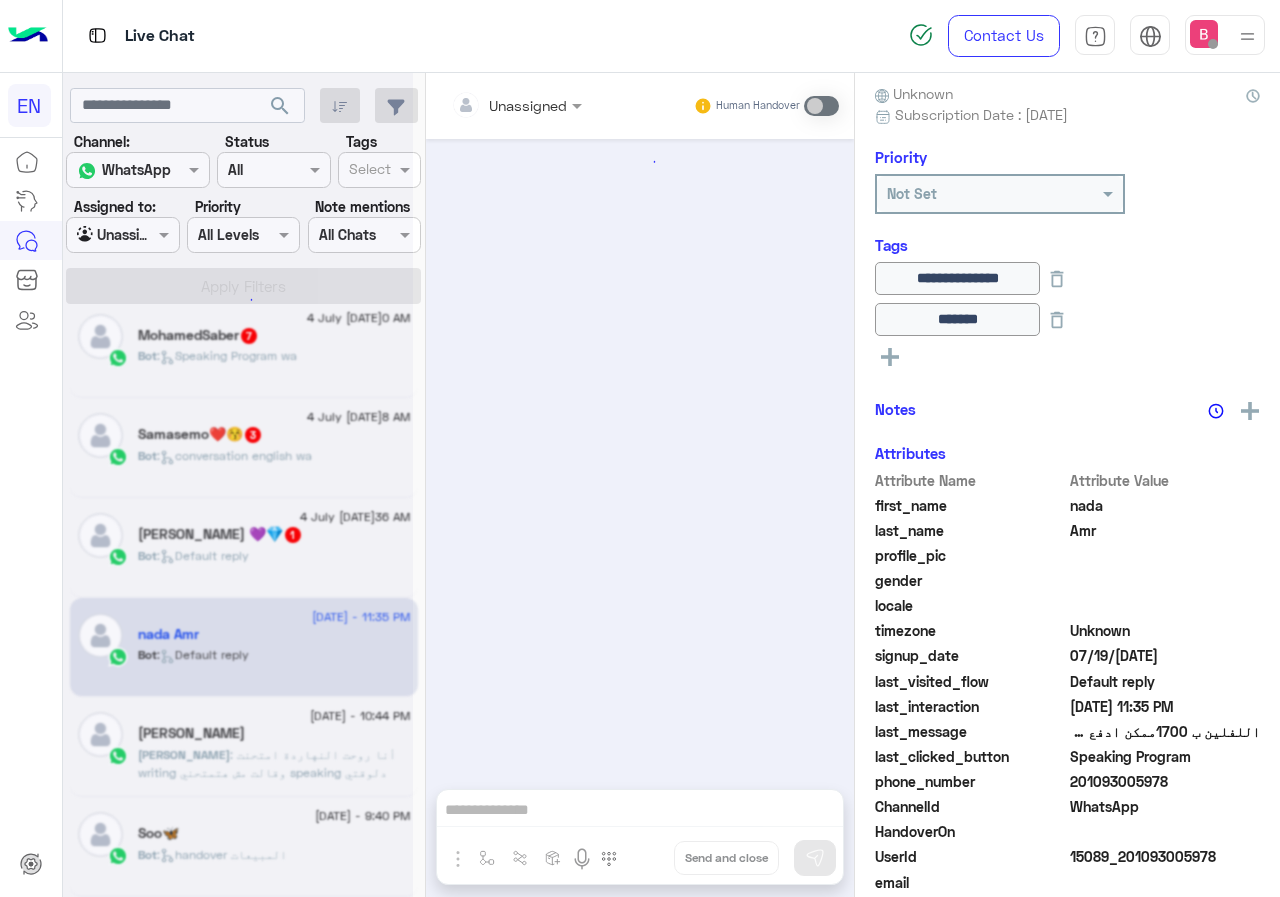 scroll, scrollTop: 2520, scrollLeft: 0, axis: vertical 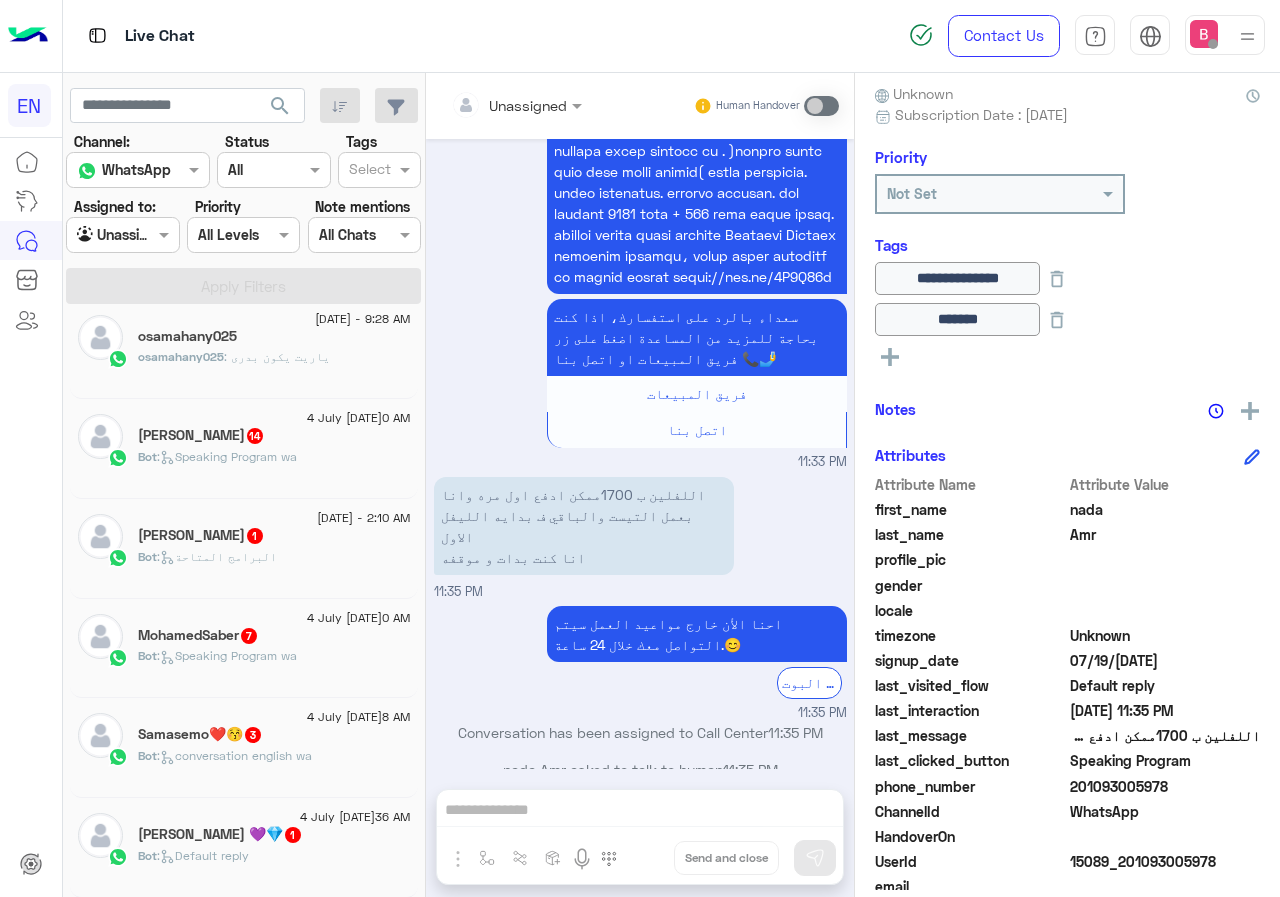 click on "Bot :   Speaking Program wa" 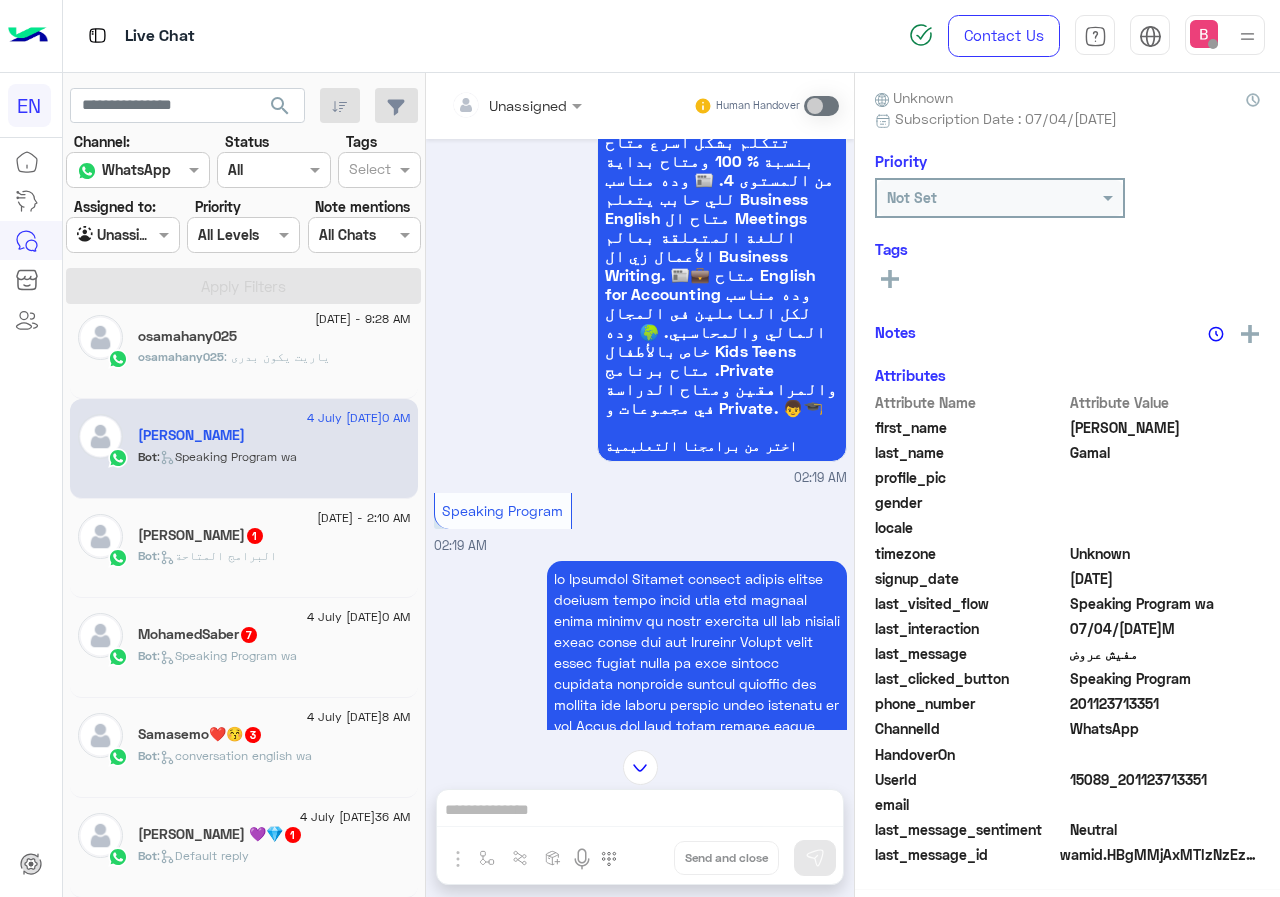 click on "Unassigned Human Handover" at bounding box center (640, 106) 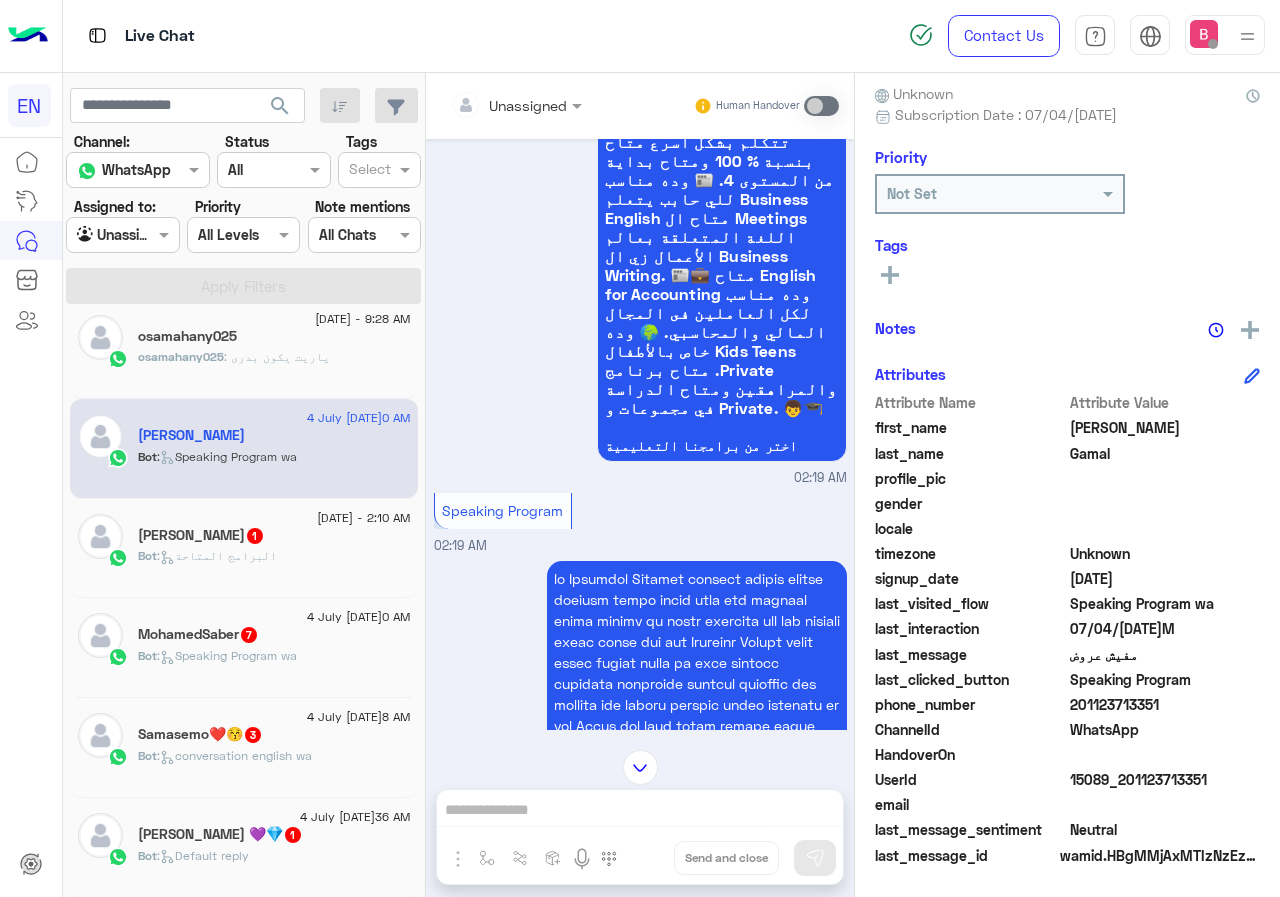 click at bounding box center (491, 105) 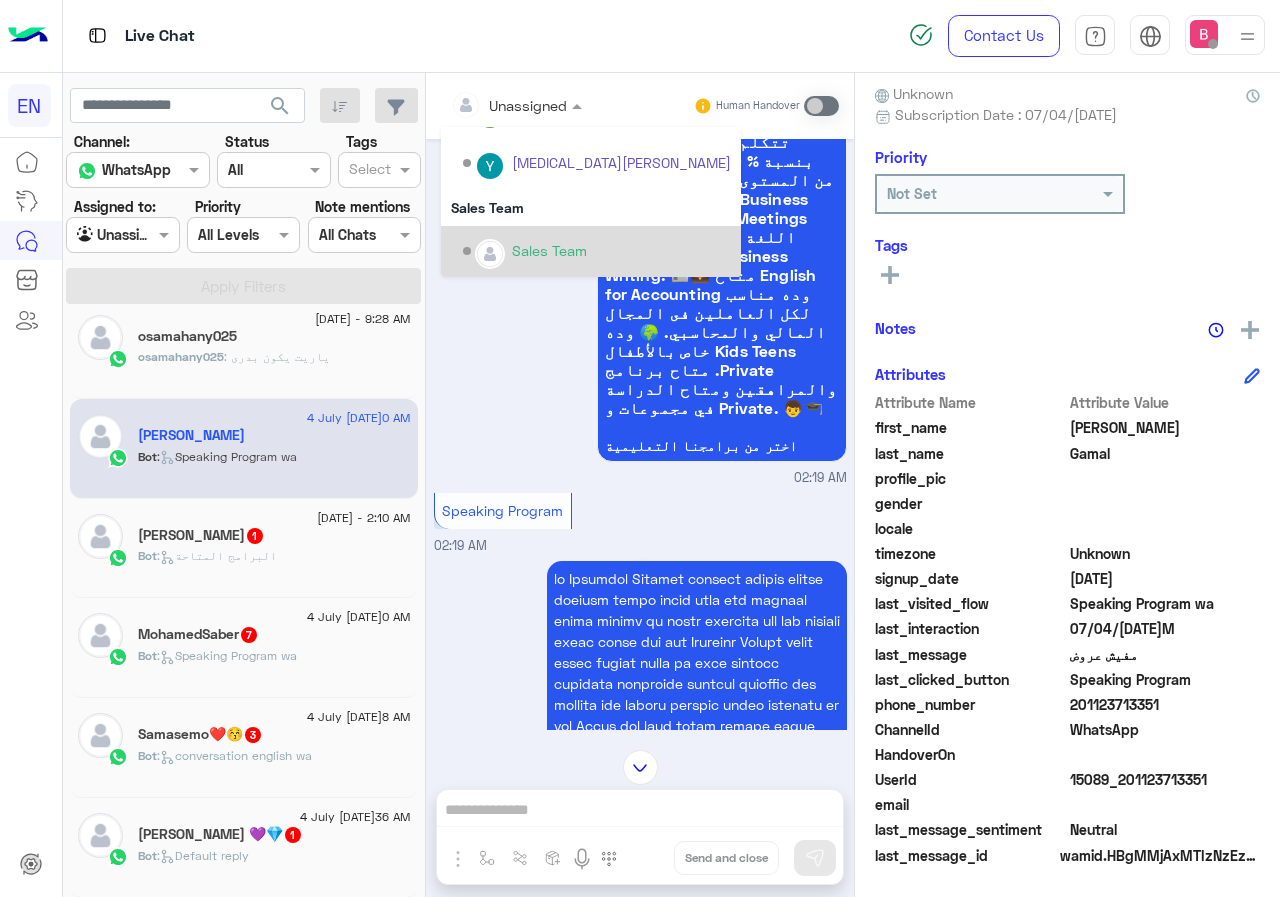 click on "Sales Team" at bounding box center [549, 250] 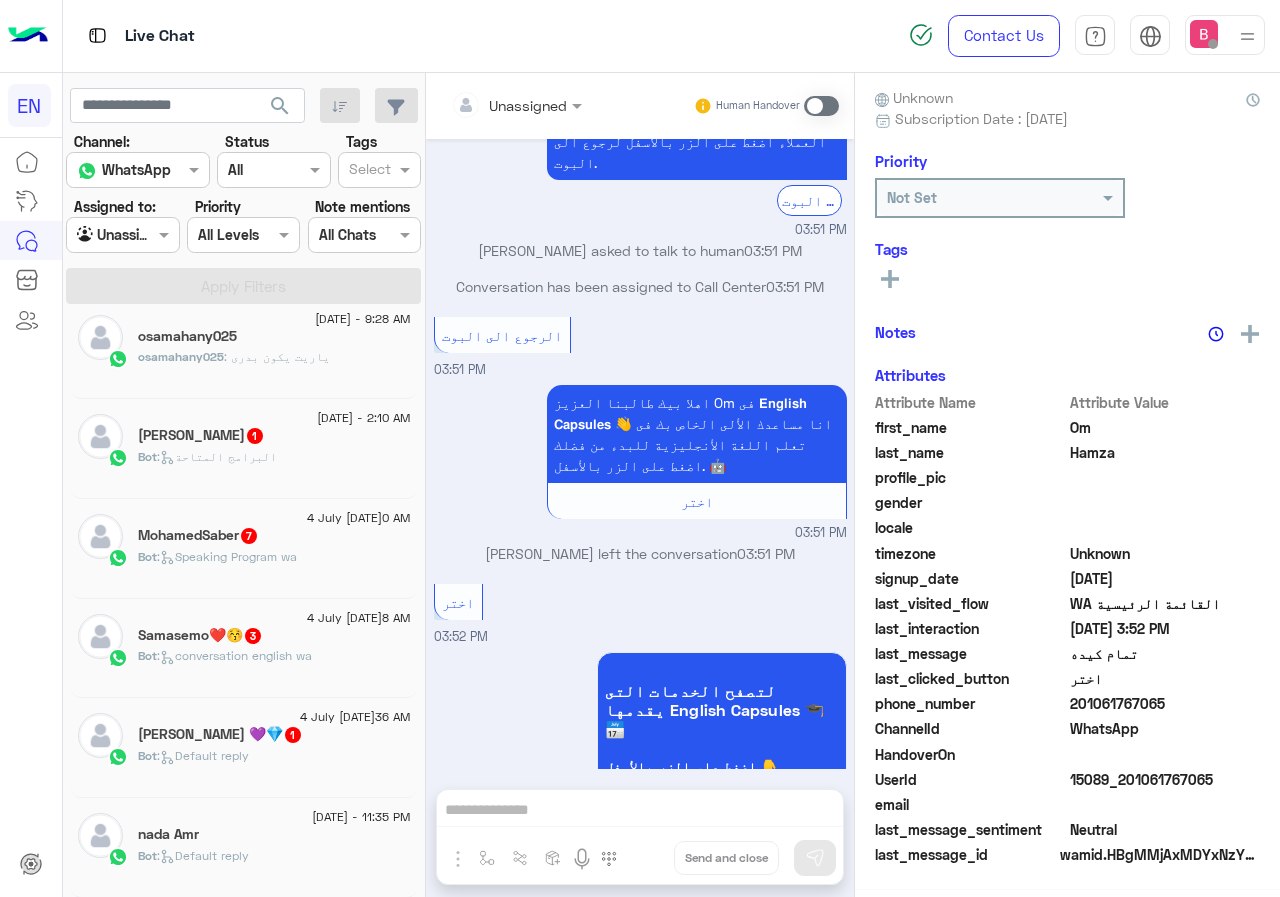 click on "Bot :   البرامج المتاحة" 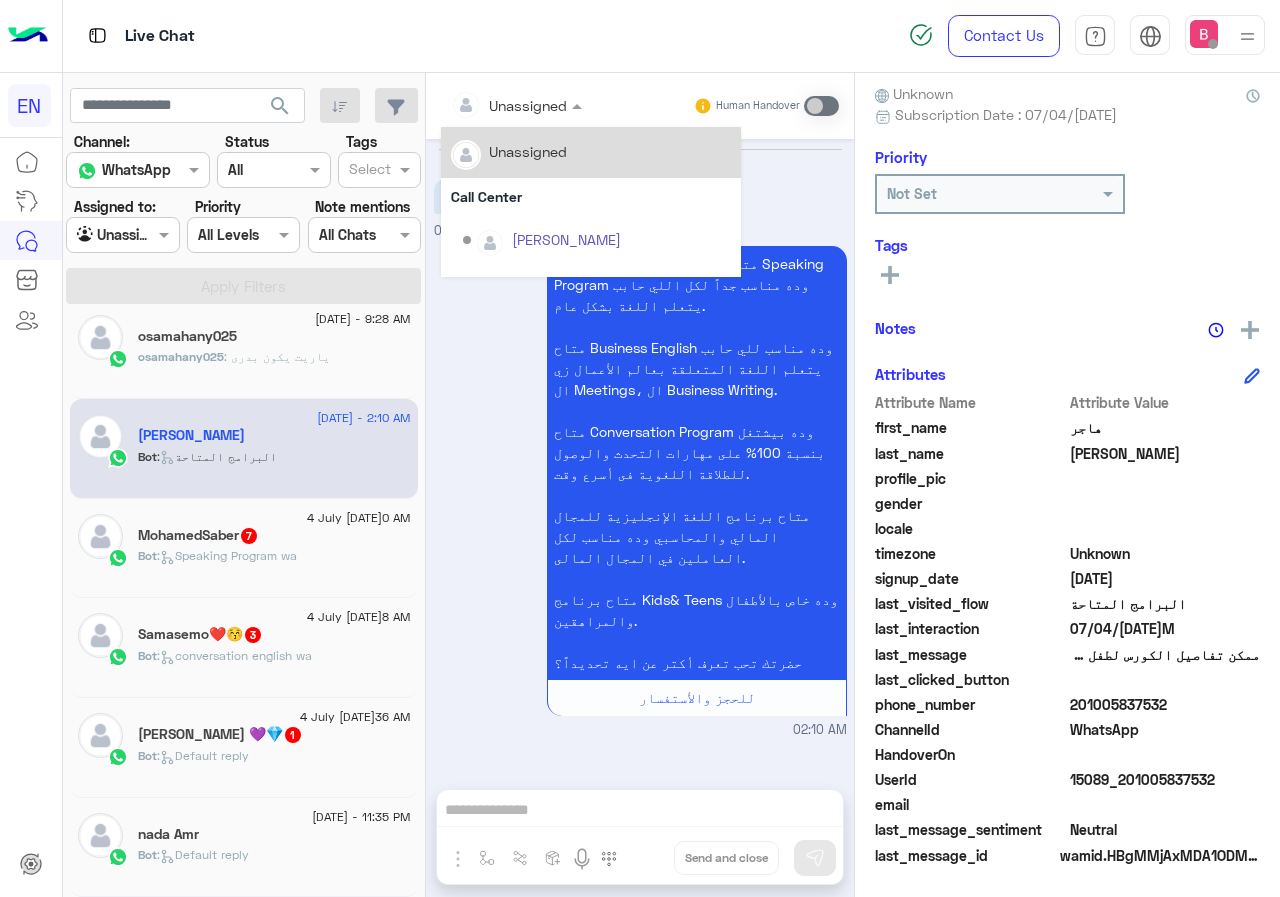 click on "Unassigned" at bounding box center (528, 105) 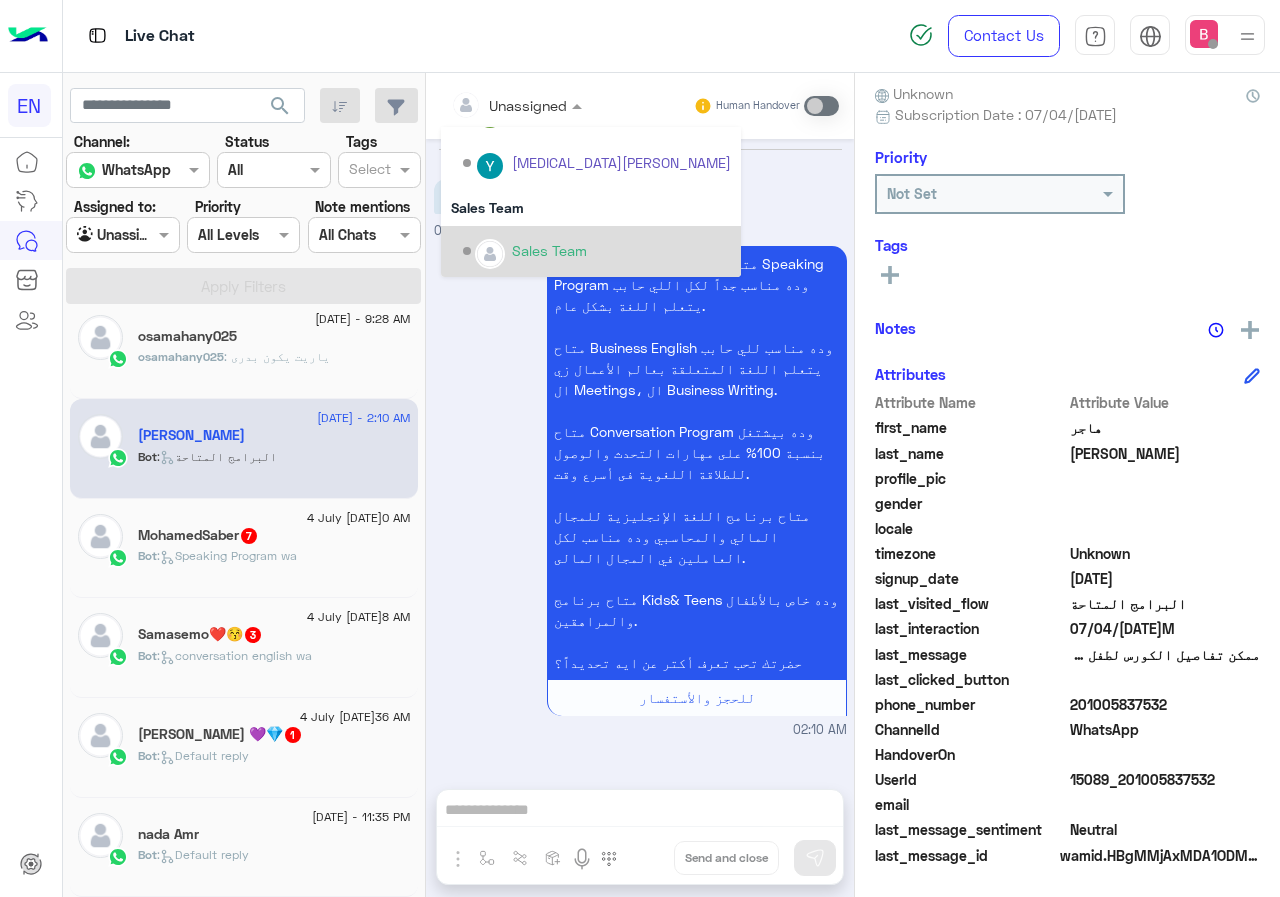 click on "Sales Team" at bounding box center [549, 250] 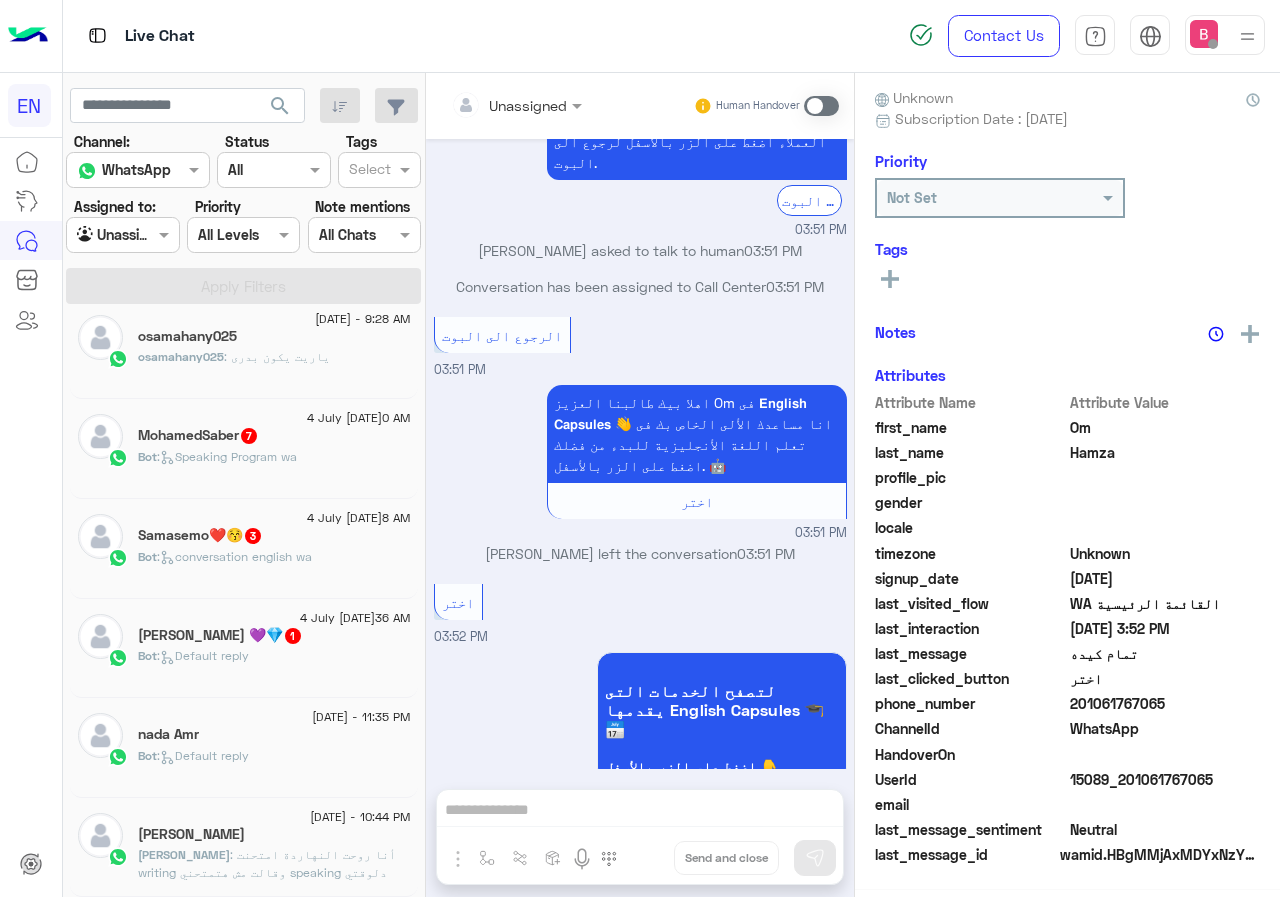click on "4 July [DATE]0 AM" 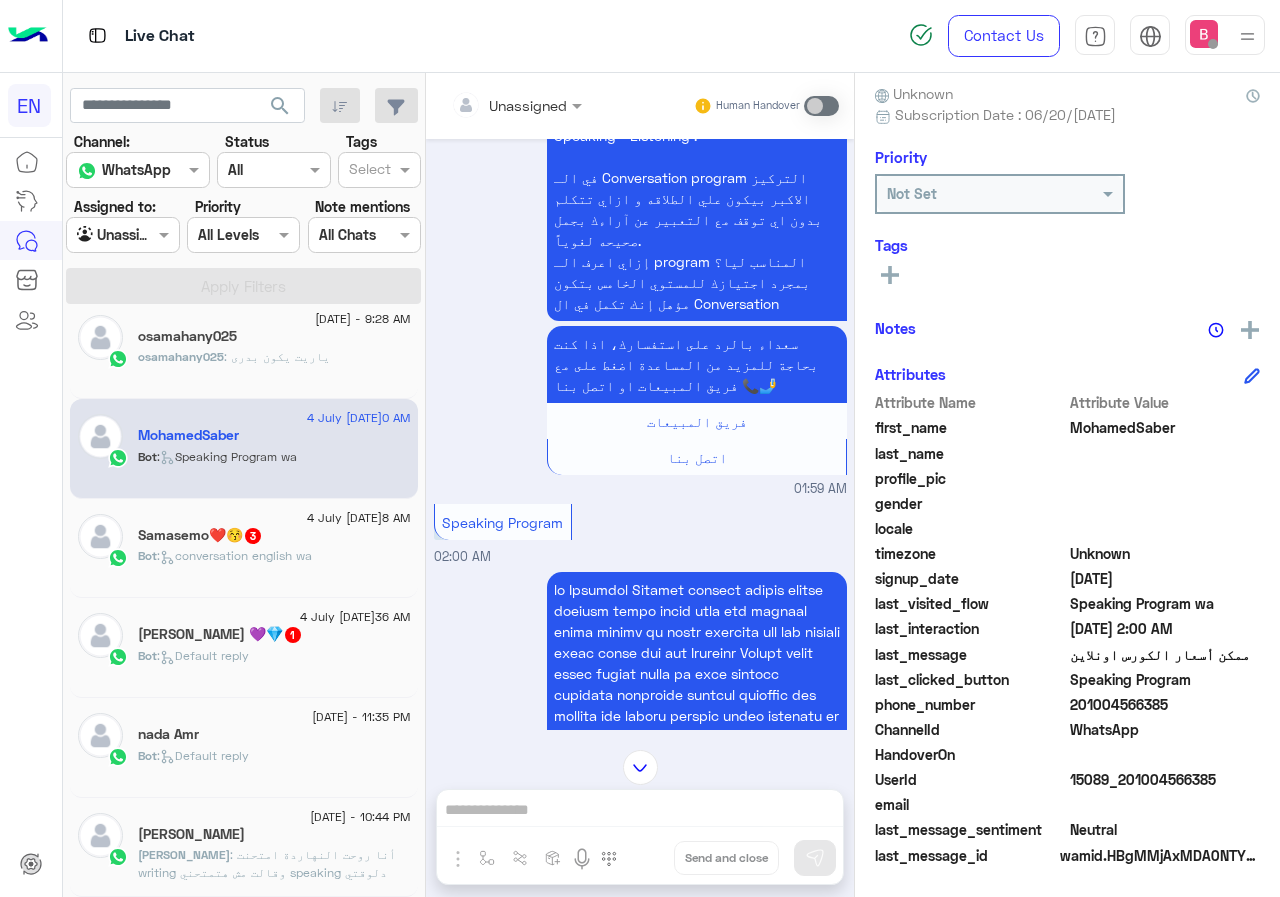 click at bounding box center [491, 105] 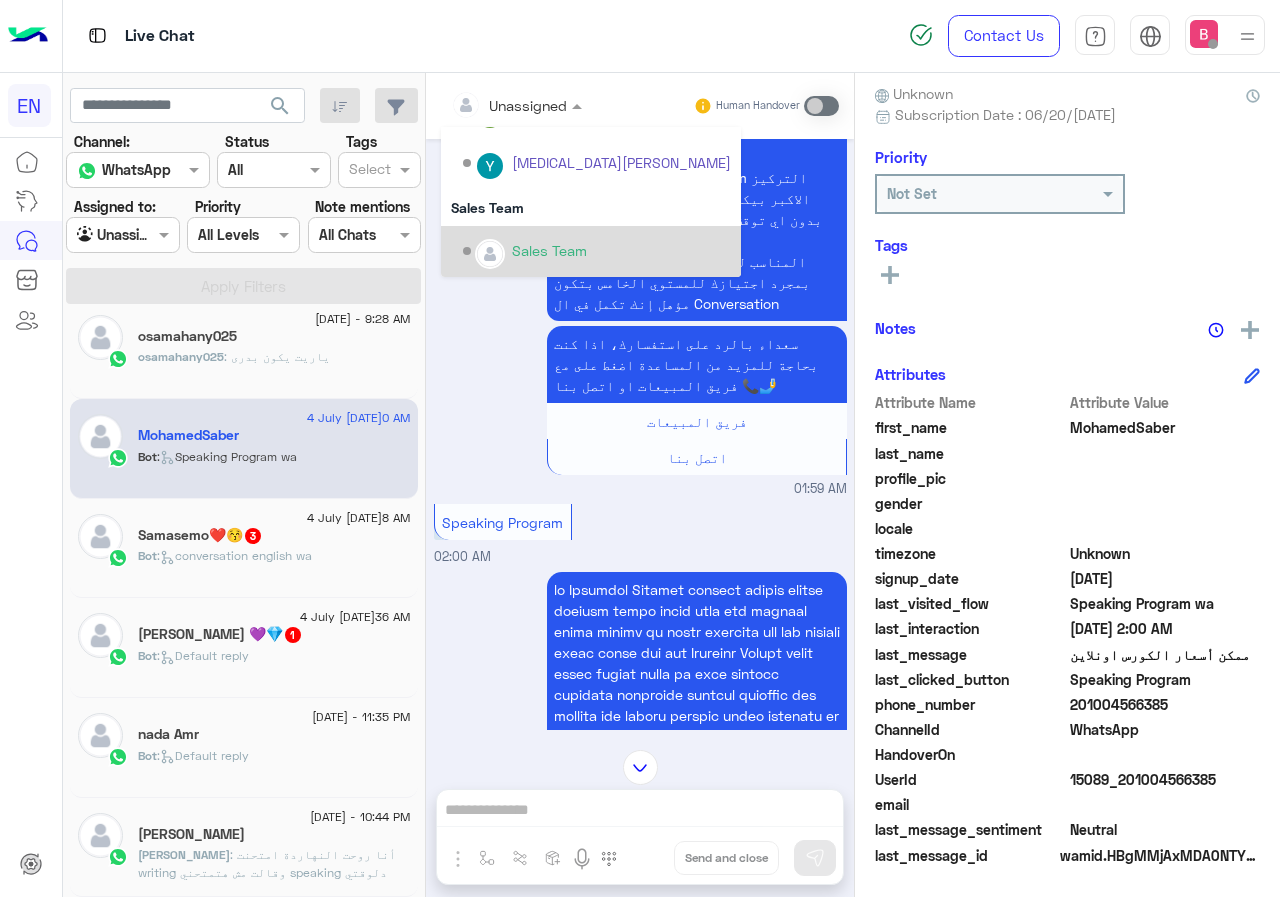 click on "Sales Team" at bounding box center (549, 250) 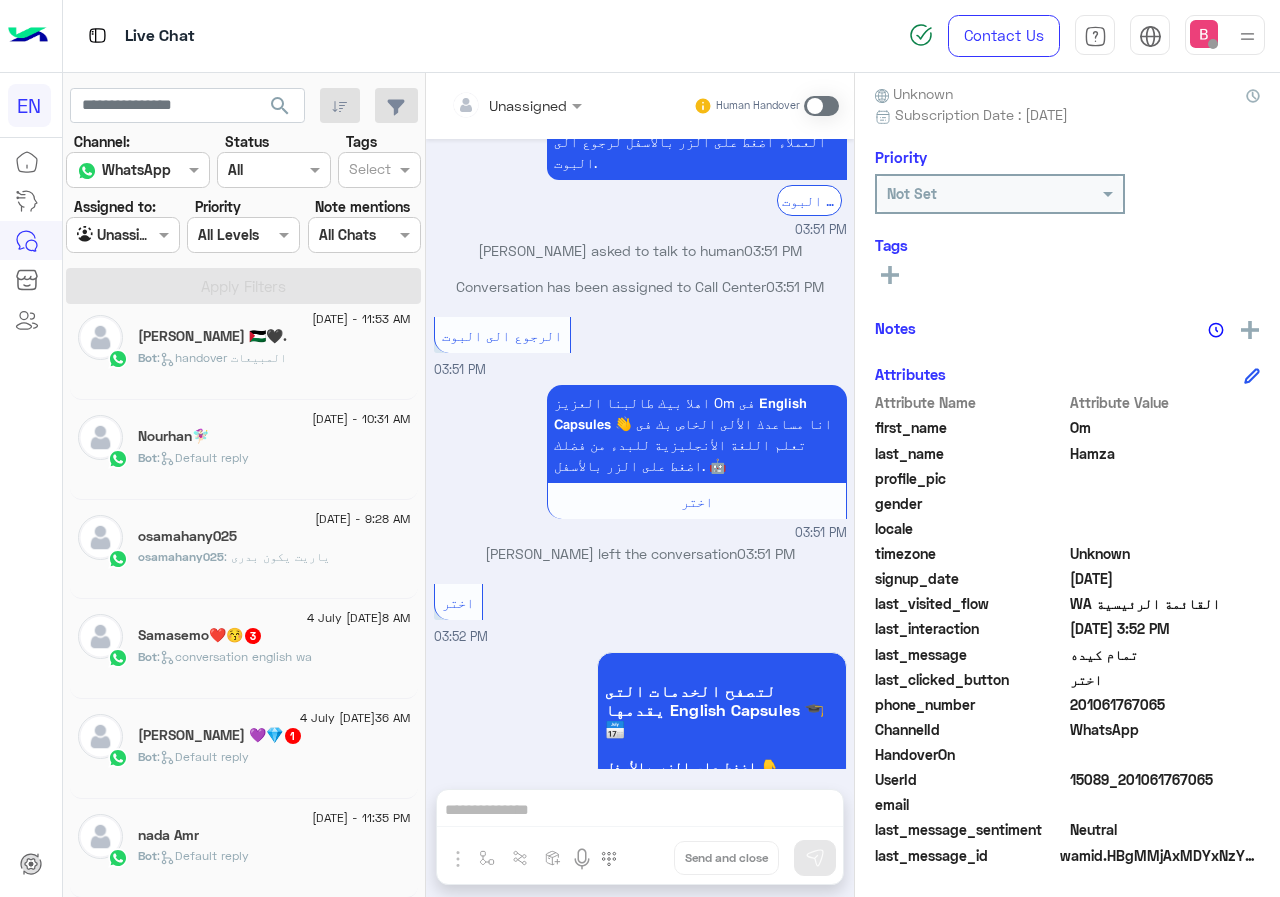 click on ":   conversation english wa" 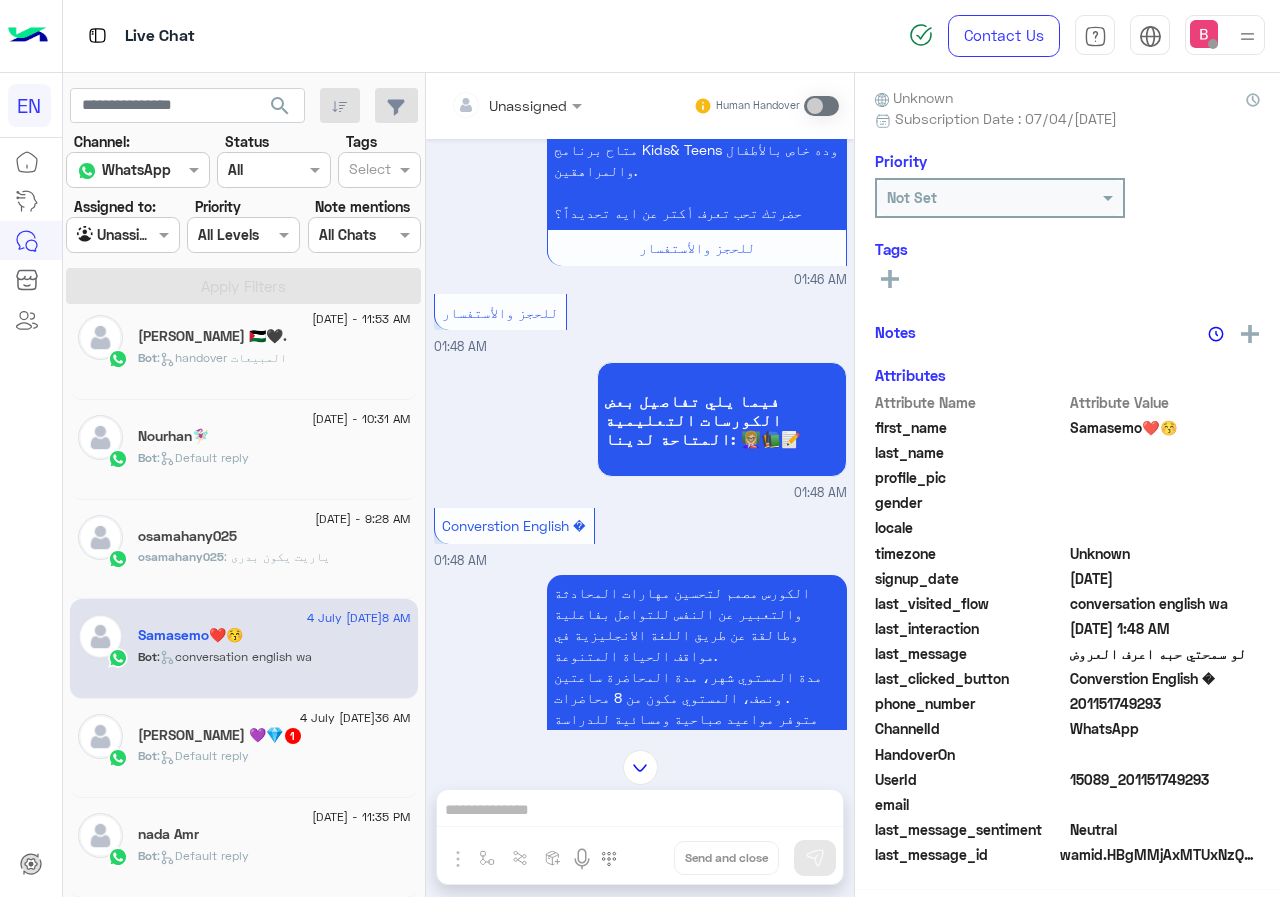 click on "Unassigned Human Handover" at bounding box center [640, 106] 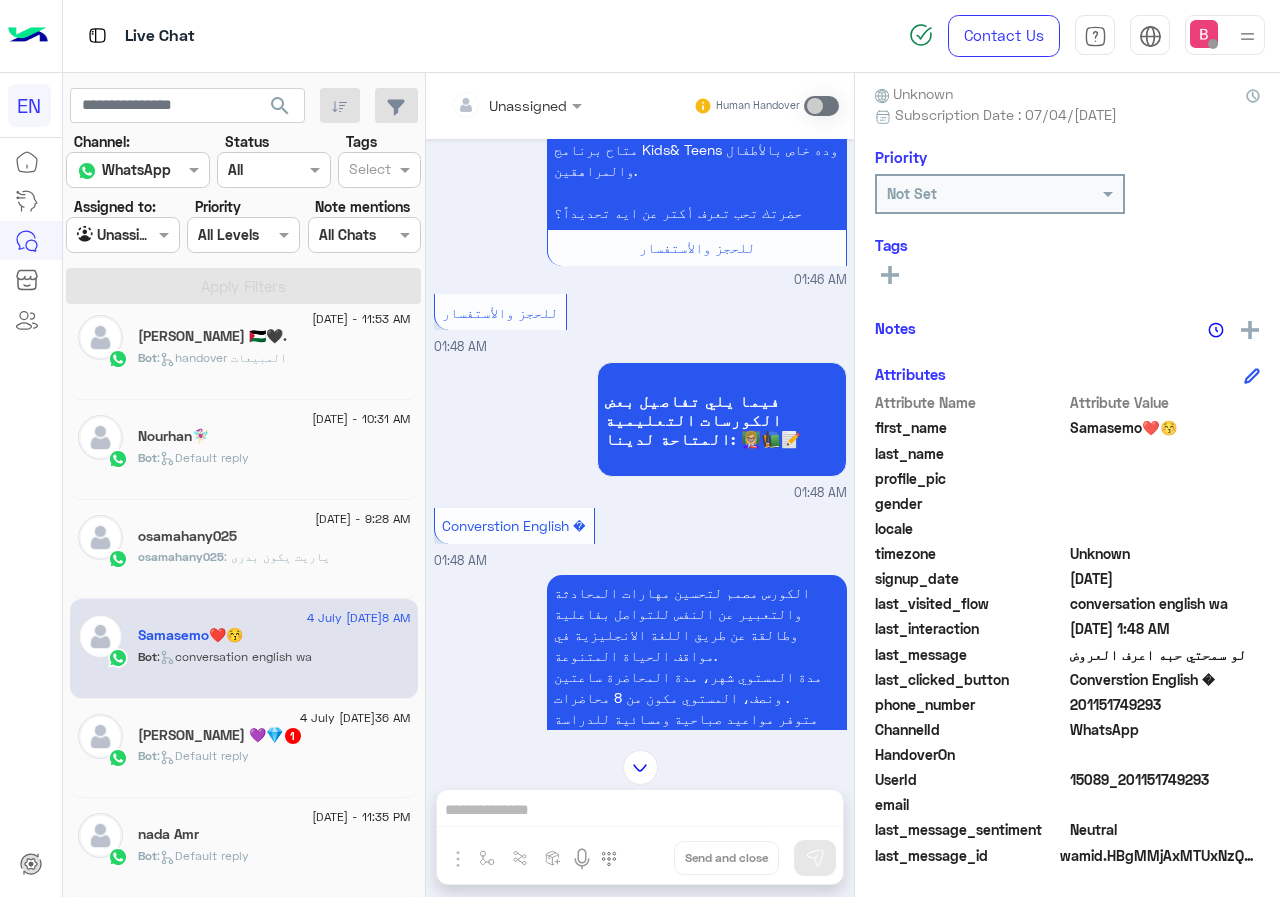 click at bounding box center (491, 105) 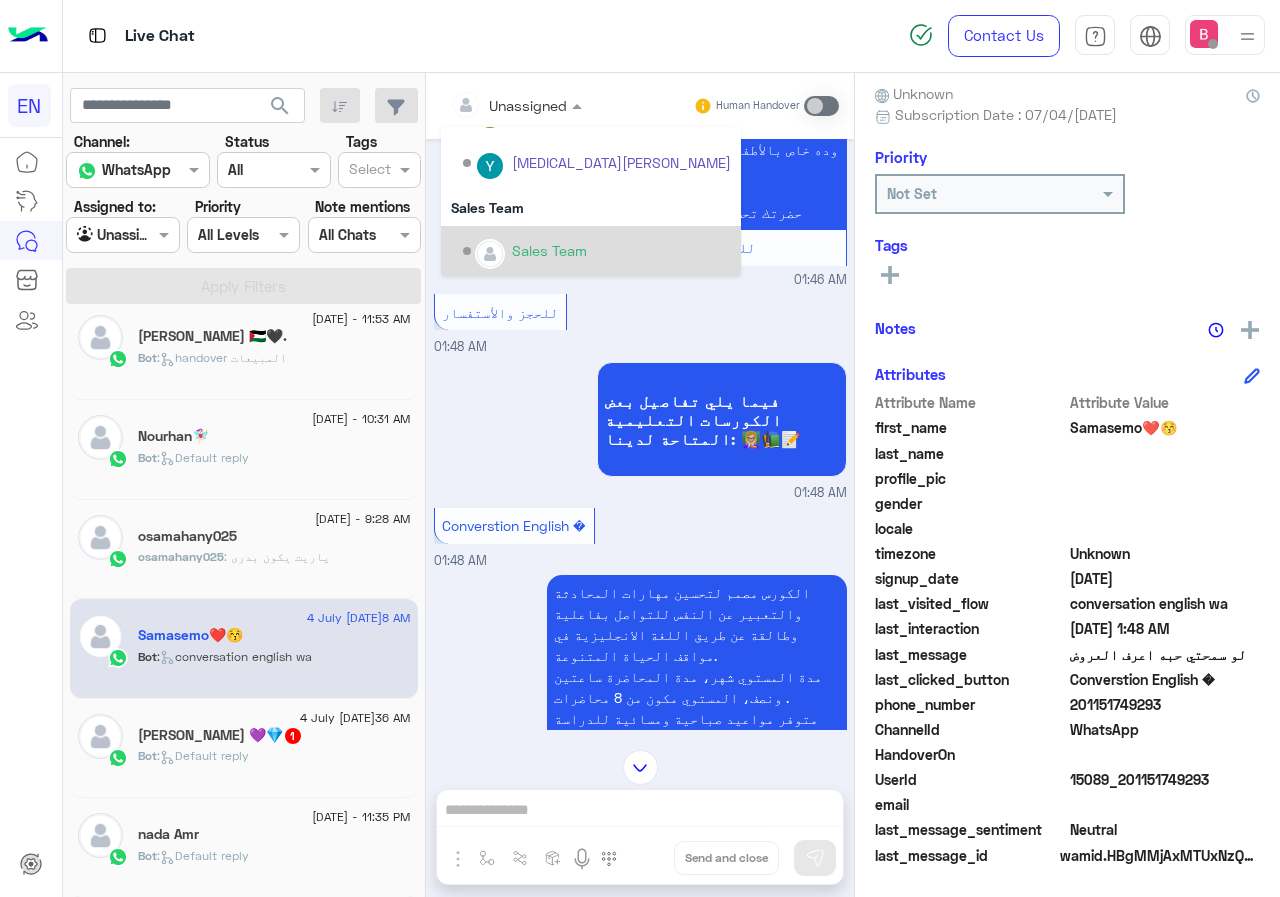 click on "Sales Team" at bounding box center [549, 250] 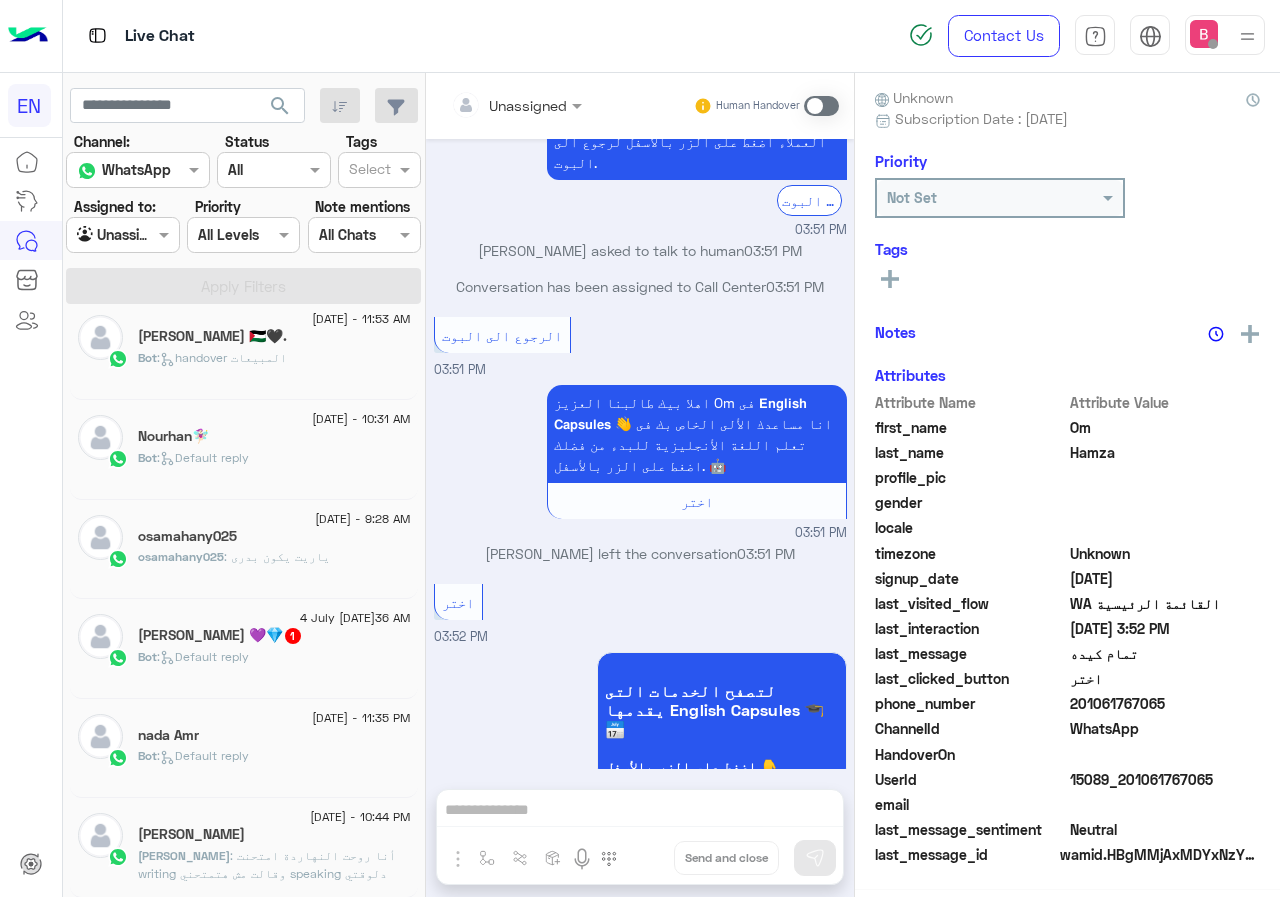click on "Bot :   Default reply" 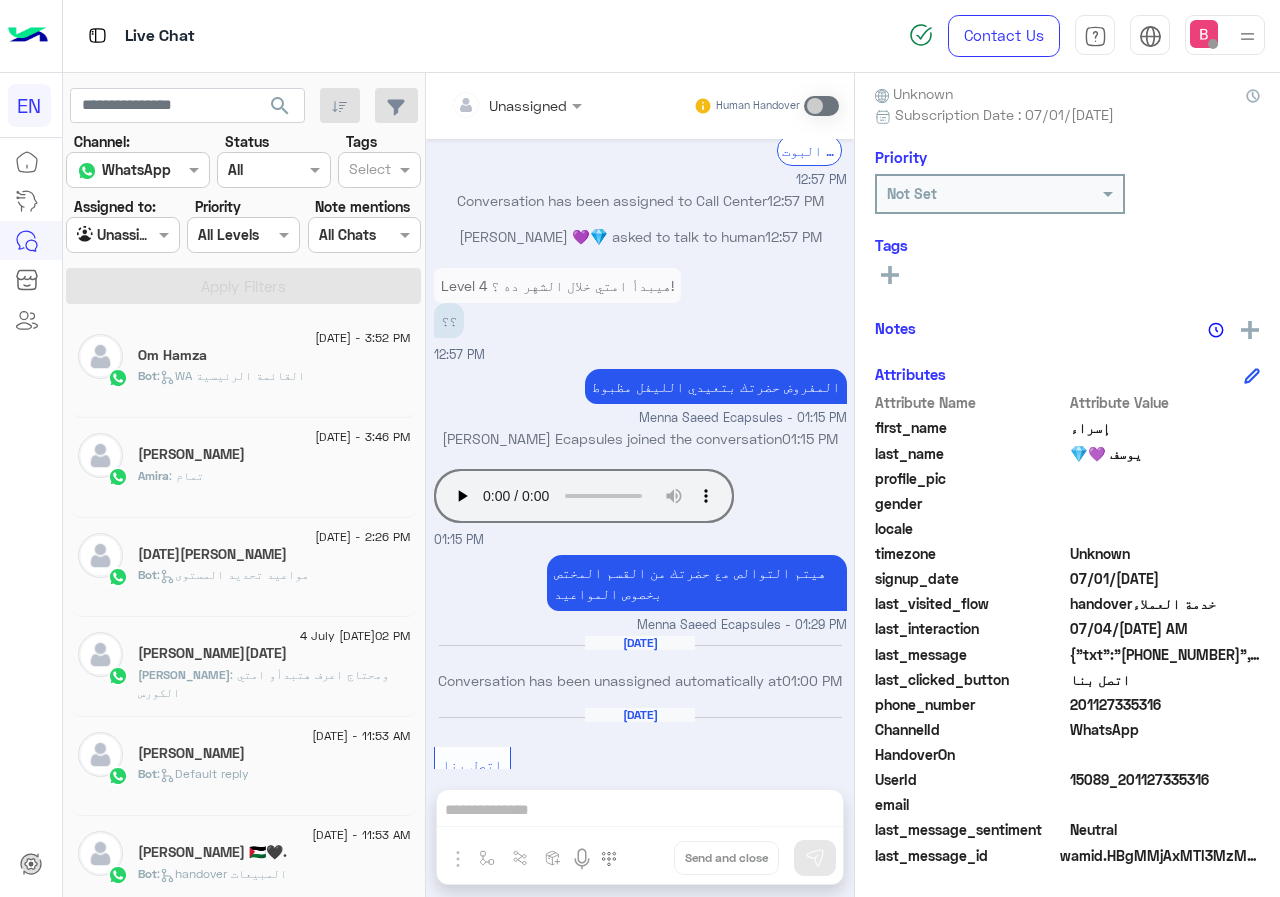 click on "[DATE] - 3:46 PM  [PERSON_NAME] : تمام" 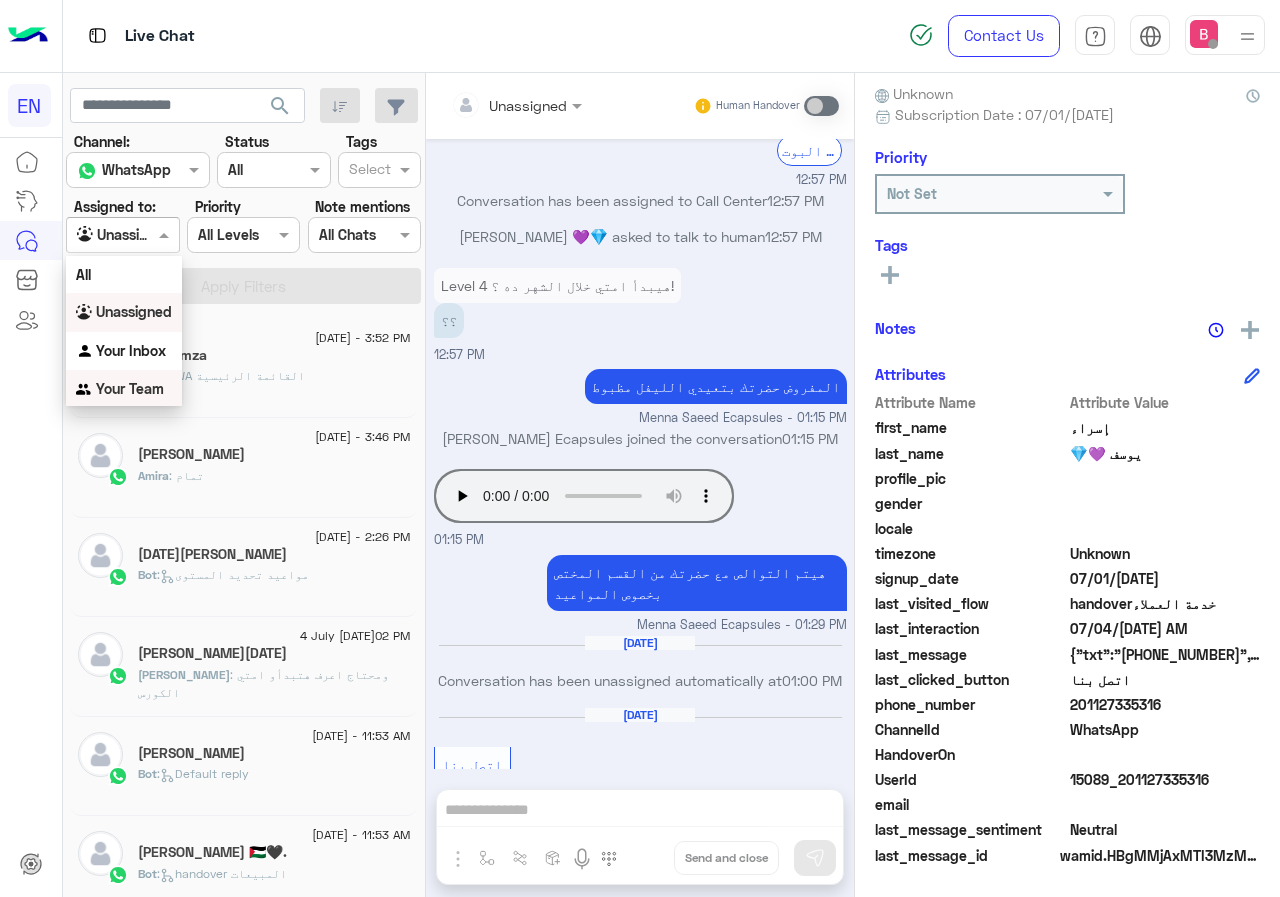 click on "Your Team" at bounding box center (130, 388) 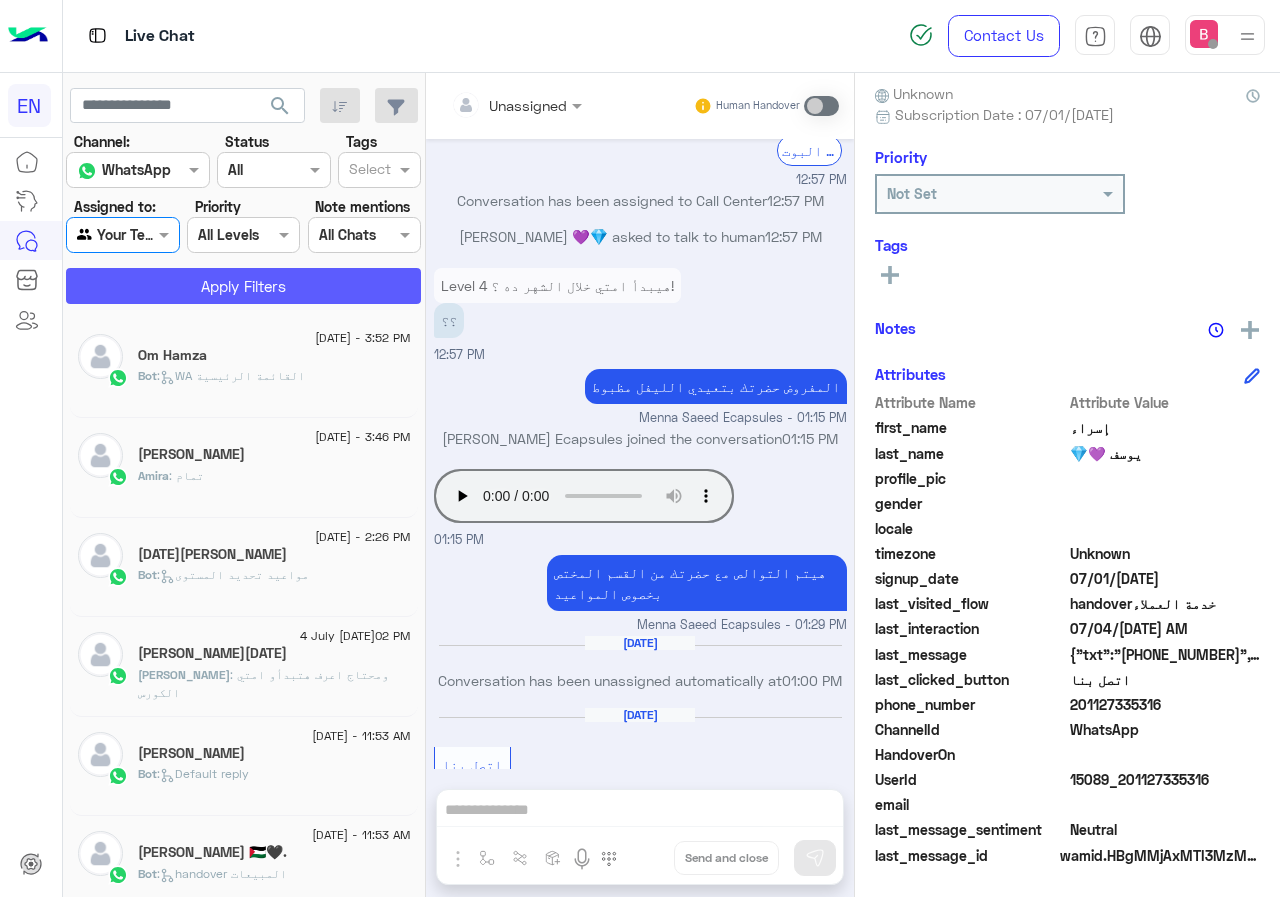 click on "Apply Filters" 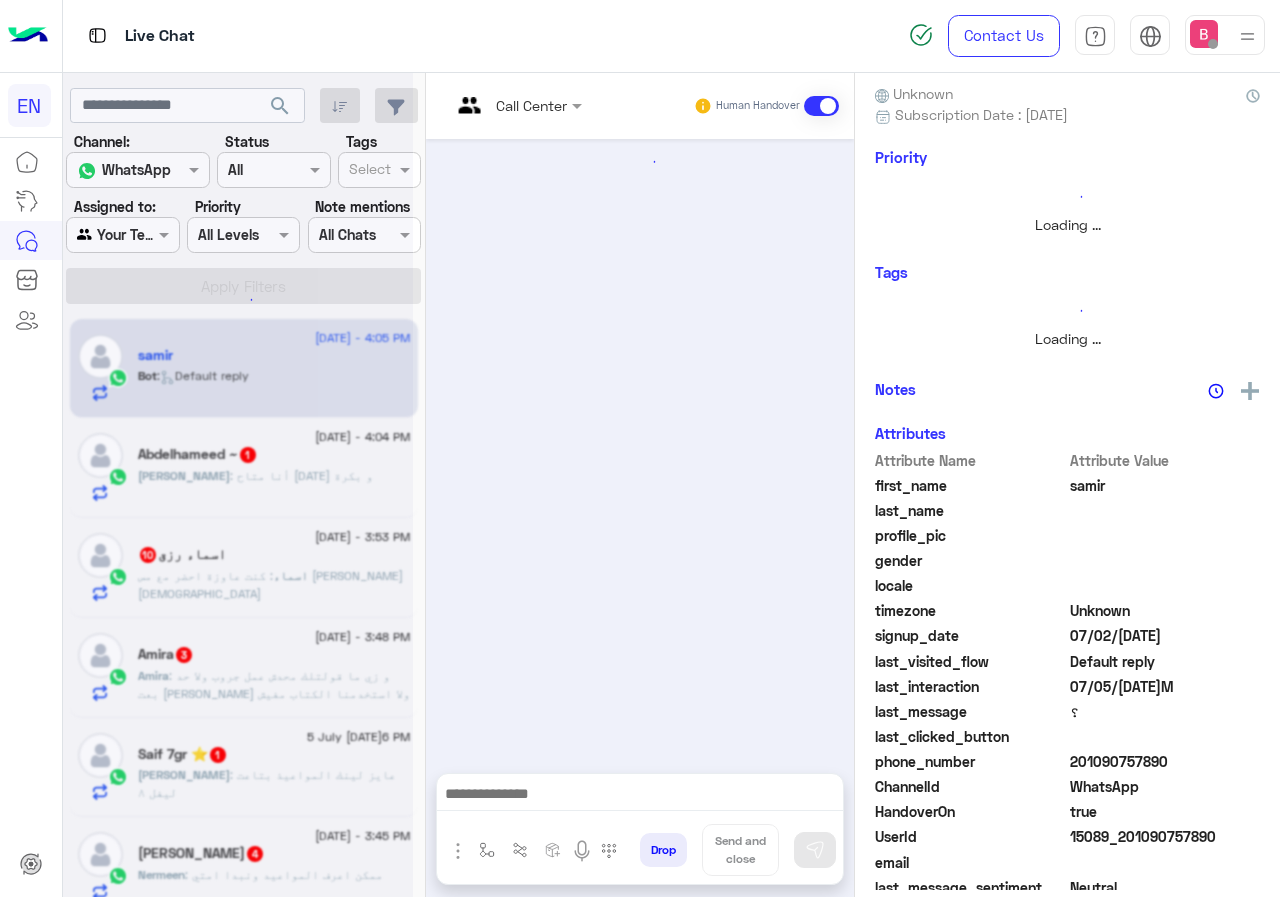 scroll, scrollTop: 0, scrollLeft: 0, axis: both 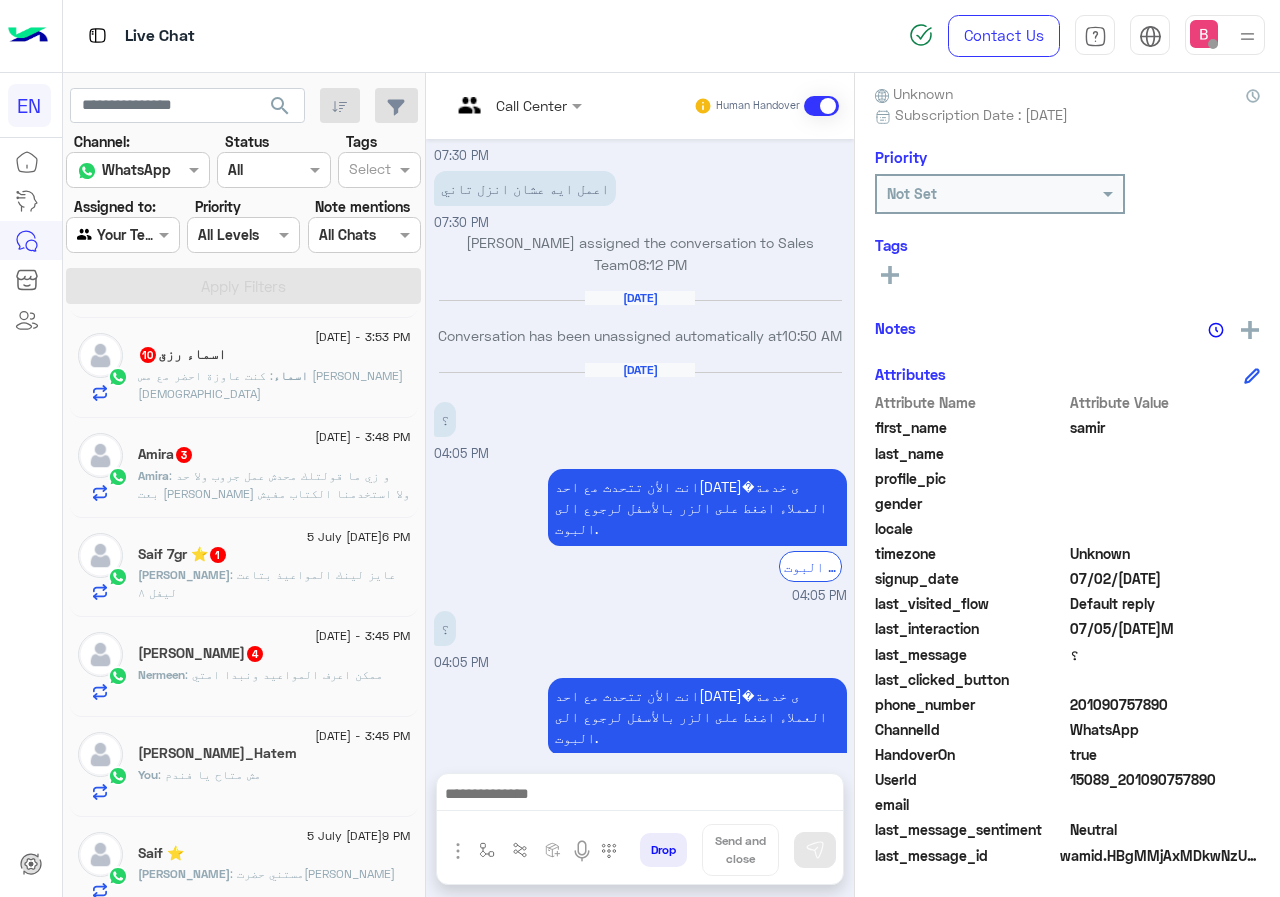 click on "Nermeen Ashraf  4" 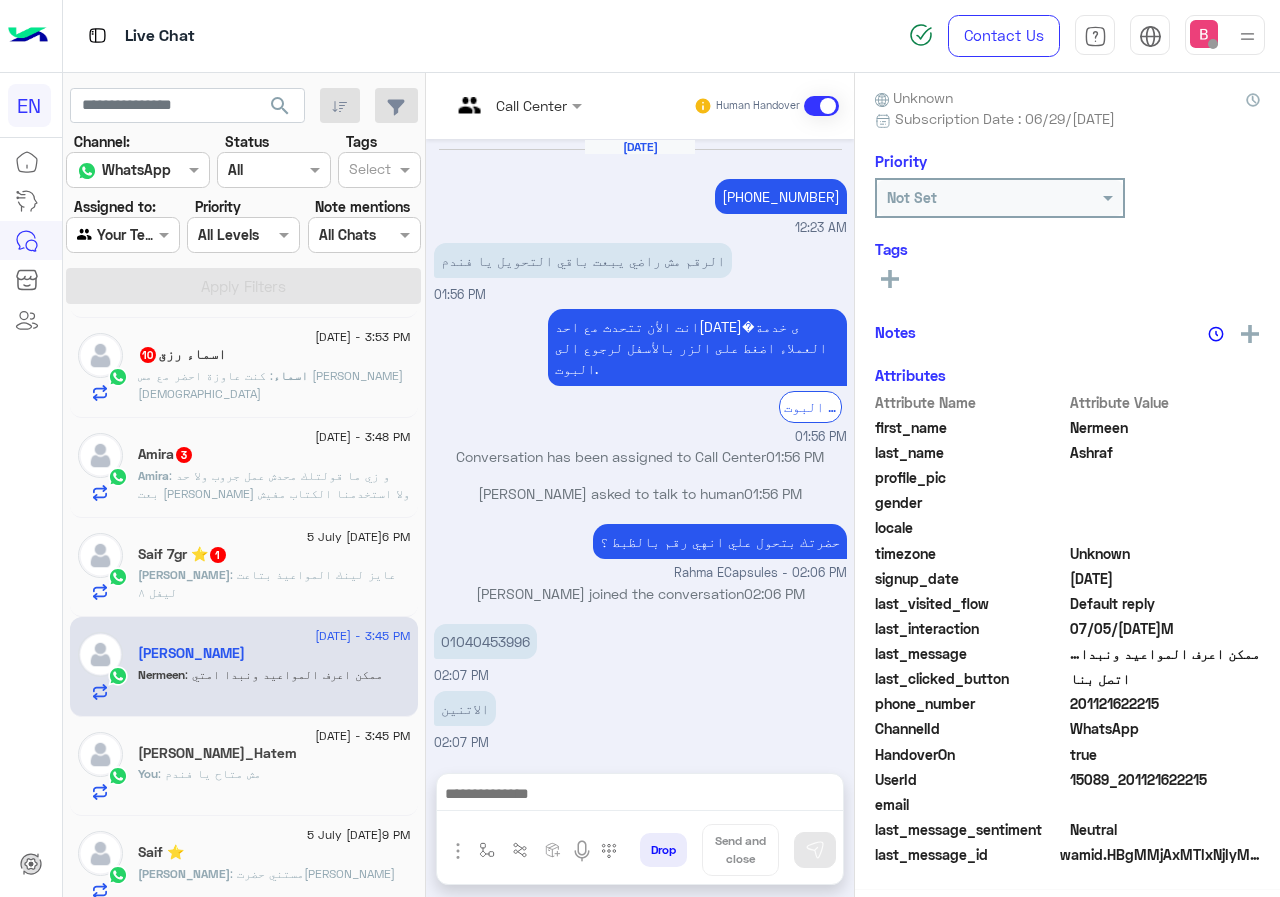scroll, scrollTop: 176, scrollLeft: 0, axis: vertical 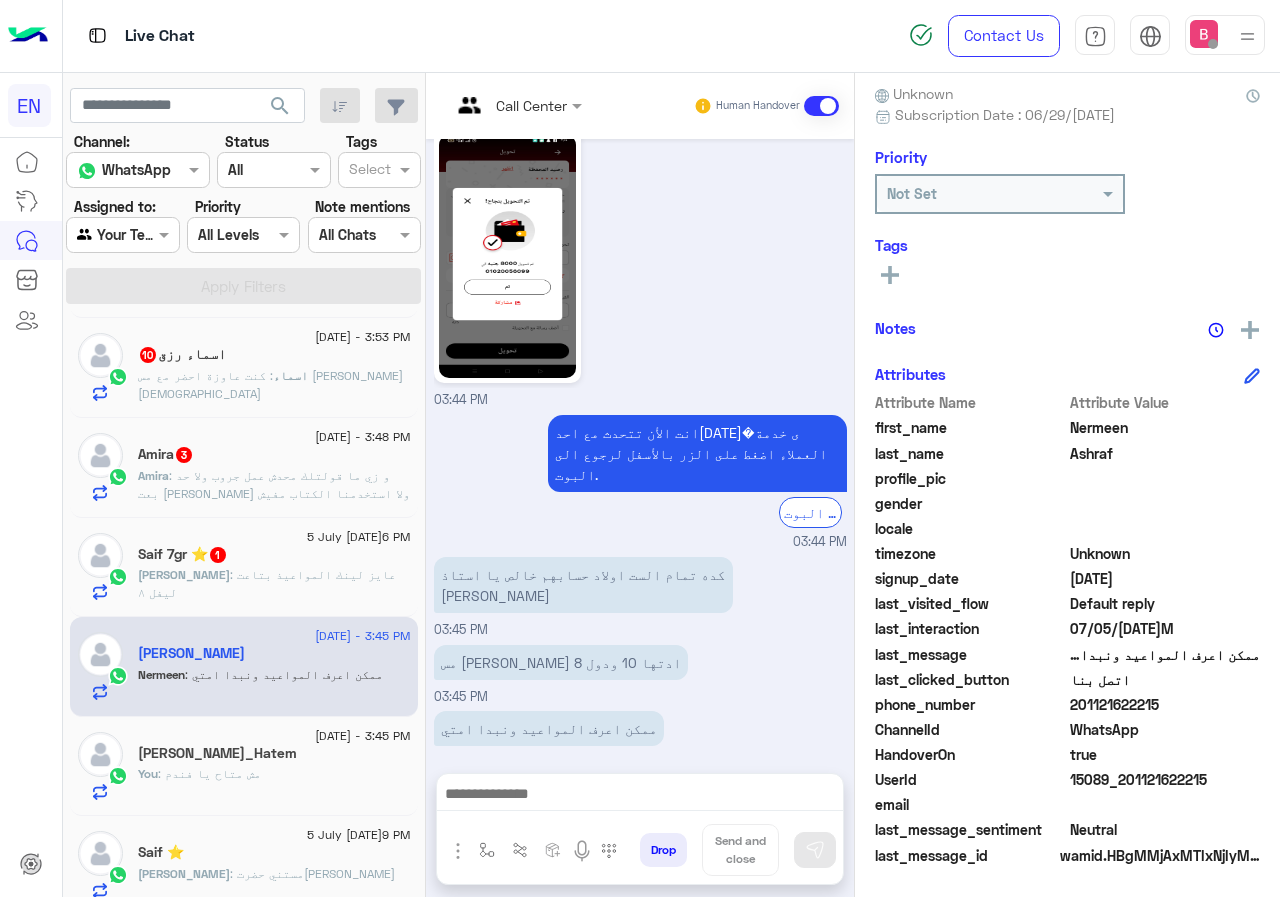 drag, startPoint x: 1136, startPoint y: 706, endPoint x: 1247, endPoint y: 704, distance: 111.01801 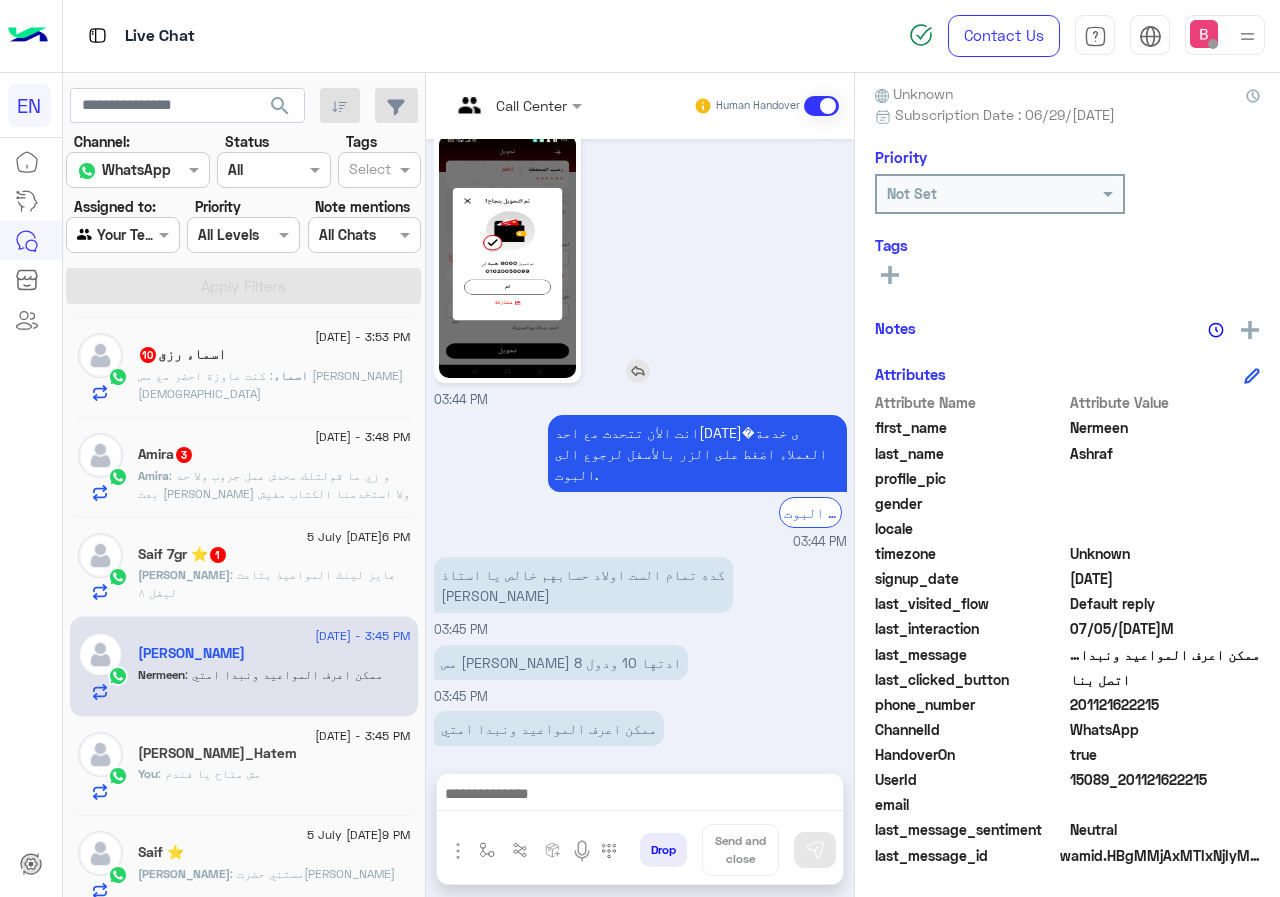 click 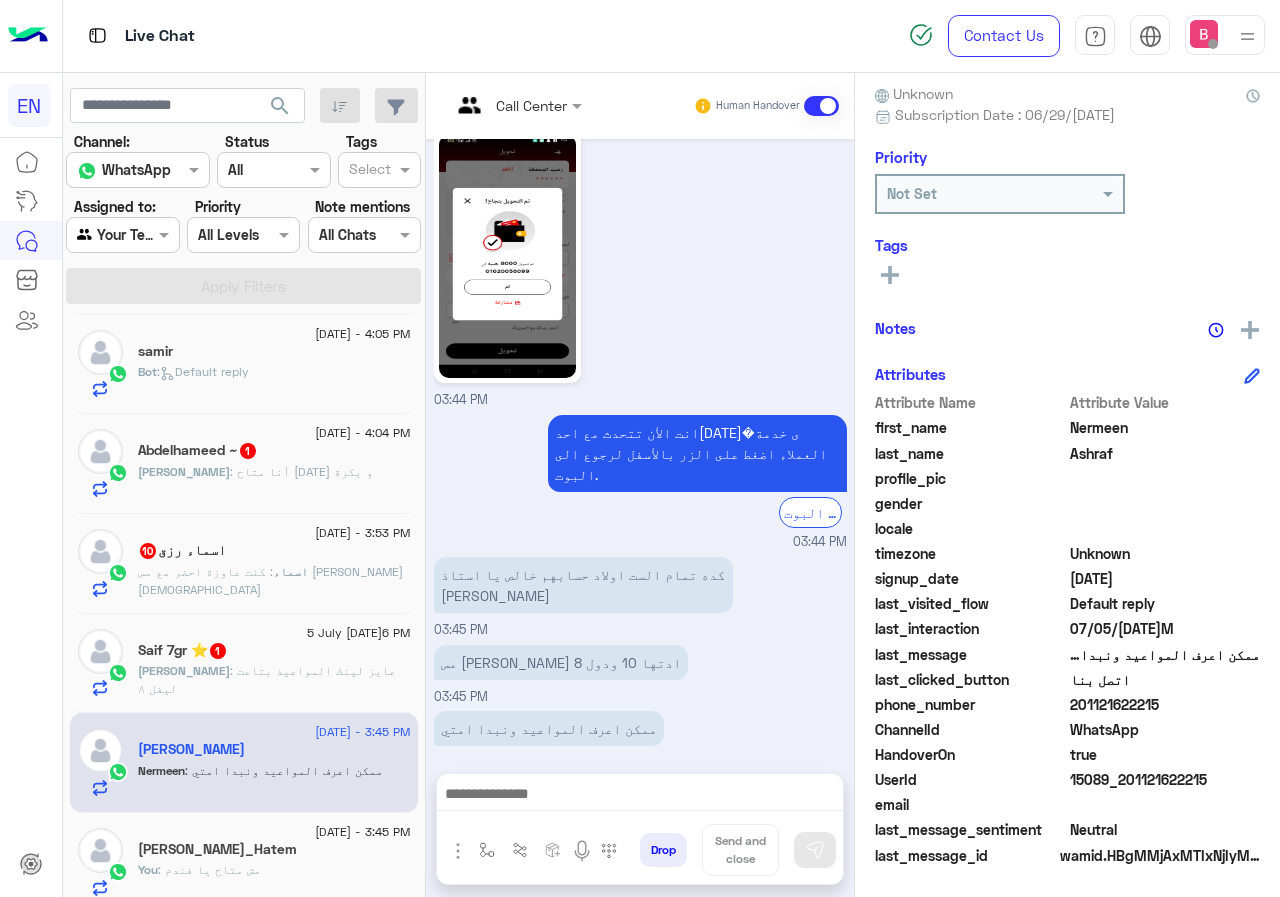 scroll, scrollTop: 0, scrollLeft: 0, axis: both 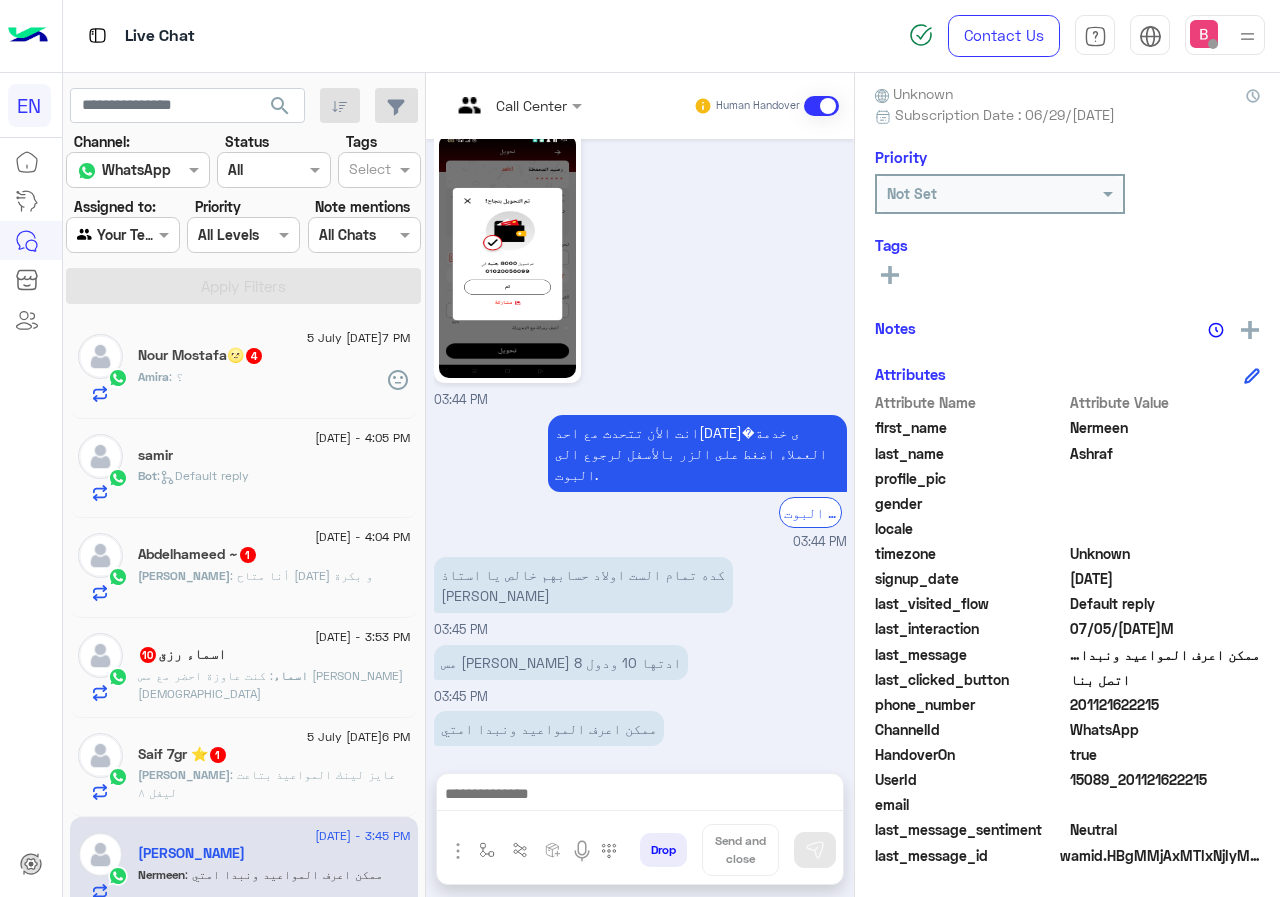 click on "Nour Mostafa🌝  4" 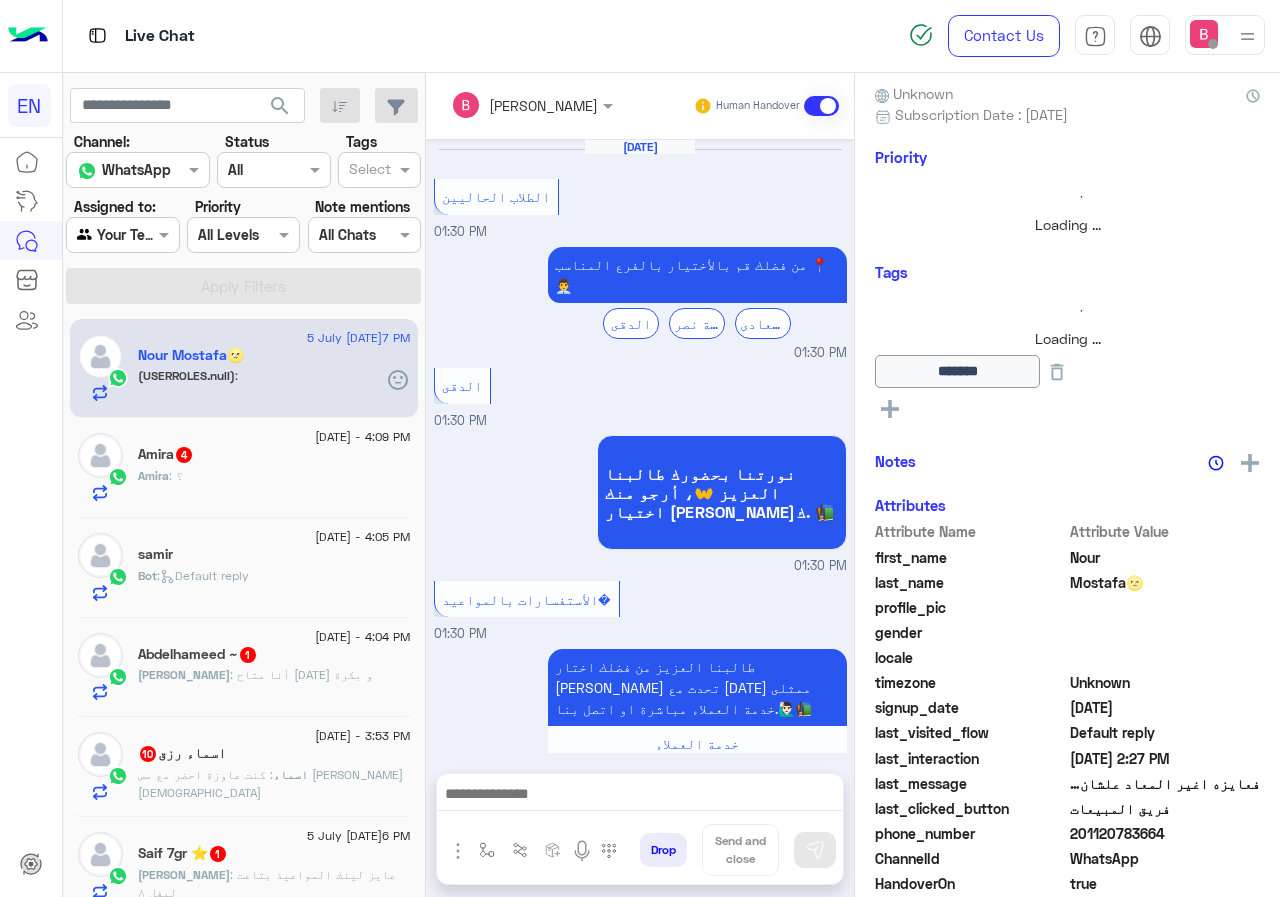 scroll, scrollTop: 1696, scrollLeft: 0, axis: vertical 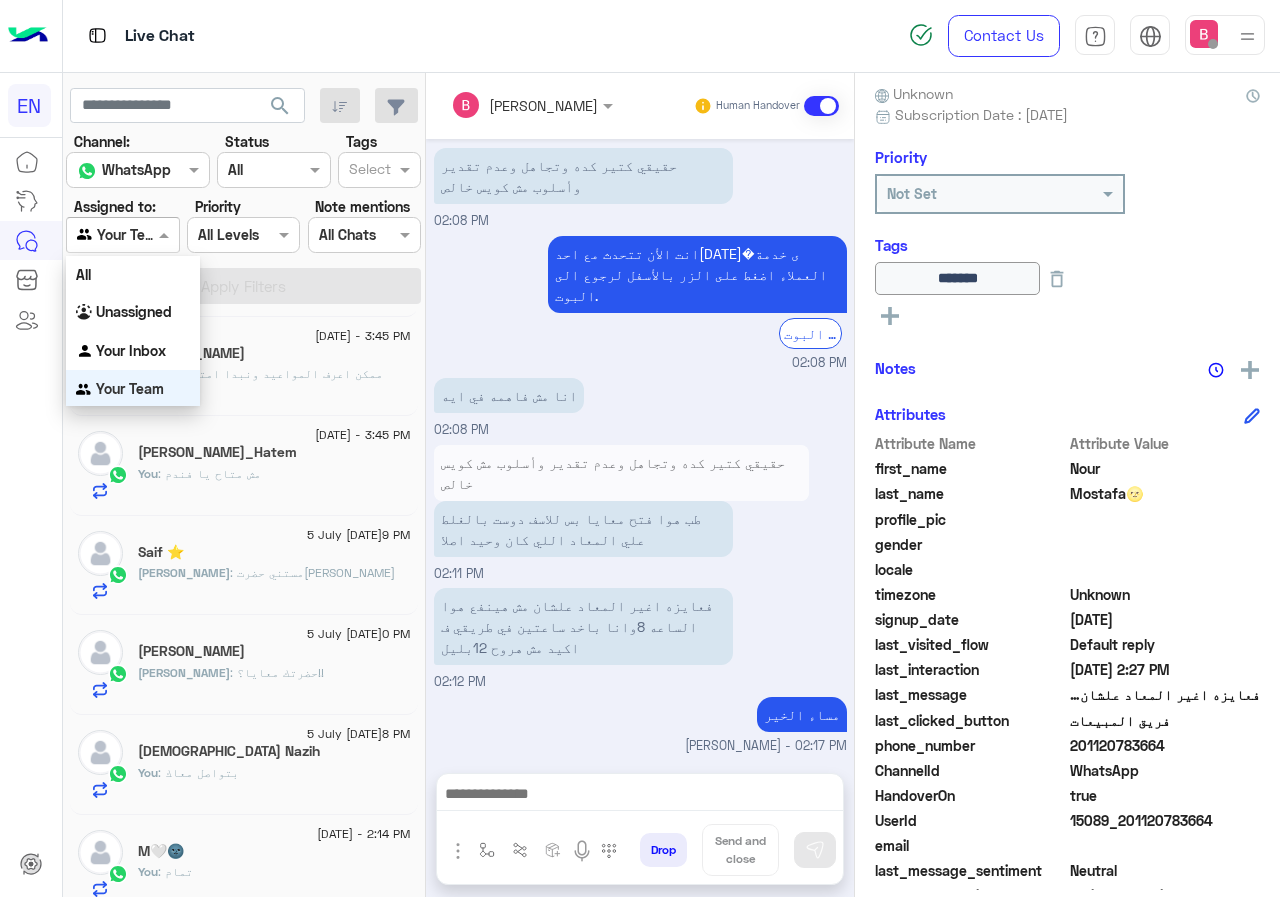 click on "Agent Filter Your Team" at bounding box center [122, 235] 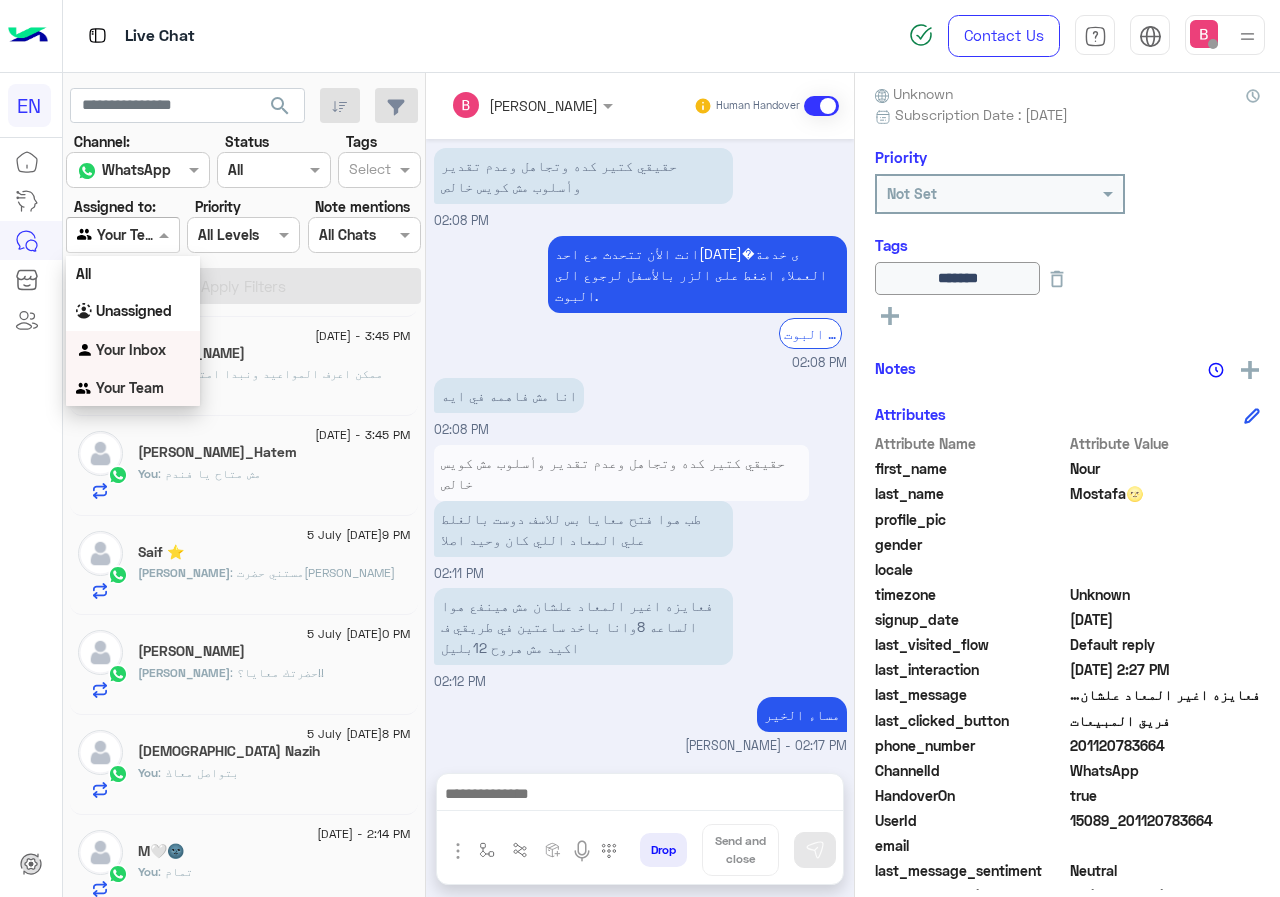 click on "Your Inbox" at bounding box center [131, 349] 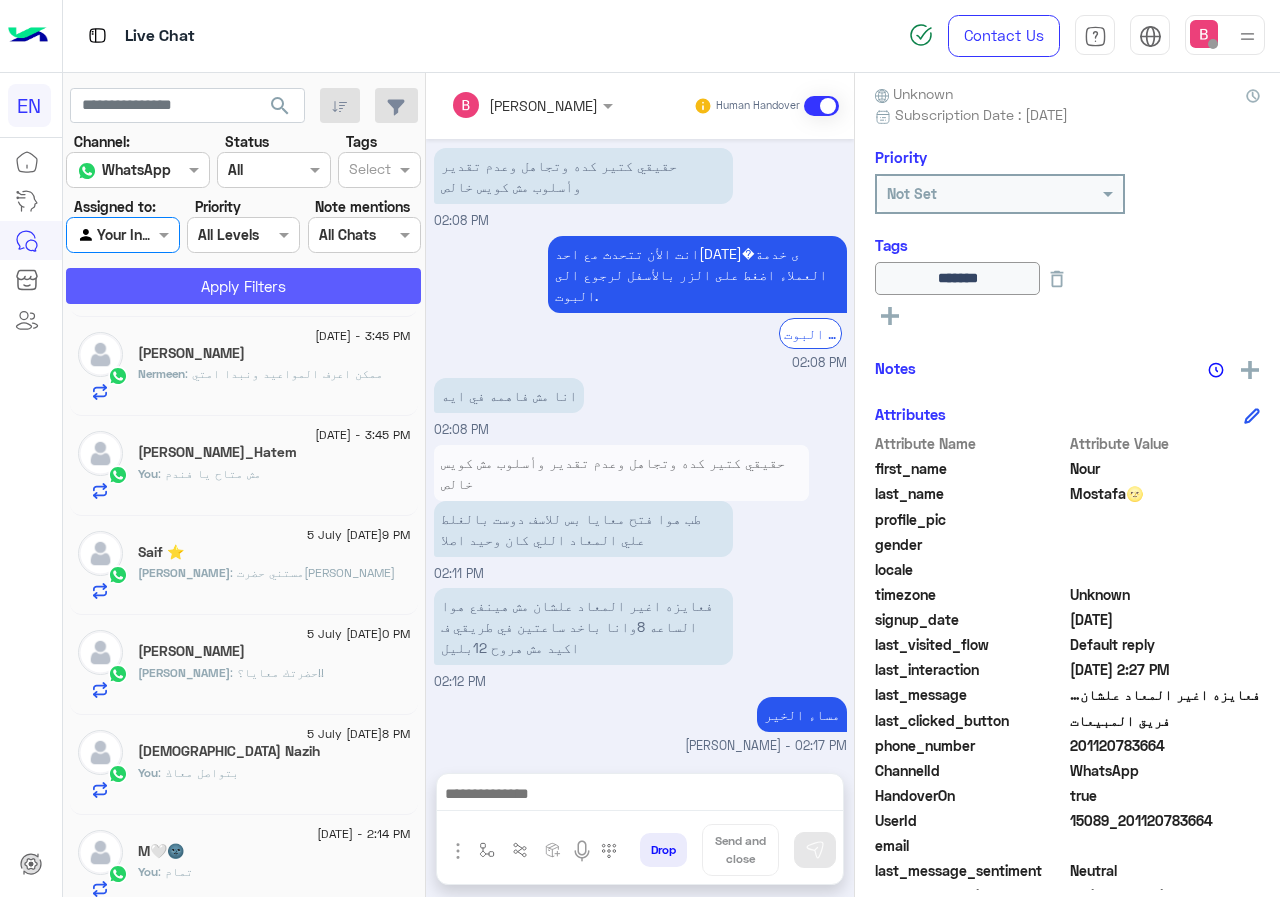 click on "Apply Filters" 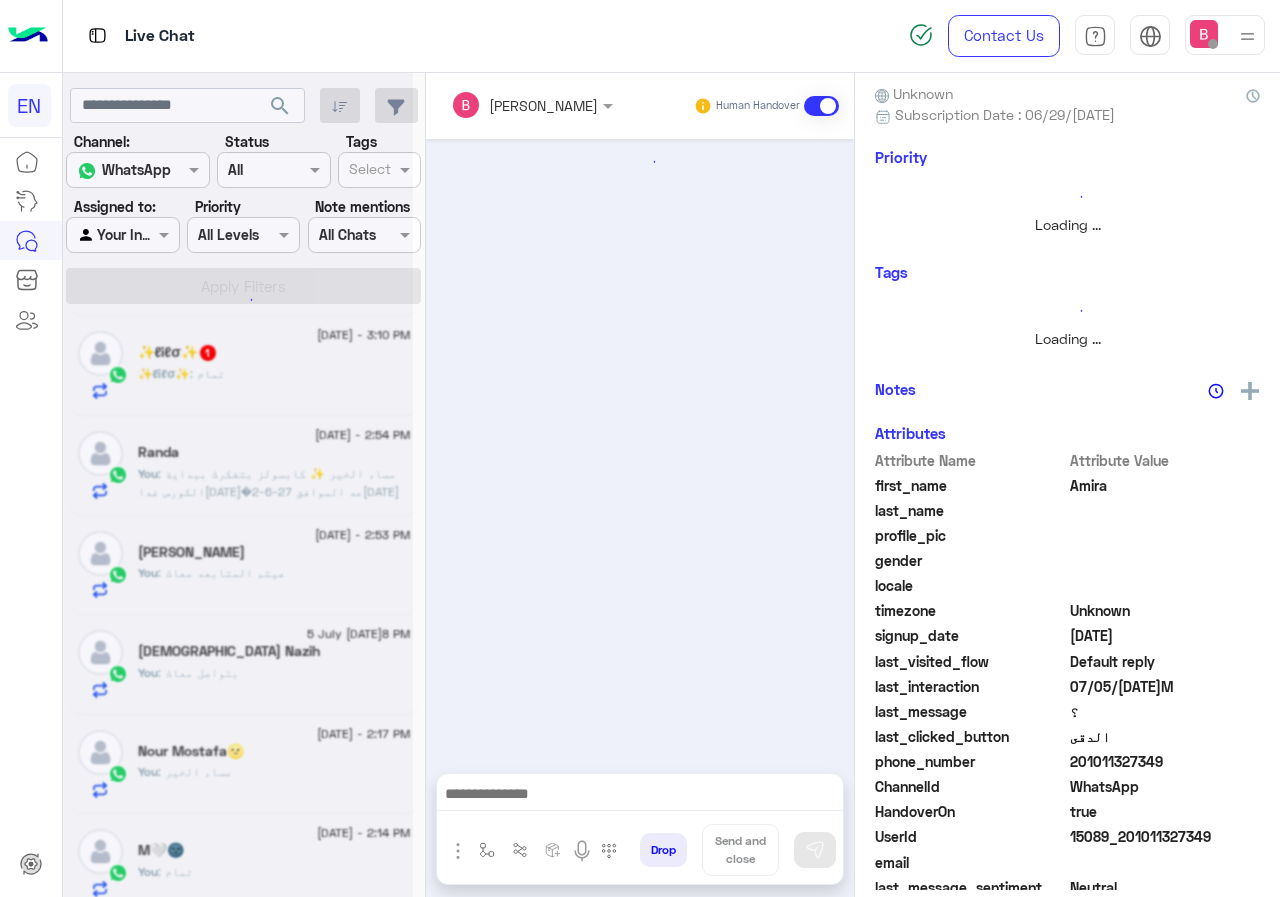 scroll, scrollTop: 0, scrollLeft: 0, axis: both 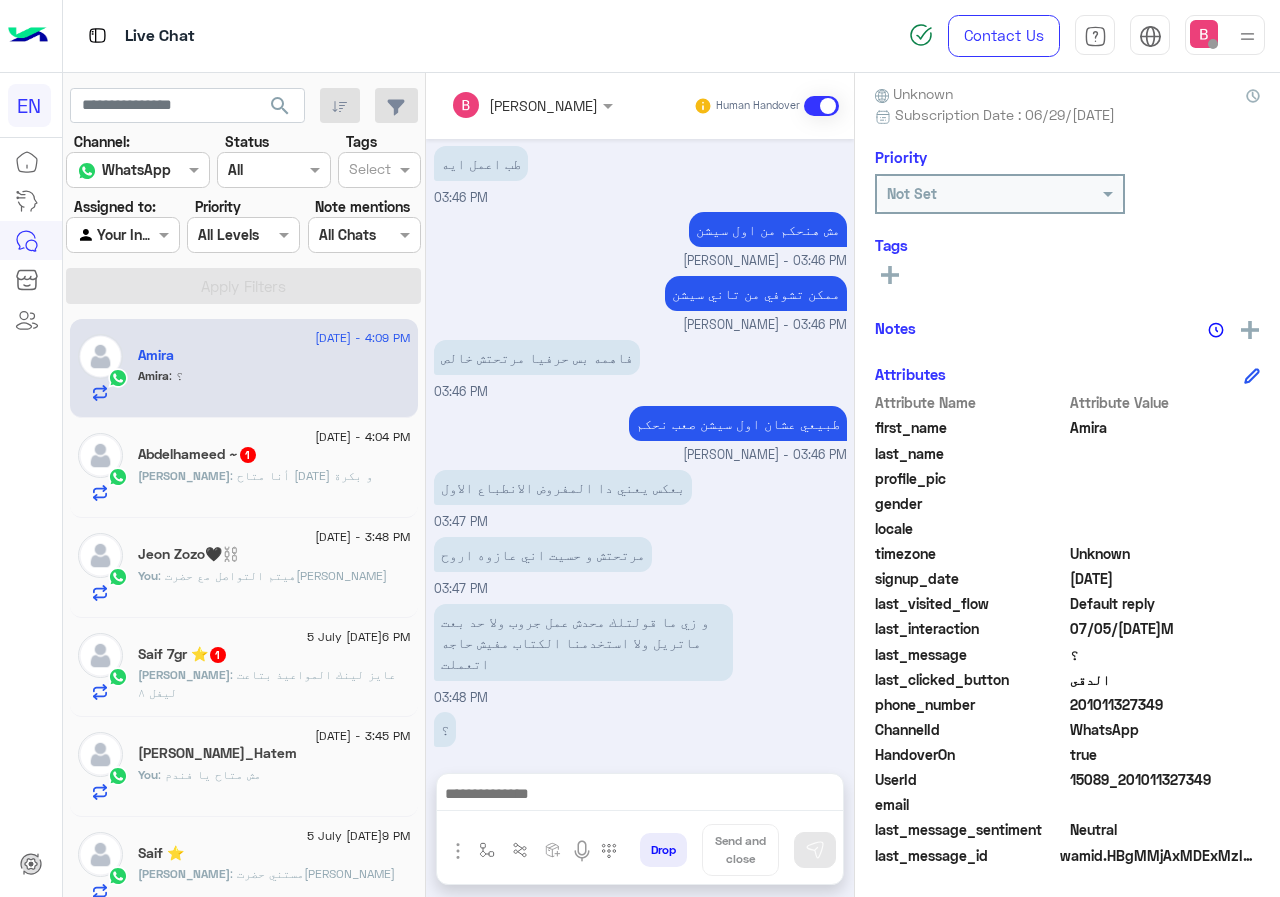 click at bounding box center [122, 234] 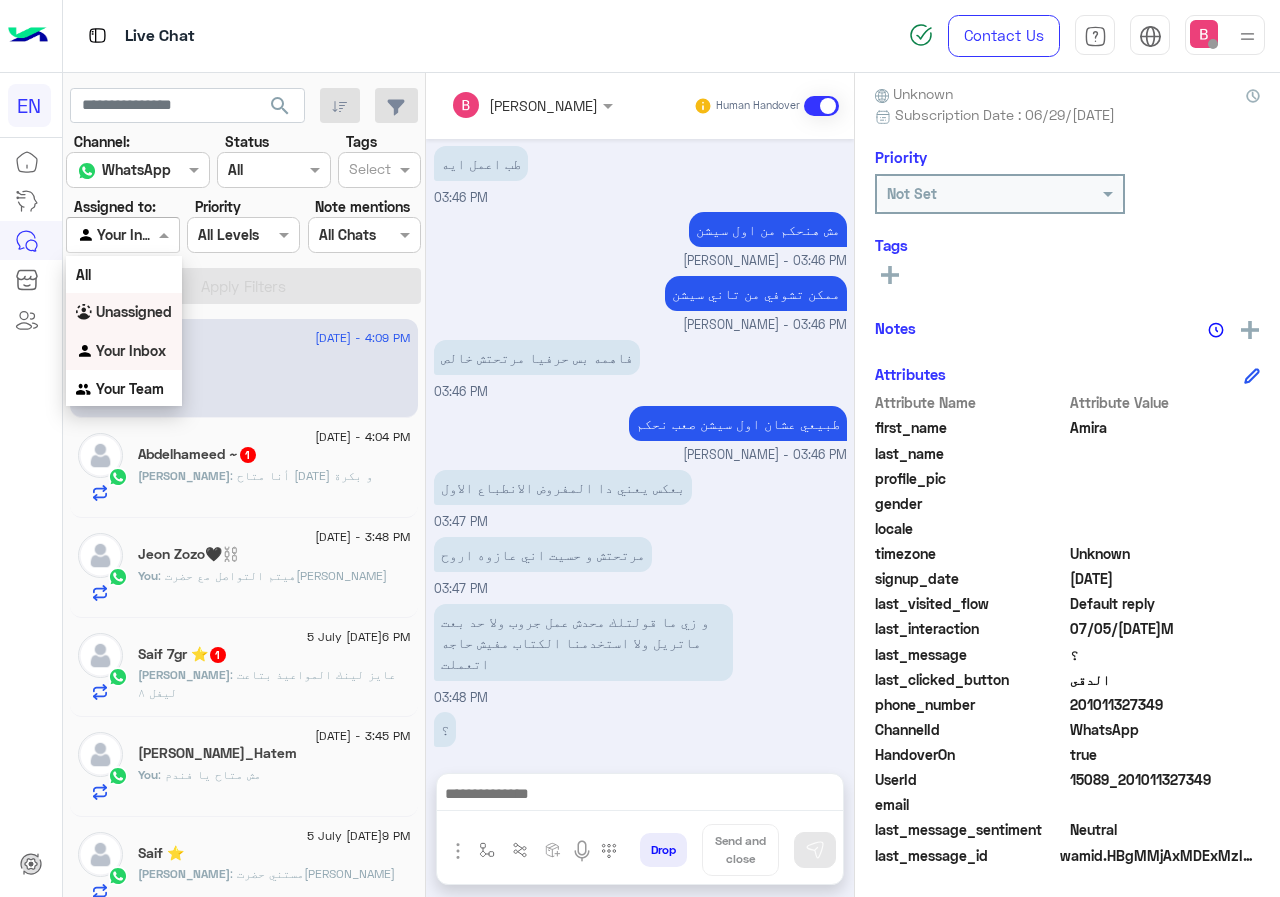 click on "Unassigned" at bounding box center (134, 311) 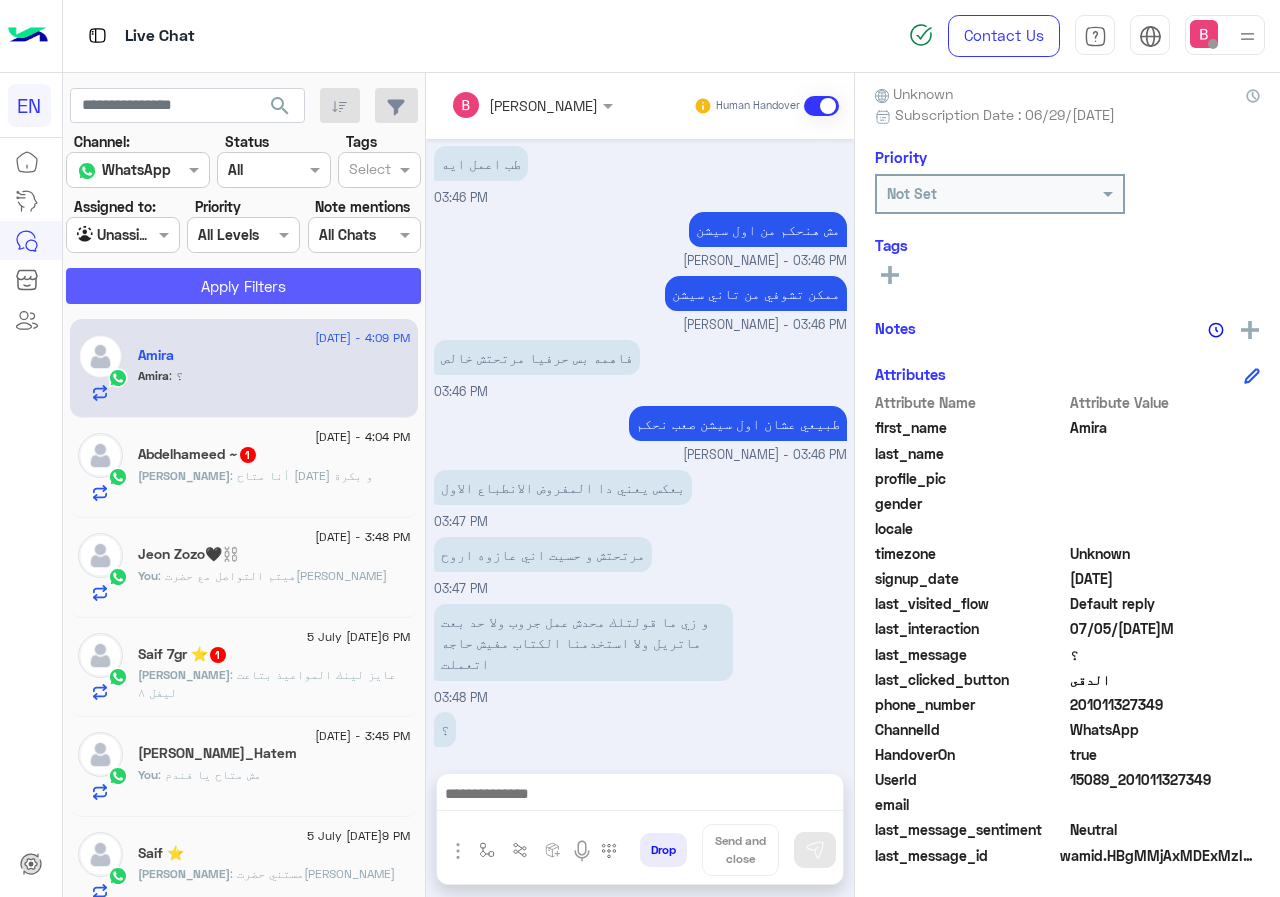 click on "Apply Filters" 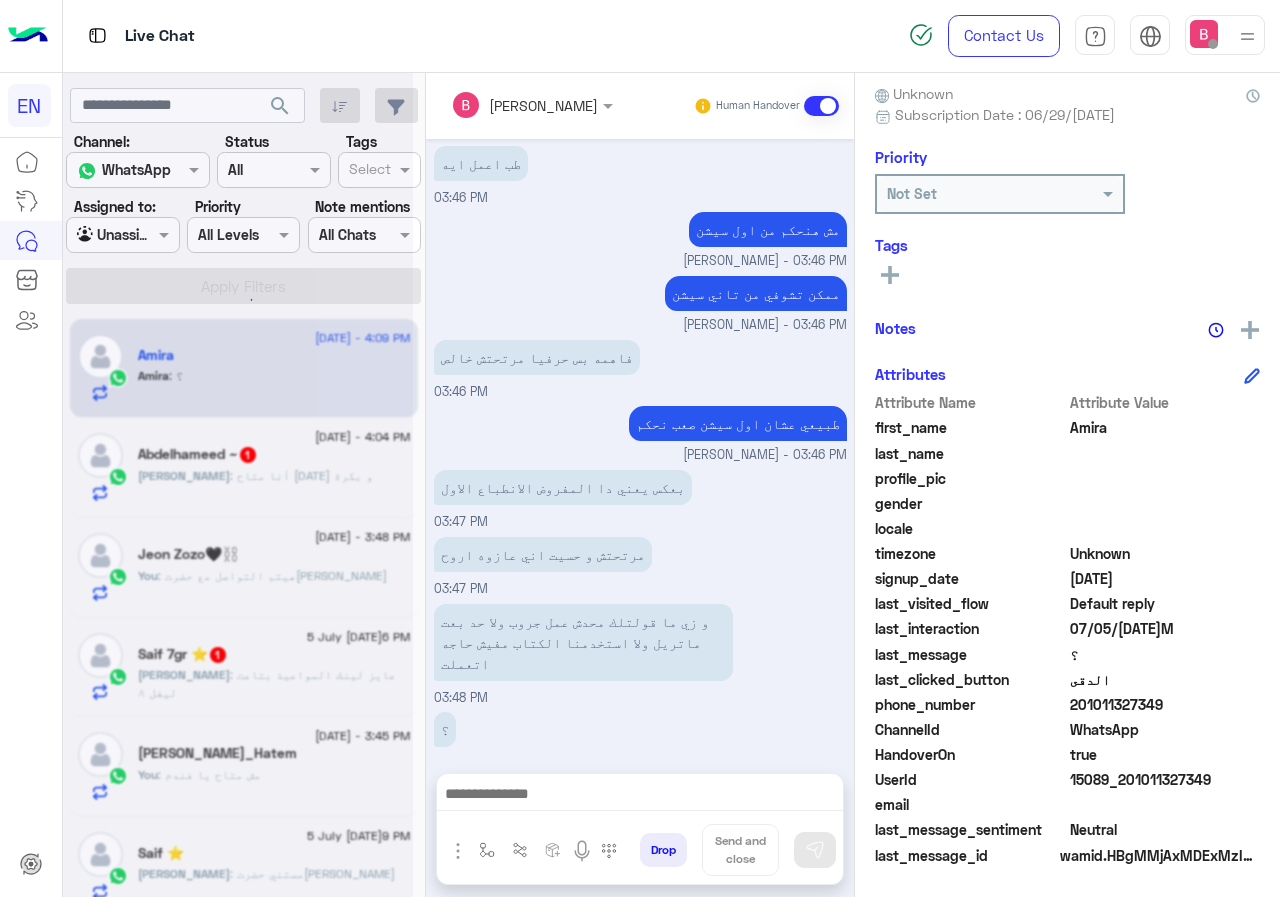 scroll, scrollTop: 0, scrollLeft: 0, axis: both 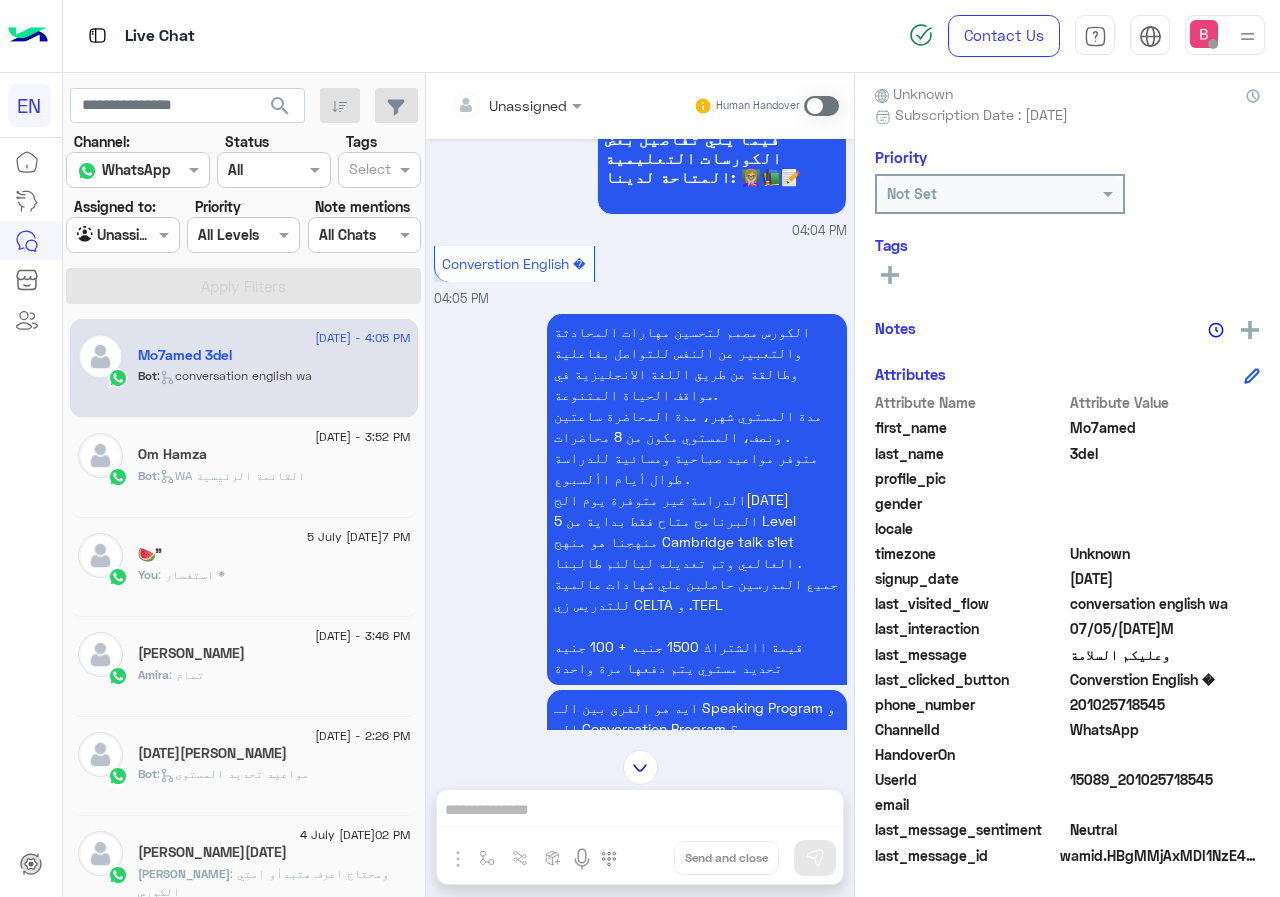 click on "Agent Filter Unassigned" at bounding box center [122, 235] 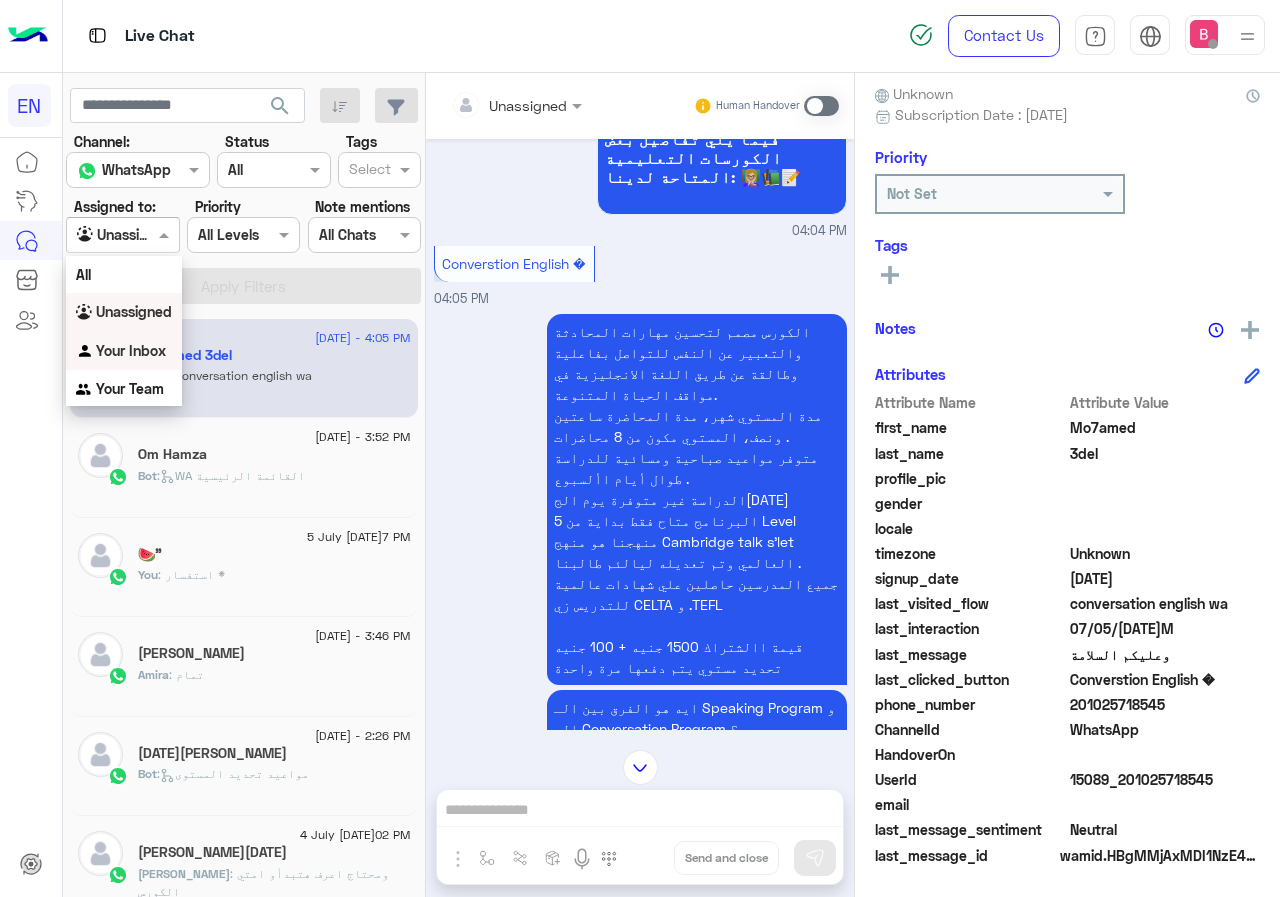 click on "Your Inbox" at bounding box center [124, 351] 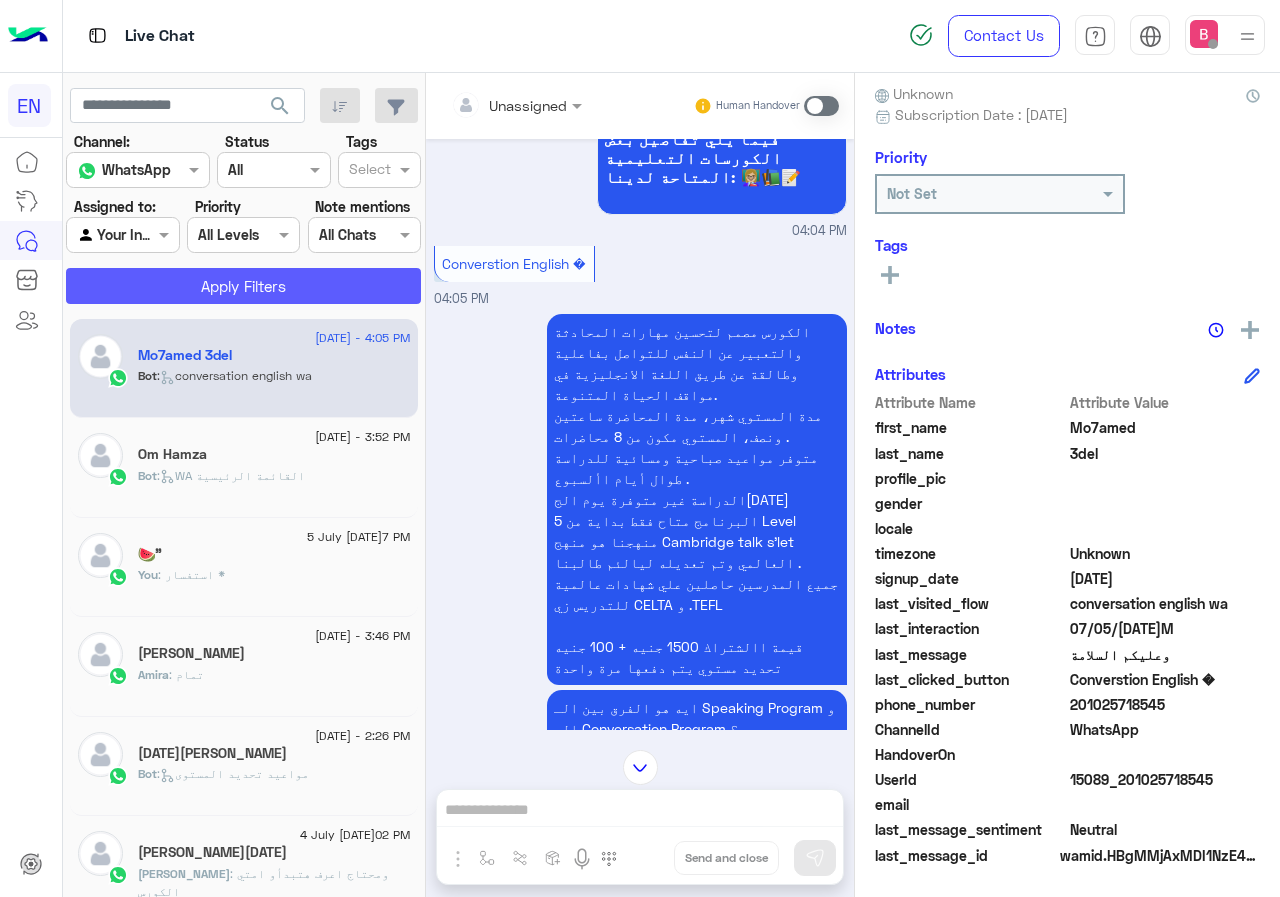 click on "Apply Filters" 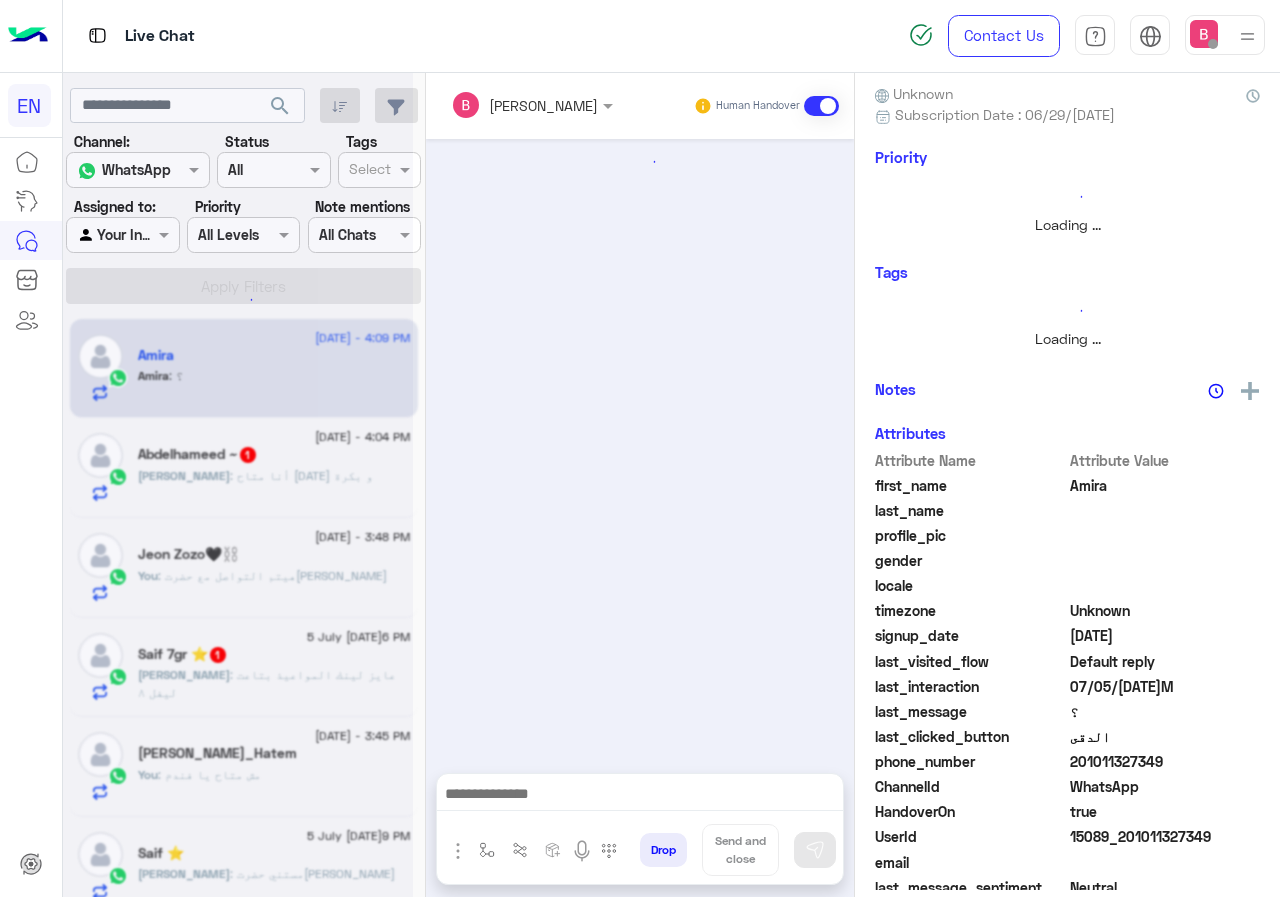 scroll, scrollTop: 903, scrollLeft: 0, axis: vertical 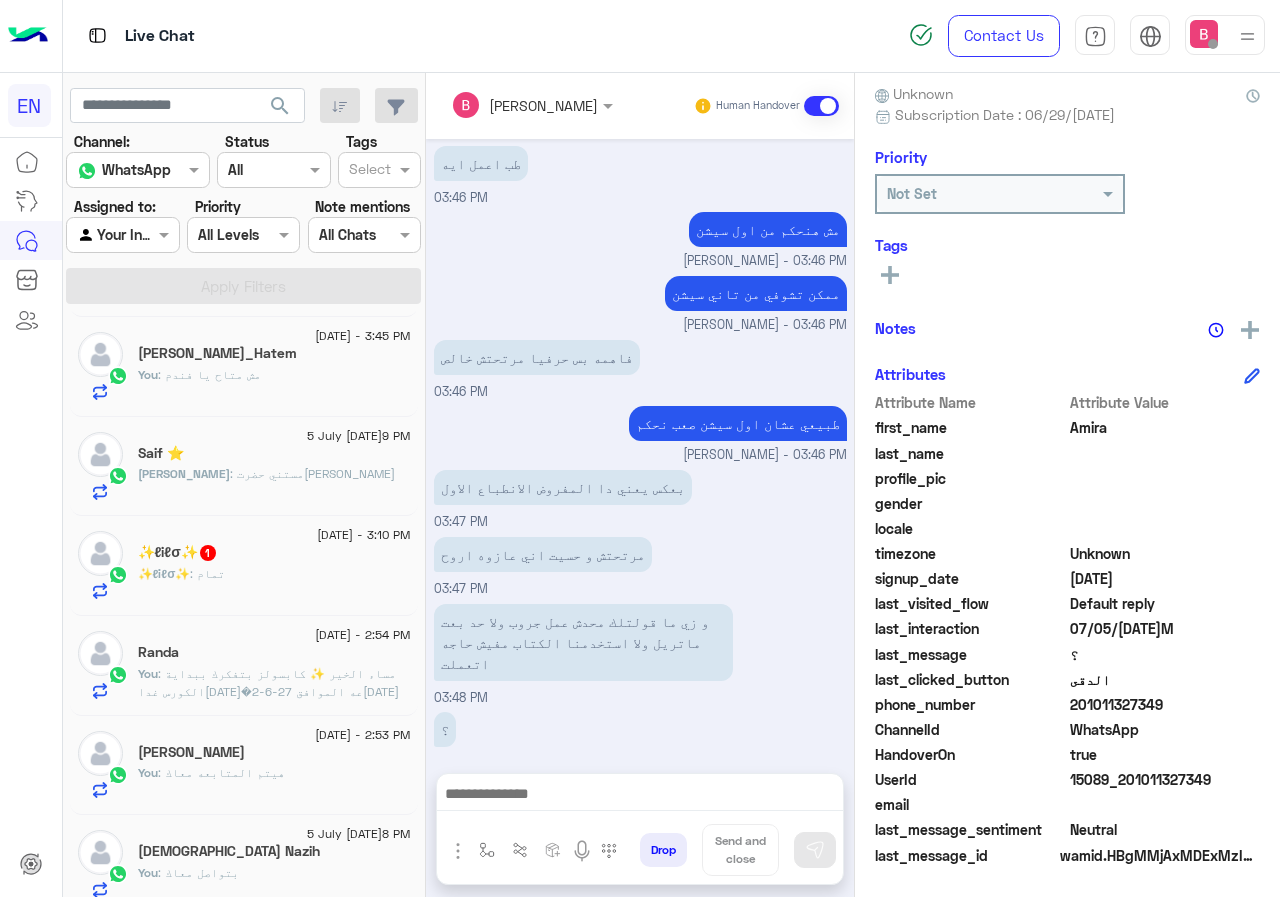 click on "✨ℓiℓσ✨ : تمام" 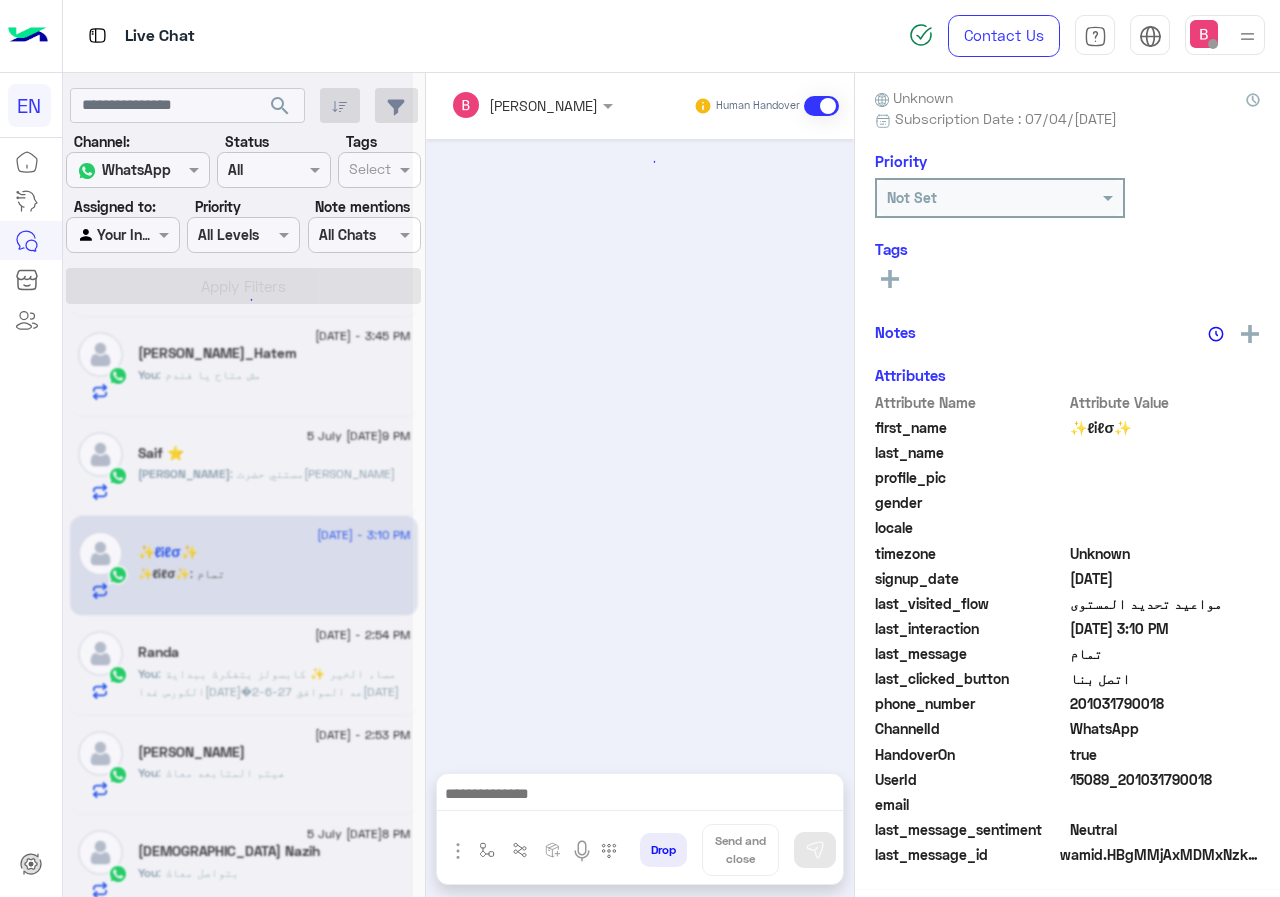 scroll, scrollTop: 176, scrollLeft: 0, axis: vertical 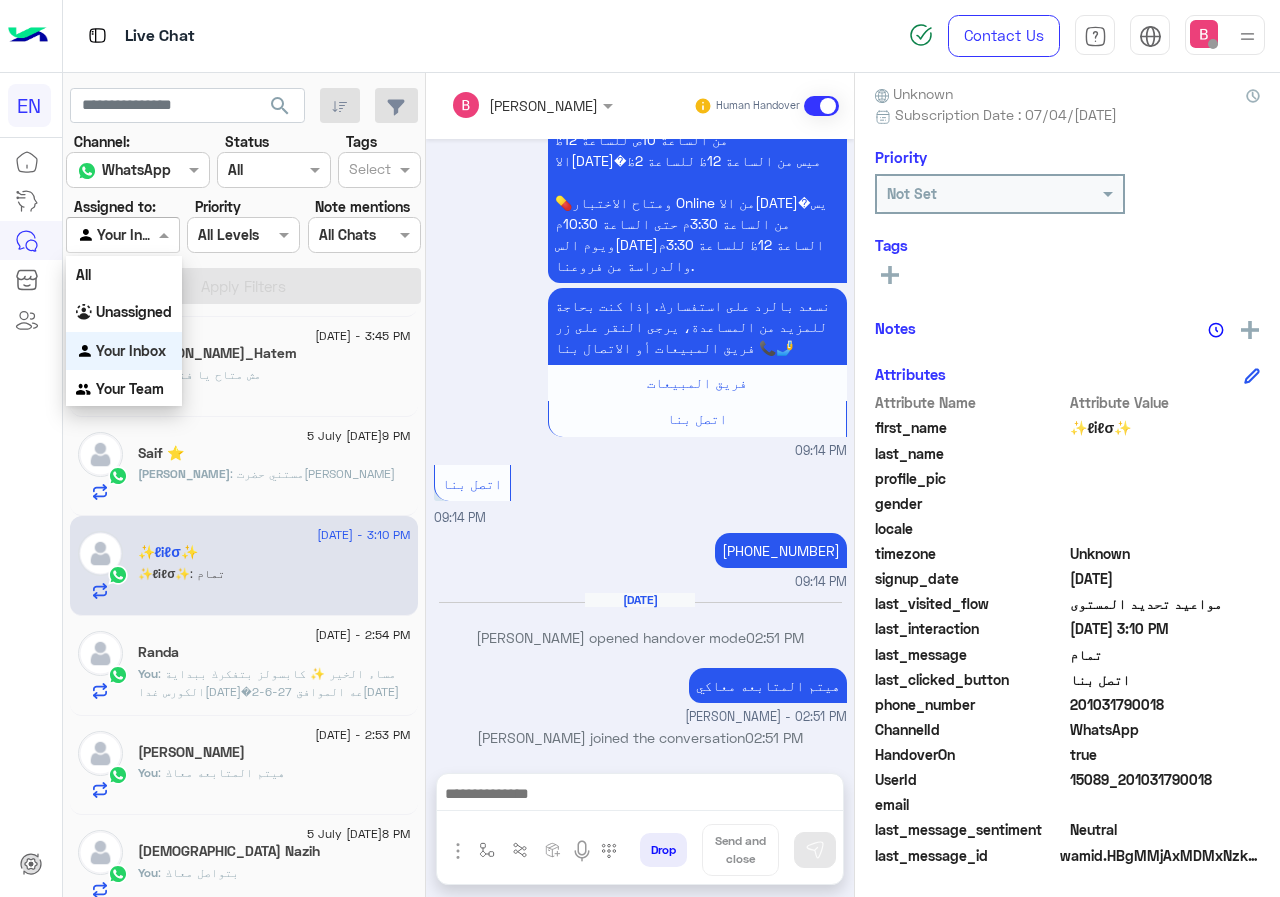 click at bounding box center [100, 235] 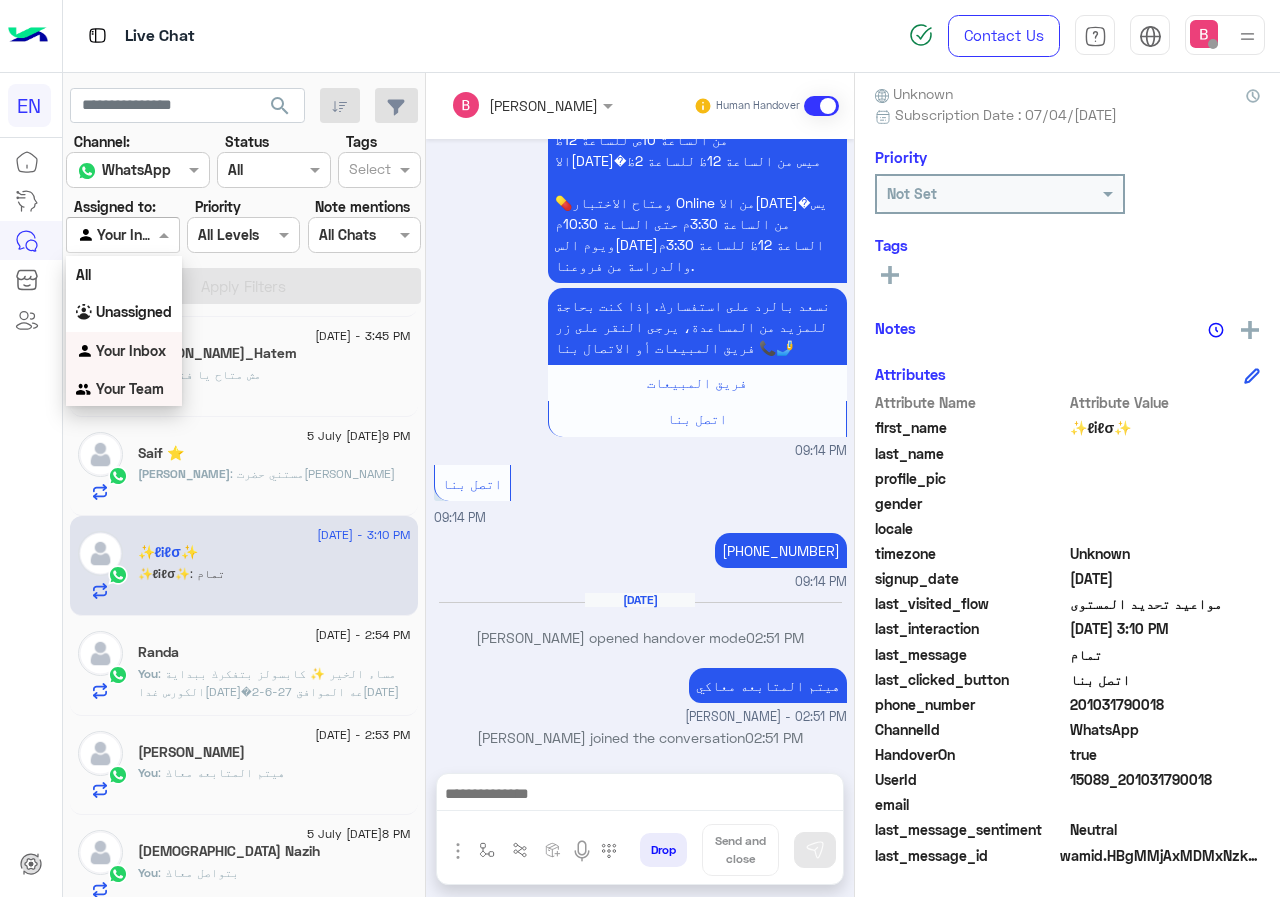 drag, startPoint x: 134, startPoint y: 392, endPoint x: 158, endPoint y: 367, distance: 34.655445 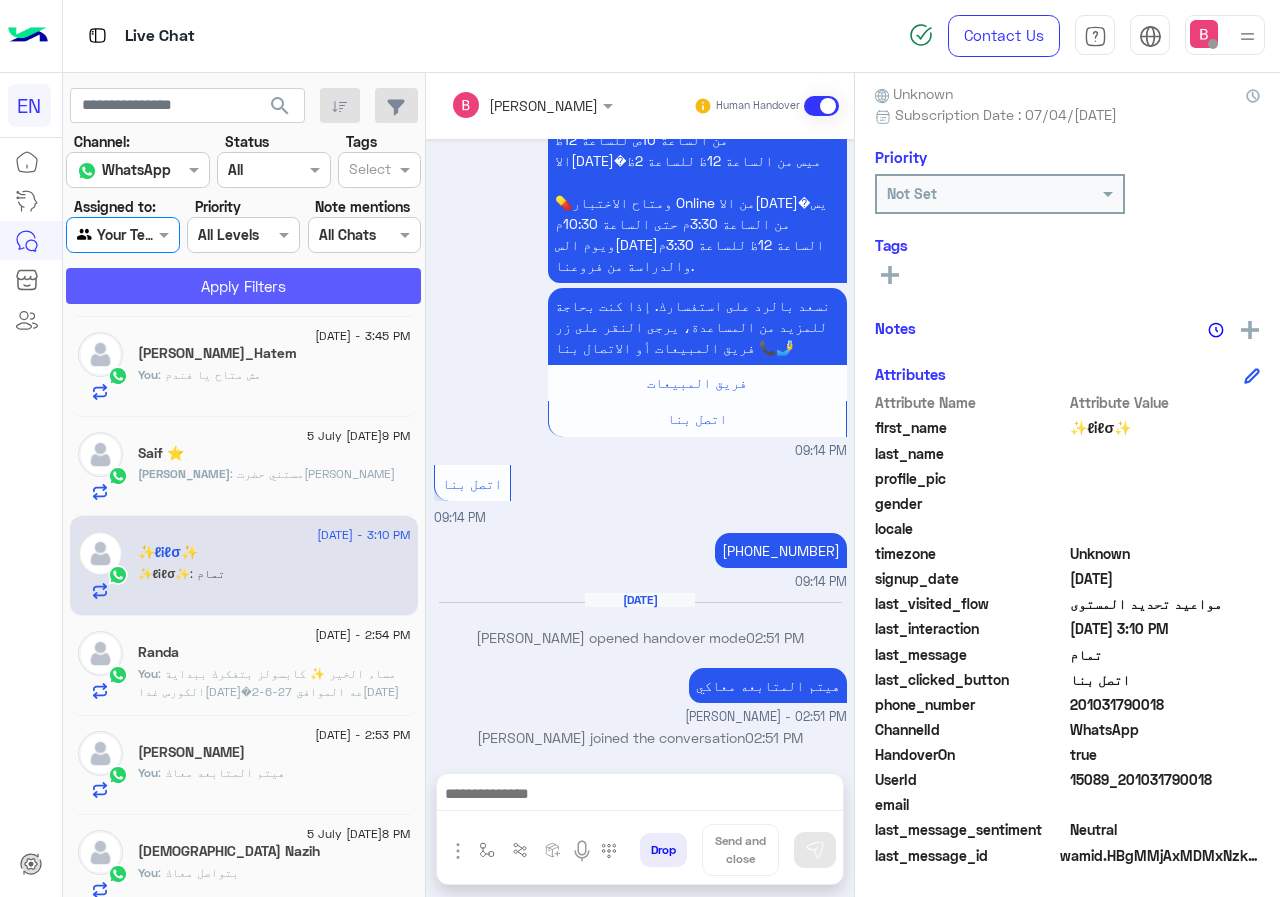 click on "Apply Filters" 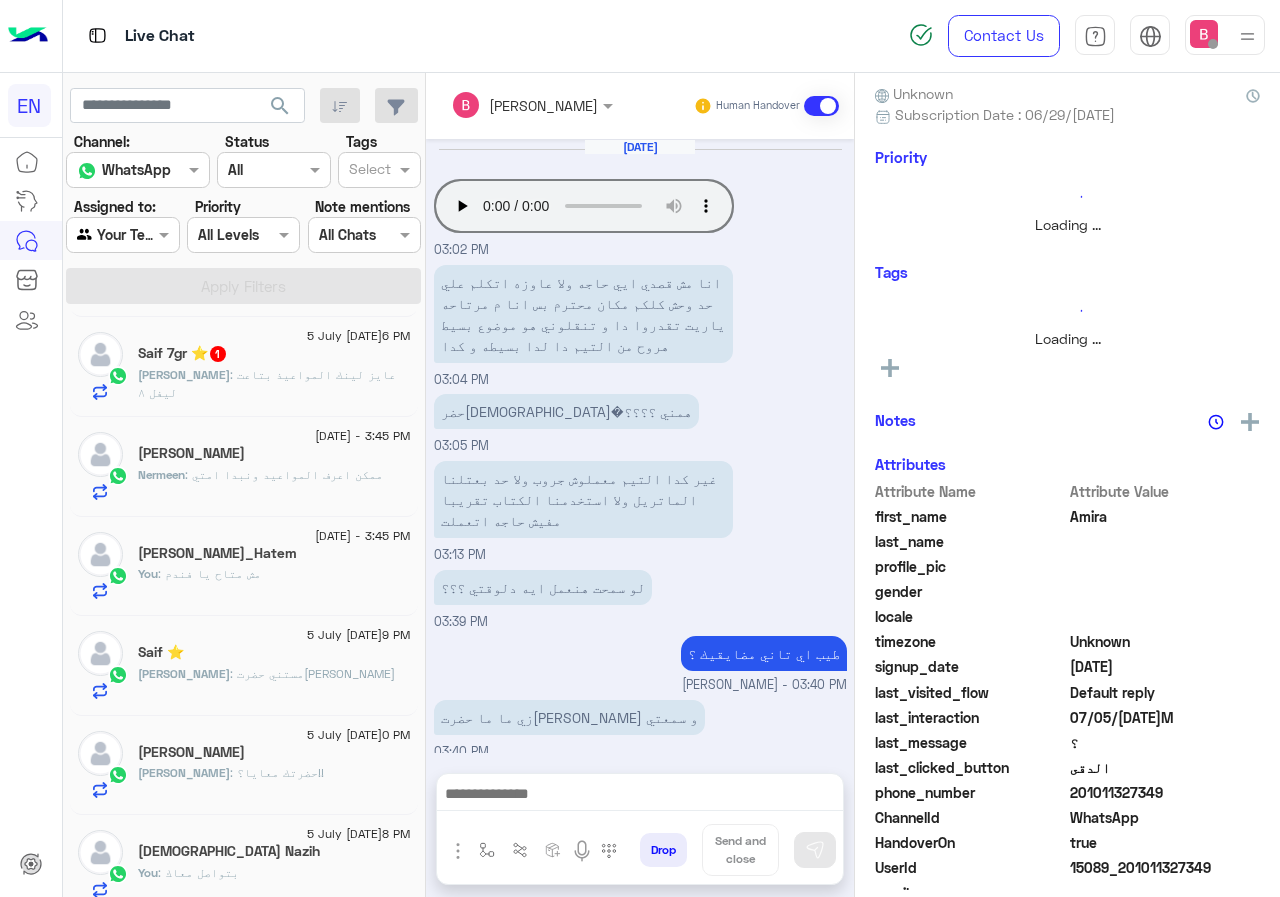 scroll, scrollTop: 903, scrollLeft: 0, axis: vertical 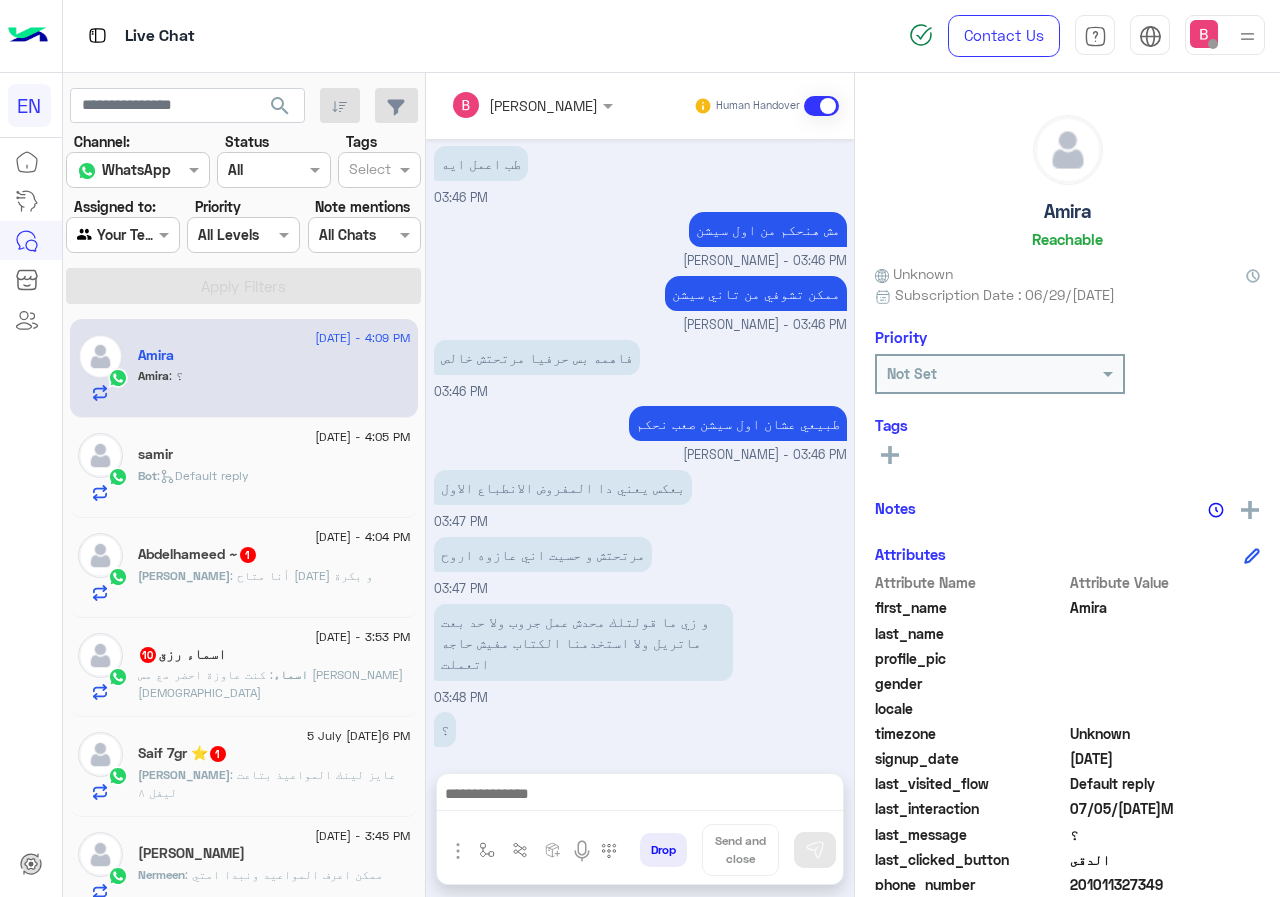 click on "Your Team" at bounding box center (115, 235) 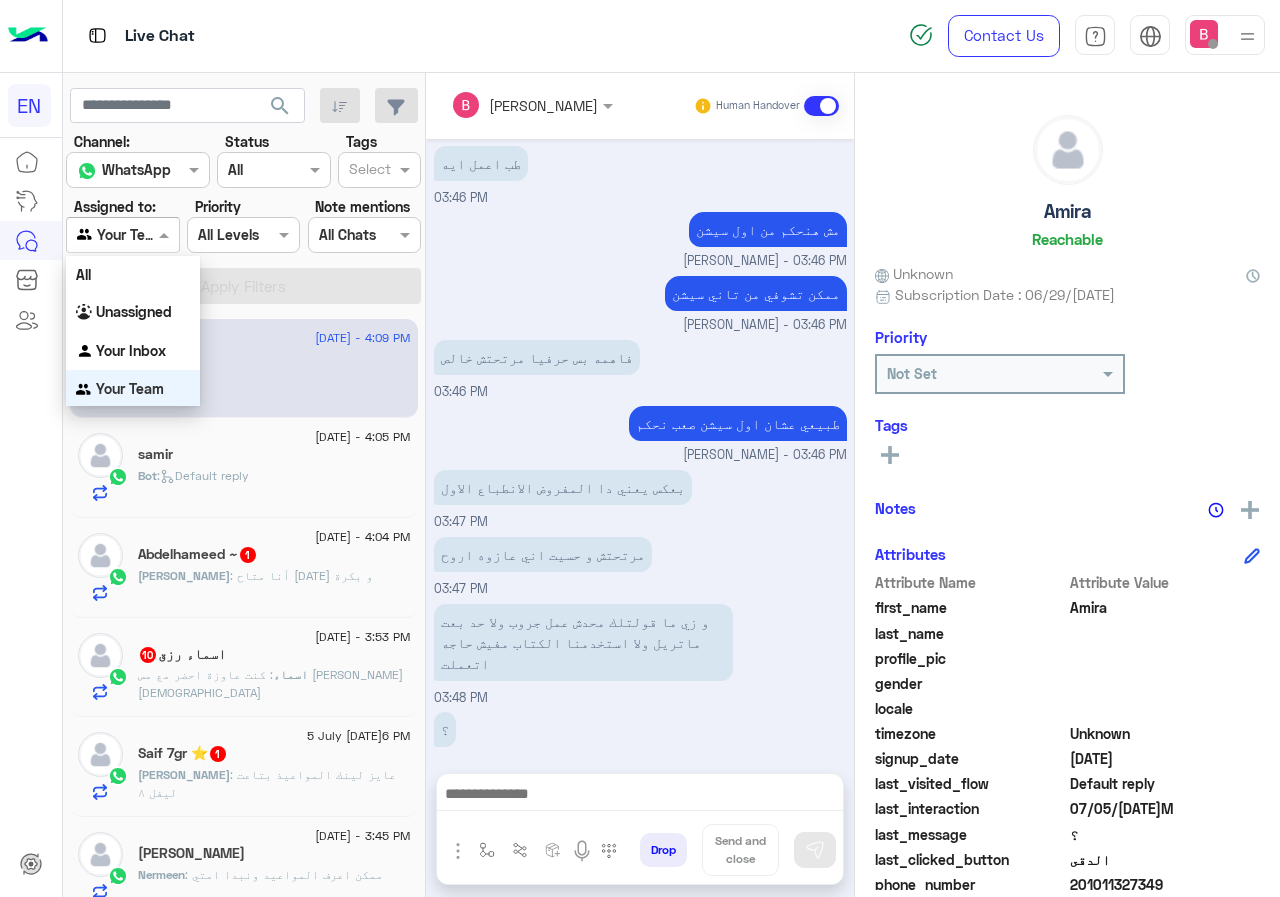 scroll, scrollTop: 1, scrollLeft: 0, axis: vertical 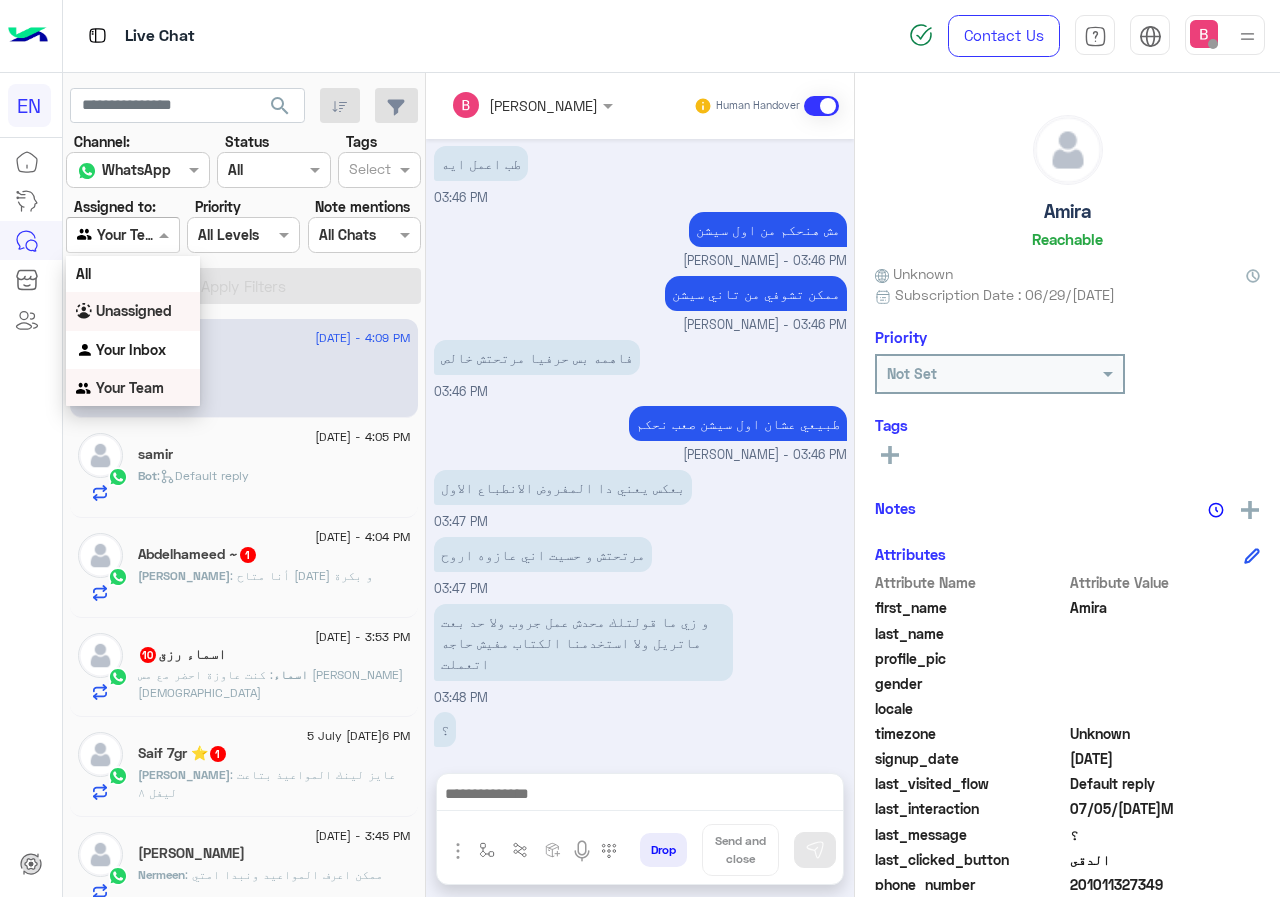 drag, startPoint x: 150, startPoint y: 312, endPoint x: 194, endPoint y: 310, distance: 44.04543 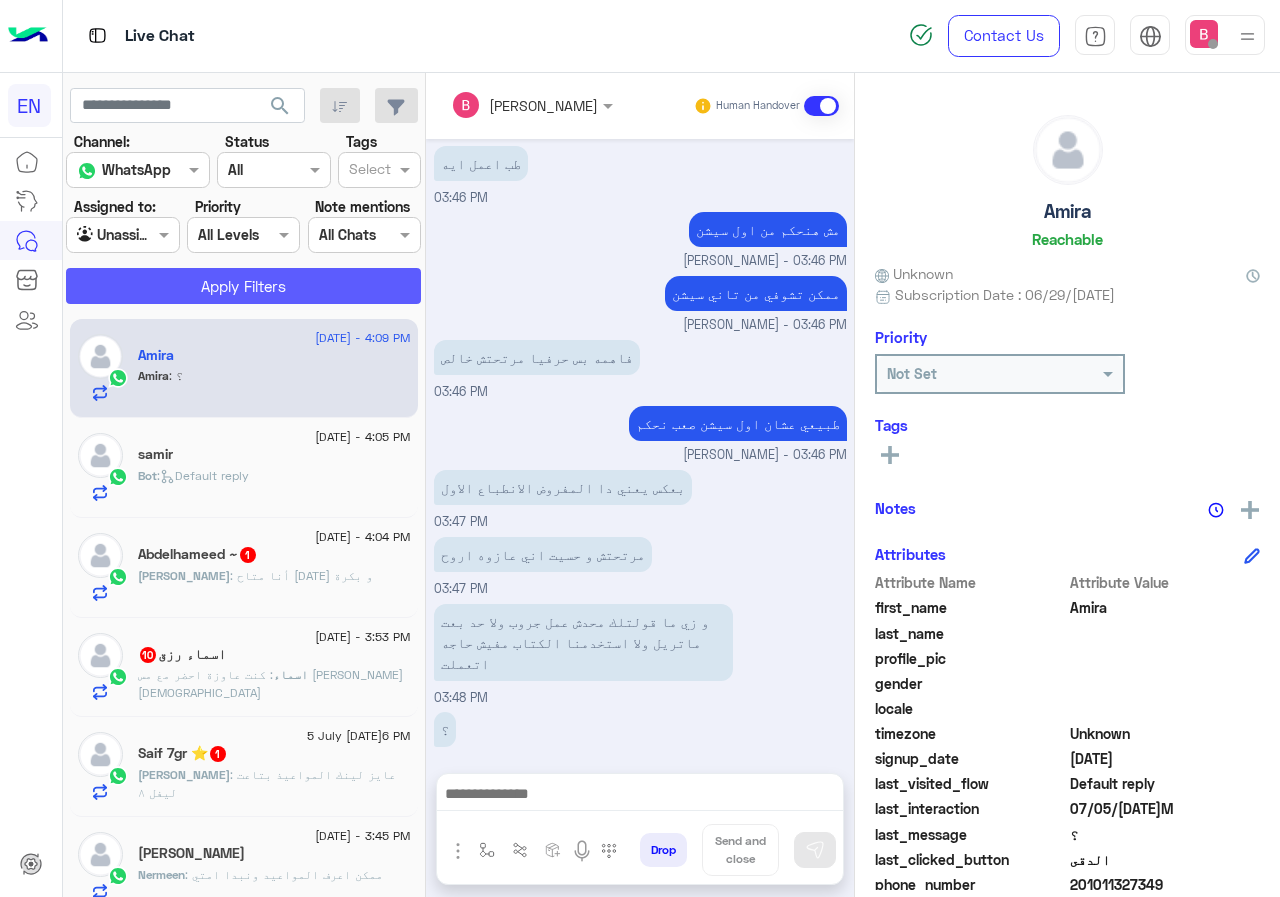 click on "Apply Filters" 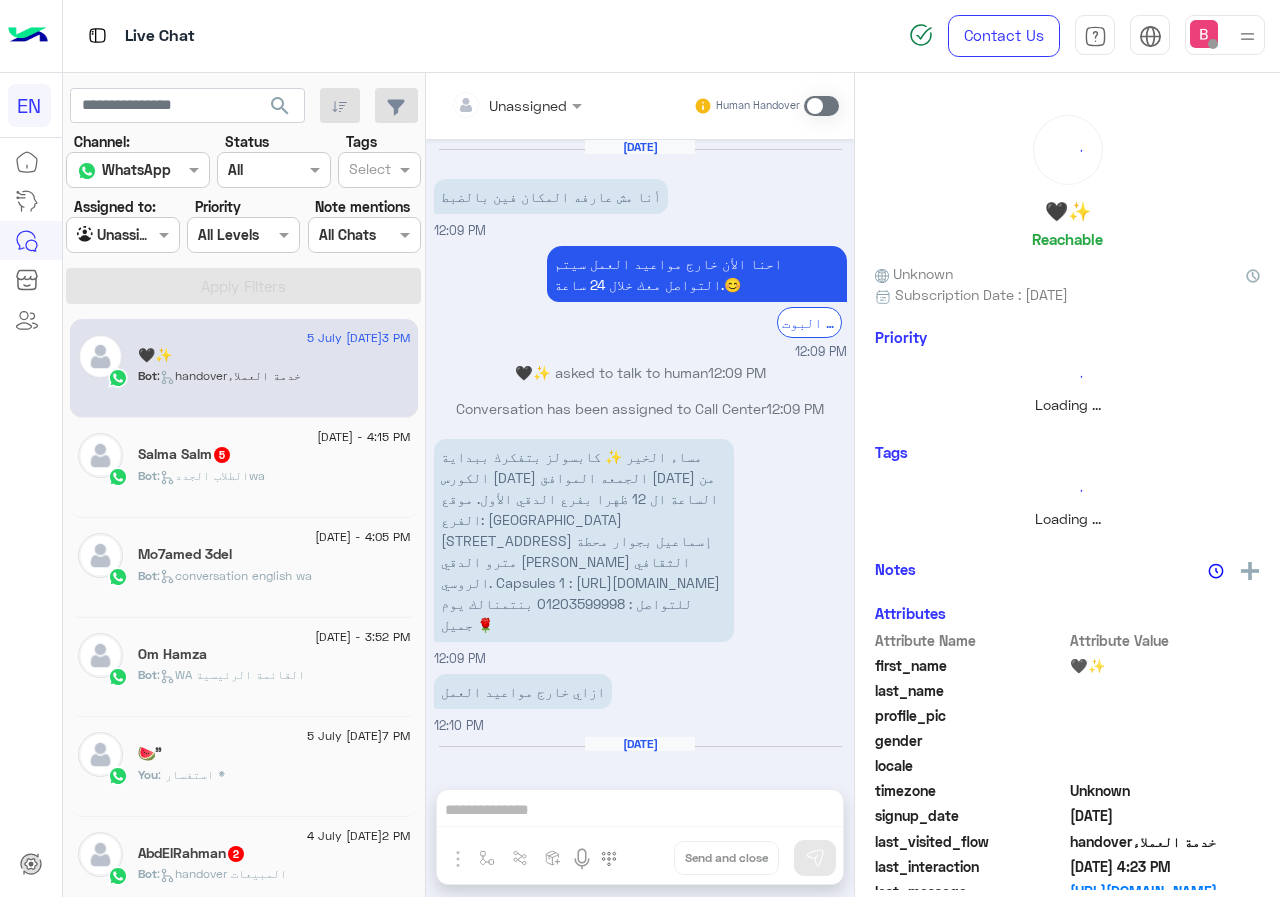 scroll, scrollTop: 763, scrollLeft: 0, axis: vertical 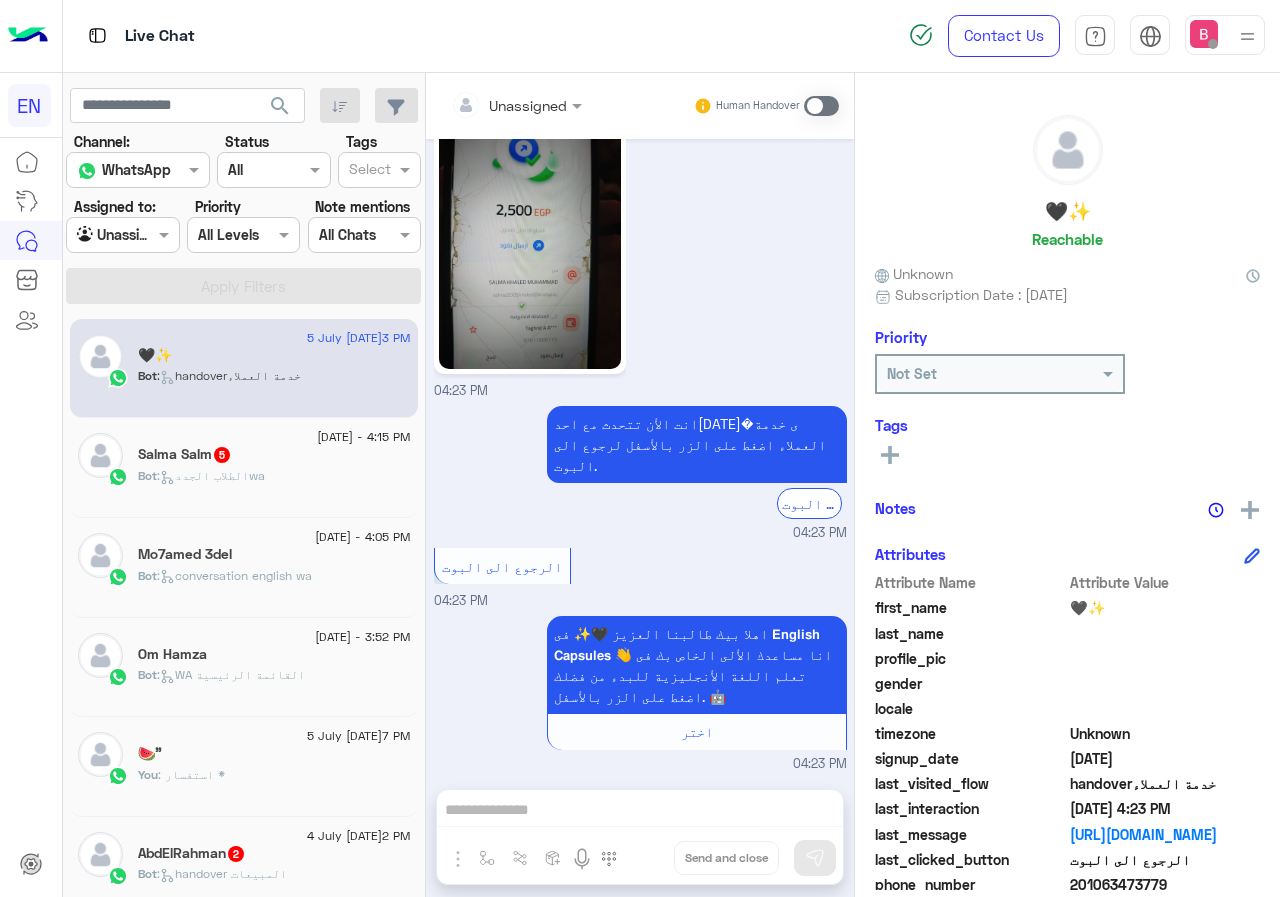 click on "[DATE] - 3:52 PM" 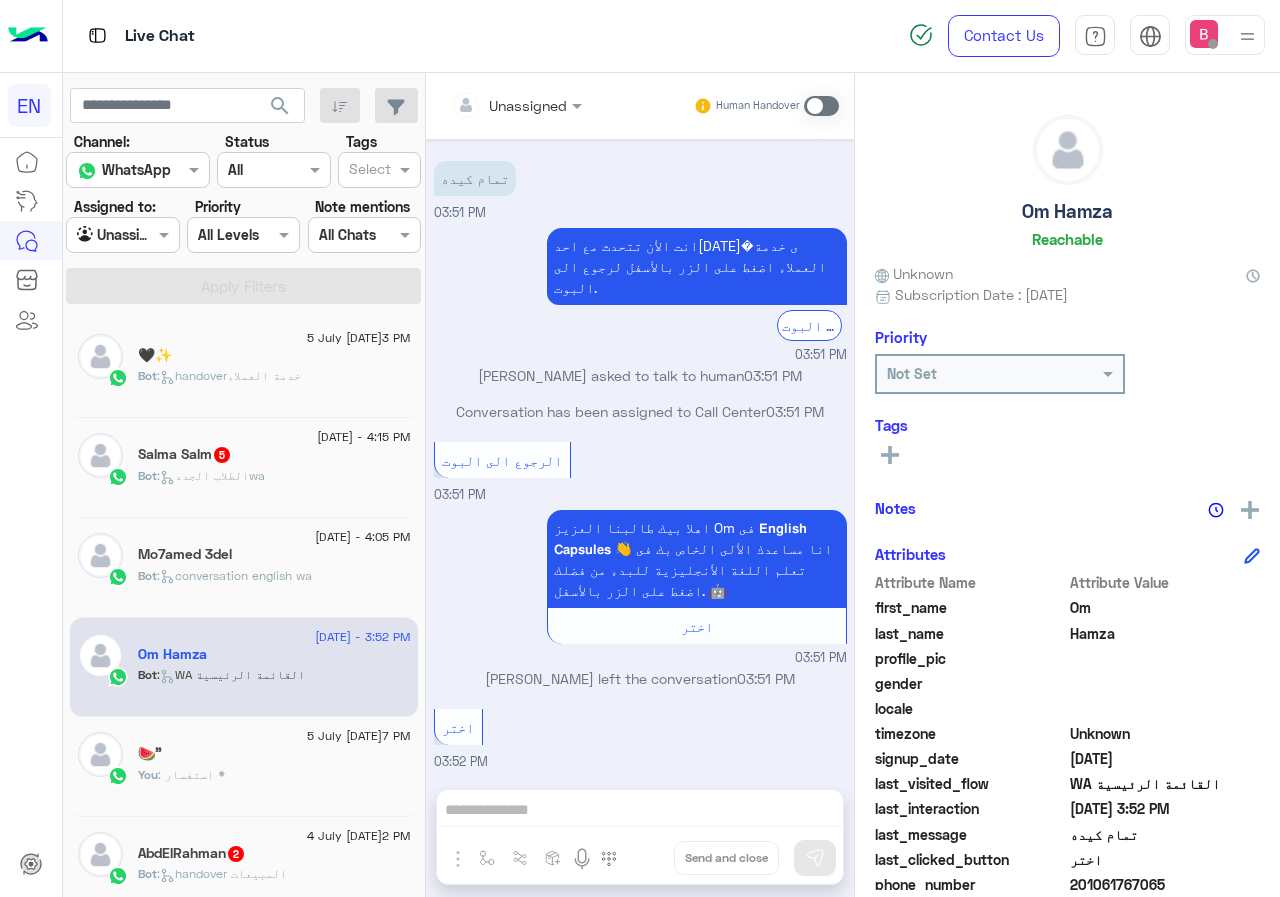 scroll, scrollTop: 0, scrollLeft: 0, axis: both 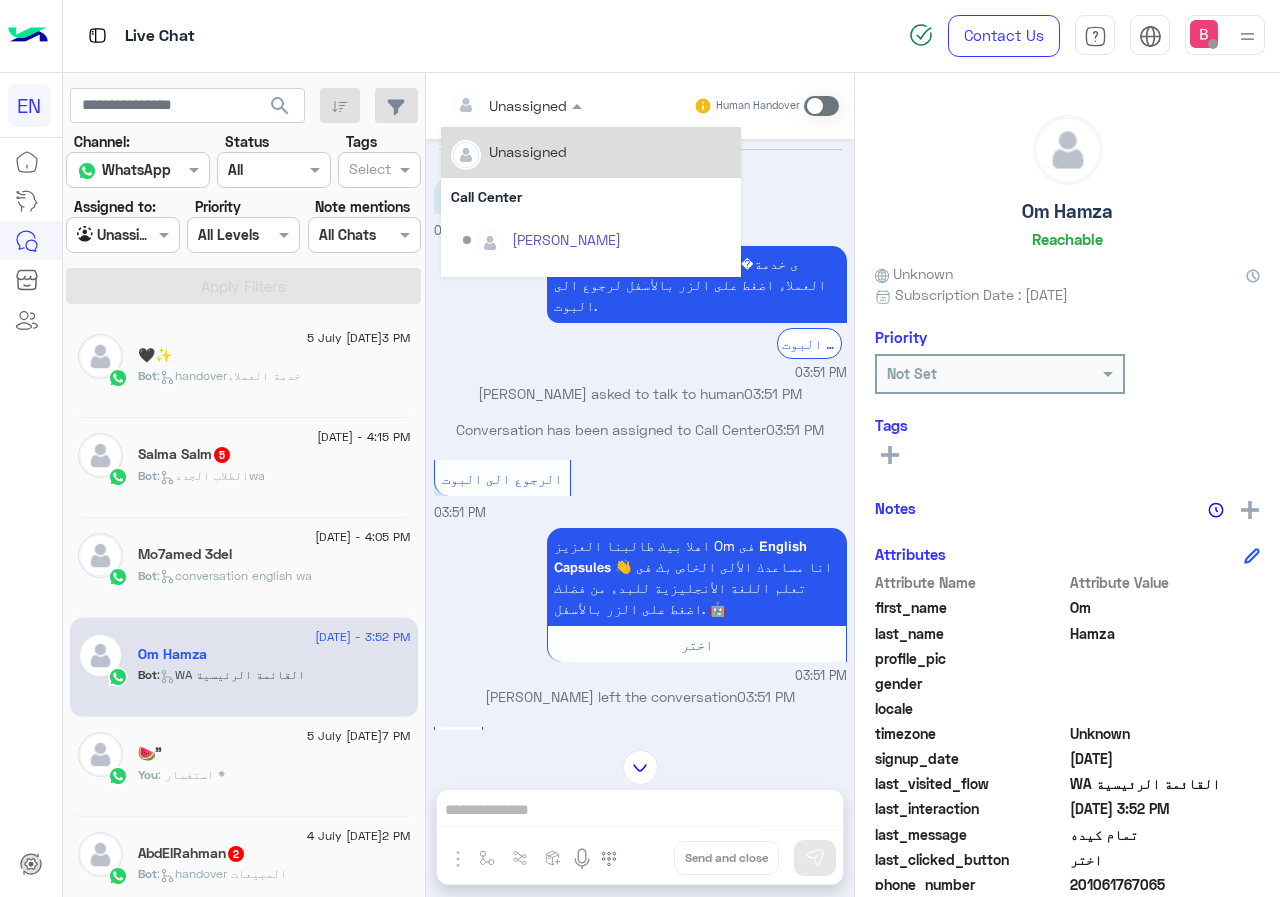 click at bounding box center (491, 105) 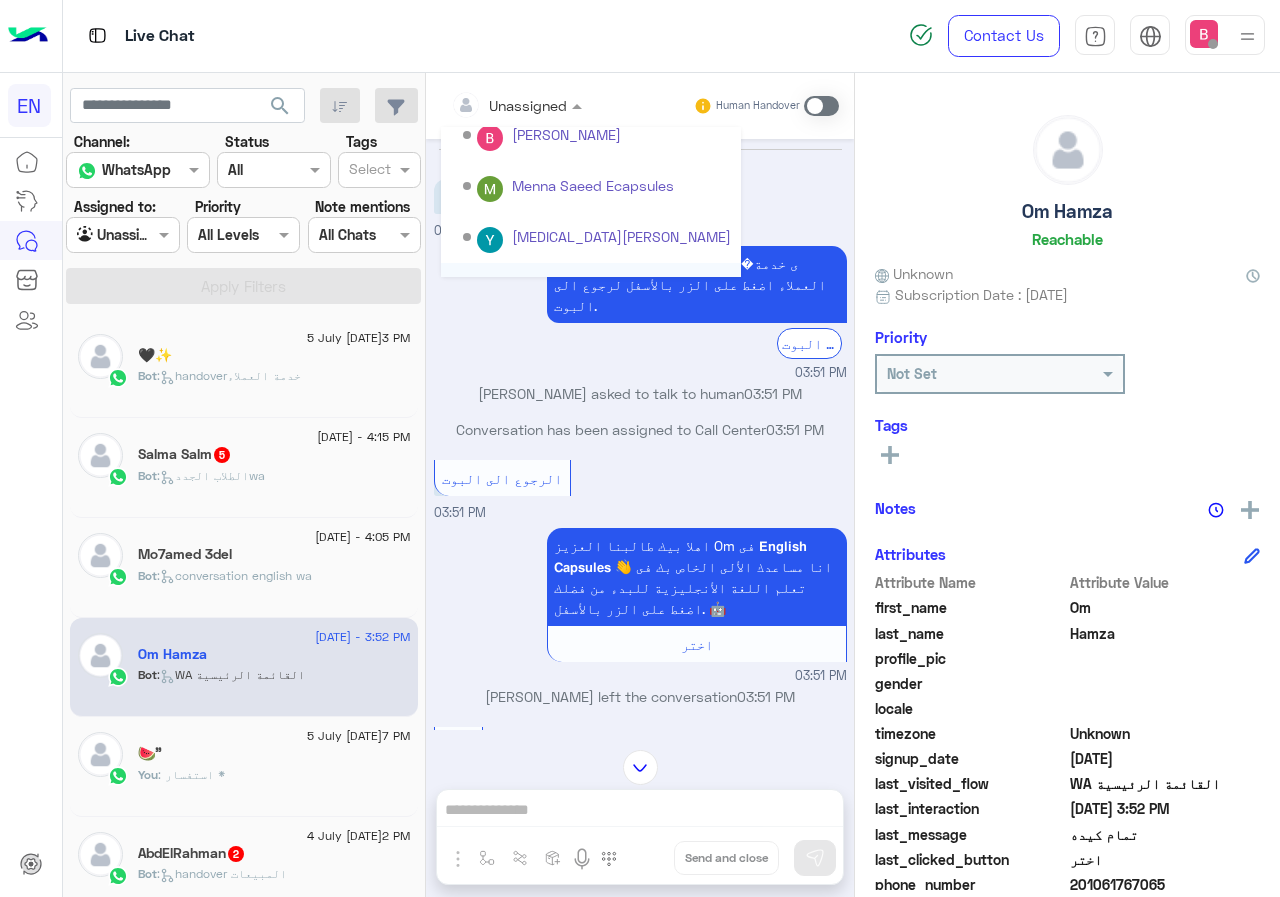 scroll, scrollTop: 332, scrollLeft: 0, axis: vertical 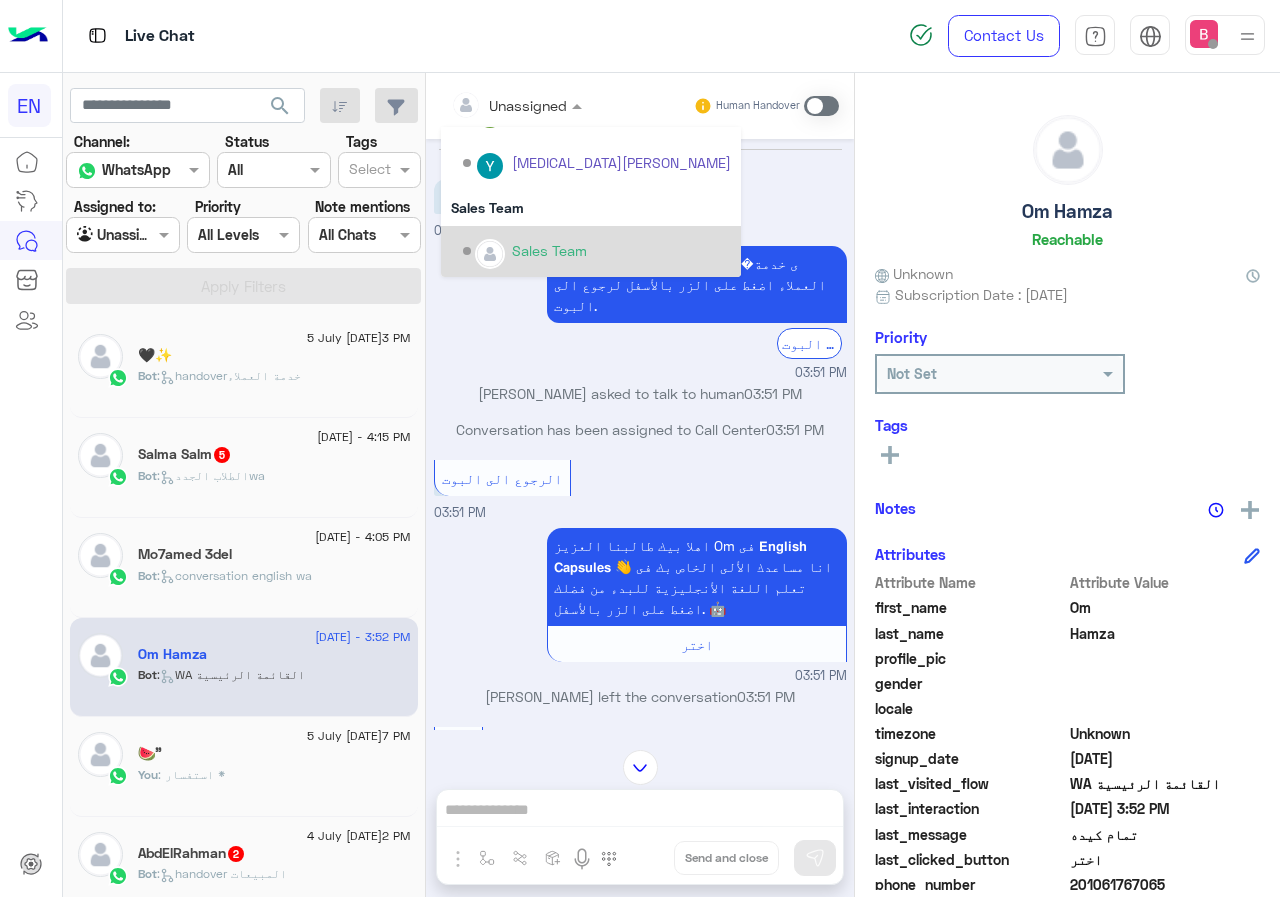 click on "Sales Team" at bounding box center [549, 250] 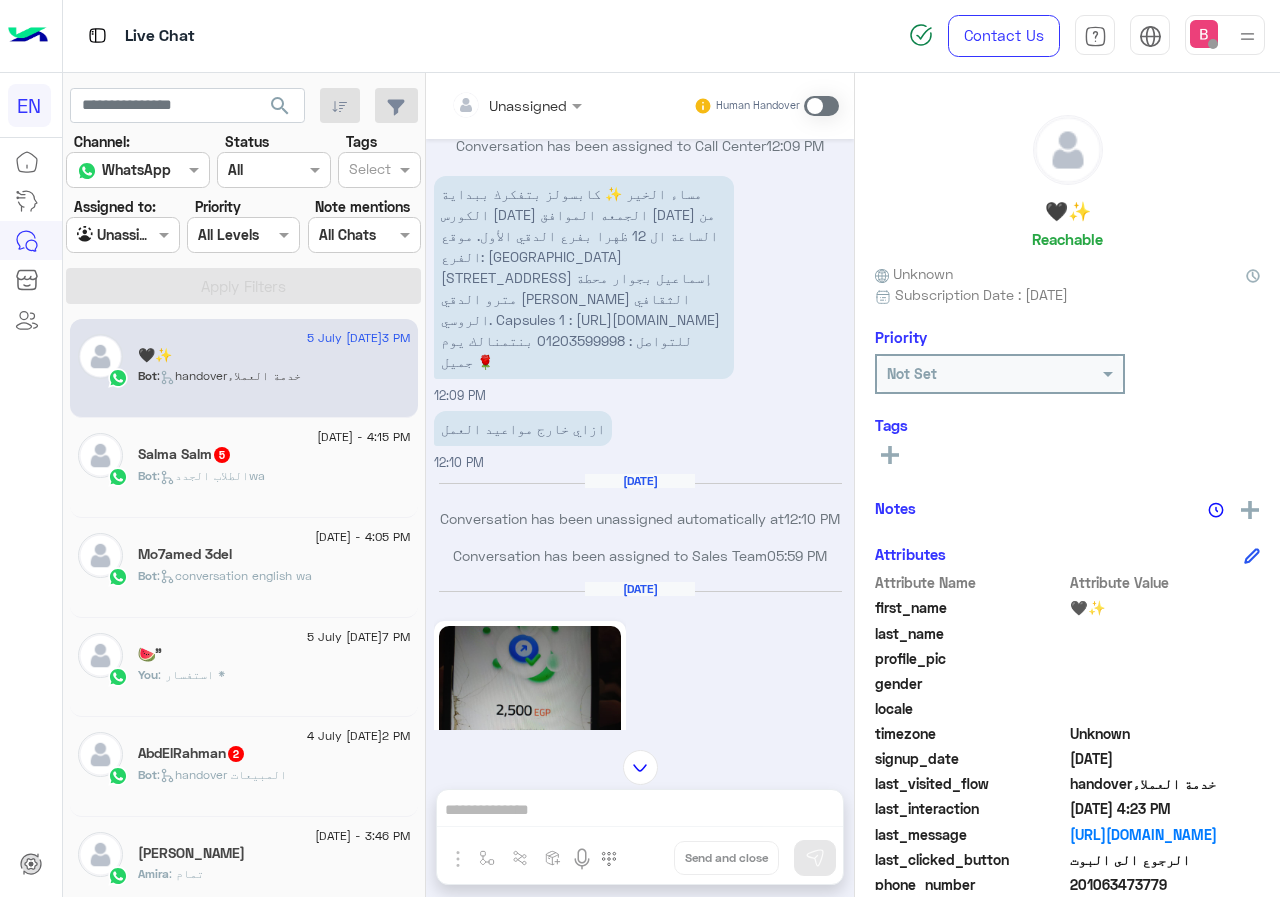 scroll, scrollTop: 762, scrollLeft: 0, axis: vertical 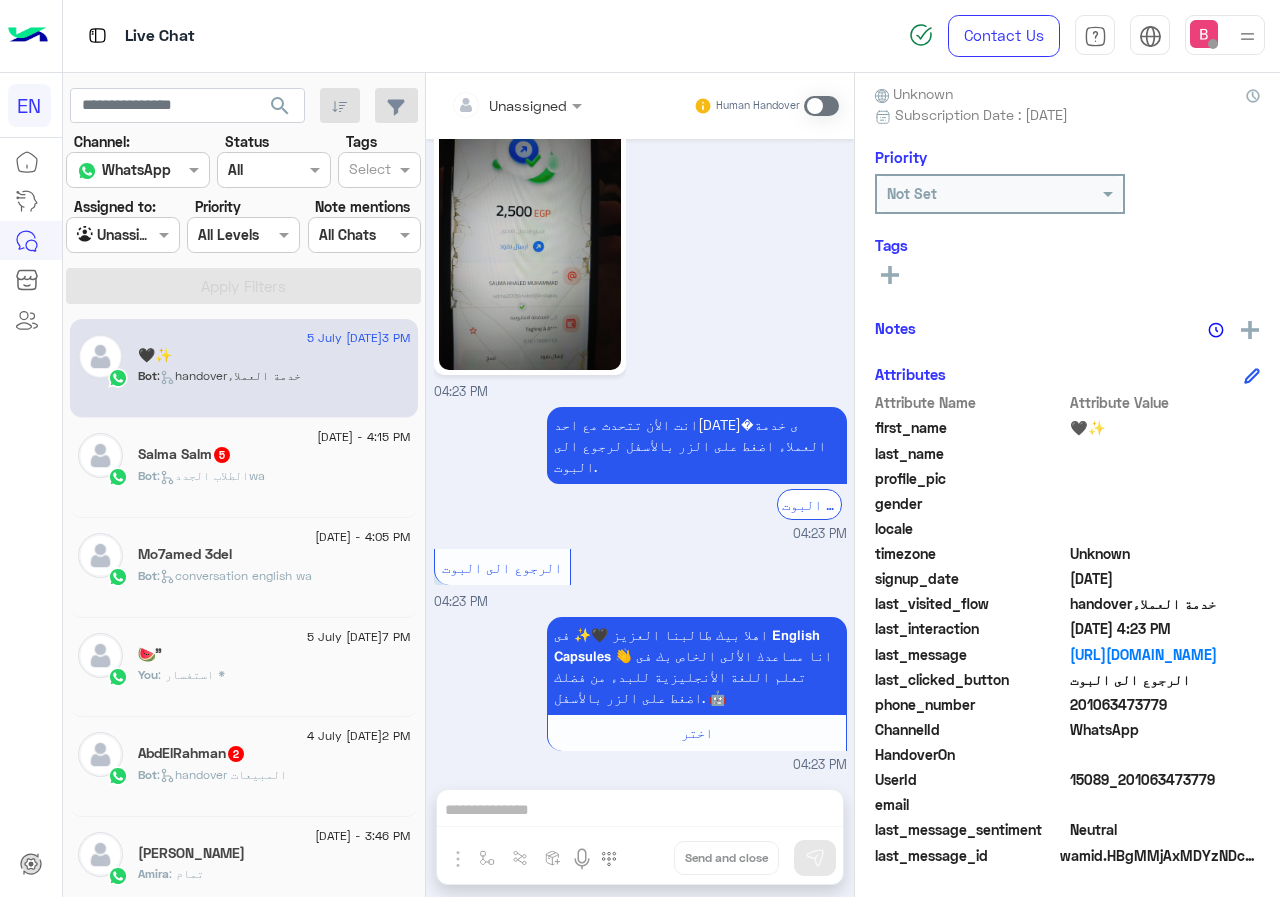 drag, startPoint x: 1073, startPoint y: 707, endPoint x: 1168, endPoint y: 703, distance: 95.084175 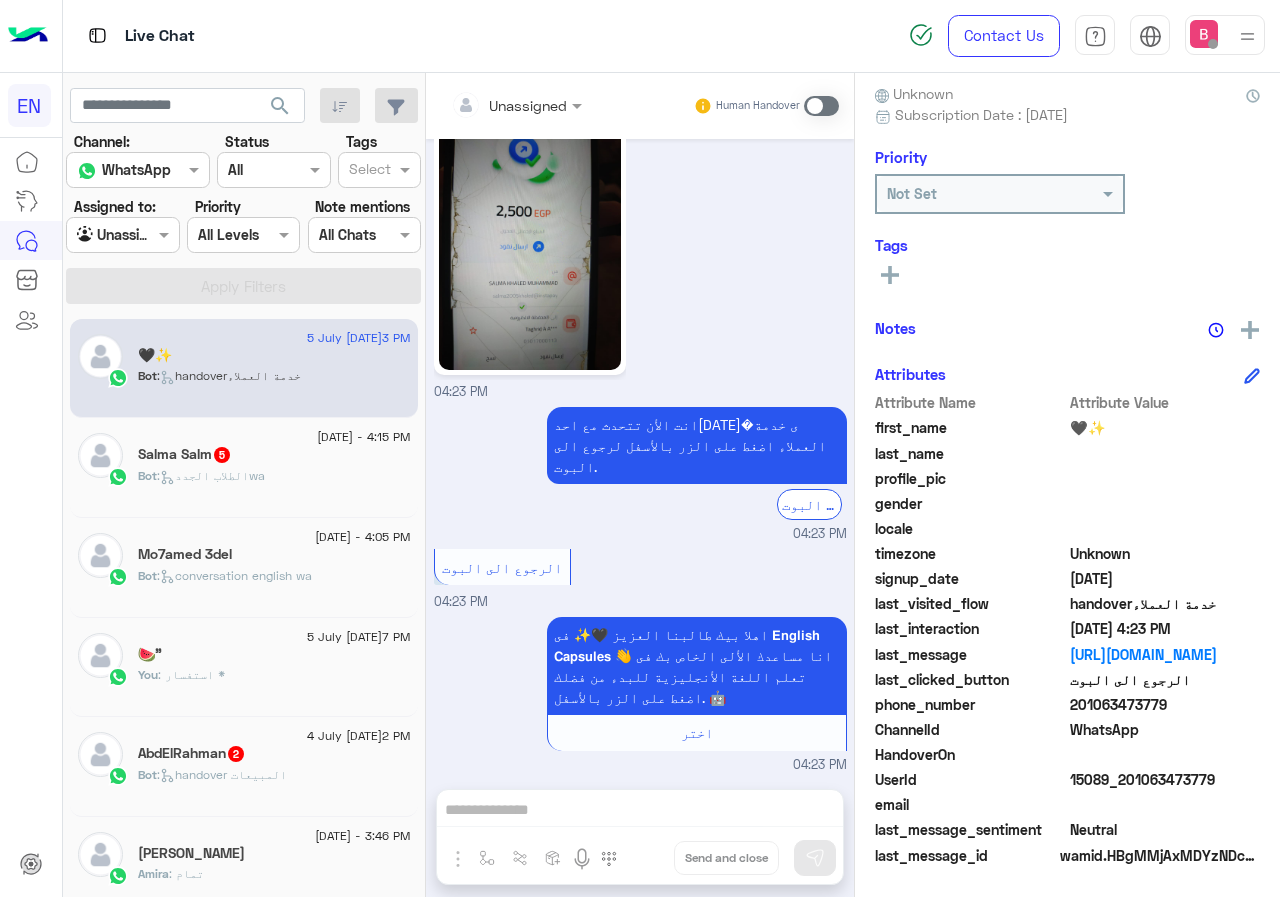 copy on "01063473779" 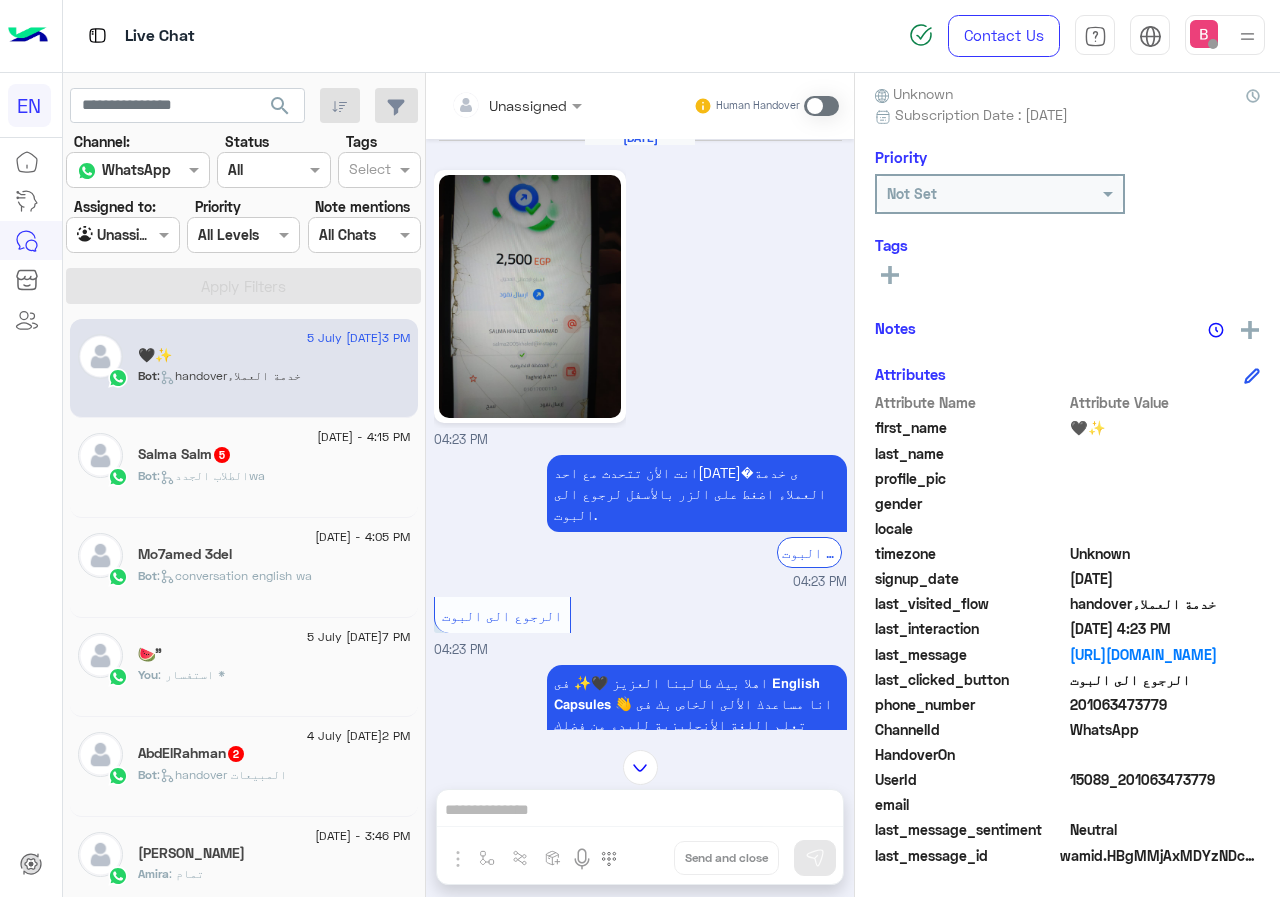 scroll, scrollTop: 762, scrollLeft: 0, axis: vertical 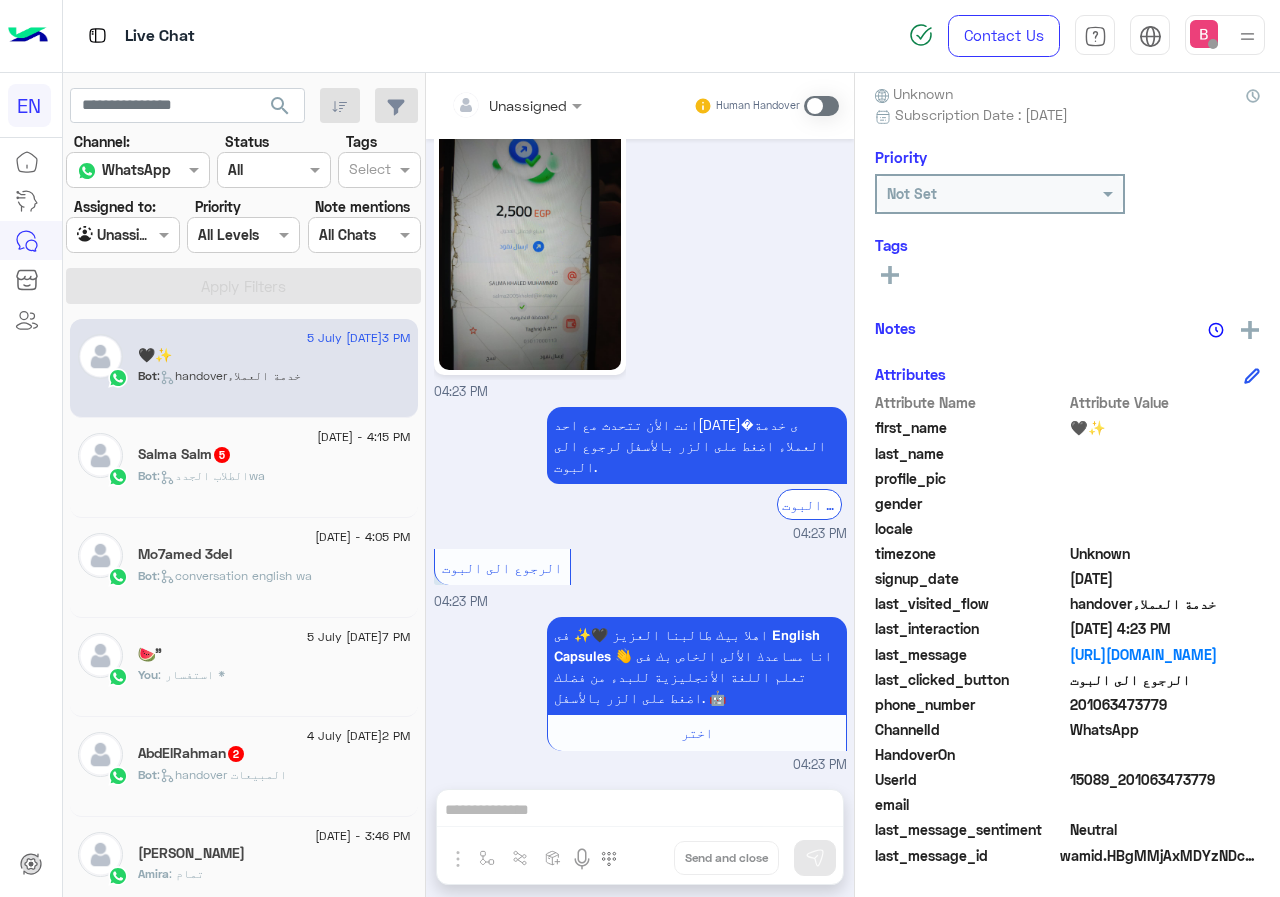 drag, startPoint x: 580, startPoint y: 821, endPoint x: 586, endPoint y: 789, distance: 32.55764 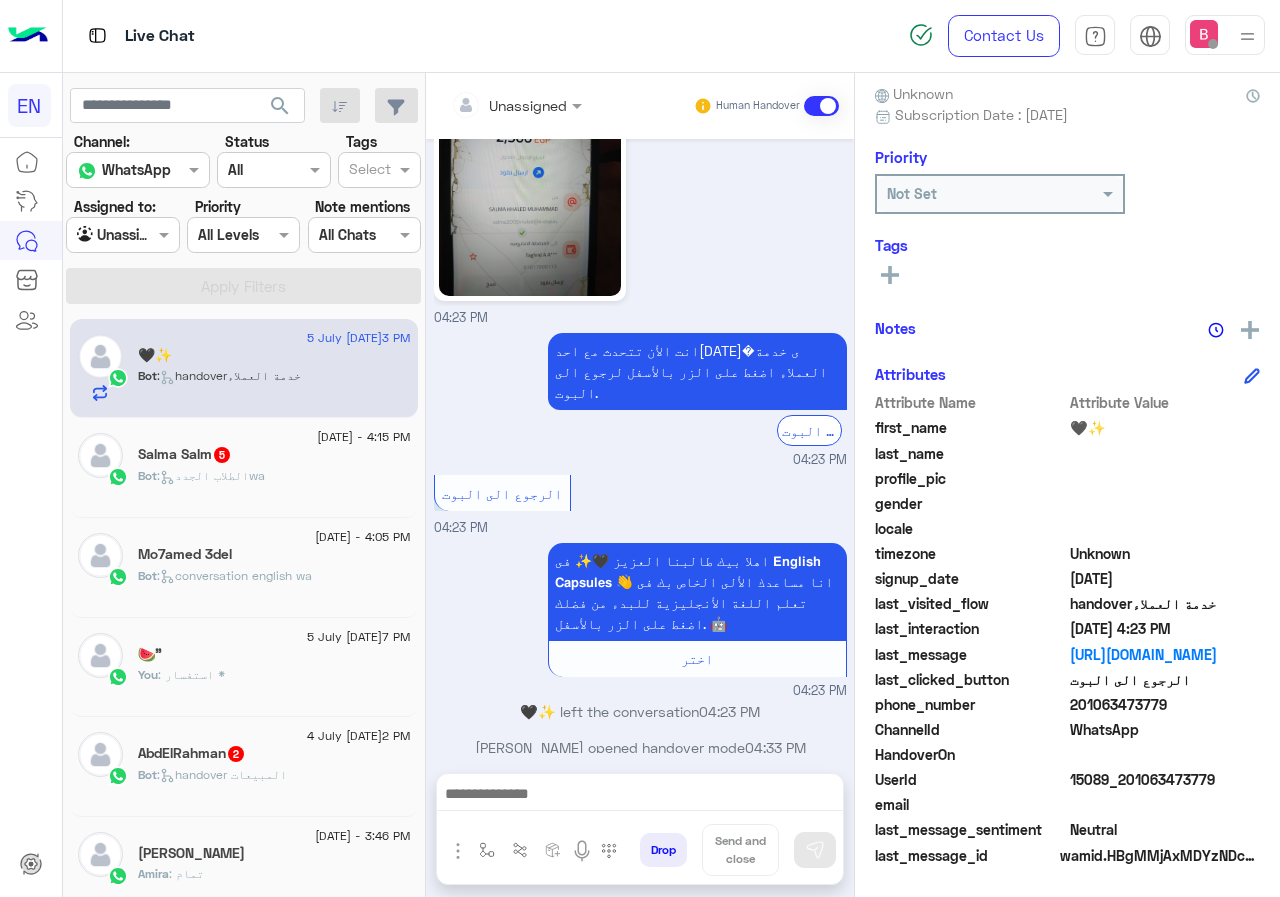 click at bounding box center [640, 799] 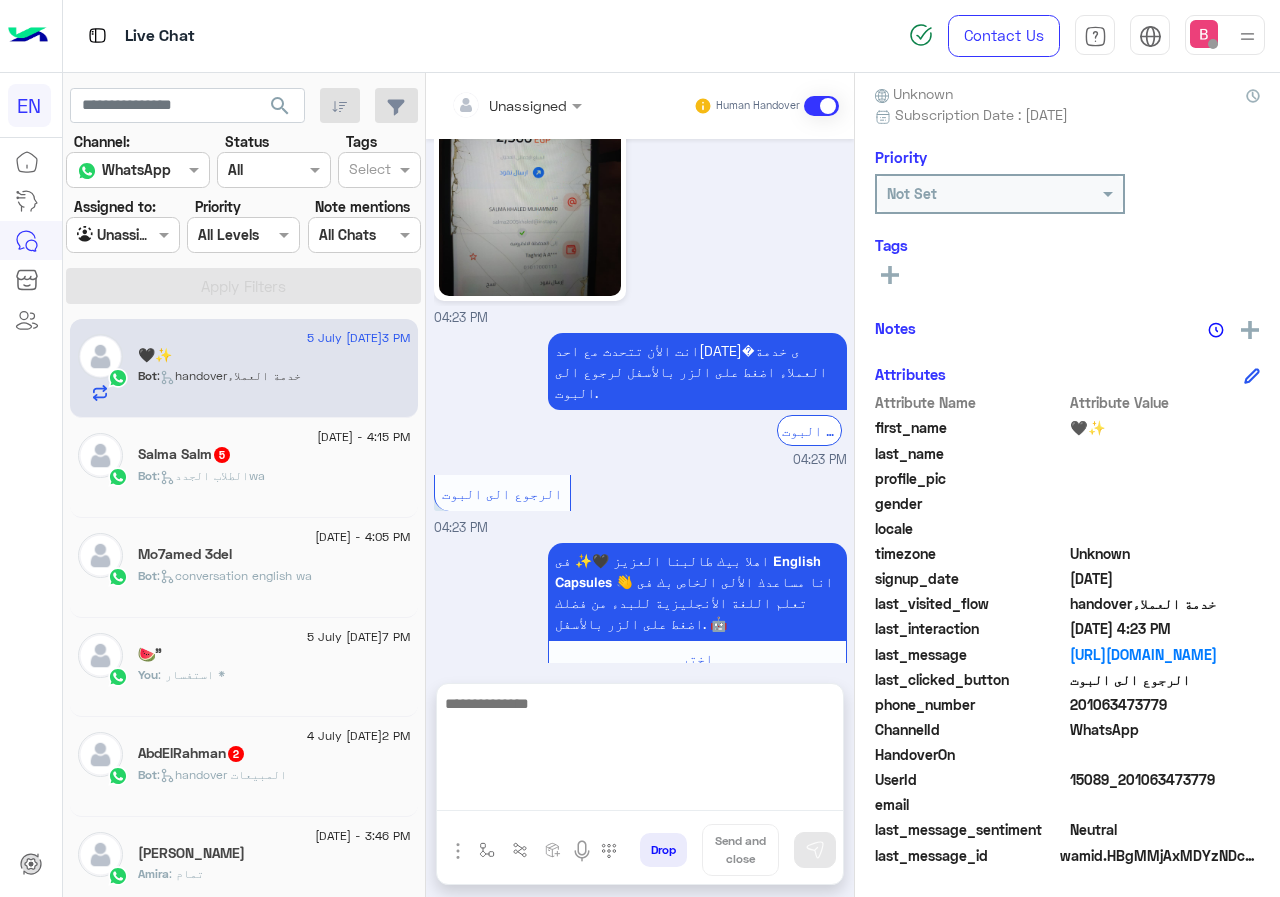 click at bounding box center (640, 751) 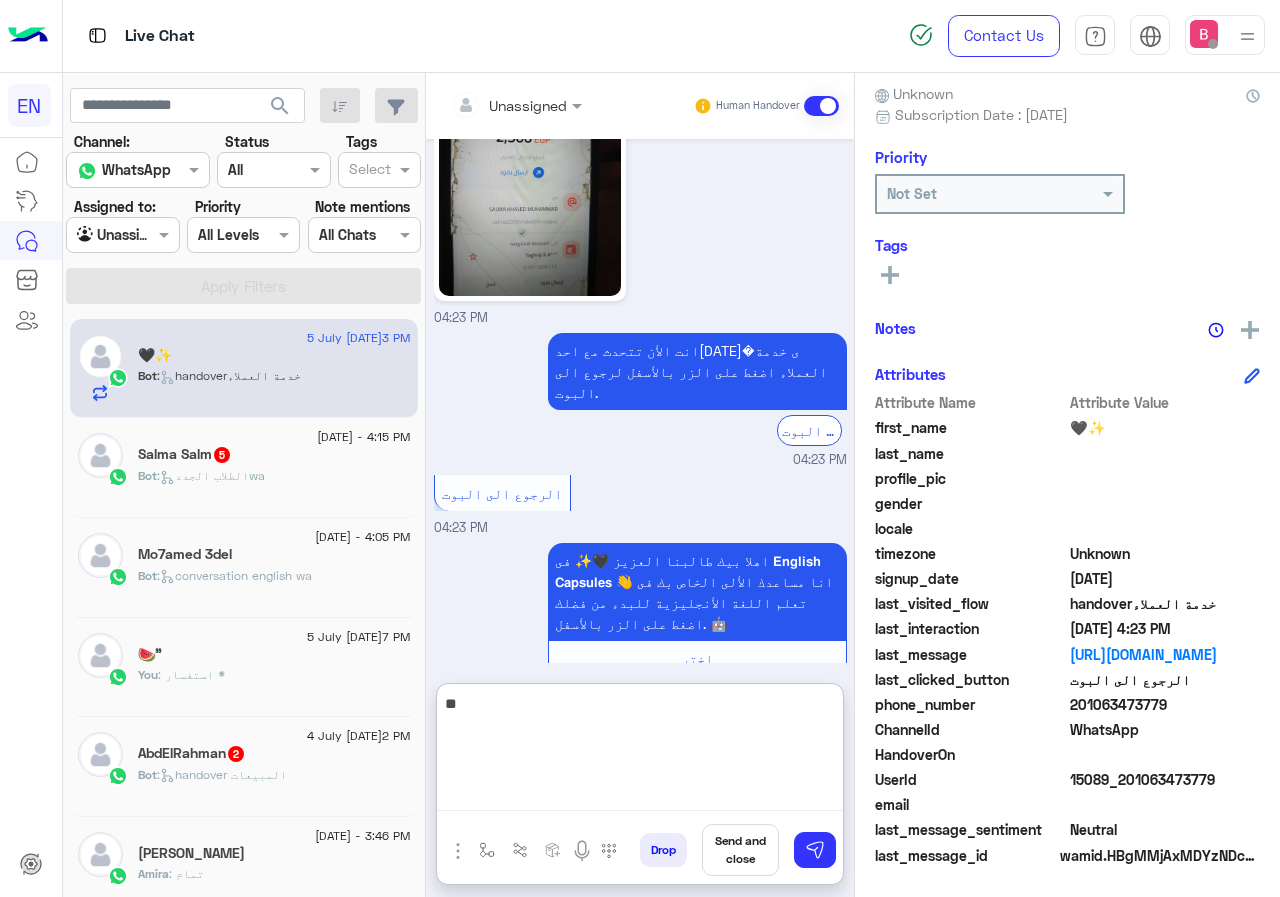 type on "*" 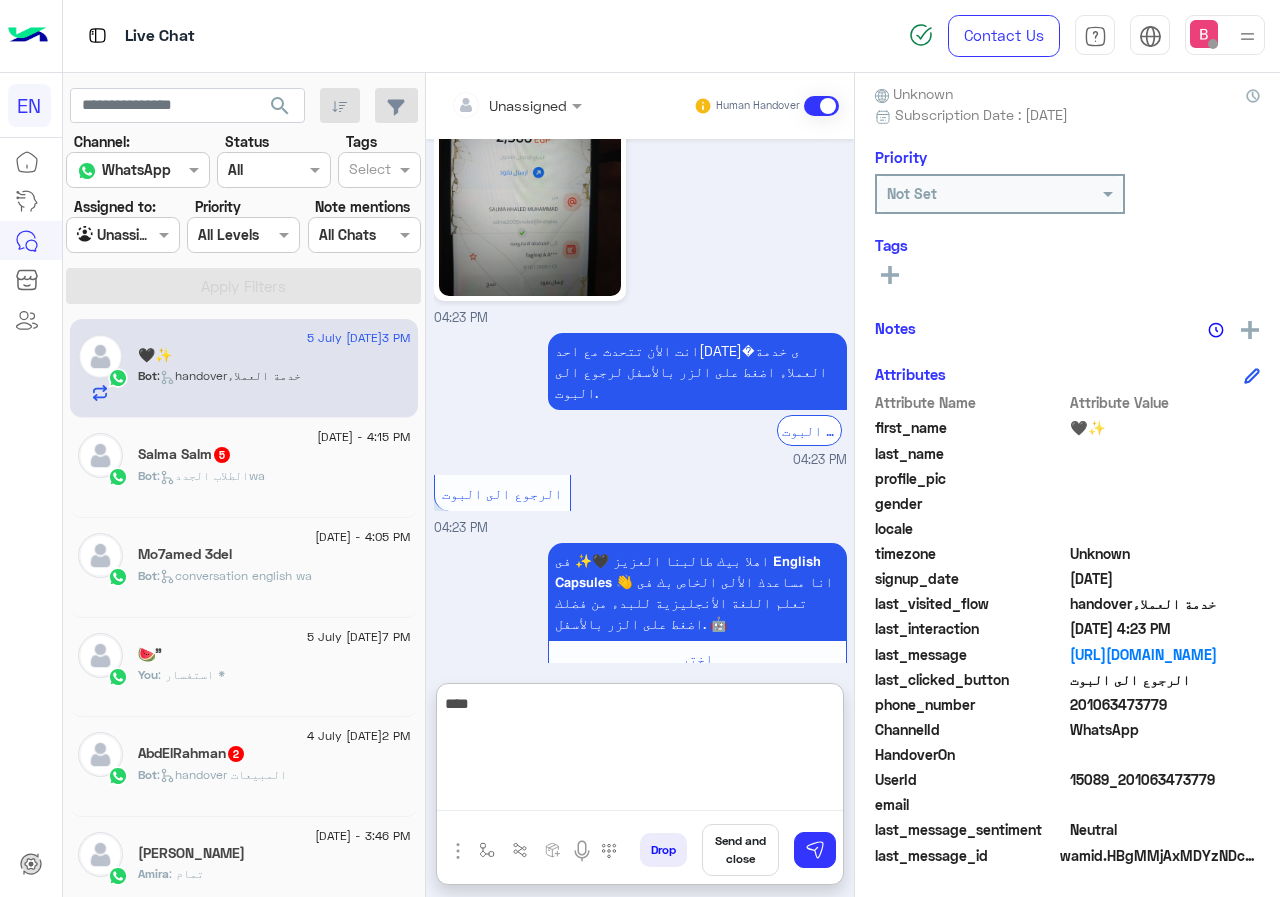 type on "****" 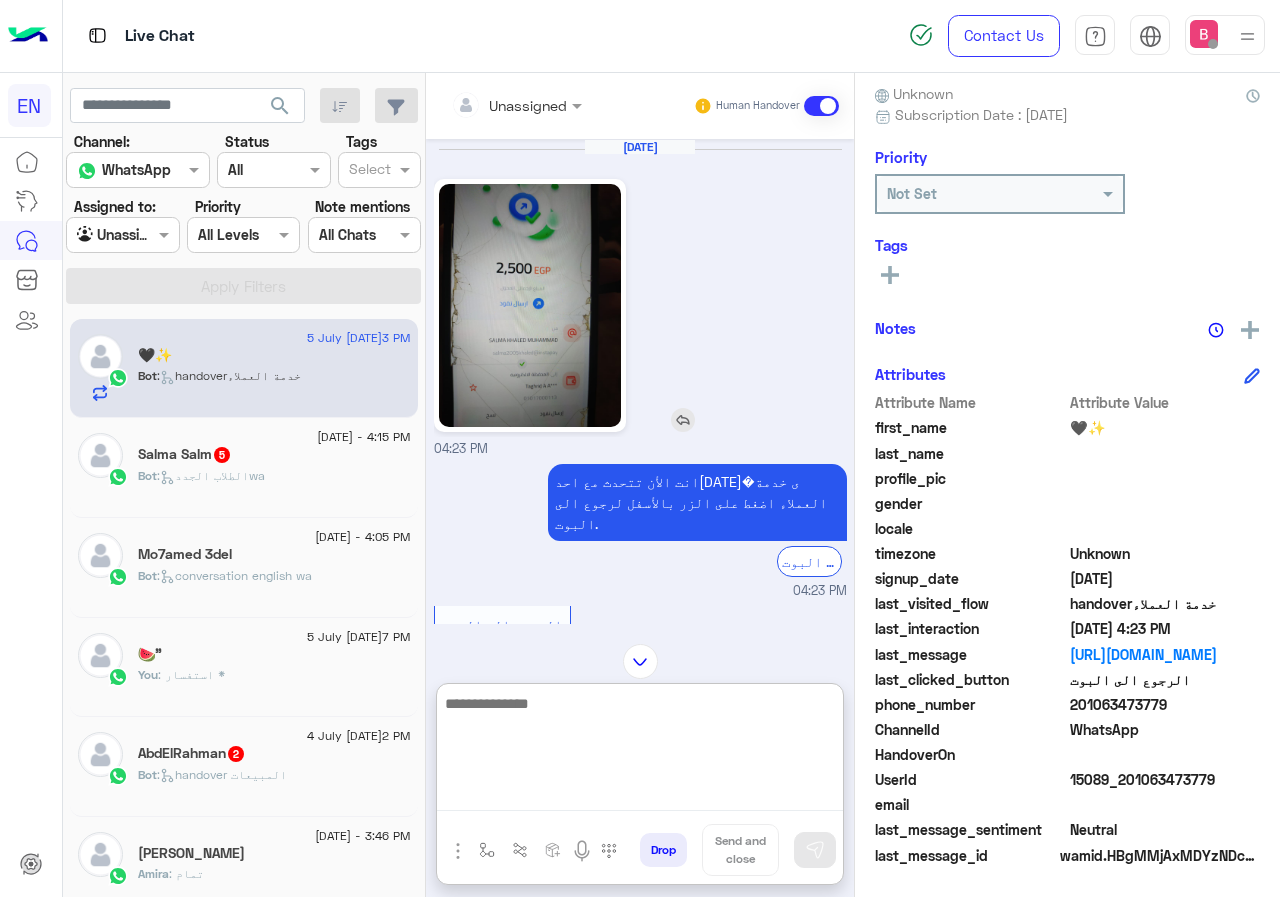 scroll, scrollTop: 589, scrollLeft: 0, axis: vertical 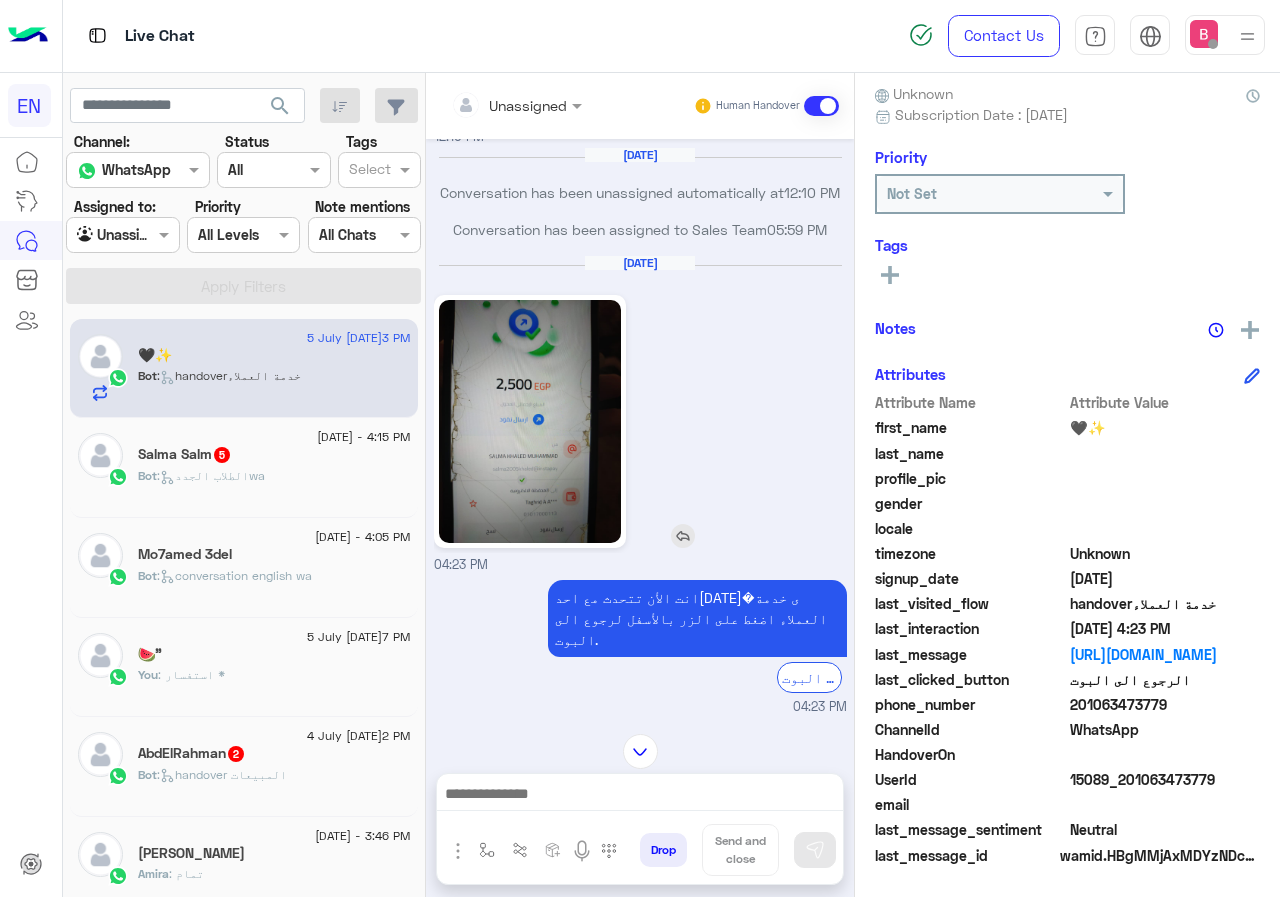 click 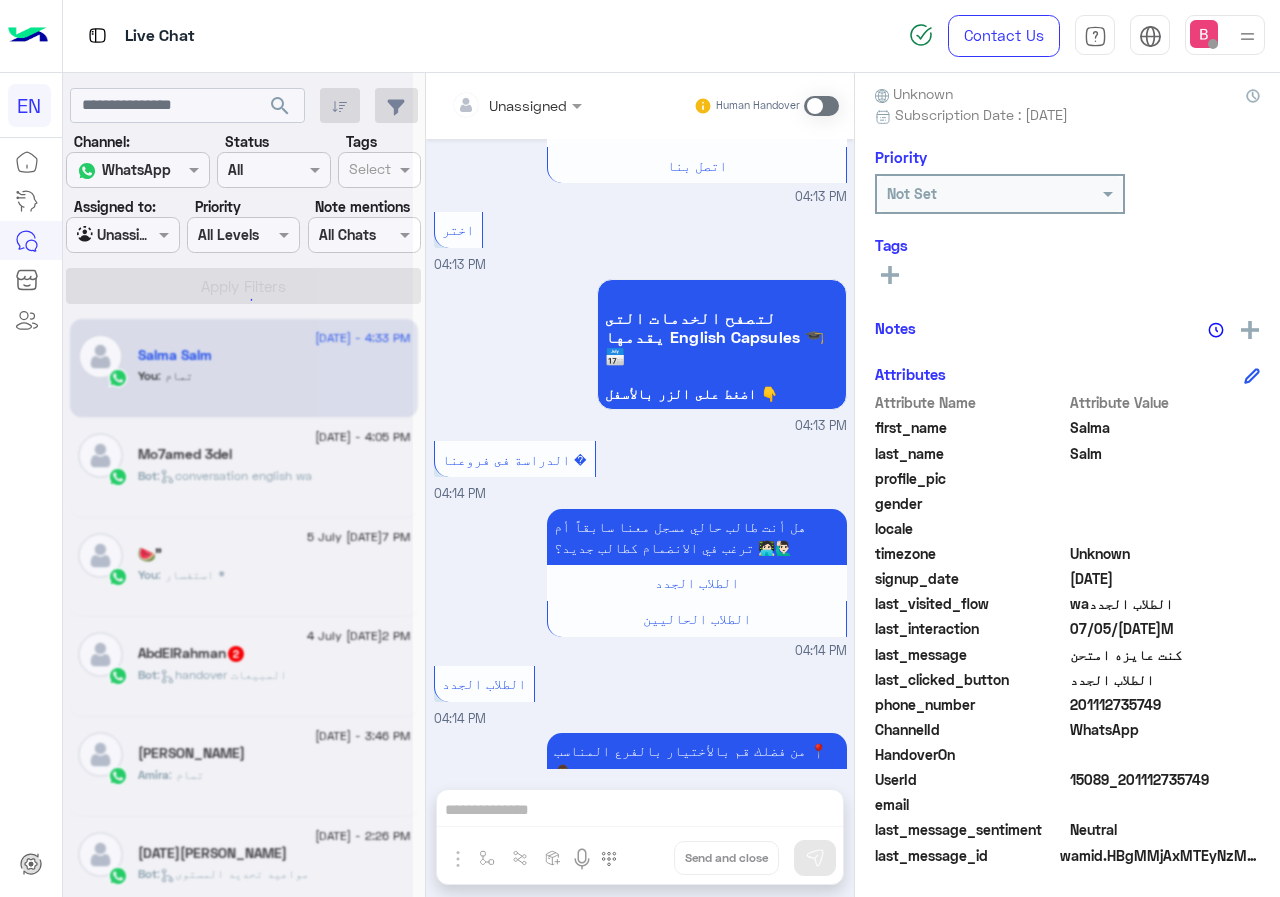 scroll, scrollTop: 630, scrollLeft: 0, axis: vertical 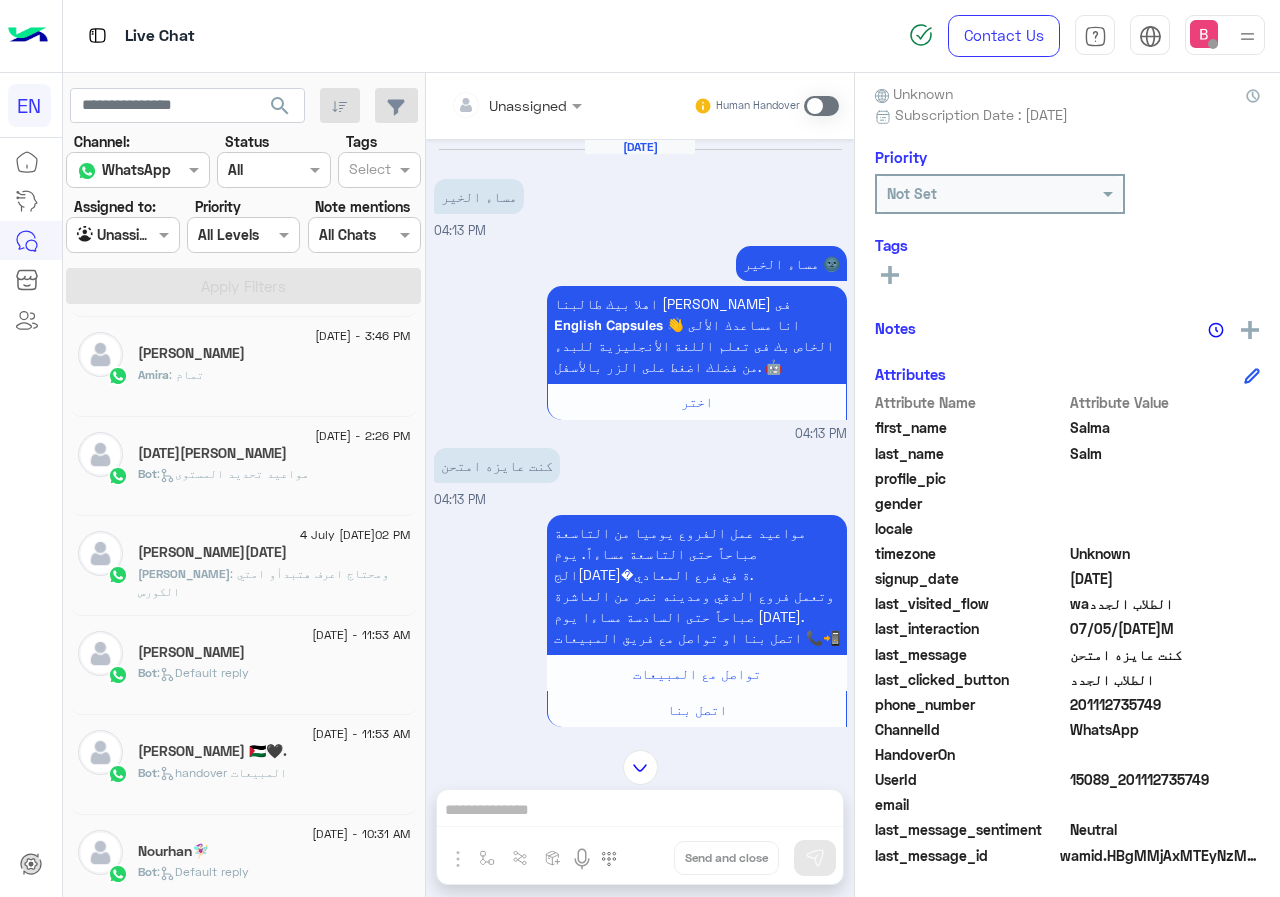 click at bounding box center (491, 105) 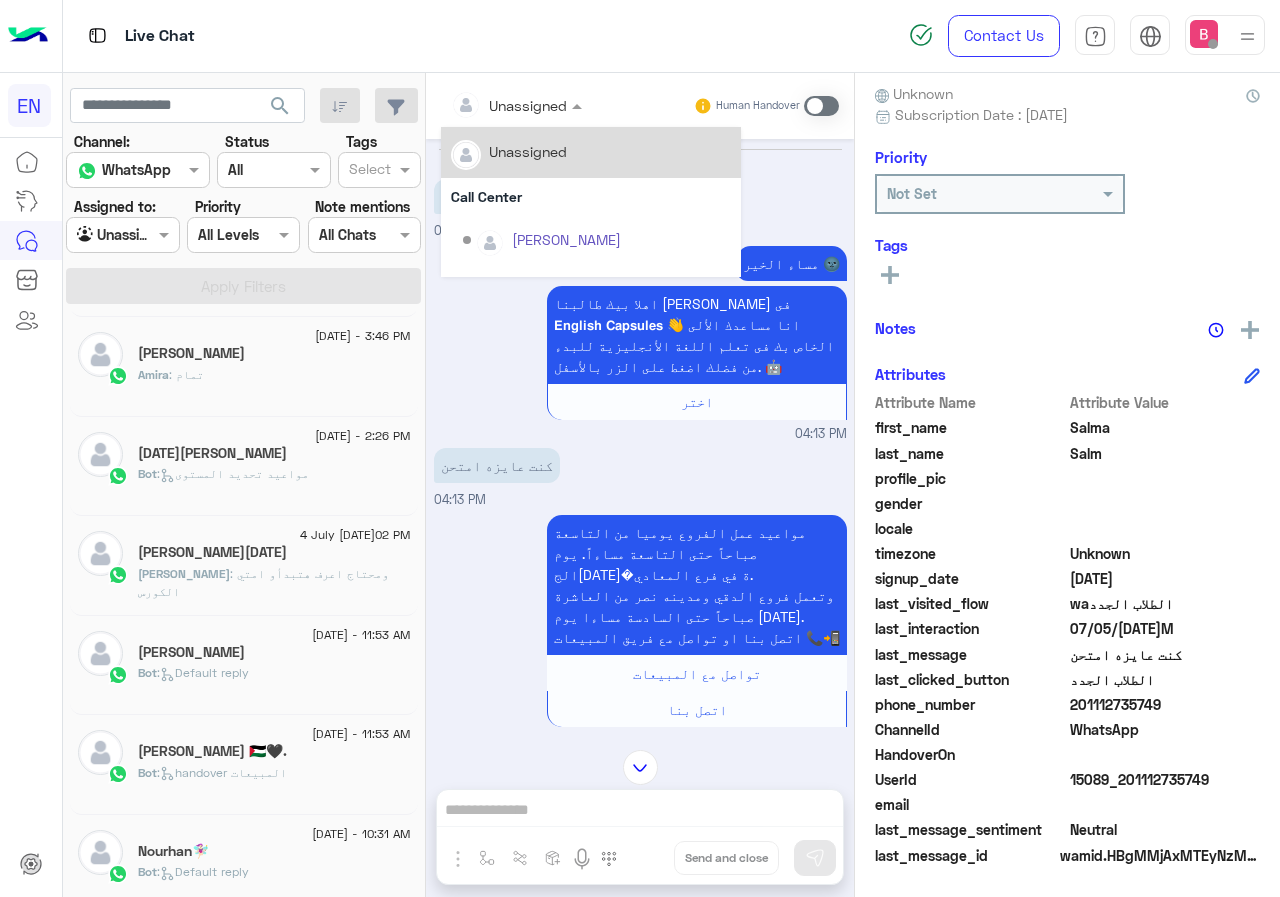 click on "مساء الخير 🌚 اهلا بيك طالبنا [PERSON_NAME] فى 𝗘𝗻𝗴𝗹𝗶𝘀𝗵 𝗖𝗮𝗽𝘀𝘂𝗹𝗲𝘀 👋 انا مساعدك الألى الخاص بك فى تعلم اللغة الأنجليزية للبدء من فضلك اضغط على الزر بالأسفل. 🤖  اختر     04:13 PM" at bounding box center [640, 342] 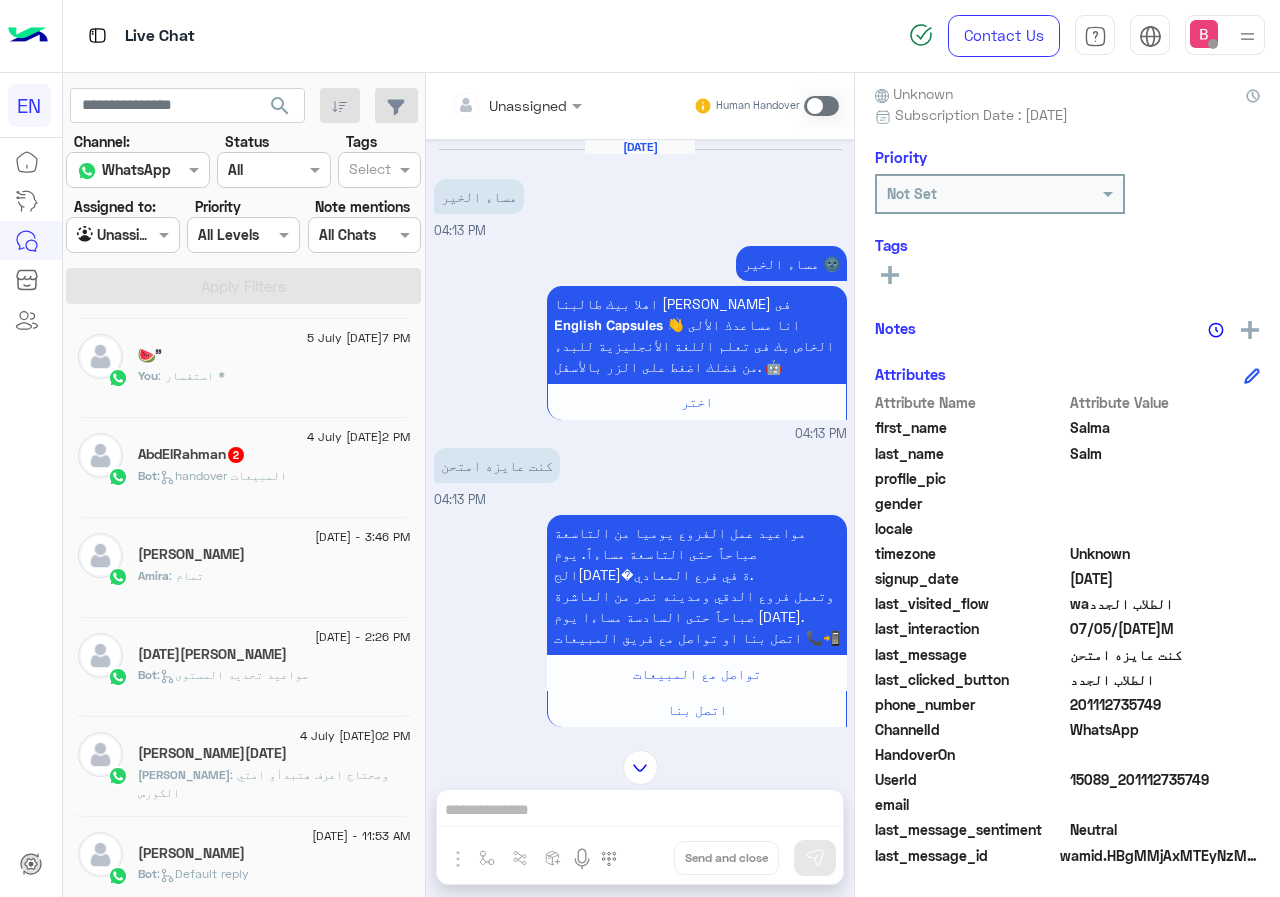 scroll, scrollTop: 200, scrollLeft: 0, axis: vertical 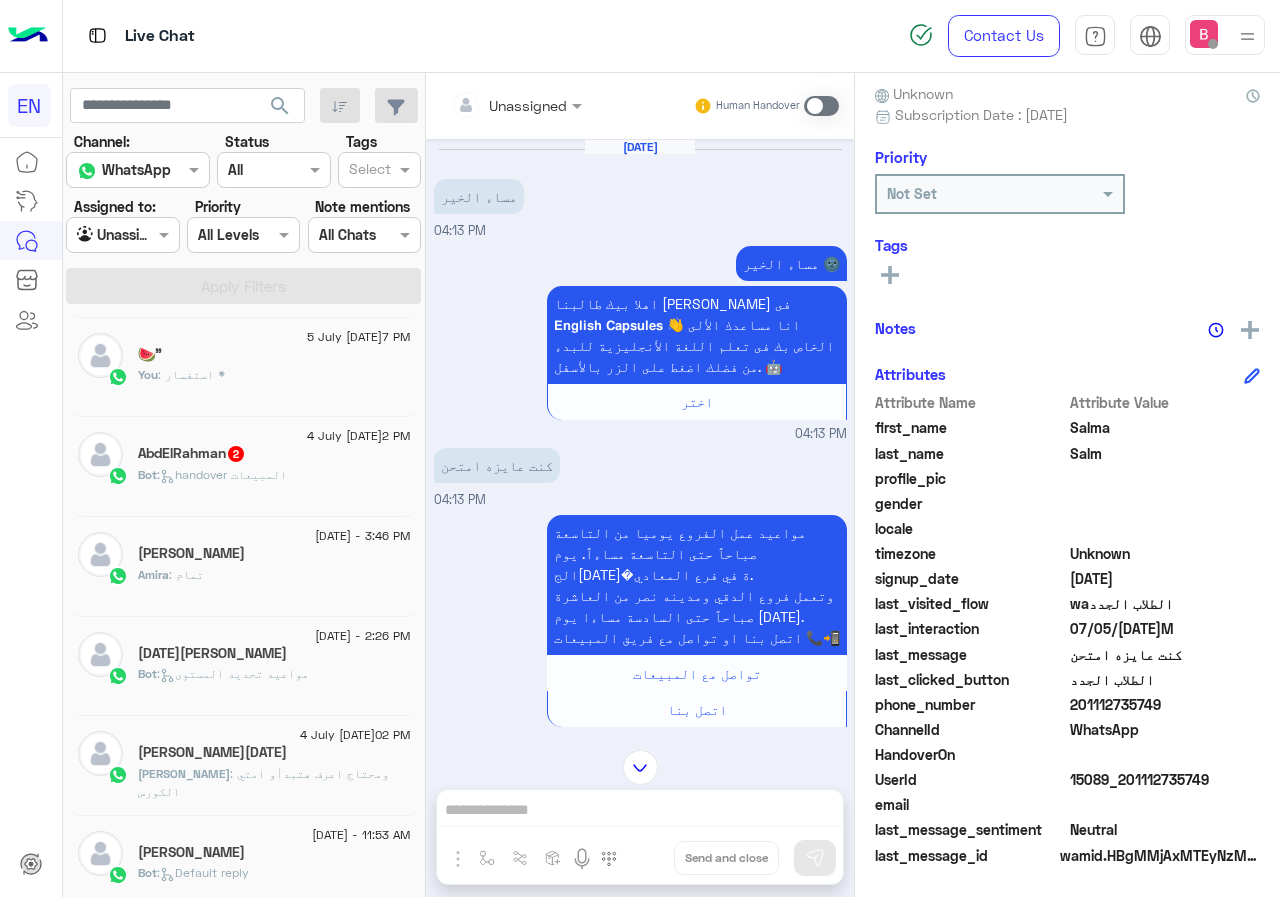 drag, startPoint x: 1071, startPoint y: 703, endPoint x: 1150, endPoint y: 697, distance: 79.22752 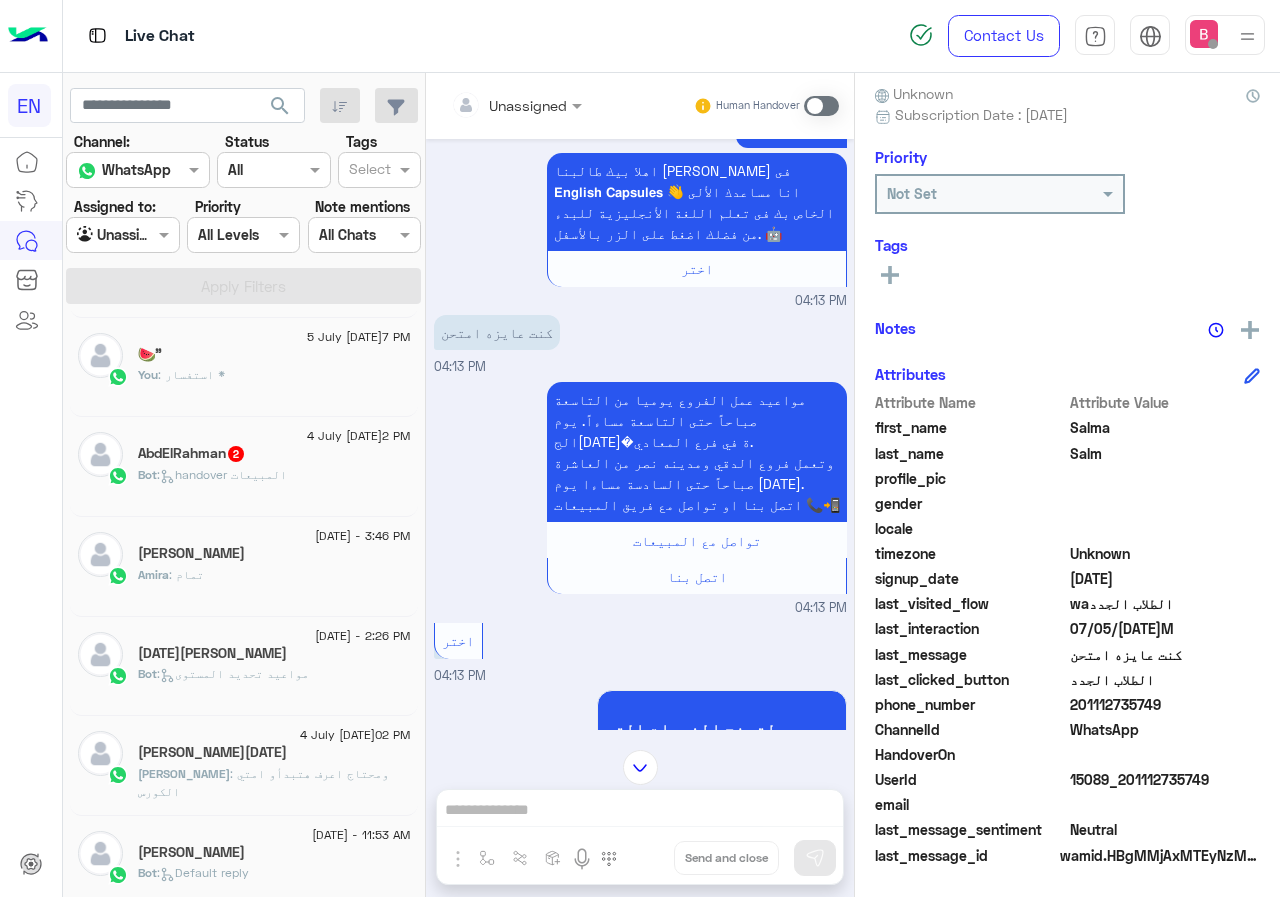 scroll, scrollTop: 0, scrollLeft: 0, axis: both 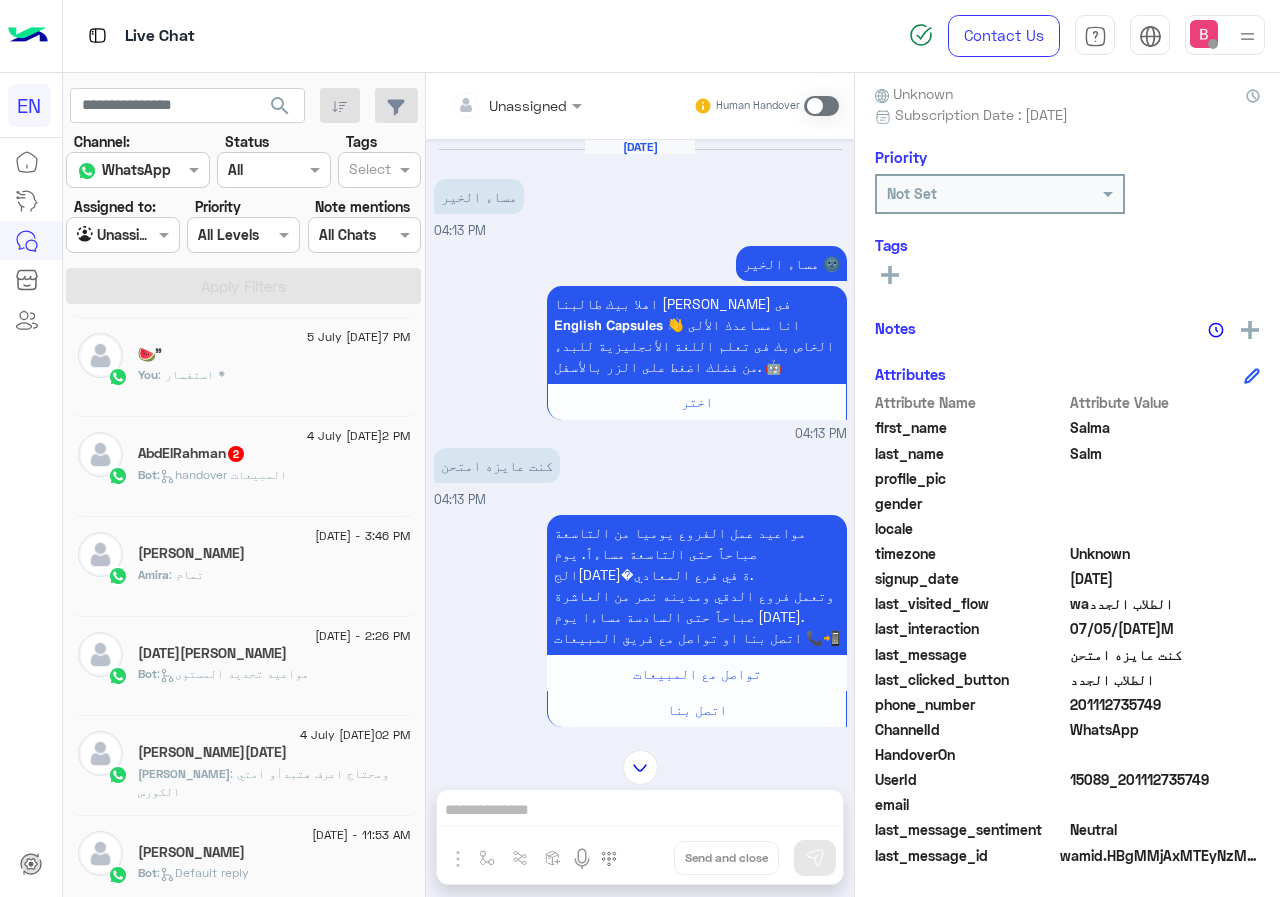 click at bounding box center (821, 106) 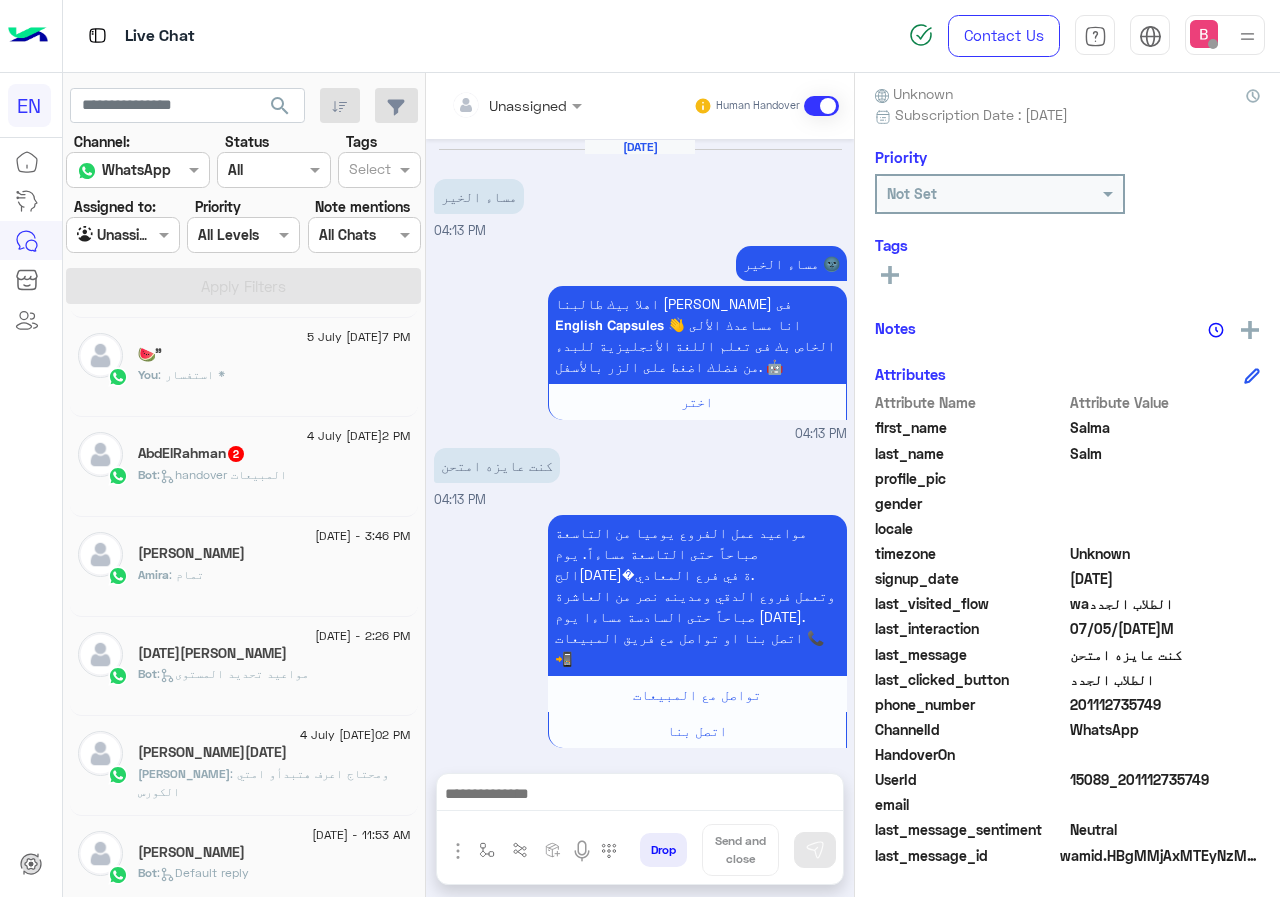 scroll, scrollTop: 637, scrollLeft: 0, axis: vertical 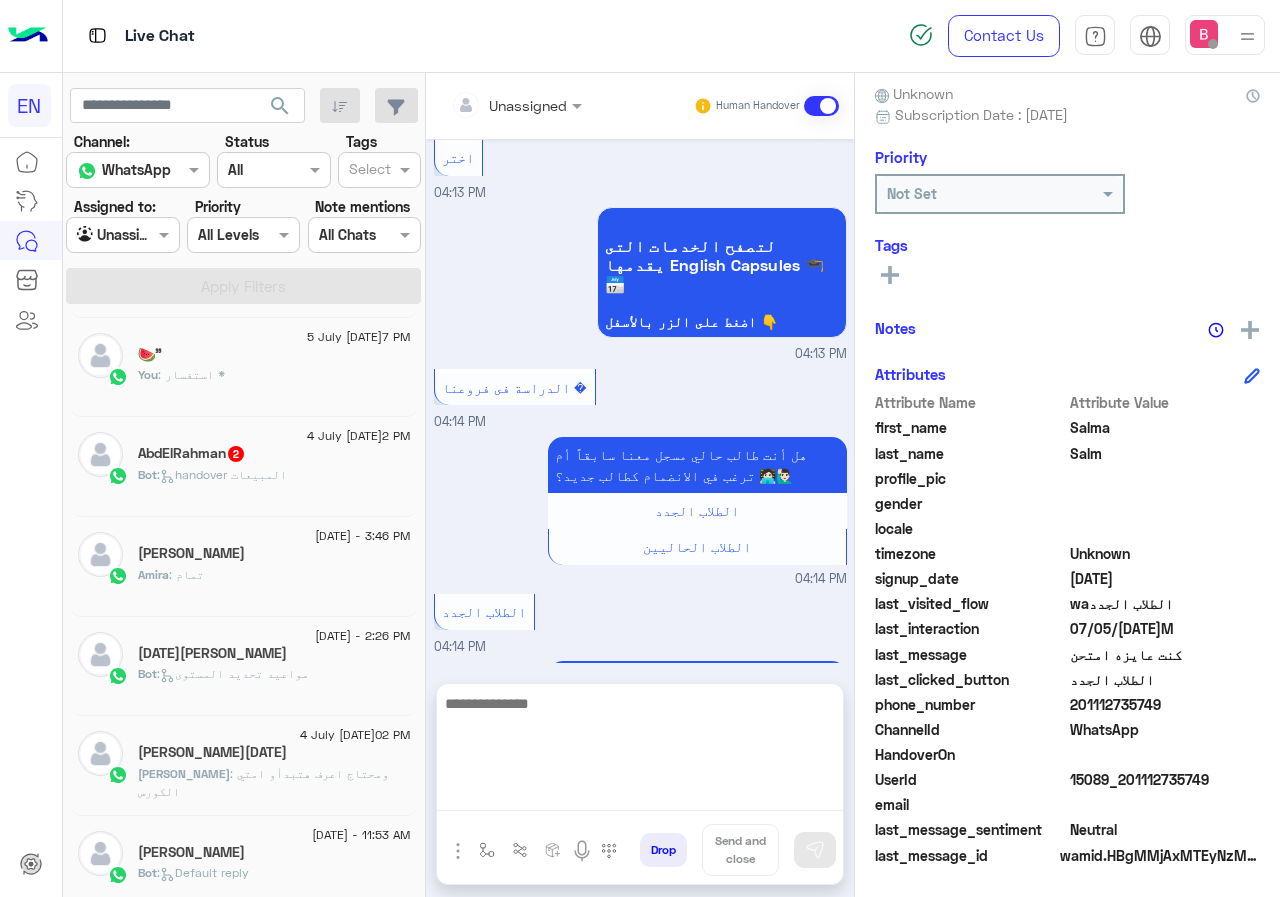 click at bounding box center [640, 751] 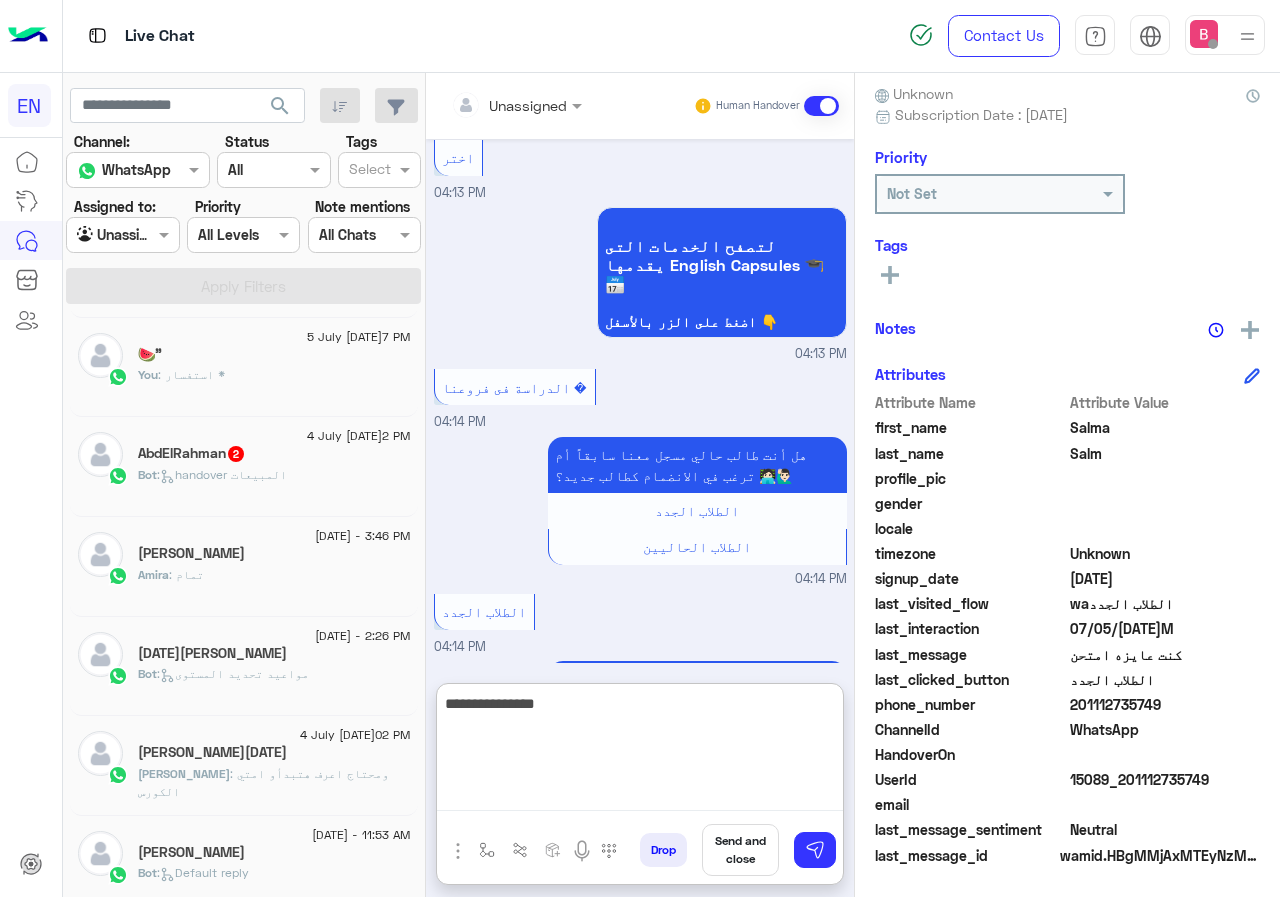 type on "**********" 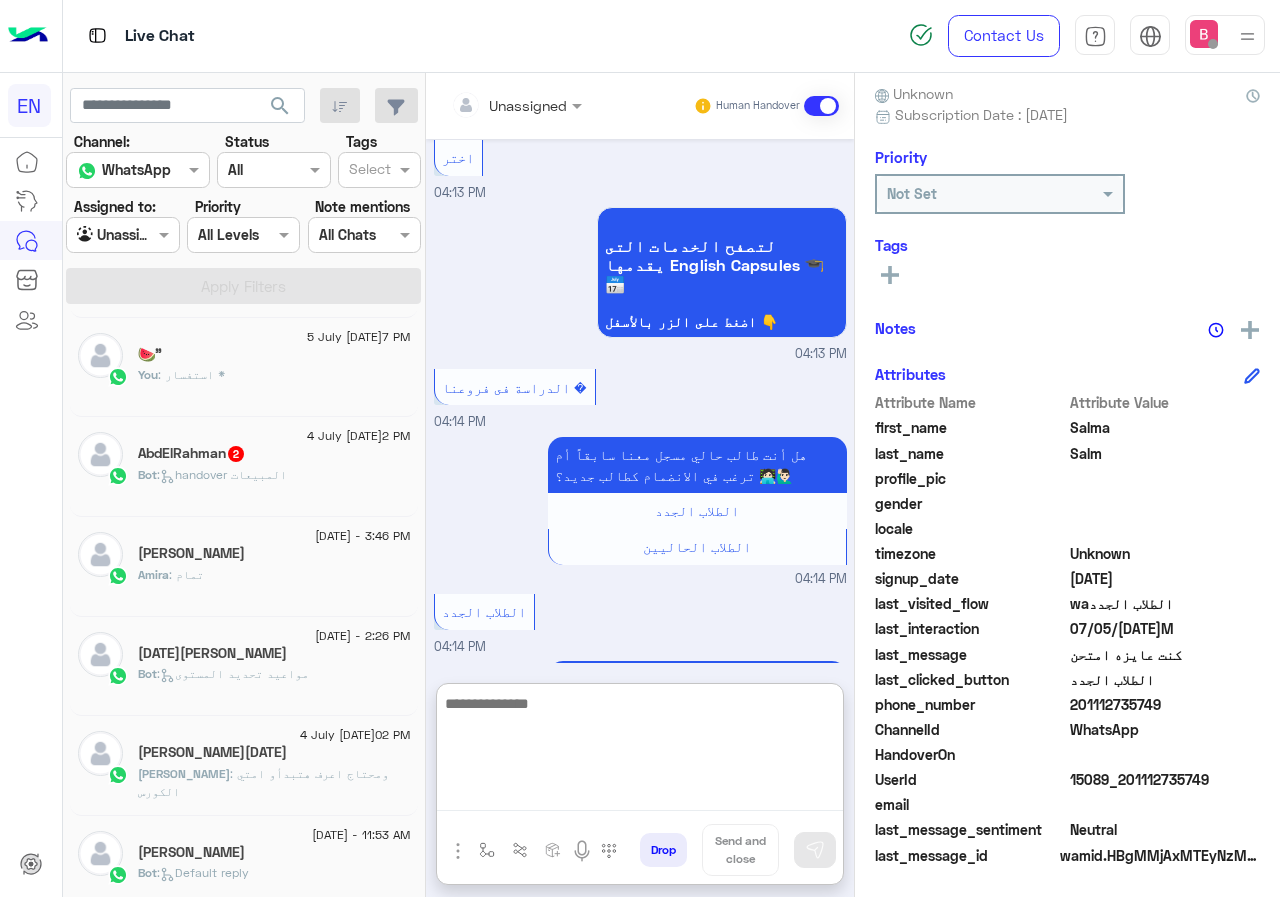 scroll, scrollTop: 791, scrollLeft: 0, axis: vertical 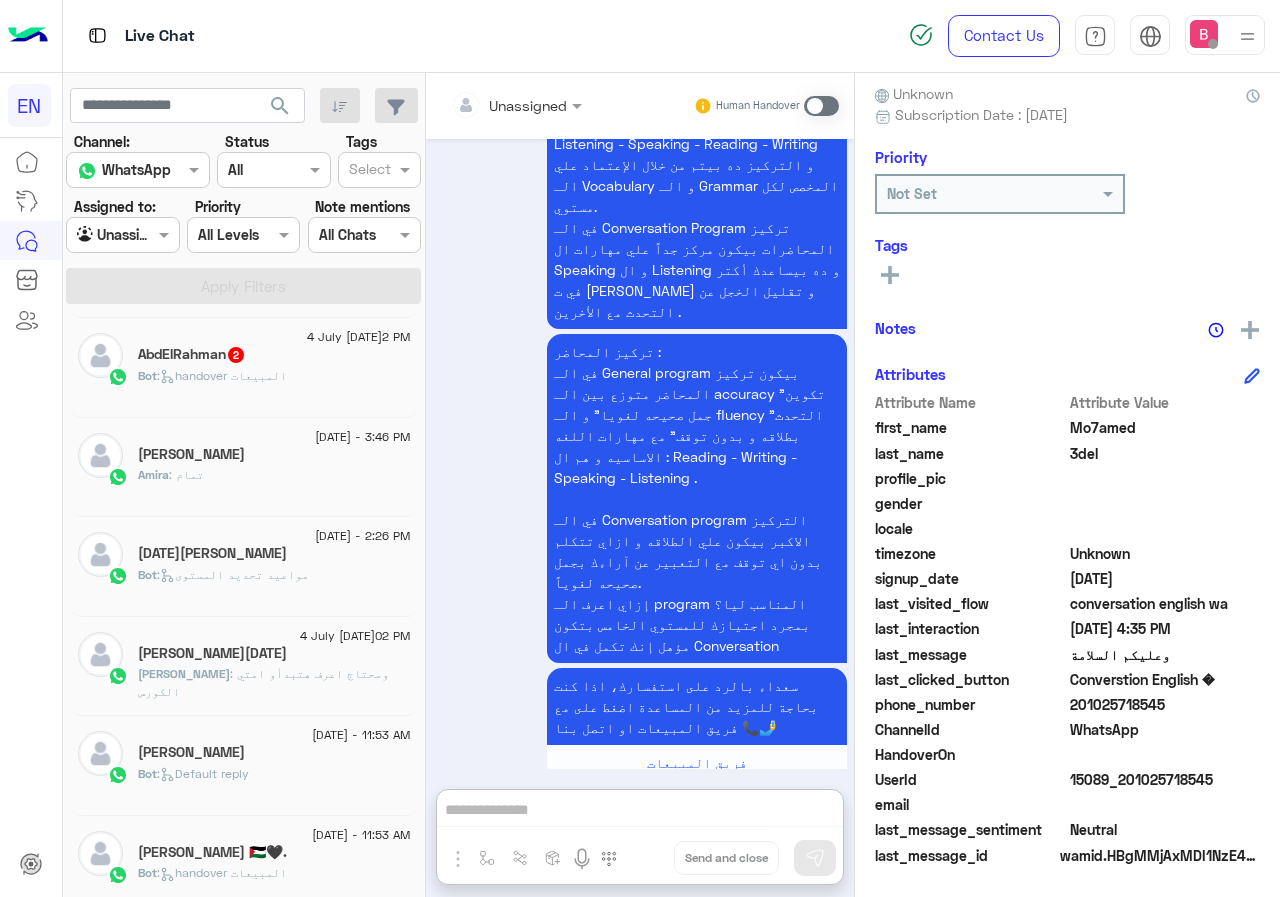click on "Bot :   handover المبيعات" 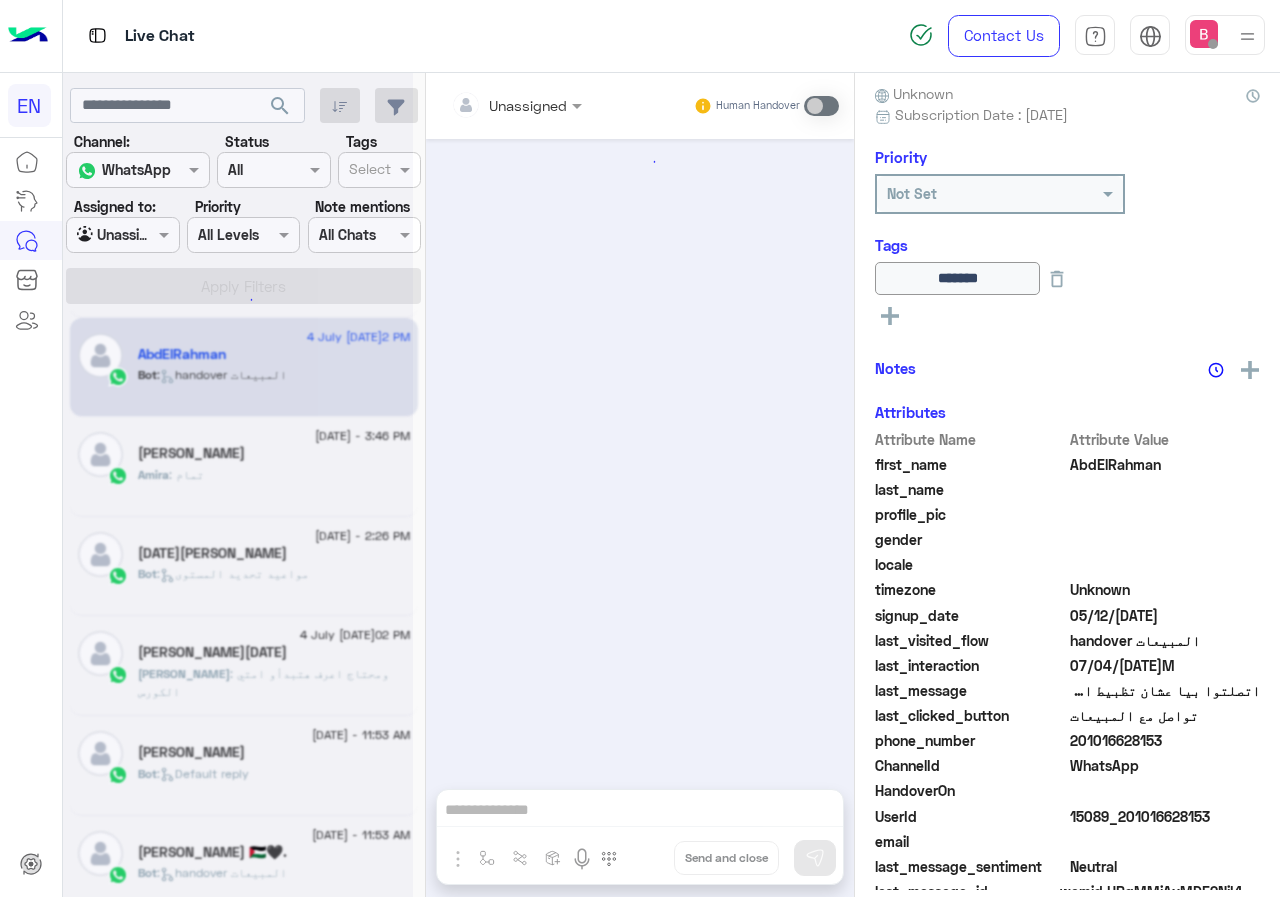 scroll, scrollTop: 1574, scrollLeft: 0, axis: vertical 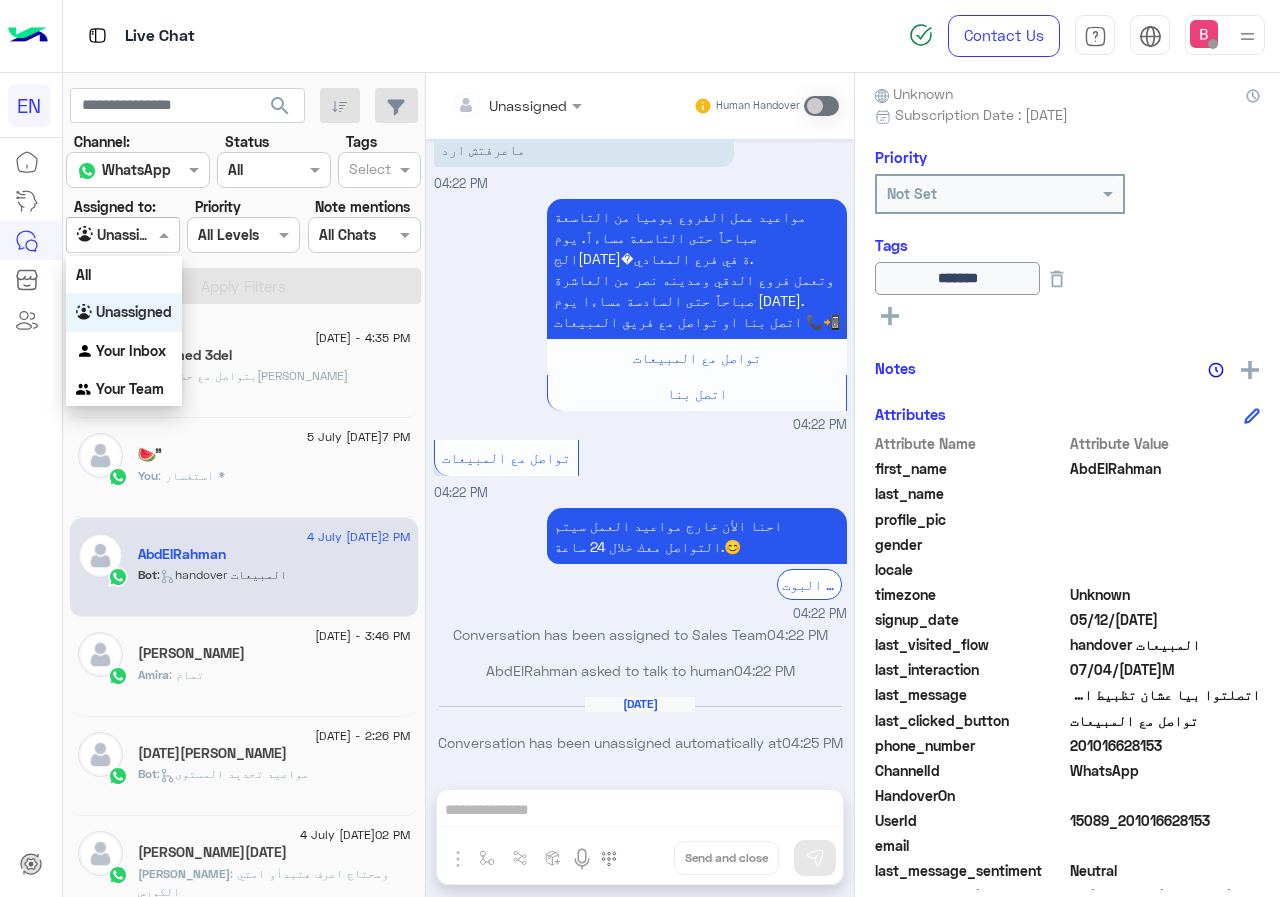 click at bounding box center [122, 234] 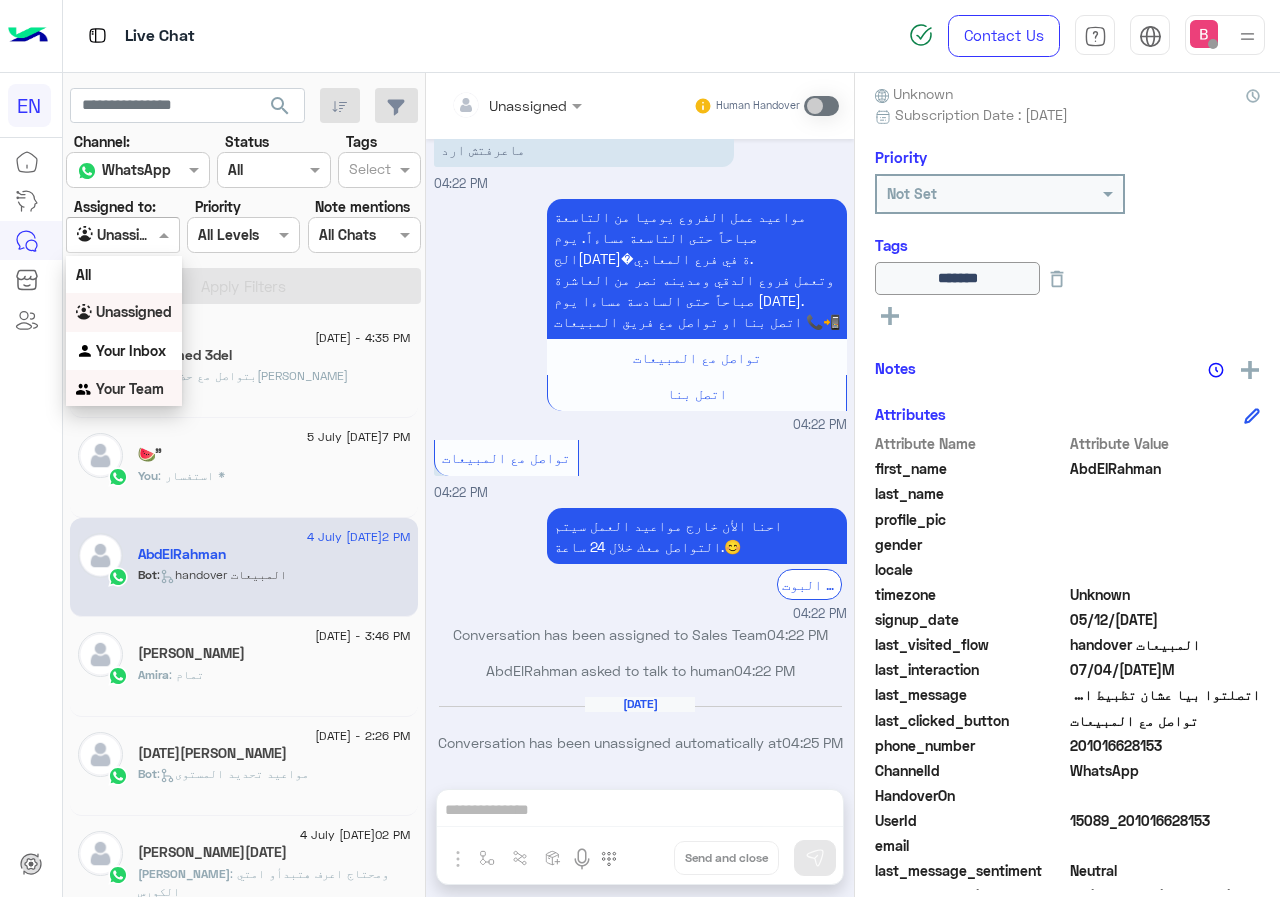 scroll, scrollTop: 3, scrollLeft: 0, axis: vertical 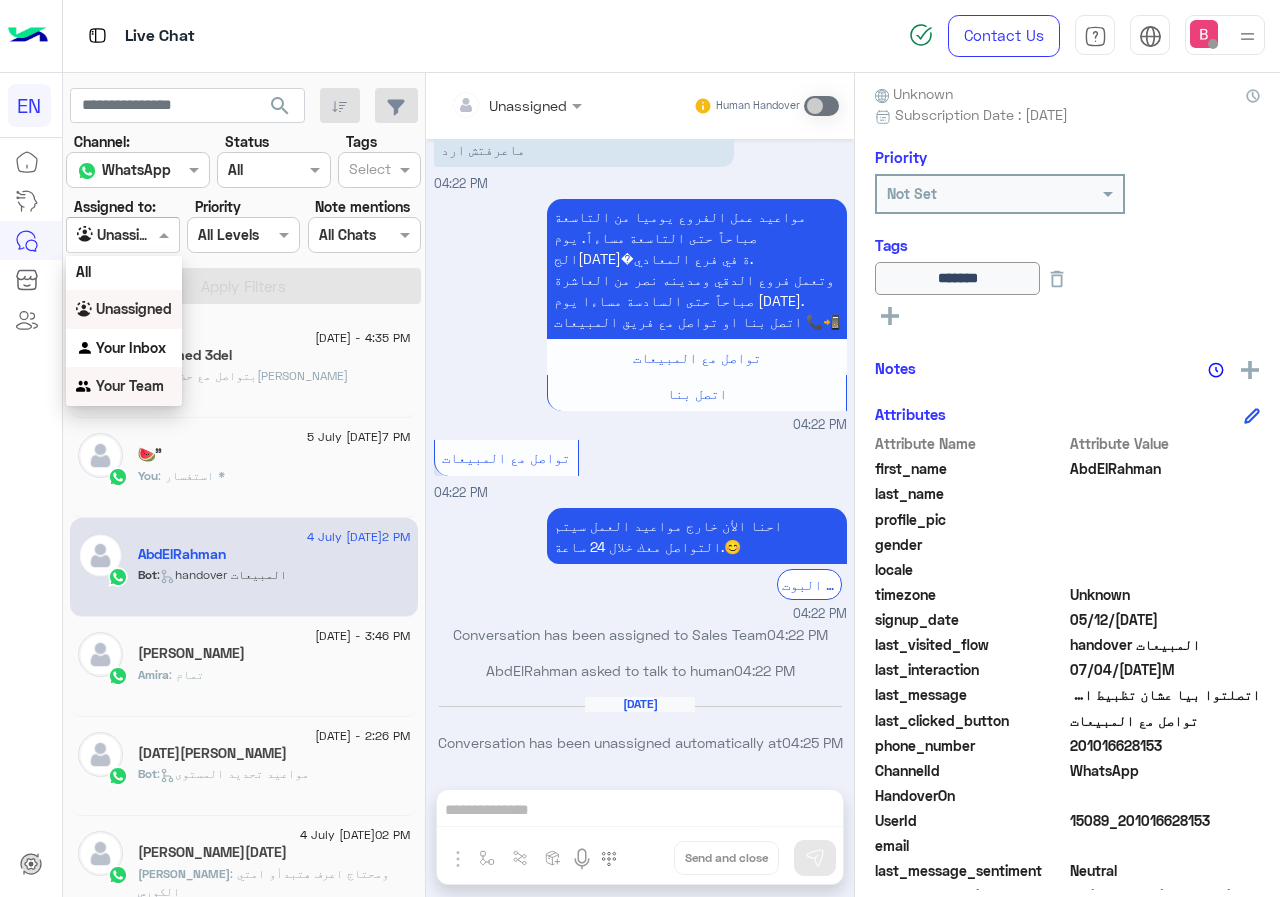 click on "Your Team" at bounding box center (130, 385) 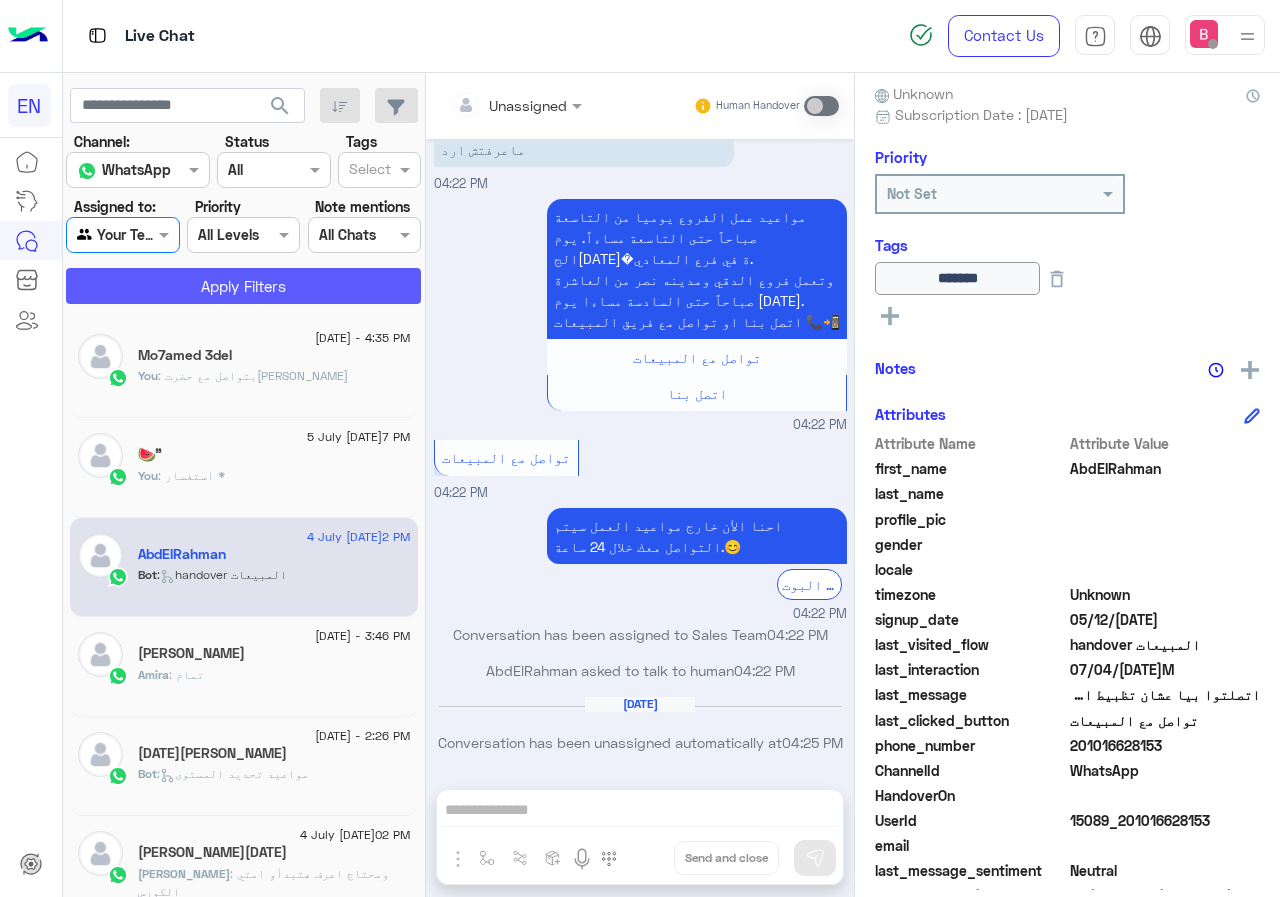 click on "Apply Filters" 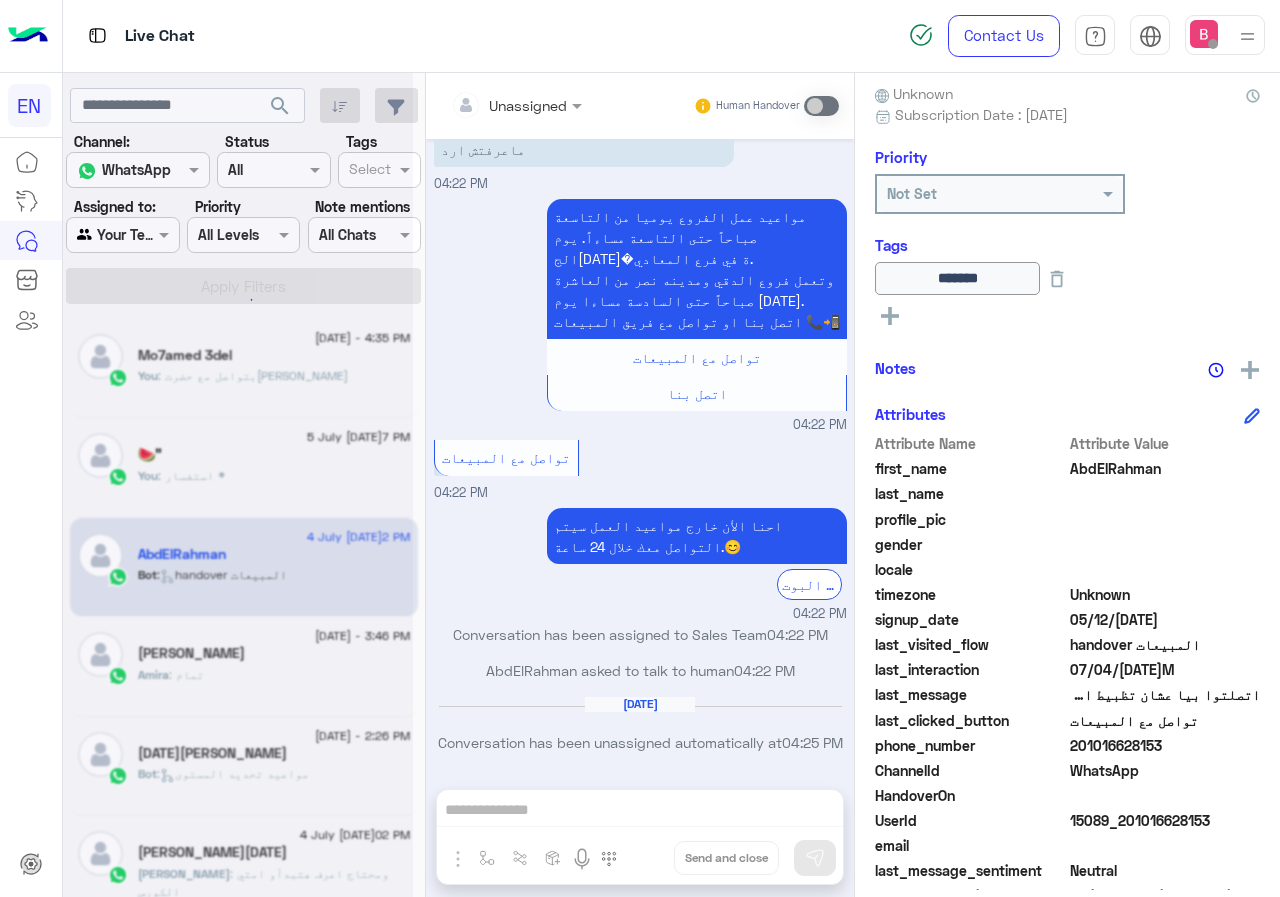 scroll, scrollTop: 0, scrollLeft: 0, axis: both 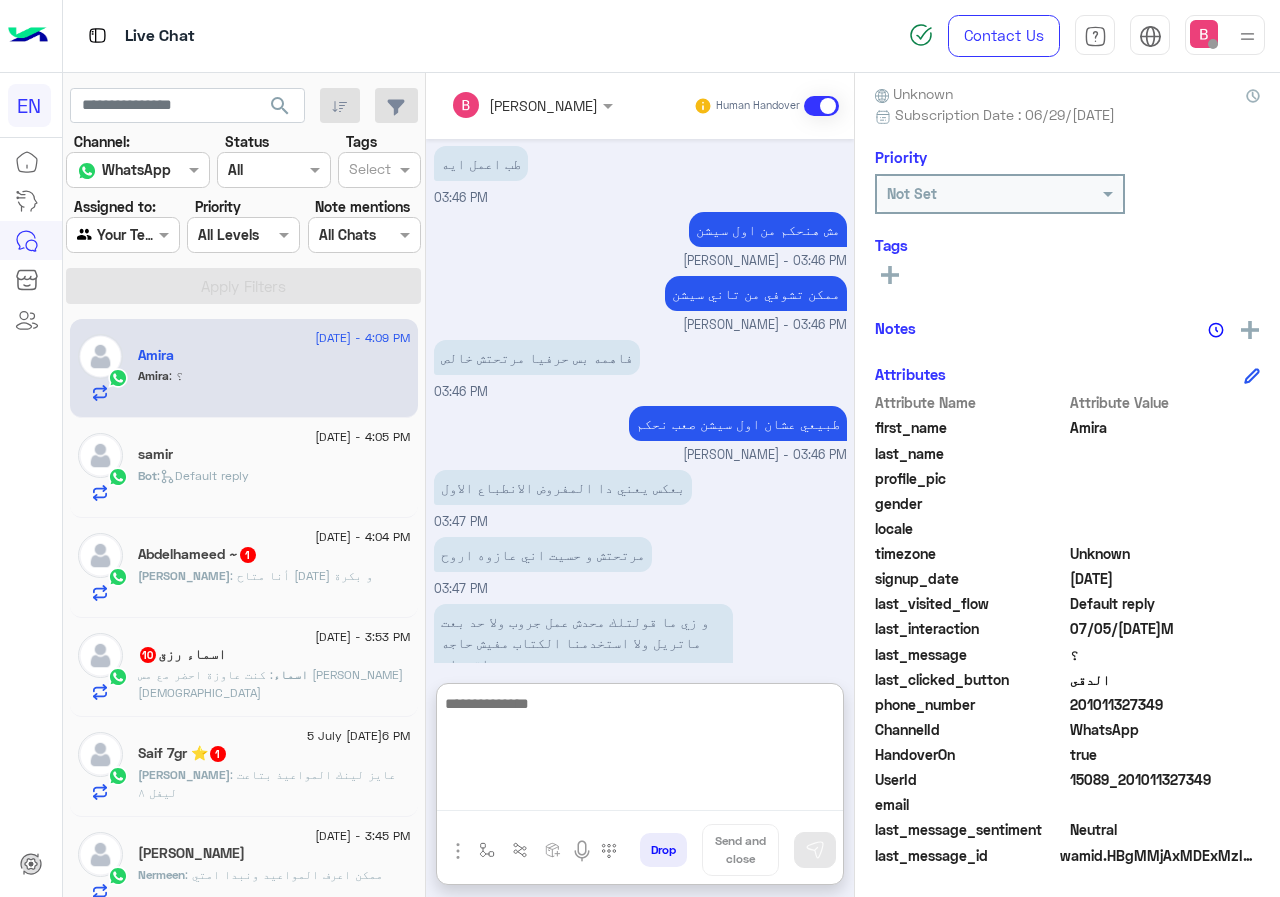 click at bounding box center [640, 751] 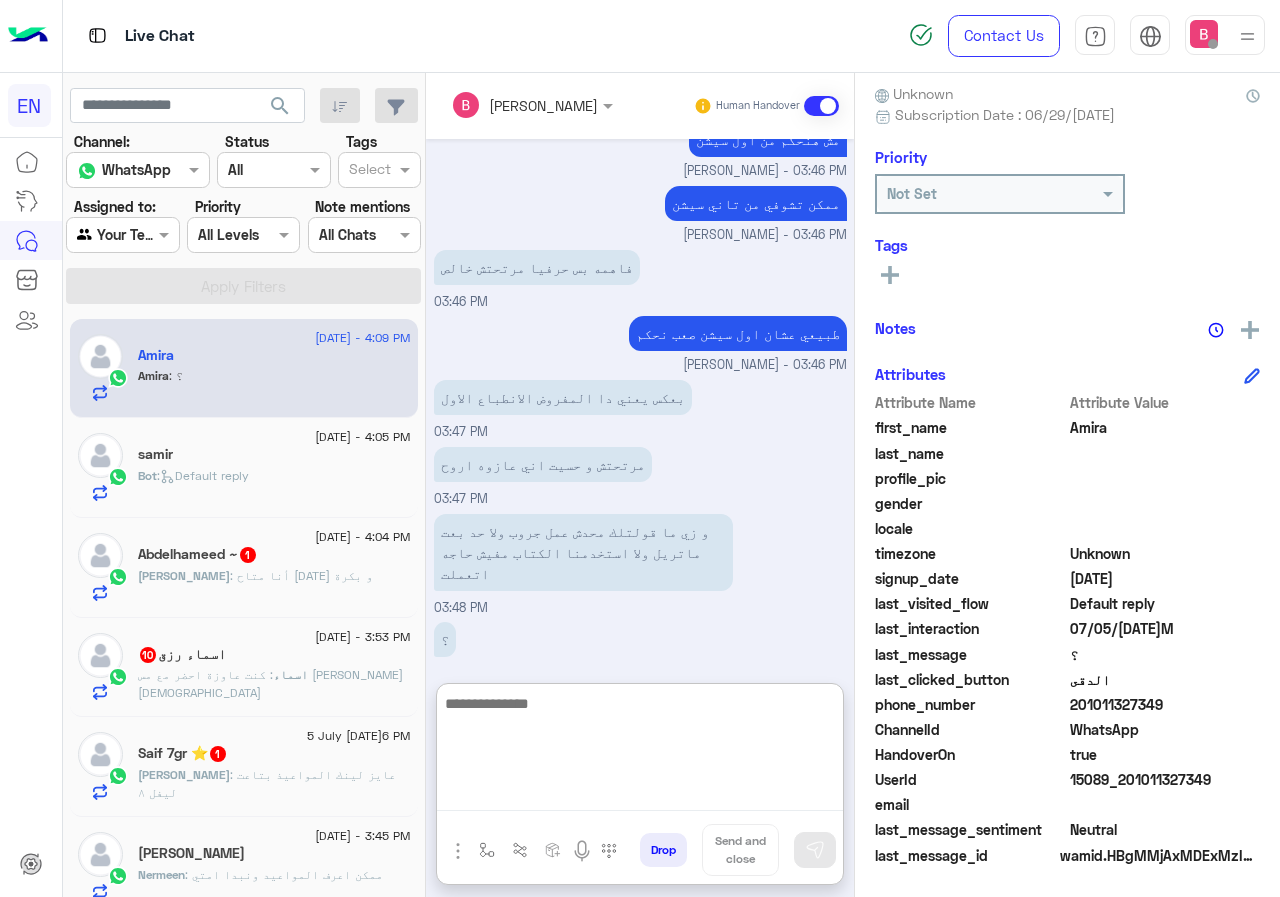 click at bounding box center (640, 751) 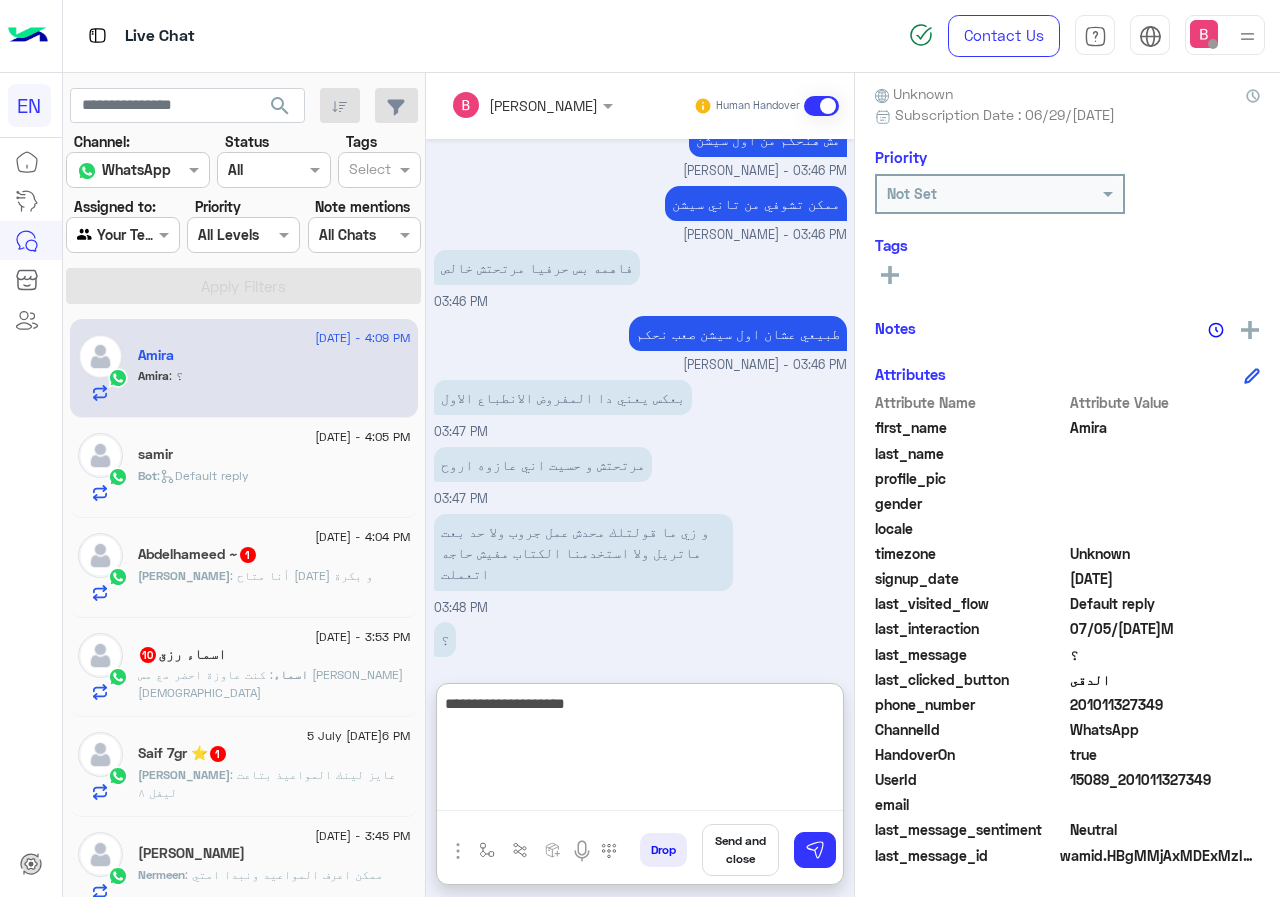 type on "**********" 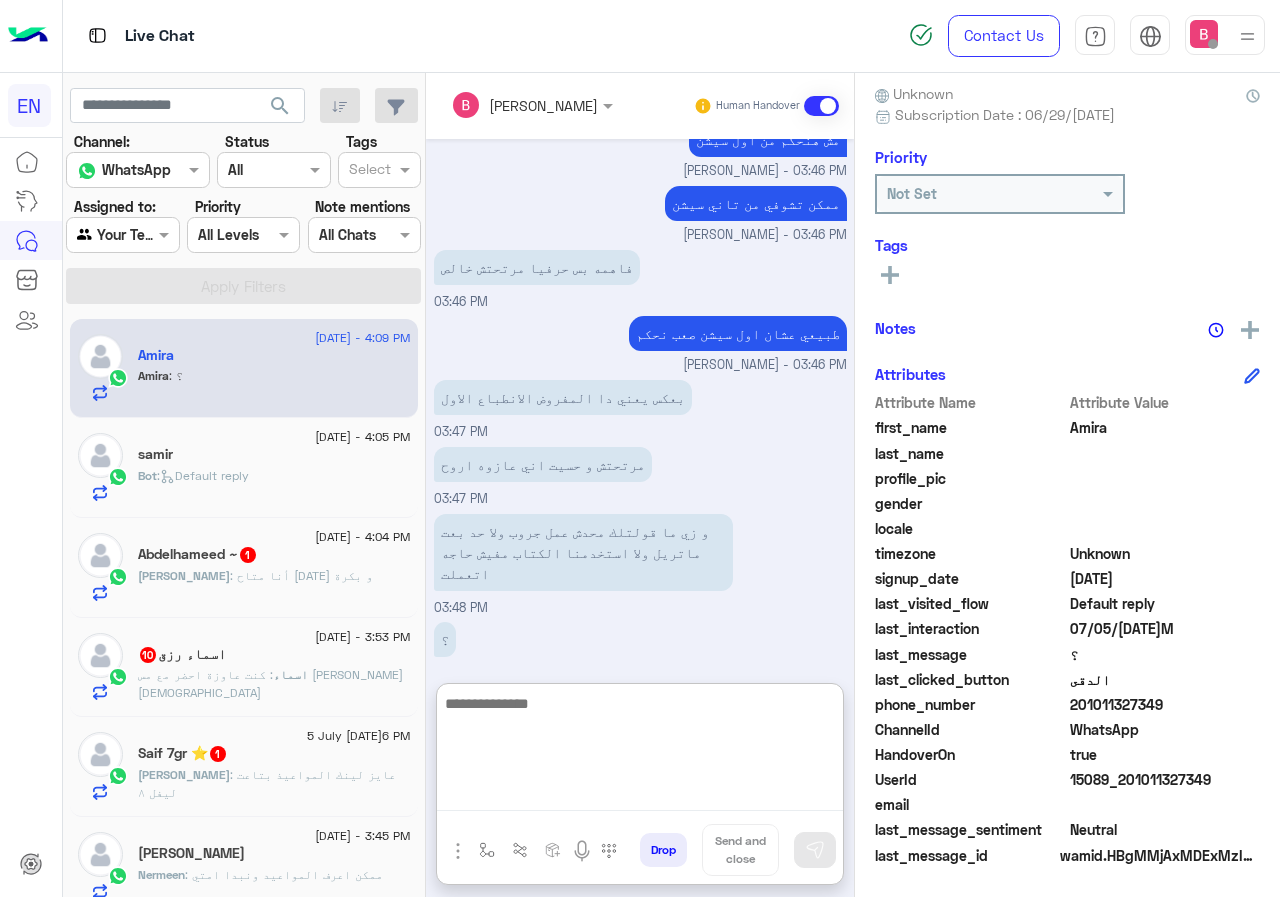 scroll, scrollTop: 1057, scrollLeft: 0, axis: vertical 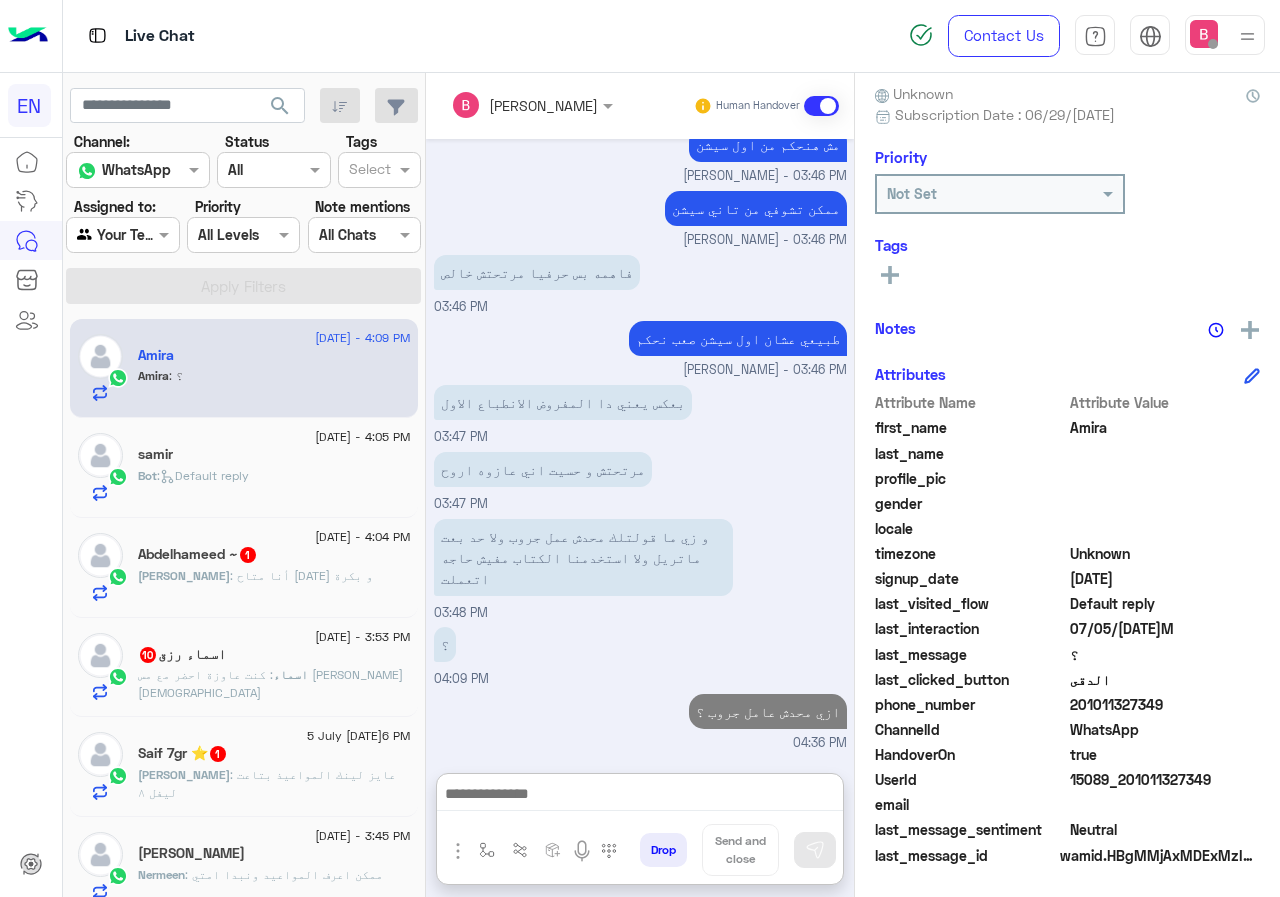 click on "[PERSON_NAME] : أنا متاح [DATE] و بكرة" 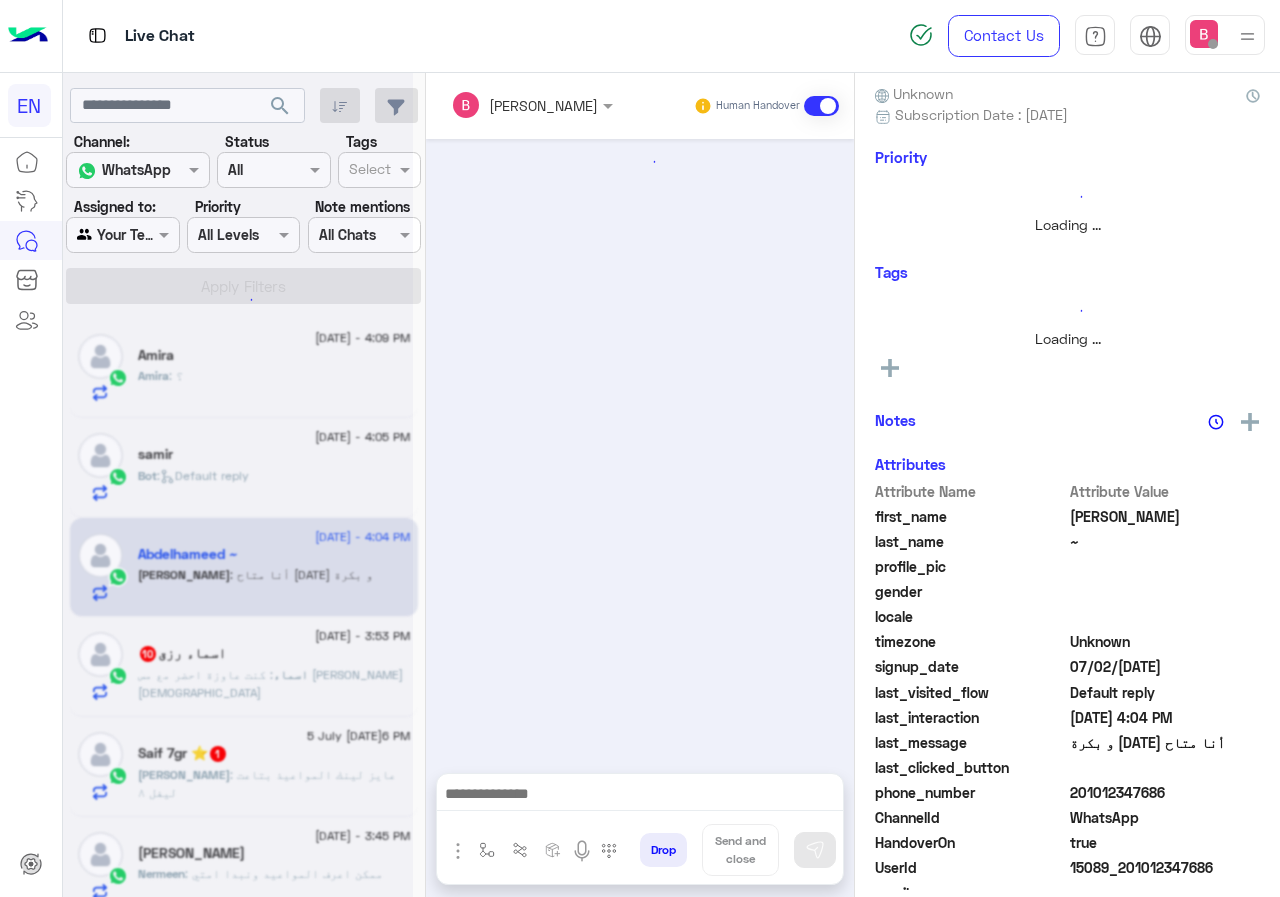 scroll, scrollTop: 176, scrollLeft: 0, axis: vertical 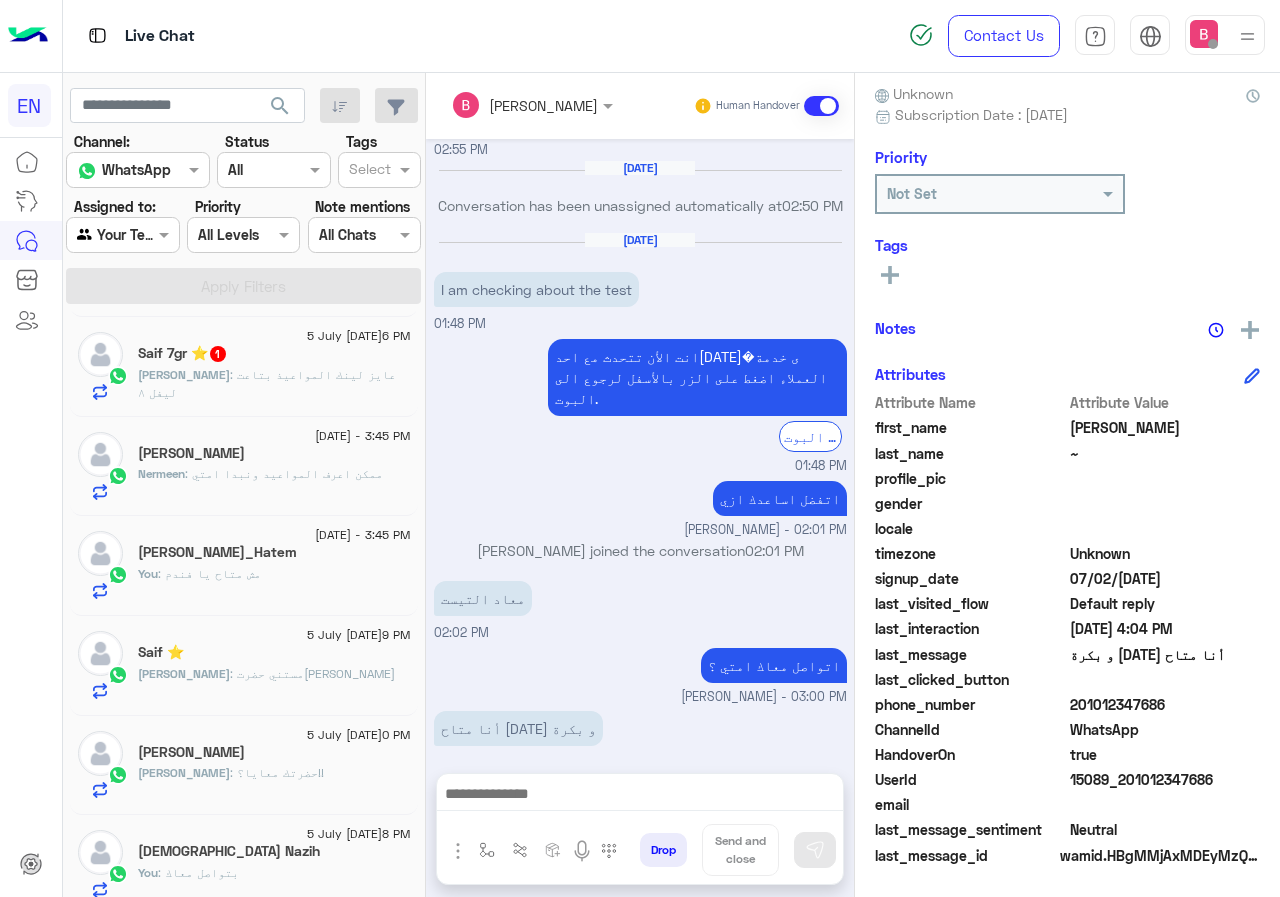 click on ": ممكن اعرف المواعيد ونبدا امتي" 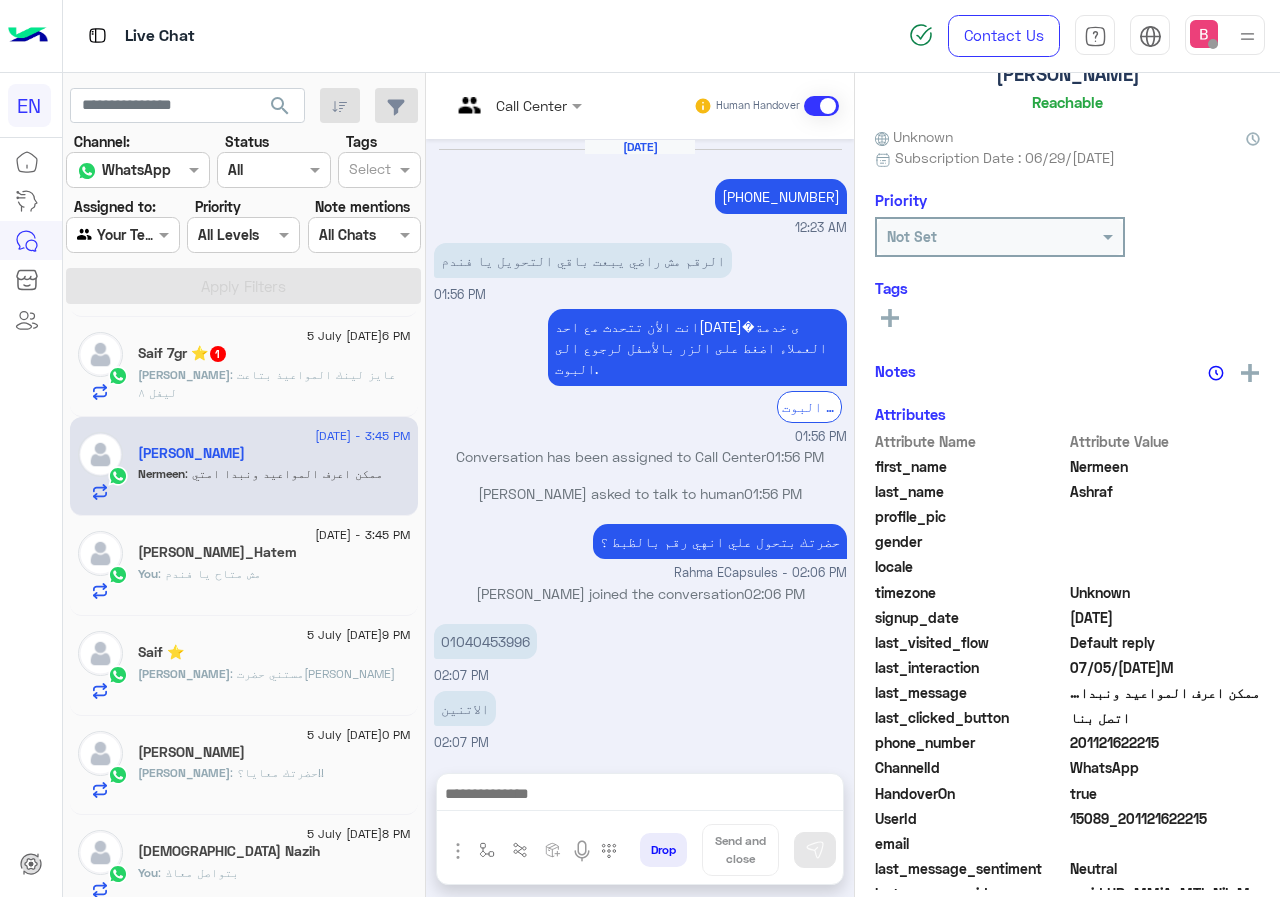 scroll, scrollTop: 176, scrollLeft: 0, axis: vertical 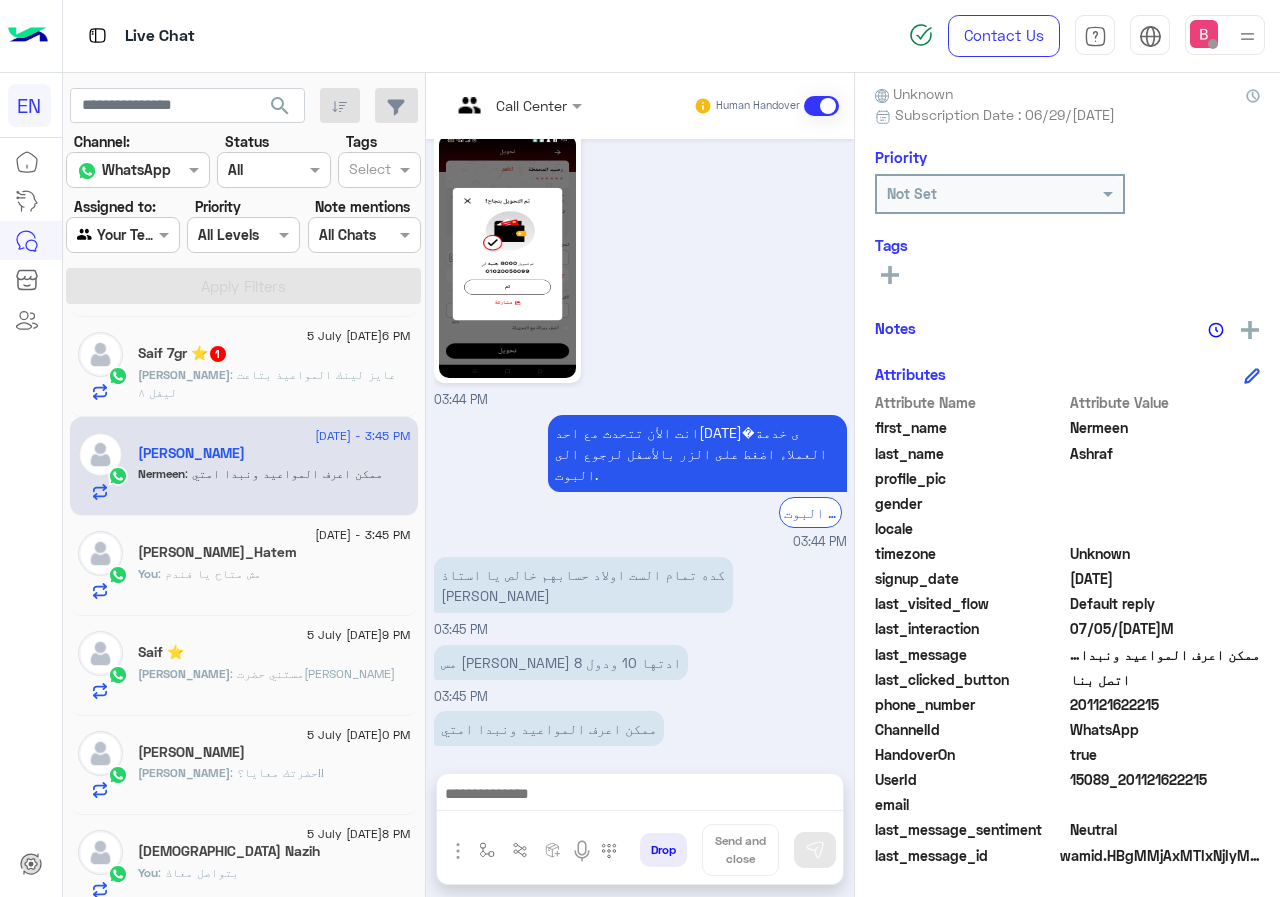 drag, startPoint x: 1134, startPoint y: 703, endPoint x: 1278, endPoint y: 704, distance: 144.00348 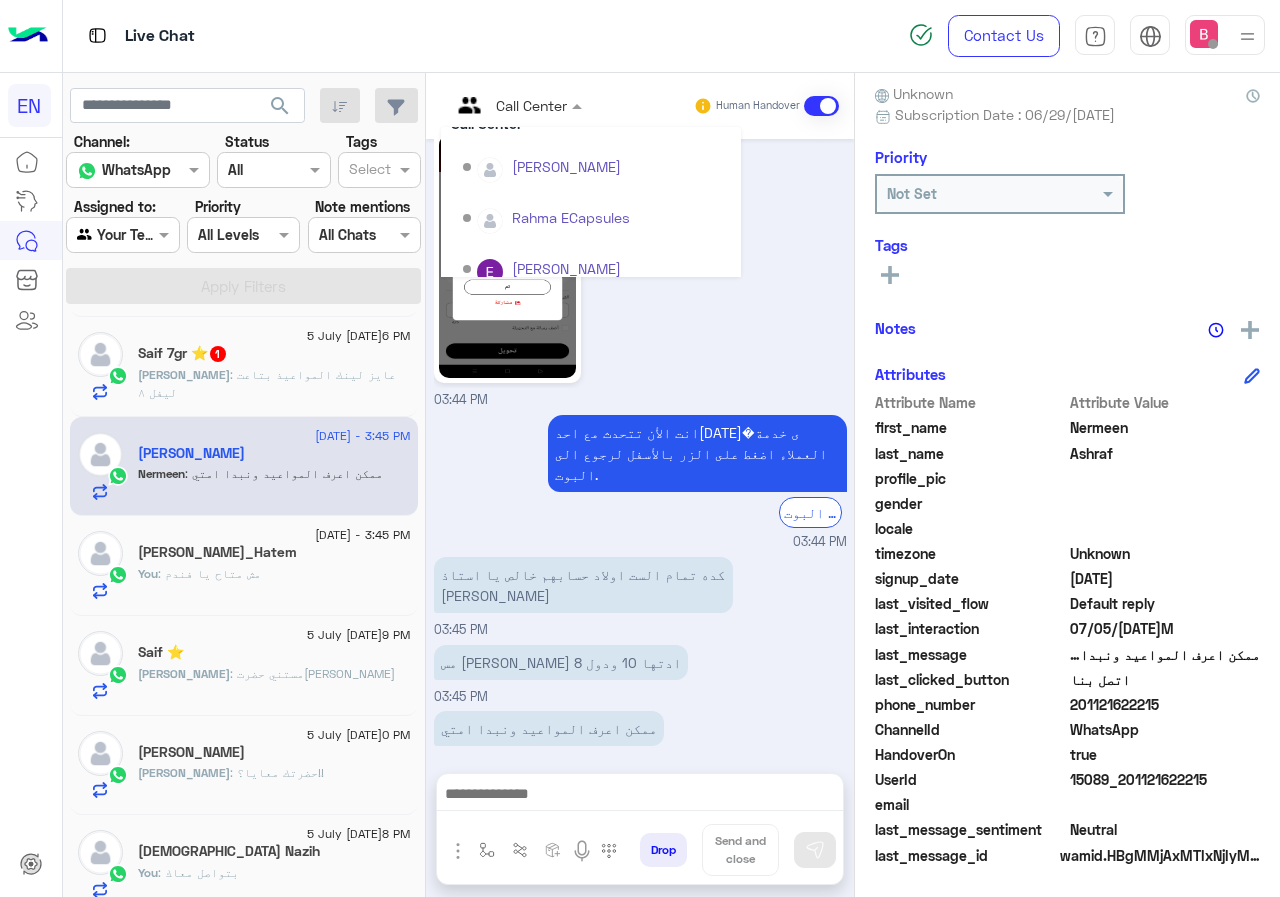 scroll, scrollTop: 332, scrollLeft: 0, axis: vertical 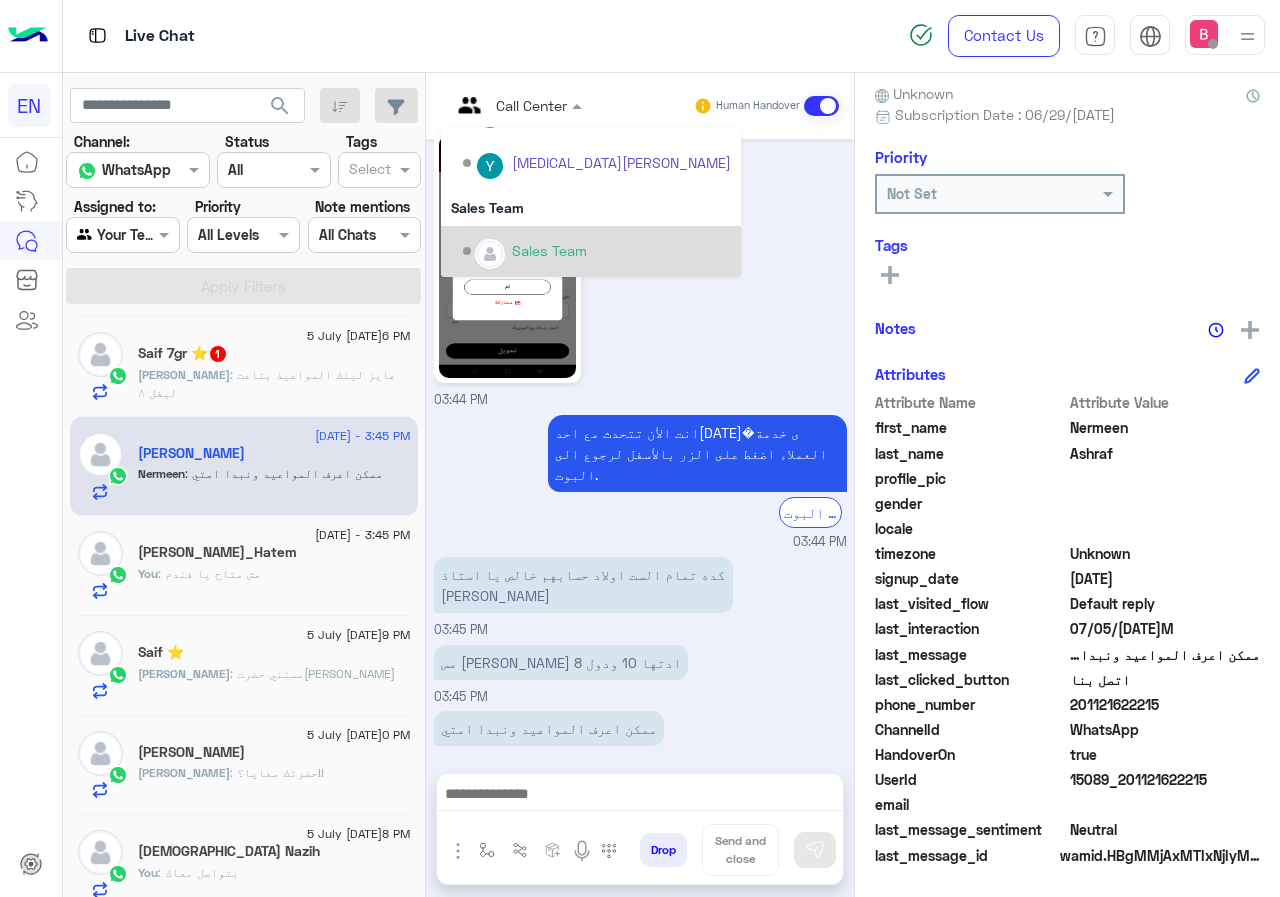 click on "Sales Team" at bounding box center (597, 251) 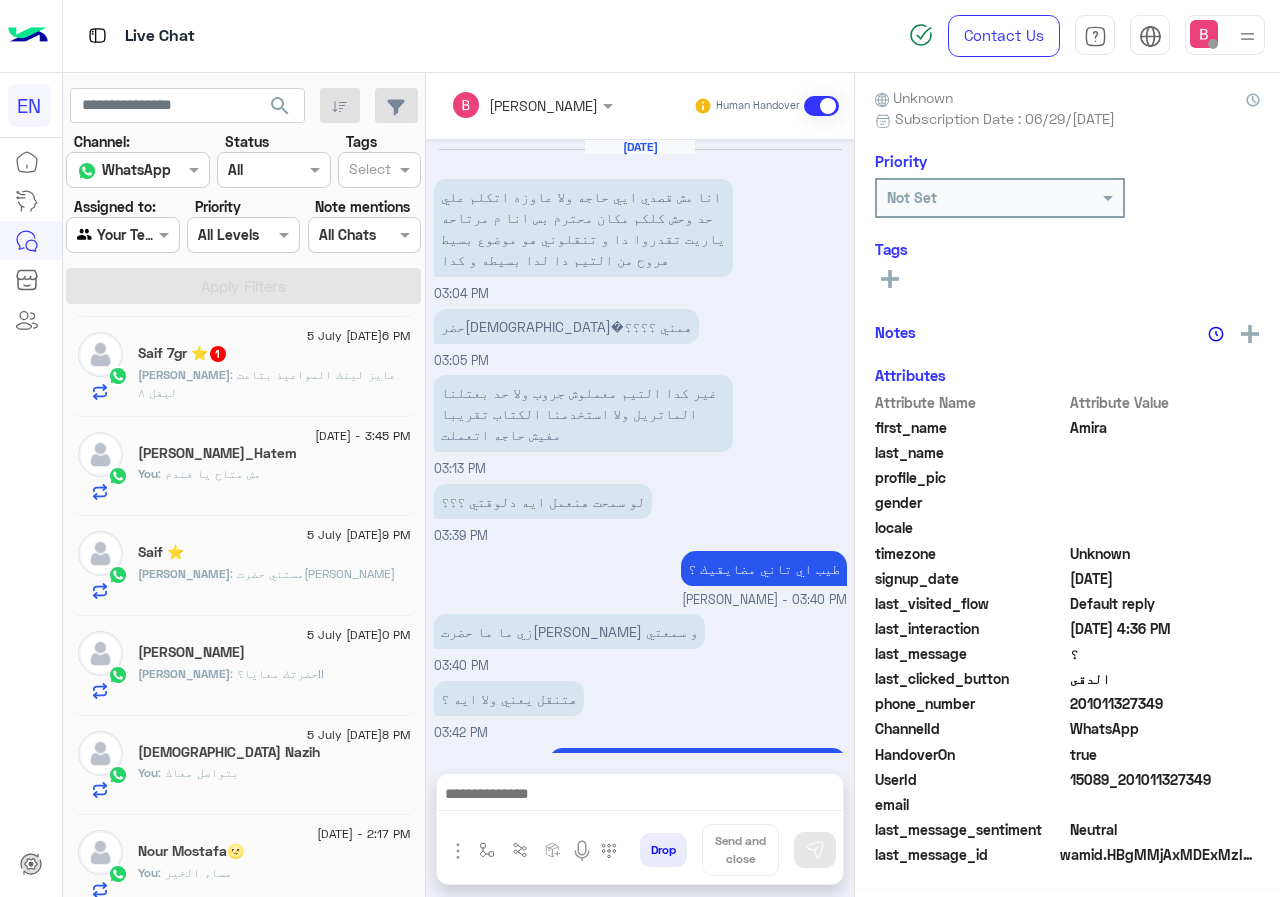 scroll, scrollTop: 881, scrollLeft: 0, axis: vertical 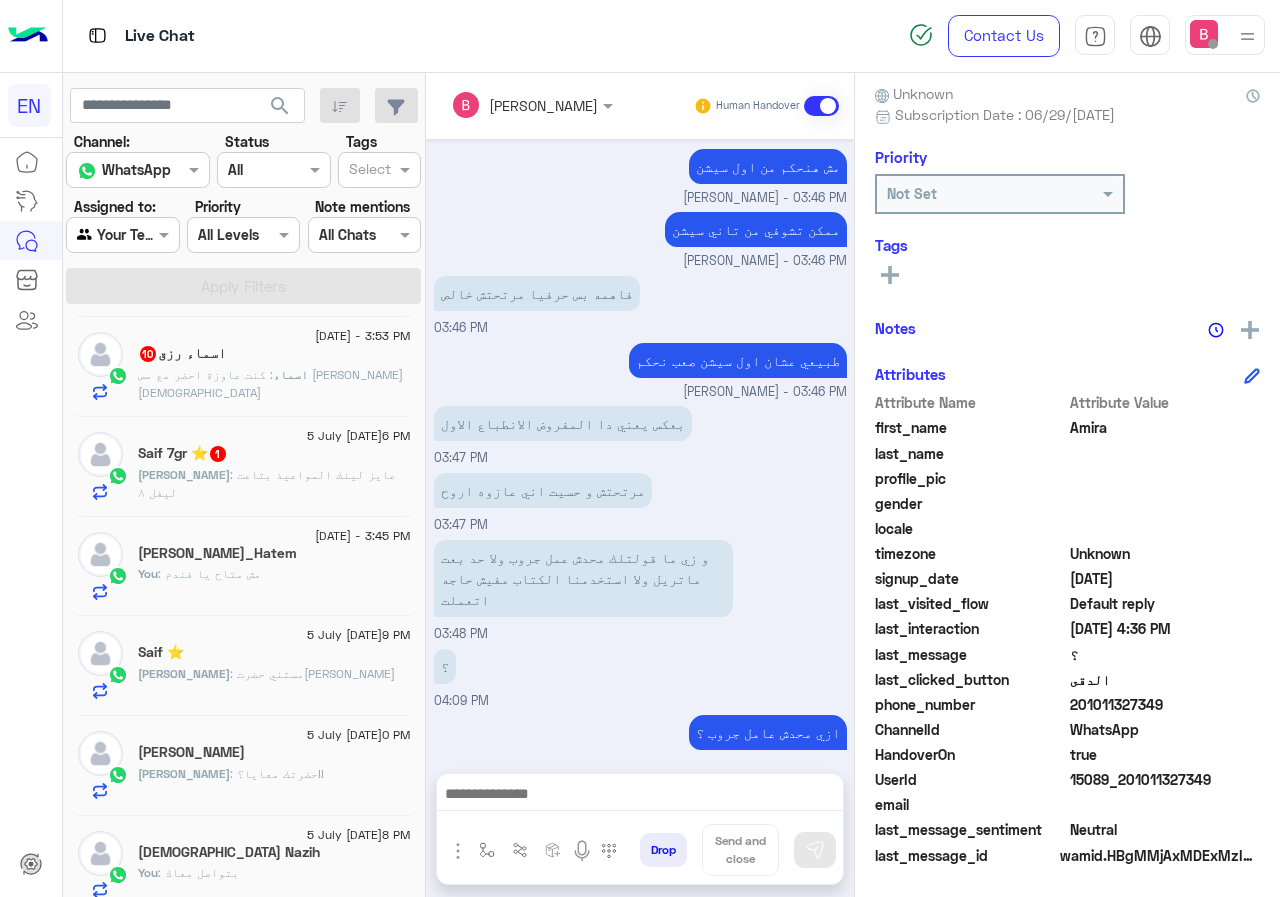 click on "اسماء : كنت عاوزة احضر مع مس [PERSON_NAME]" 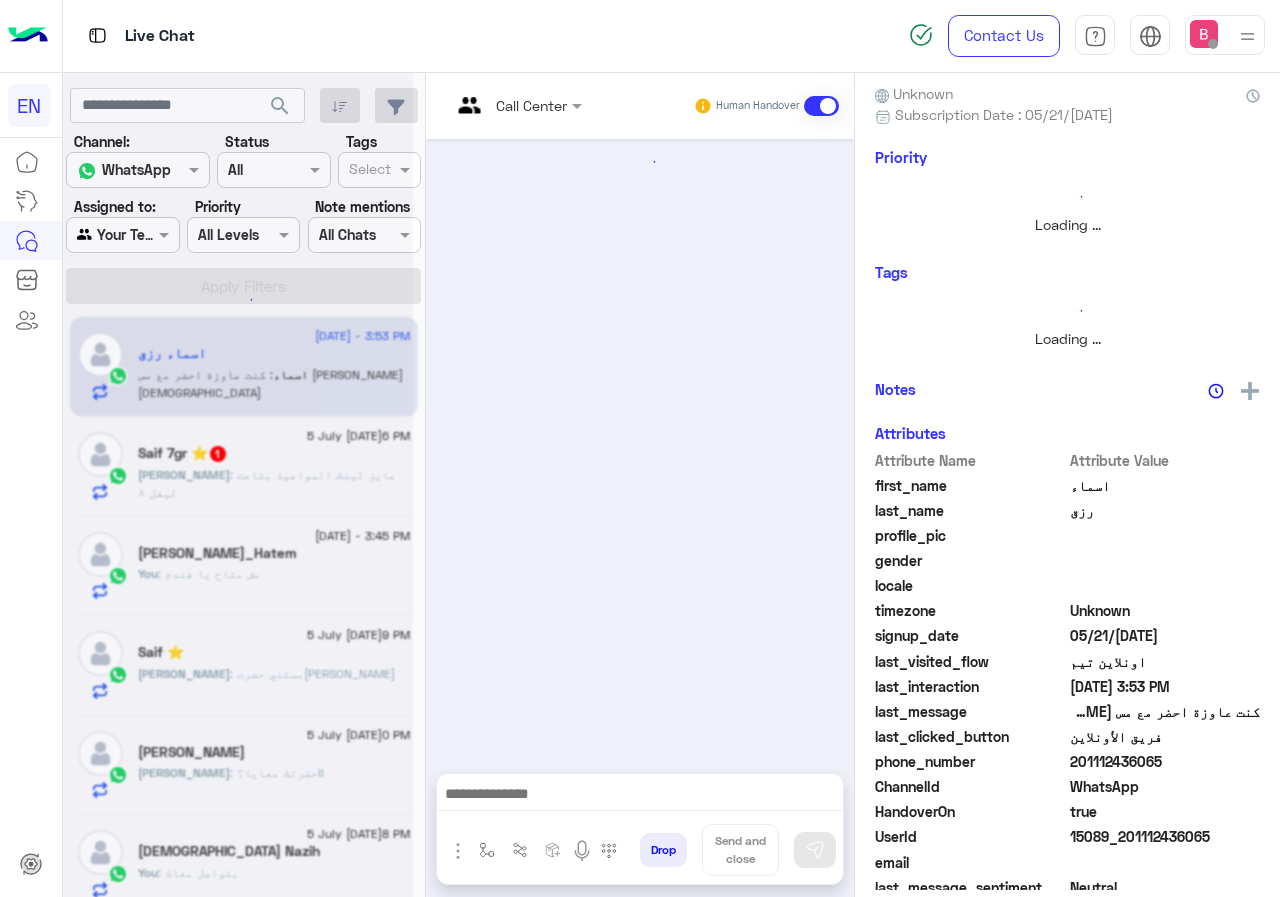 scroll, scrollTop: 176, scrollLeft: 0, axis: vertical 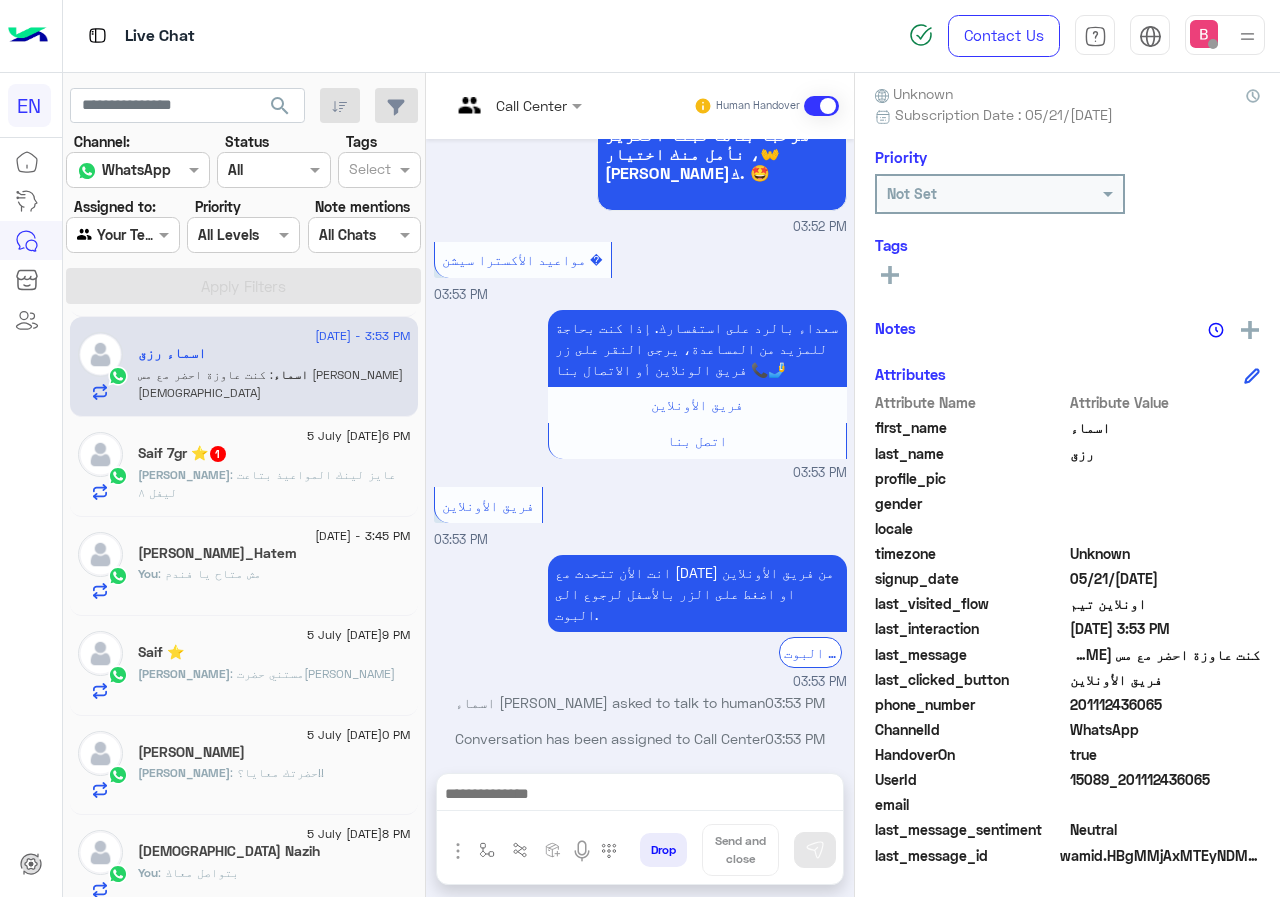 drag, startPoint x: 1139, startPoint y: 707, endPoint x: 1277, endPoint y: 706, distance: 138.00362 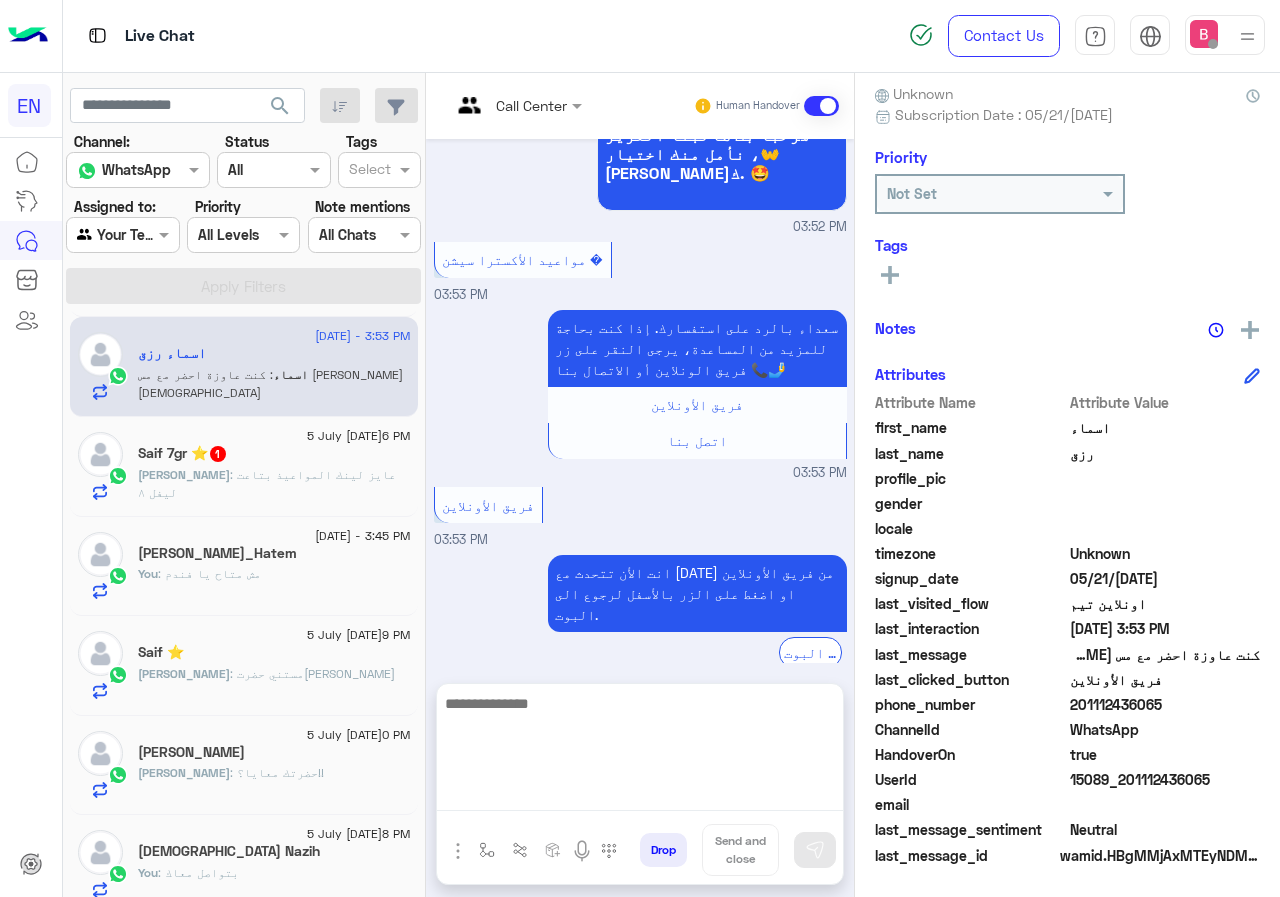 click at bounding box center (640, 751) 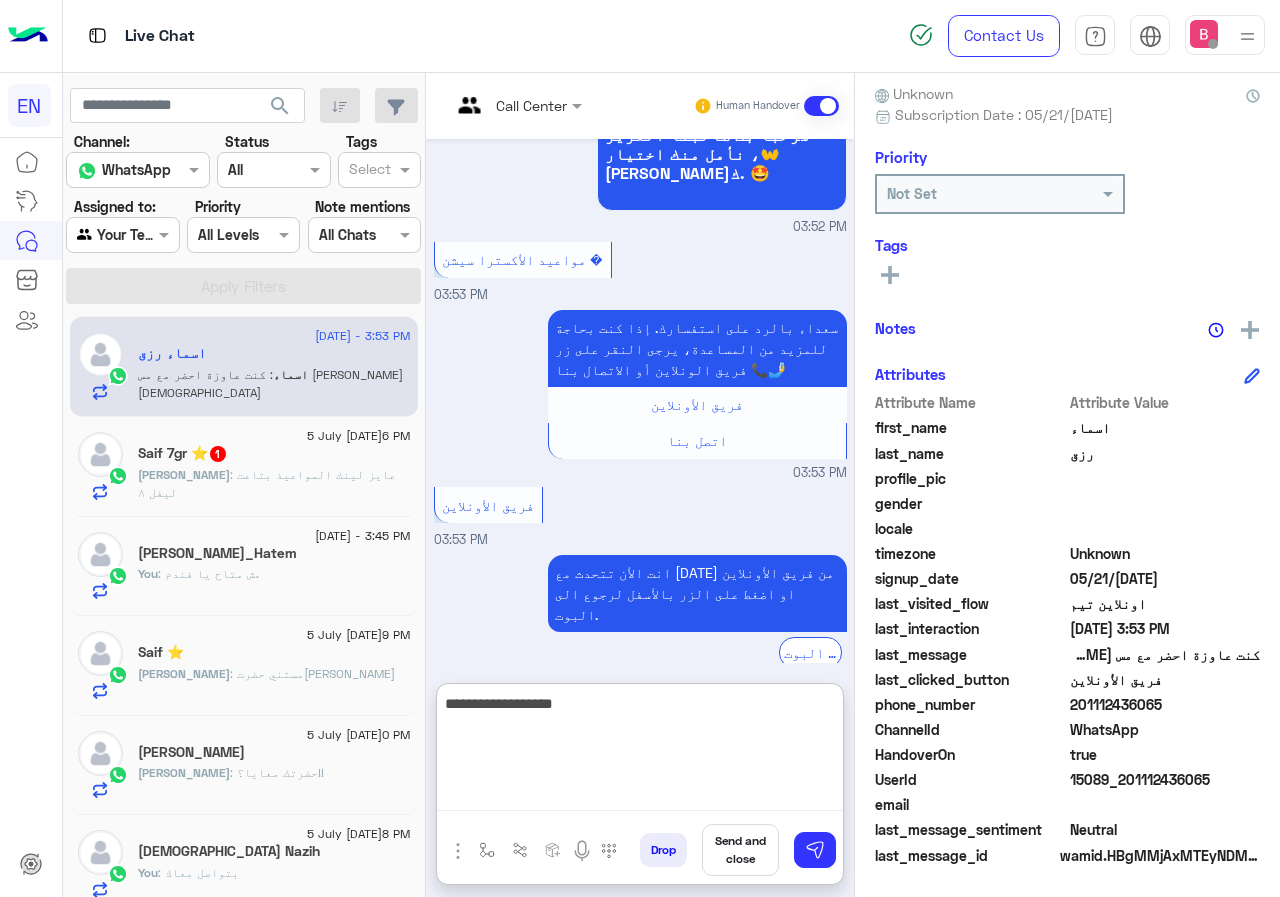 type on "**********" 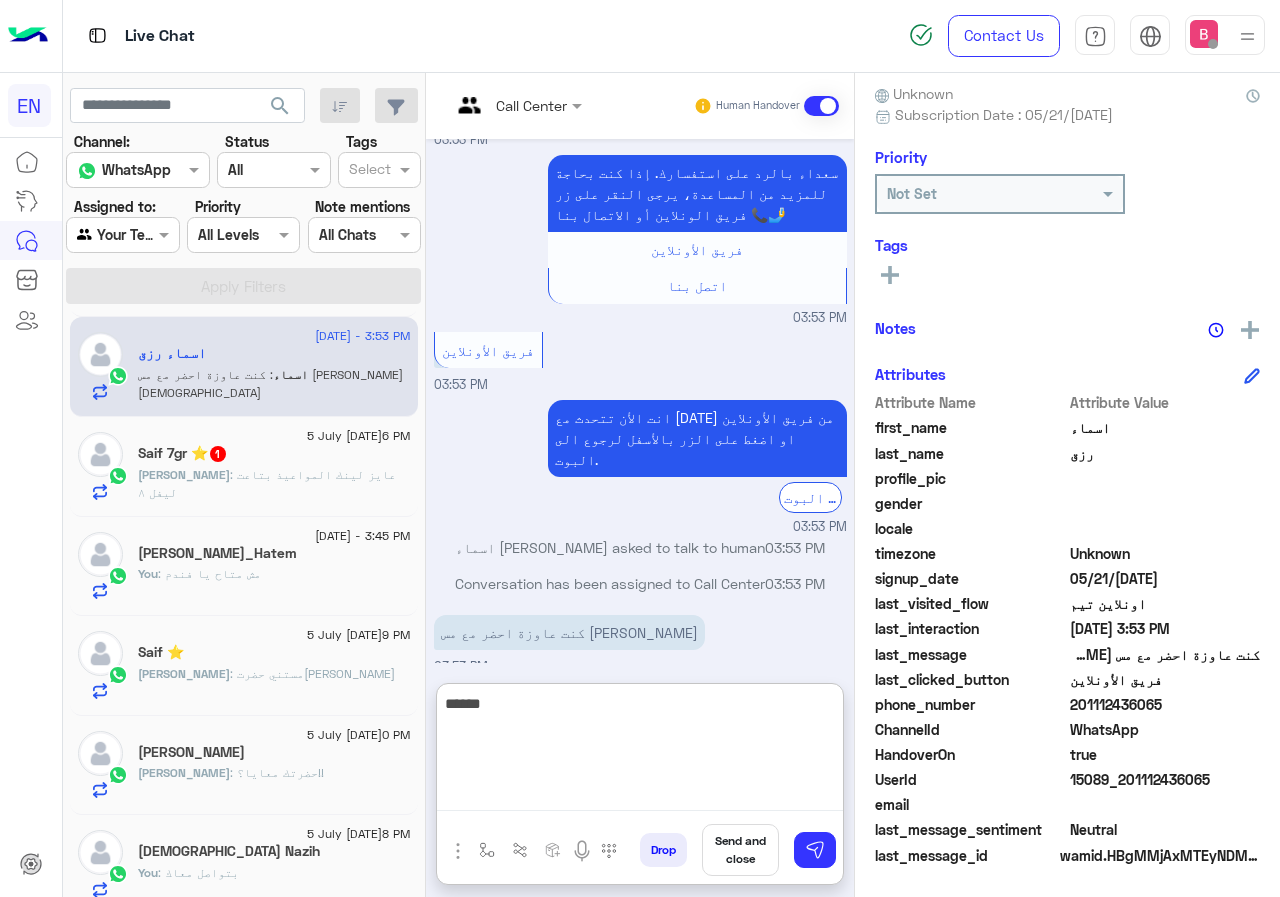 scroll, scrollTop: 1698, scrollLeft: 0, axis: vertical 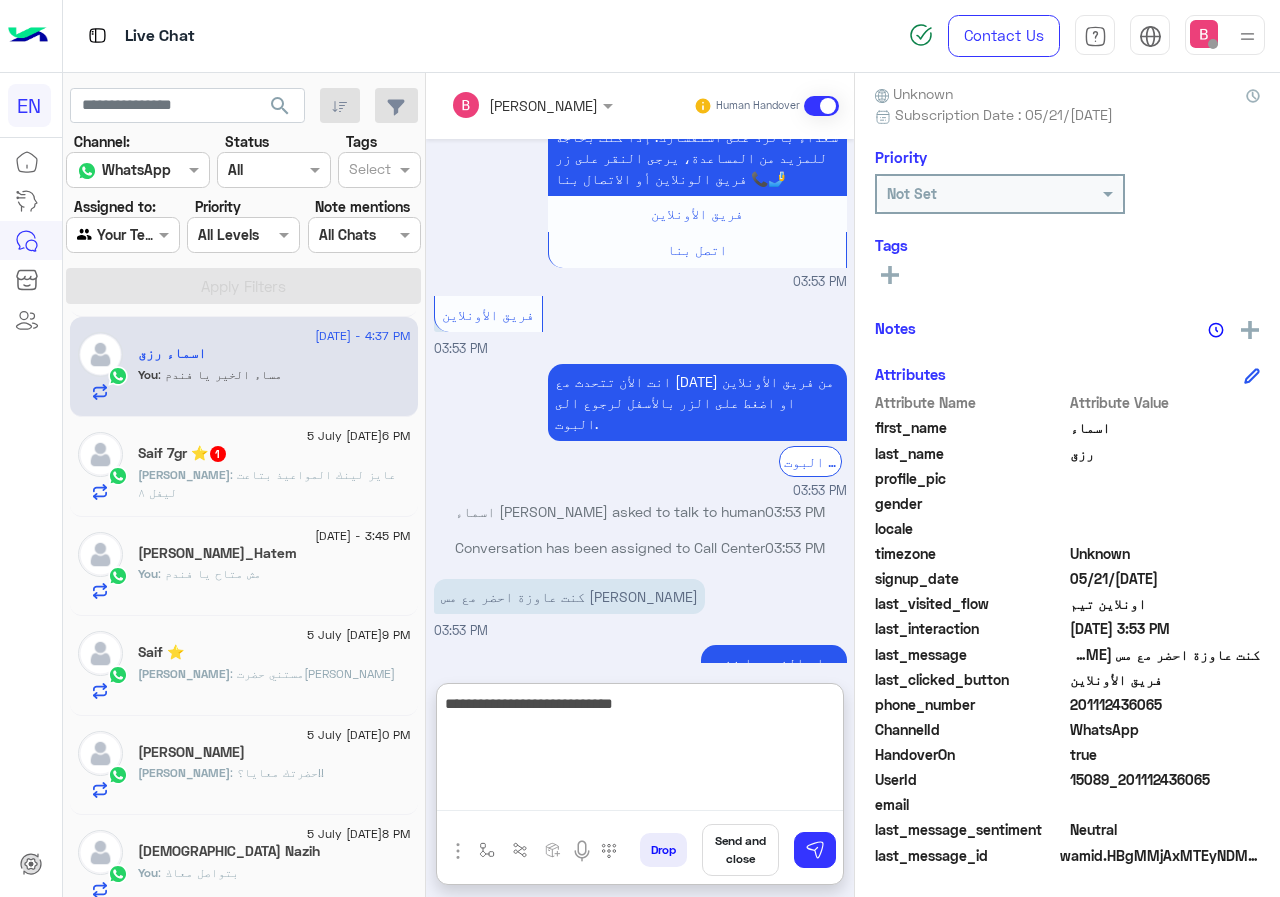 type on "**********" 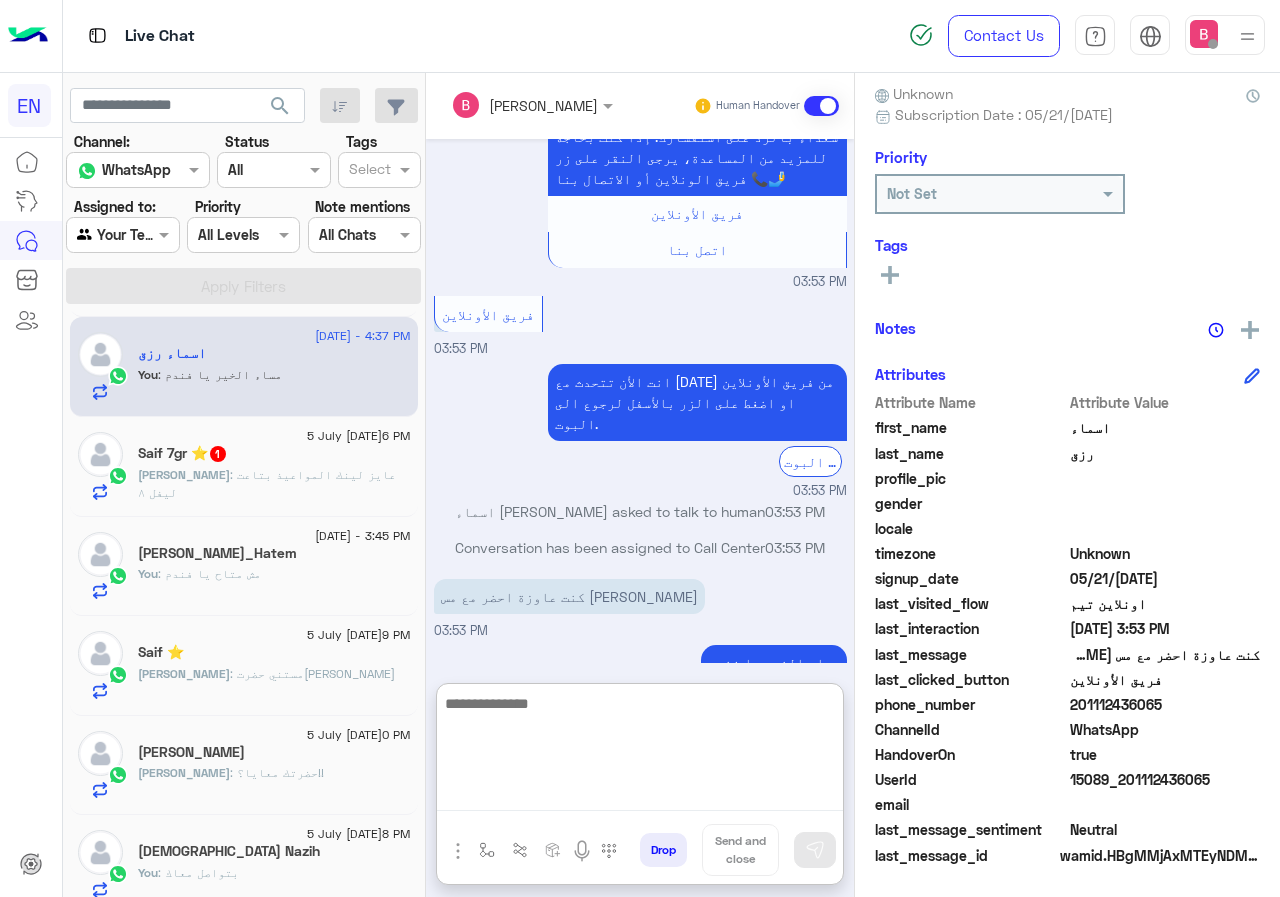 scroll, scrollTop: 1762, scrollLeft: 0, axis: vertical 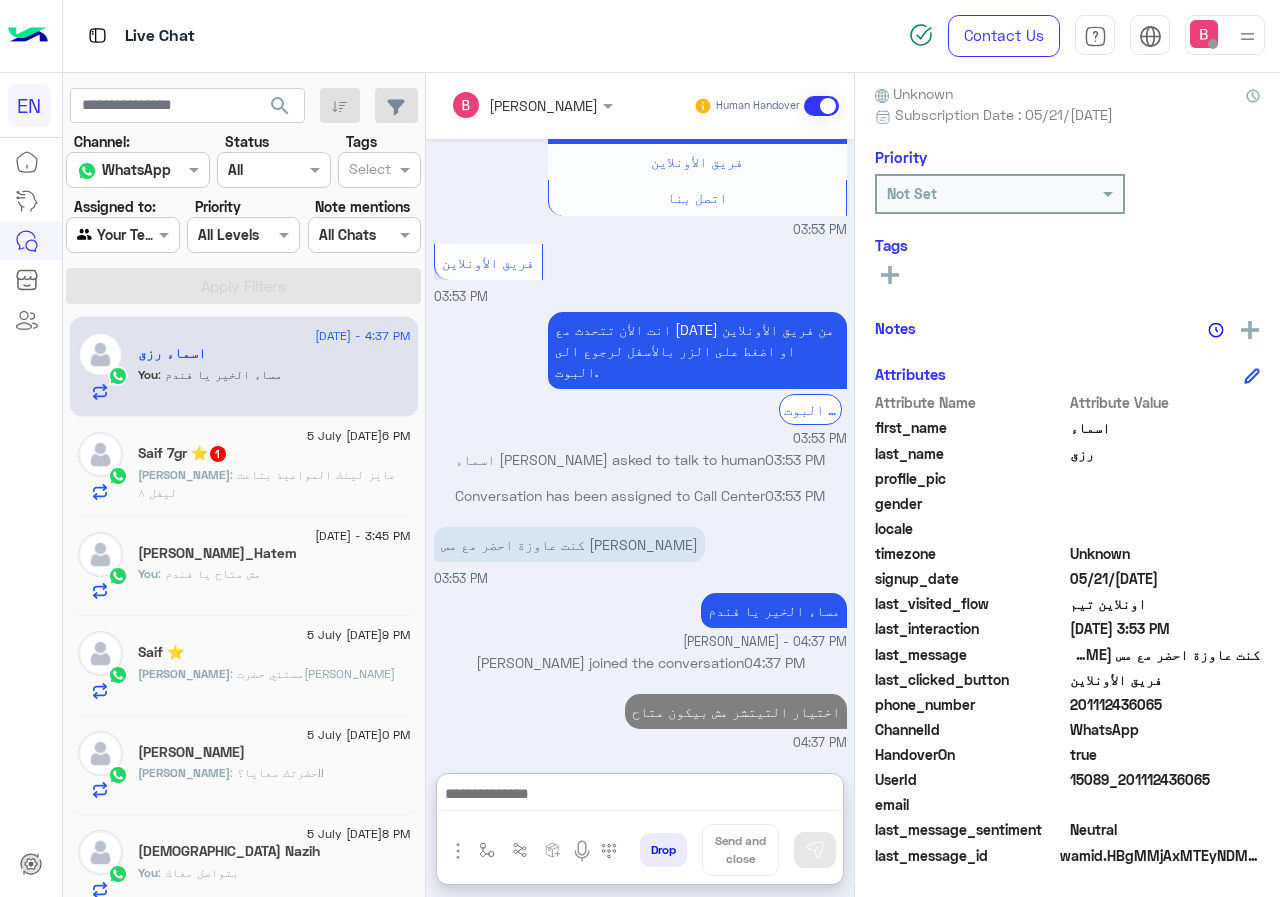 click on "Saif : [PERSON_NAME] المواعيذ بتاعت ليفل ٨" 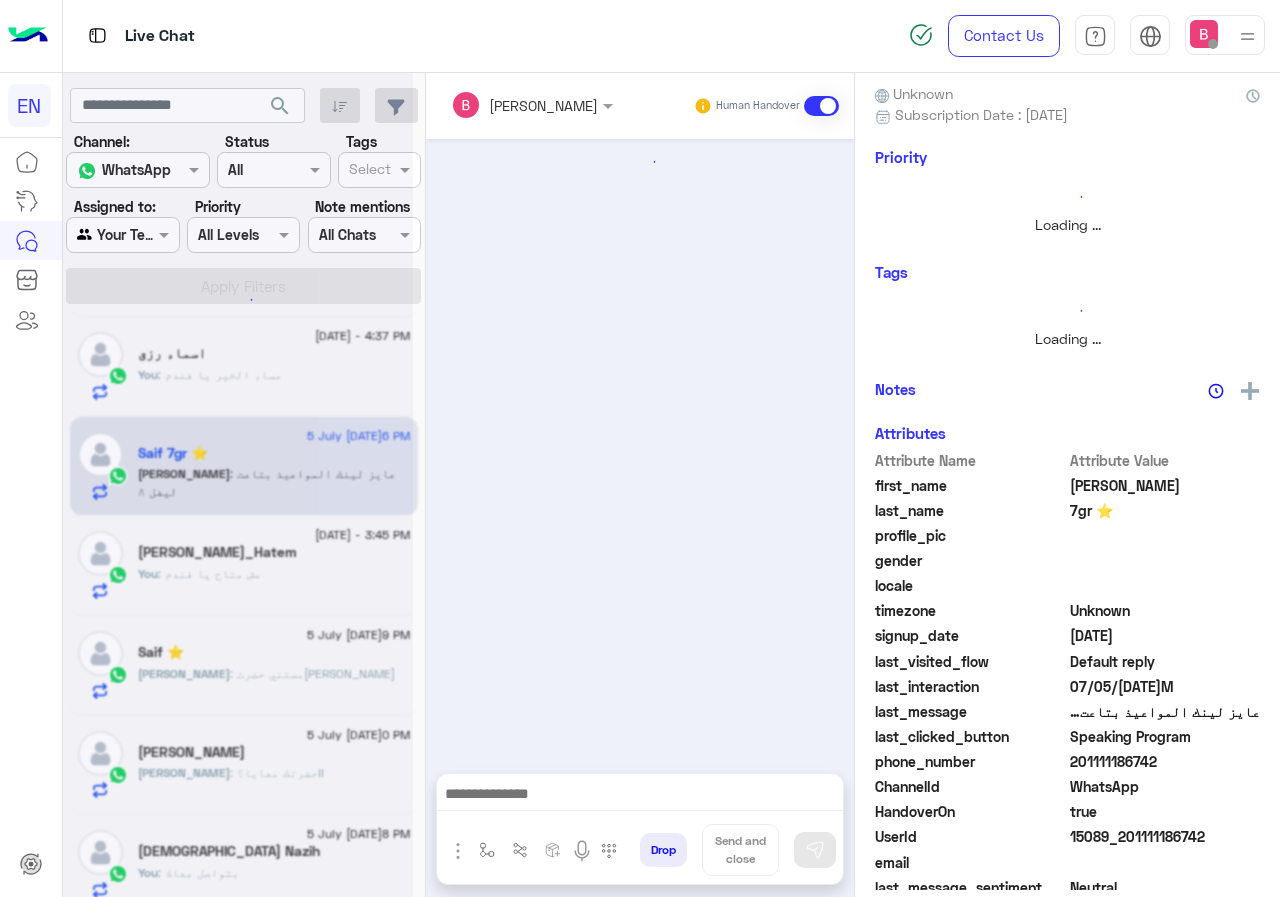 scroll, scrollTop: 0, scrollLeft: 0, axis: both 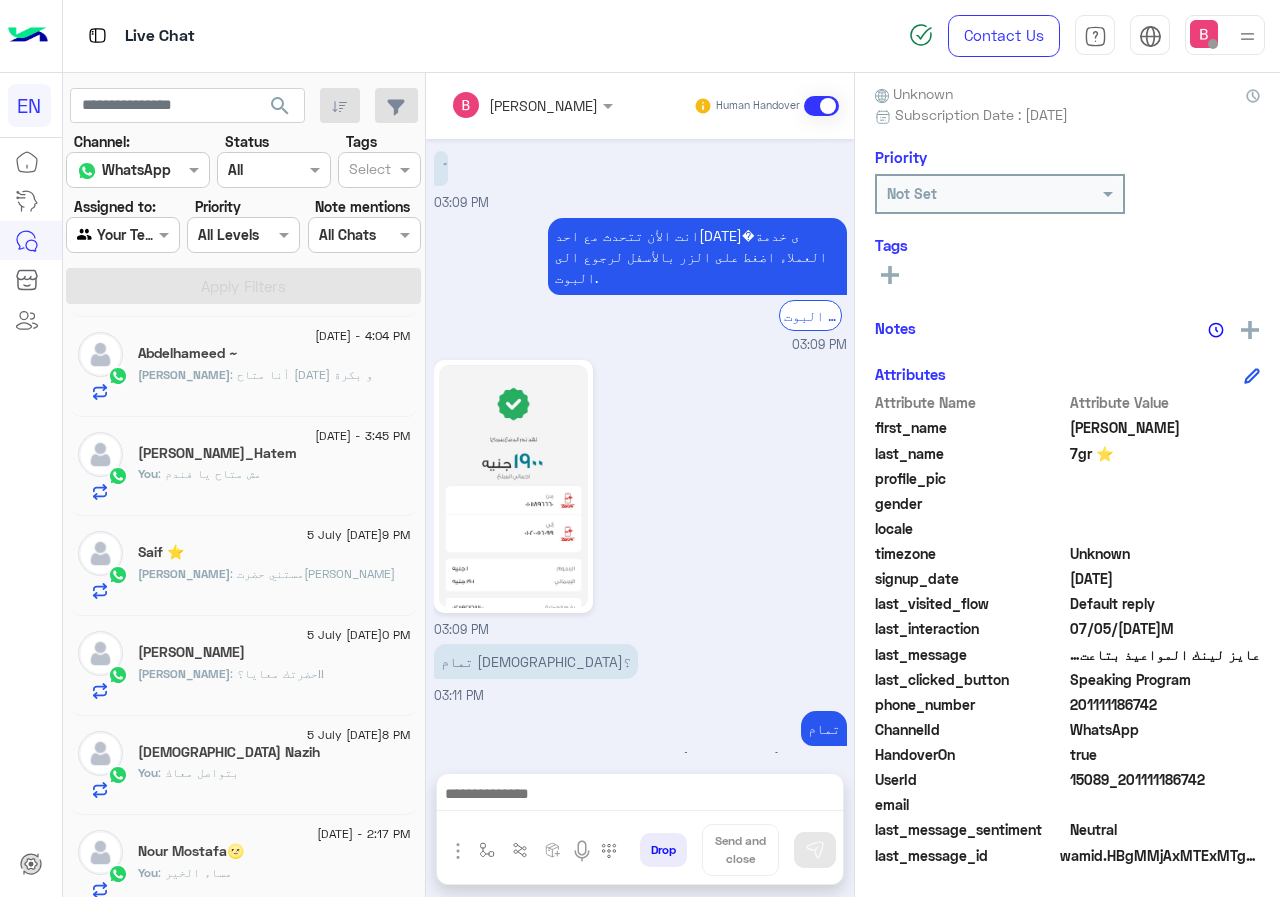 drag, startPoint x: 1139, startPoint y: 707, endPoint x: 1248, endPoint y: 702, distance: 109.11462 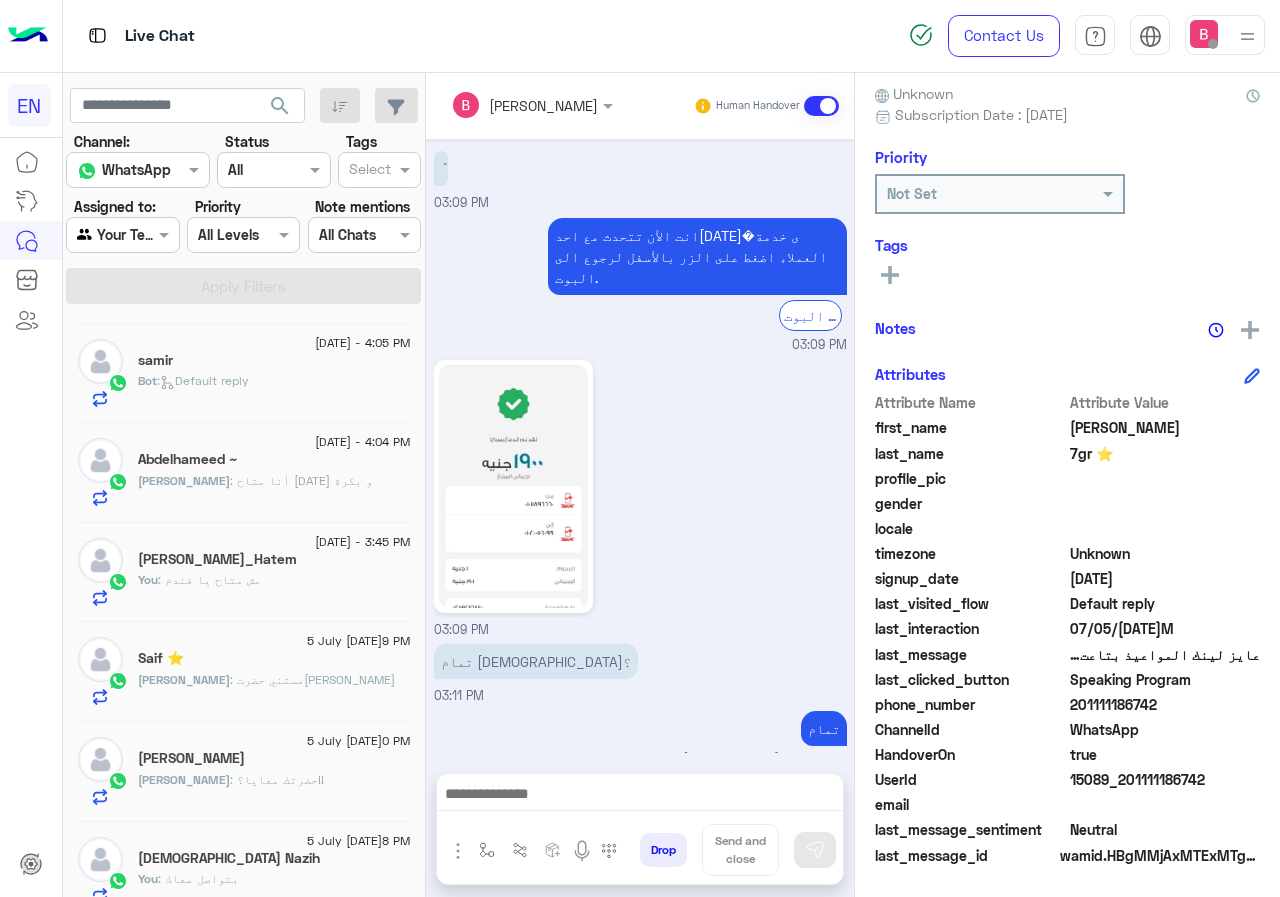 scroll, scrollTop: 0, scrollLeft: 0, axis: both 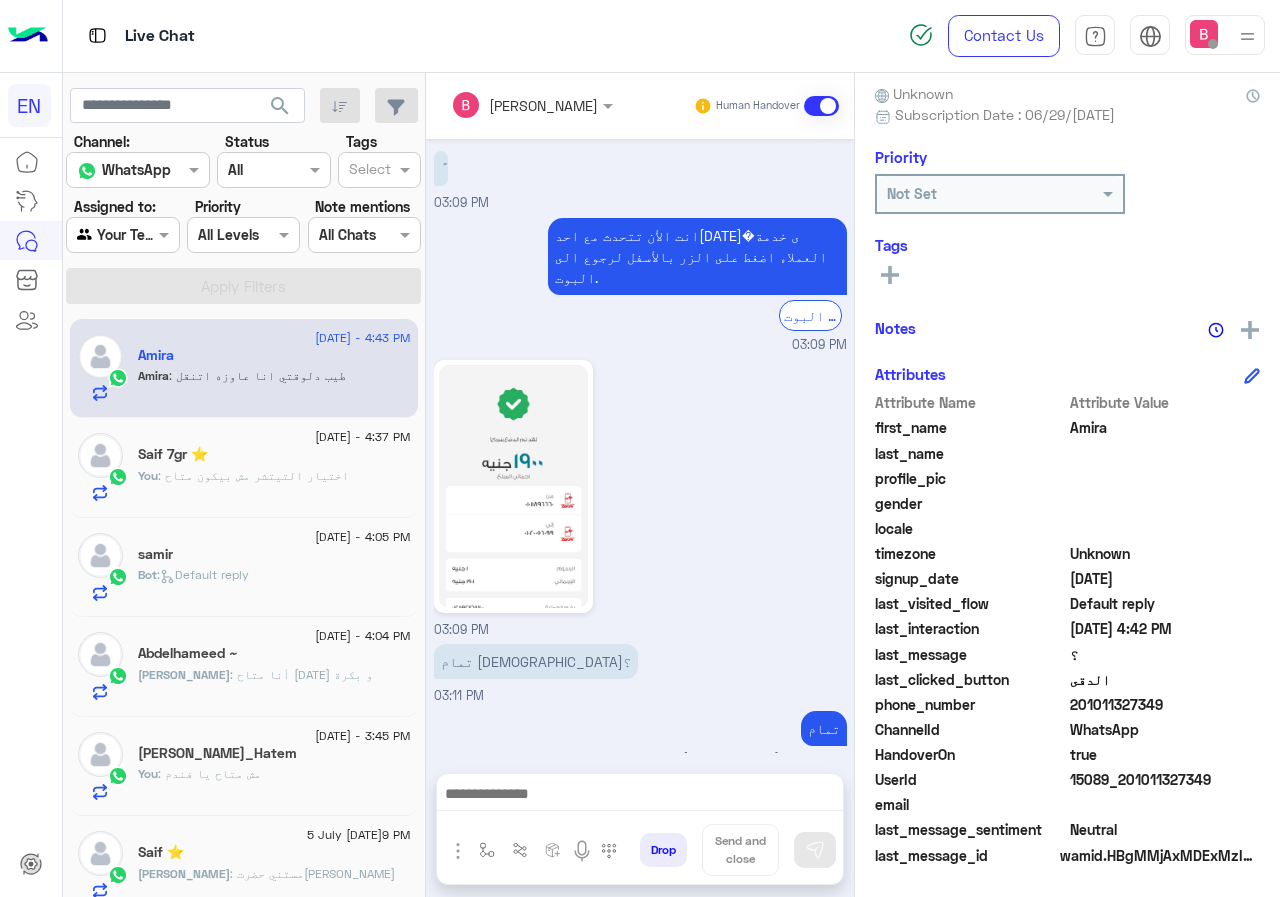 click on "Agent Filter Your Team" at bounding box center (122, 235) 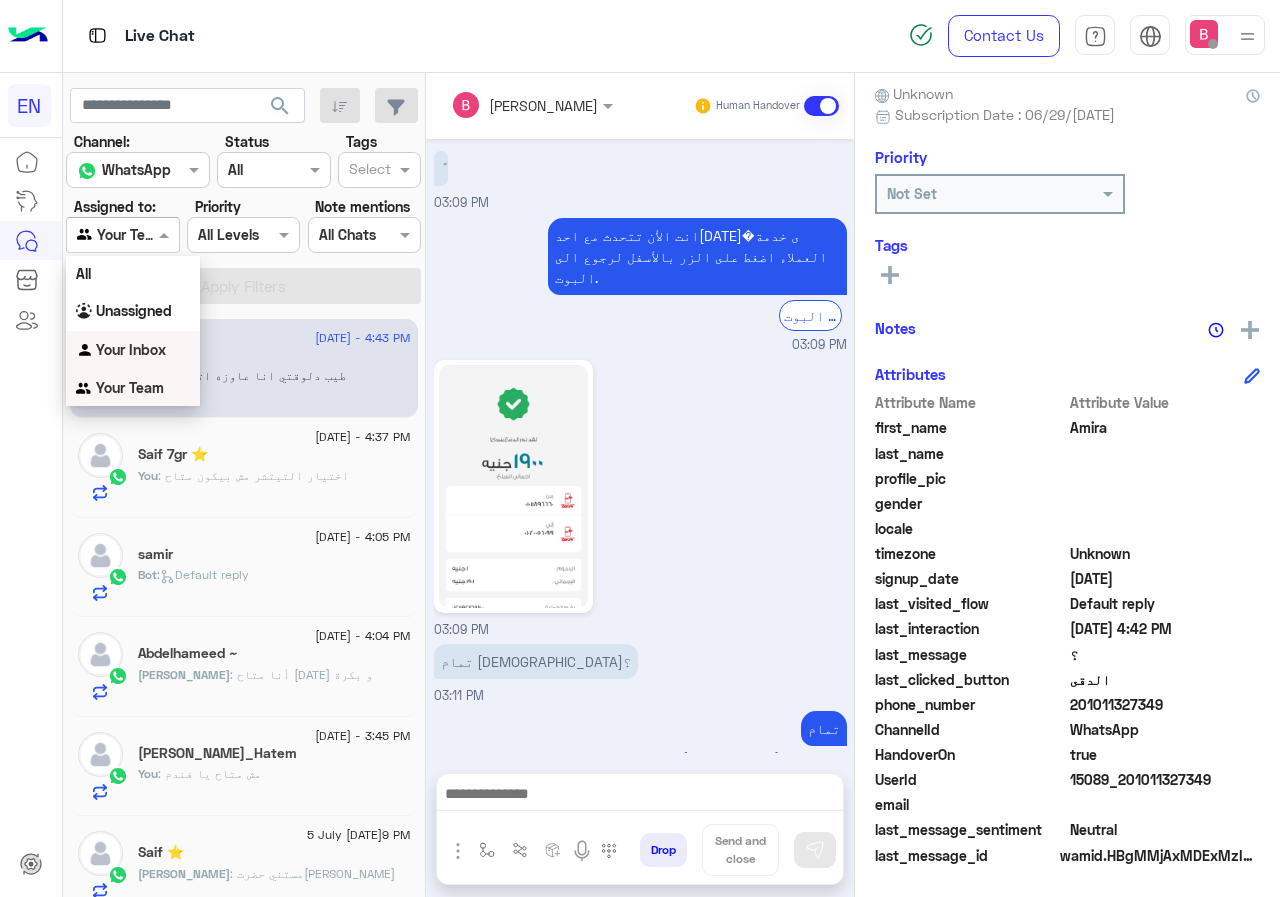scroll, scrollTop: 3, scrollLeft: 0, axis: vertical 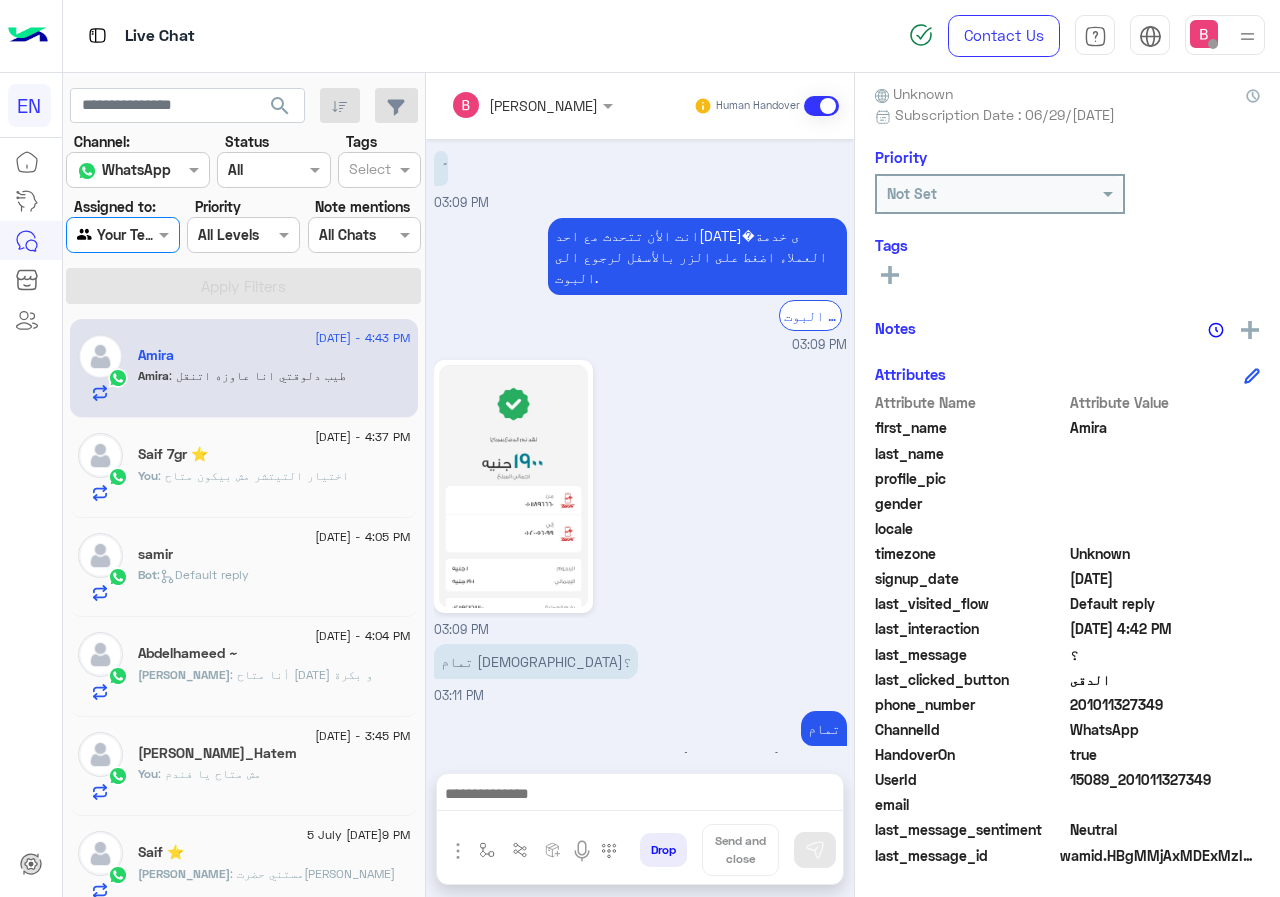 click at bounding box center [100, 235] 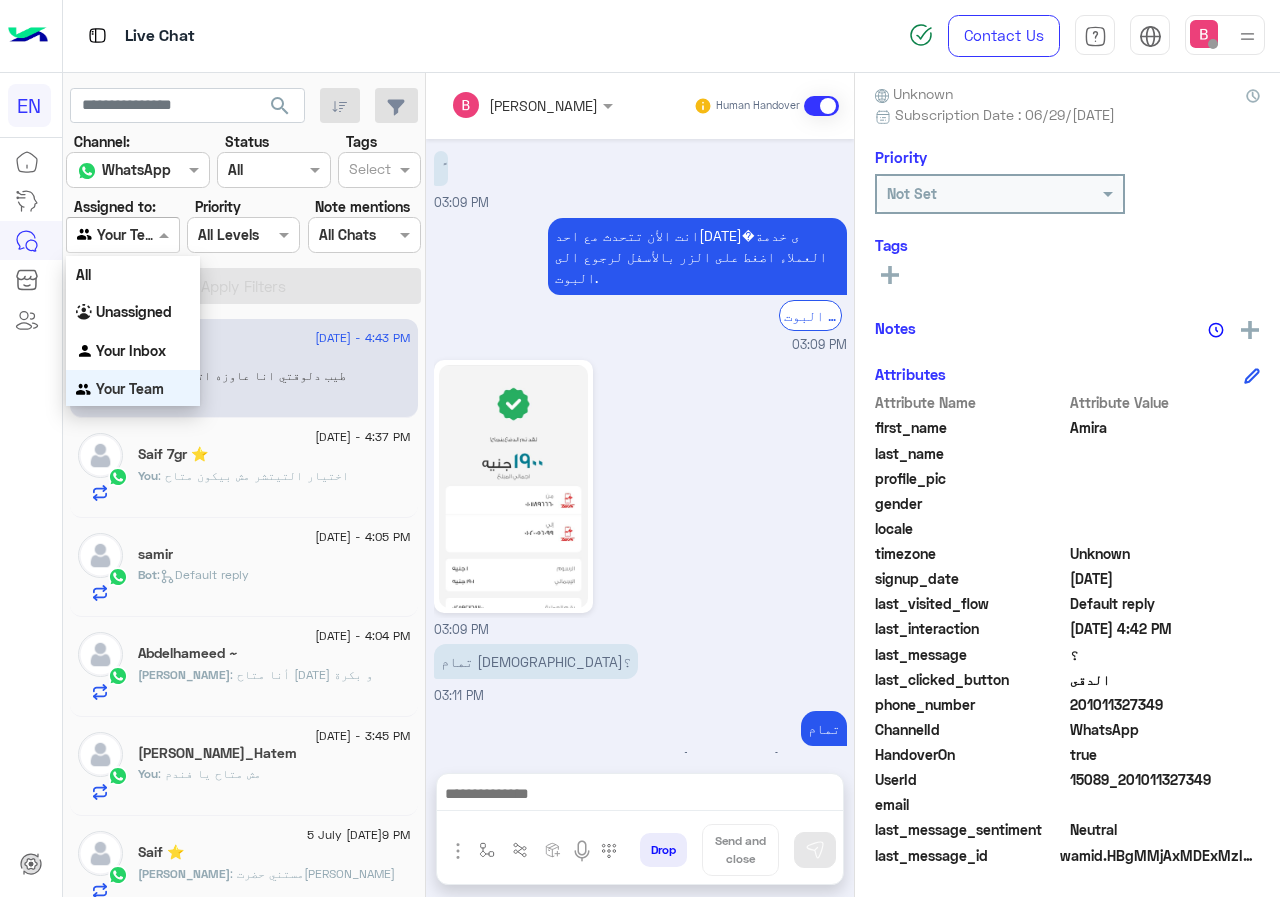 click on "Agent Filter Your Team" at bounding box center (122, 235) 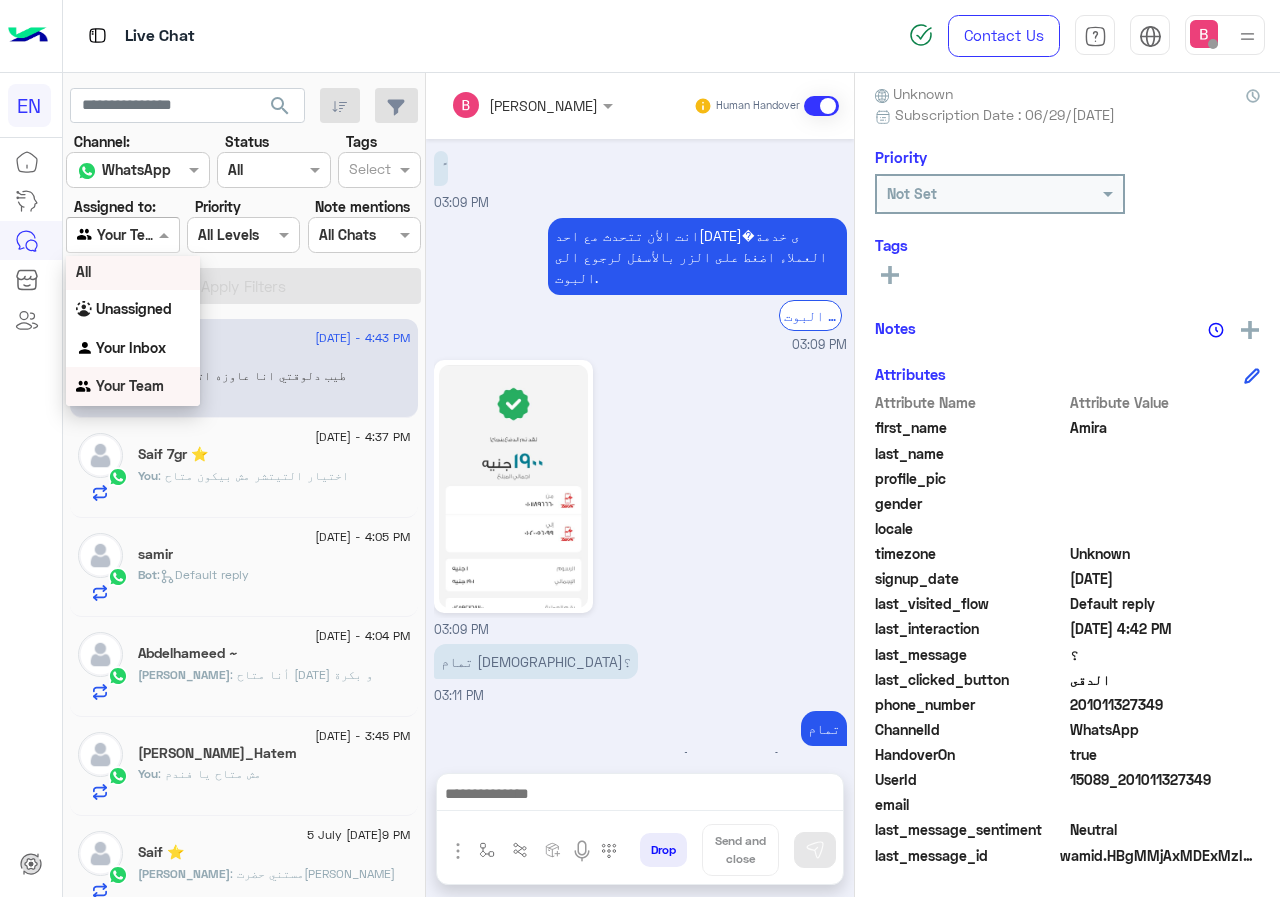 click on "Unassigned" at bounding box center (133, 309) 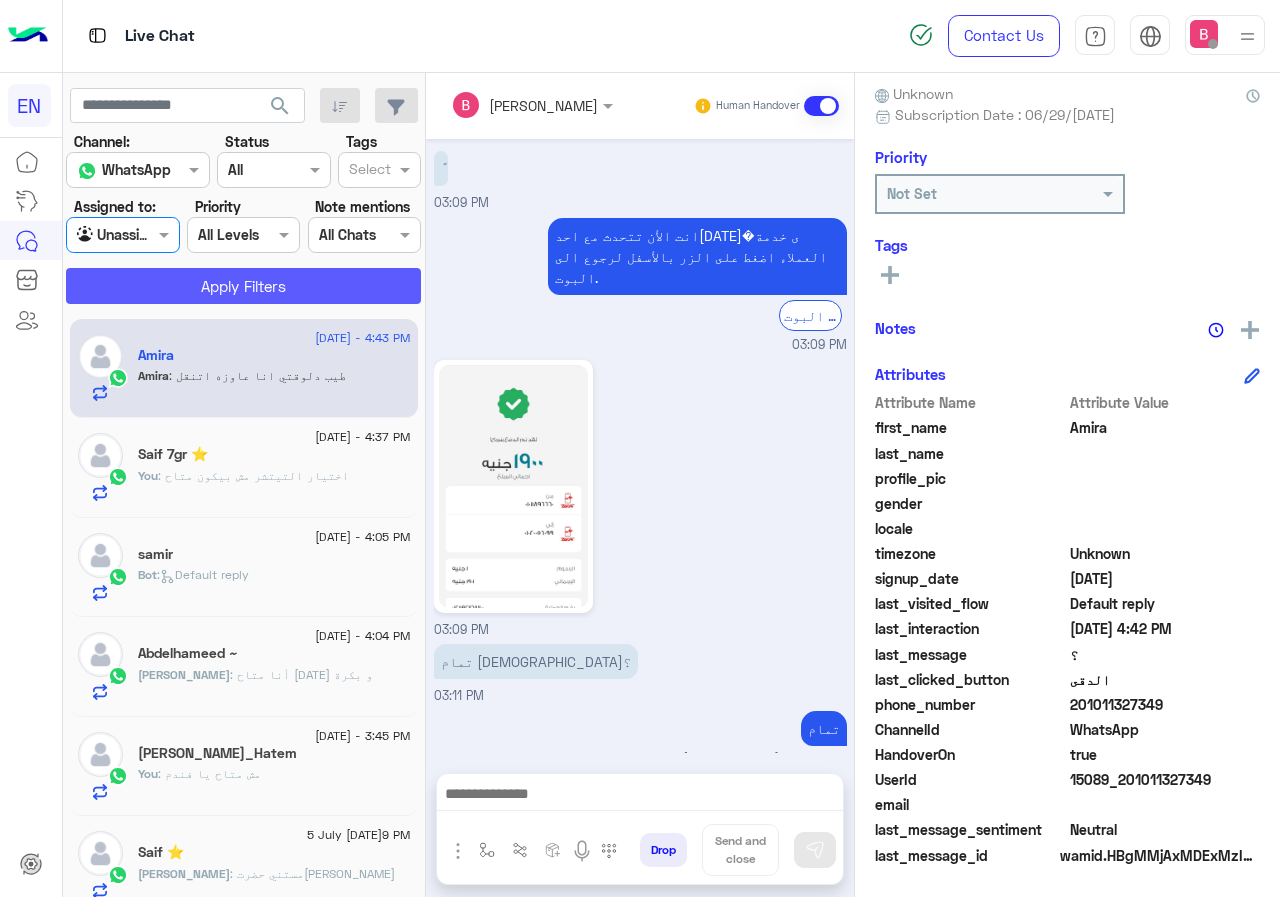 click on "Apply Filters" 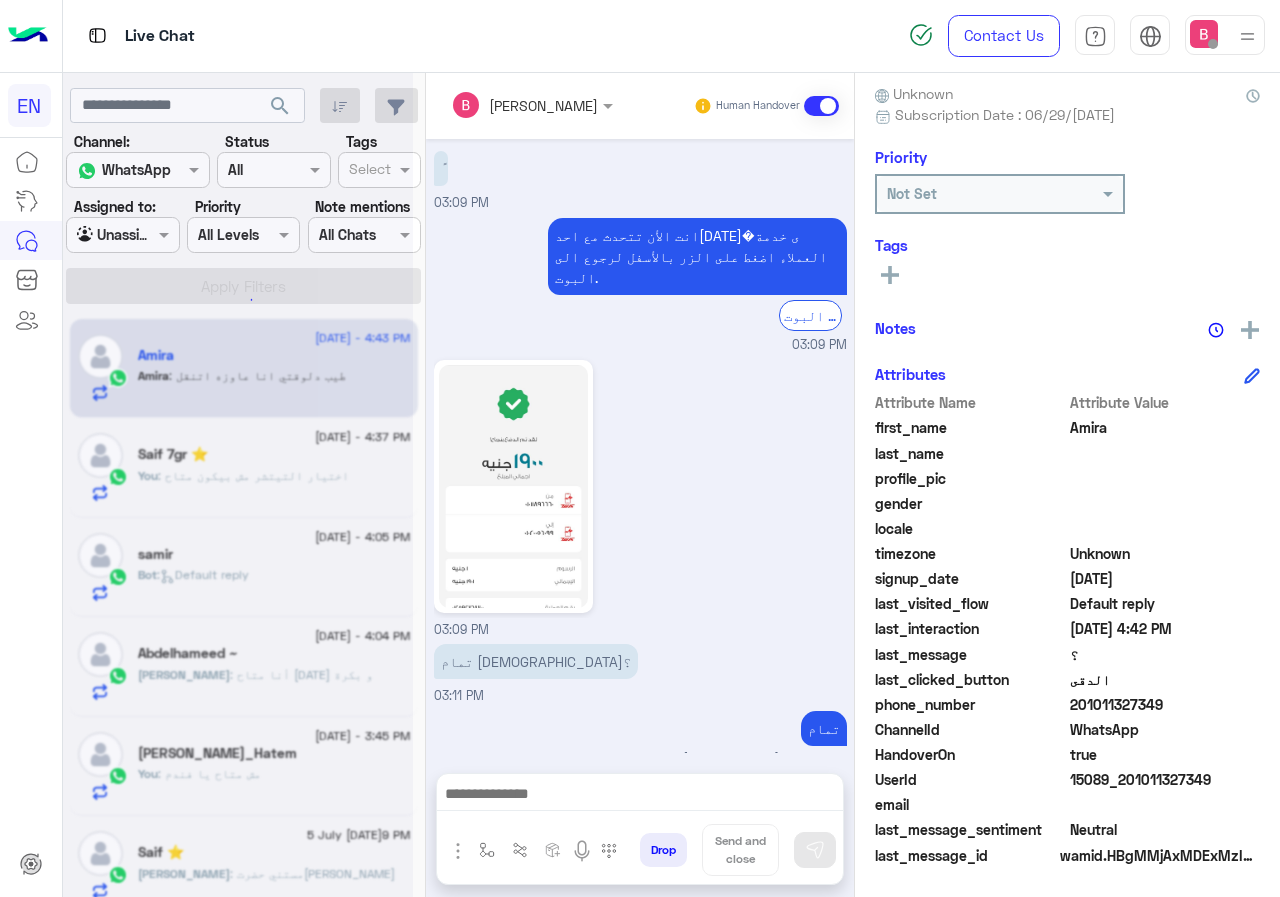 scroll, scrollTop: 0, scrollLeft: 0, axis: both 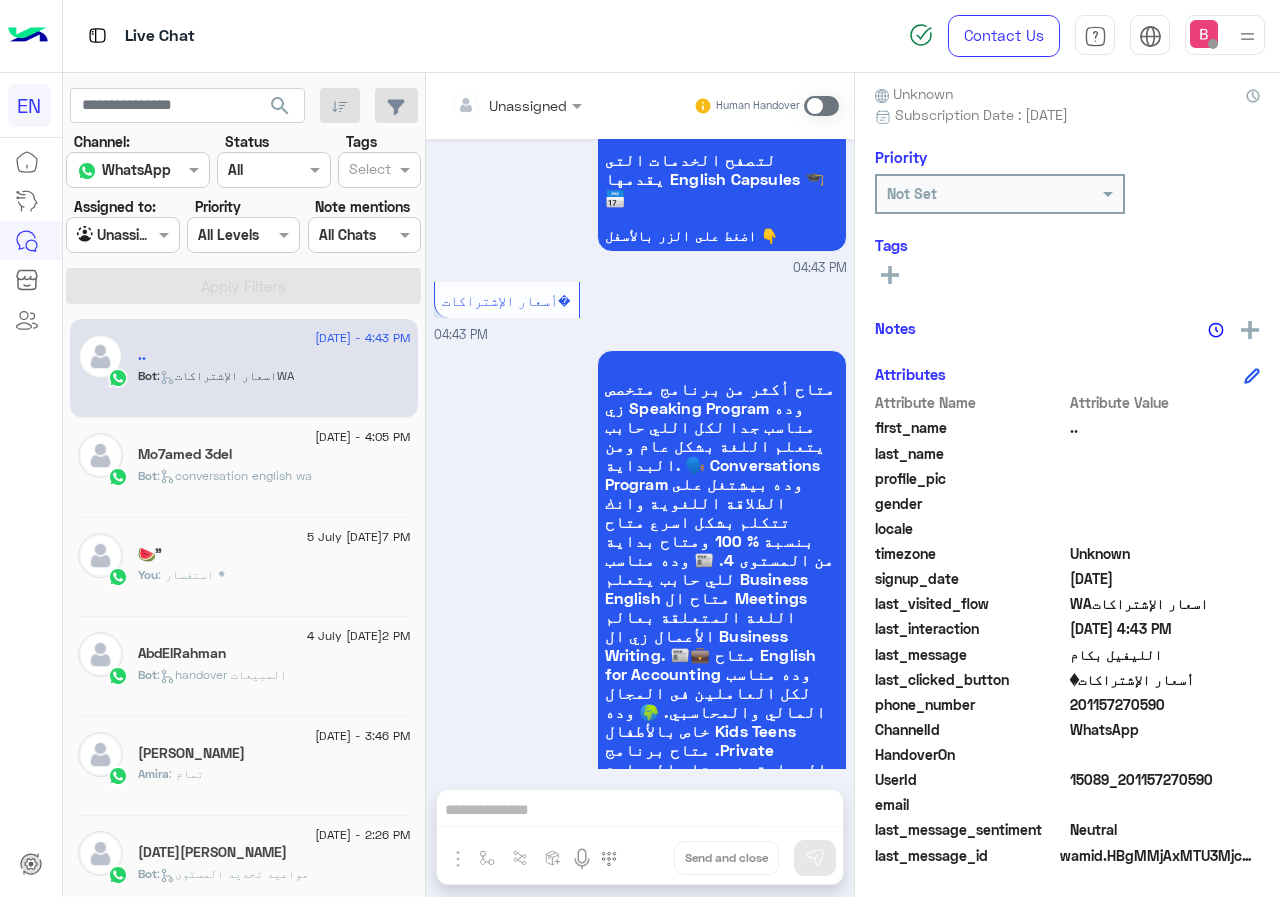 drag, startPoint x: 561, startPoint y: 91, endPoint x: 544, endPoint y: 101, distance: 19.723083 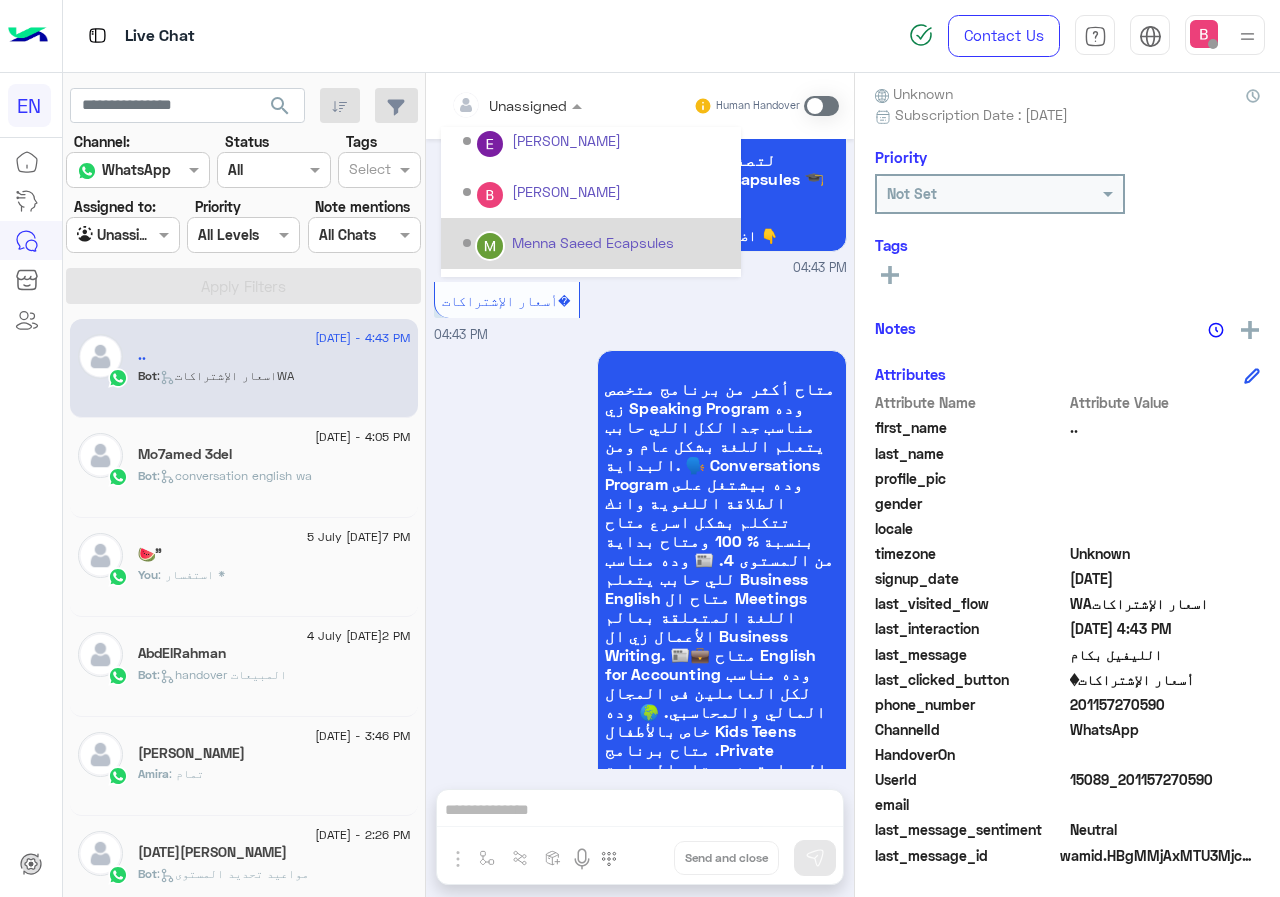 scroll, scrollTop: 332, scrollLeft: 0, axis: vertical 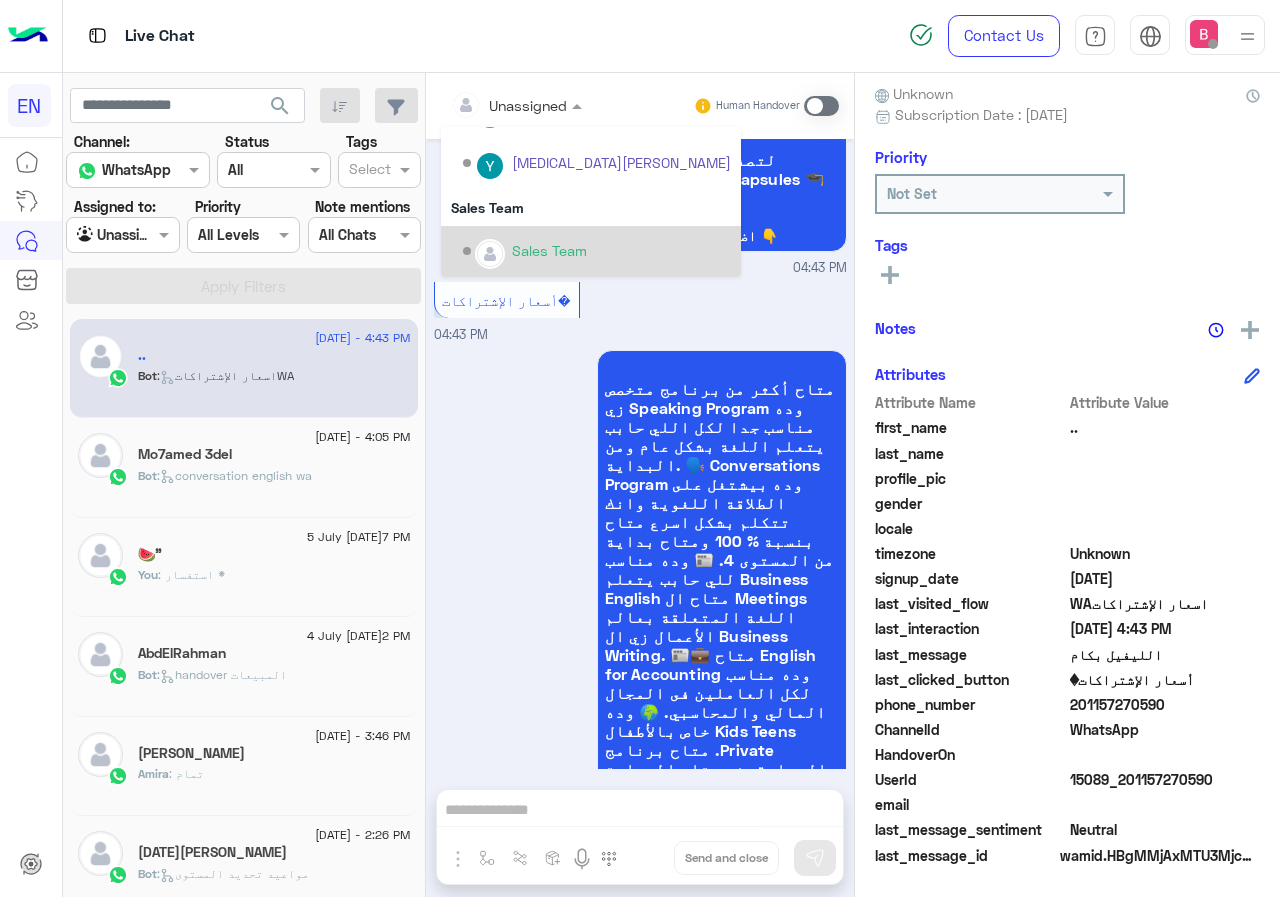 click on "Sales Team" at bounding box center (597, 251) 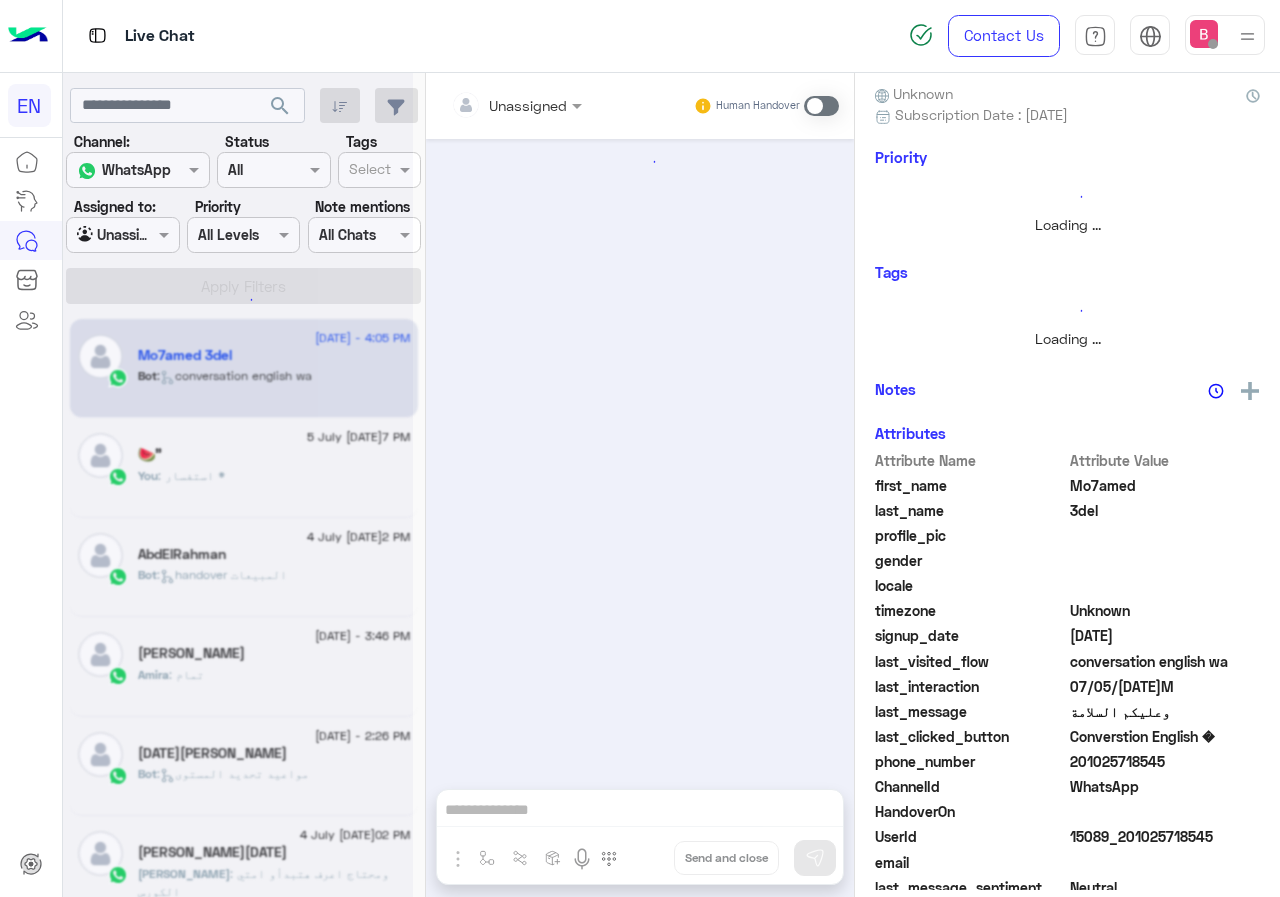 scroll, scrollTop: 0, scrollLeft: 0, axis: both 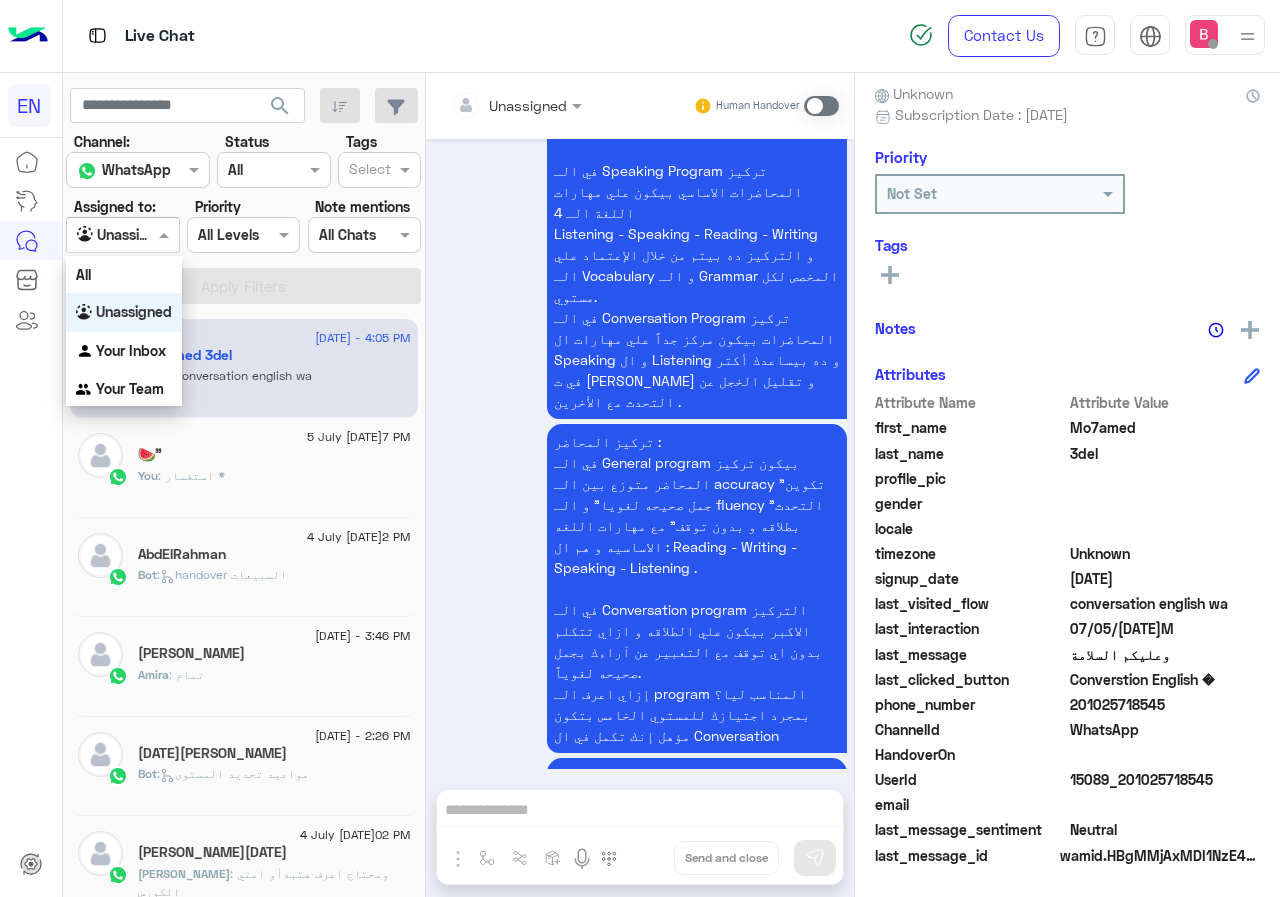 click at bounding box center (122, 234) 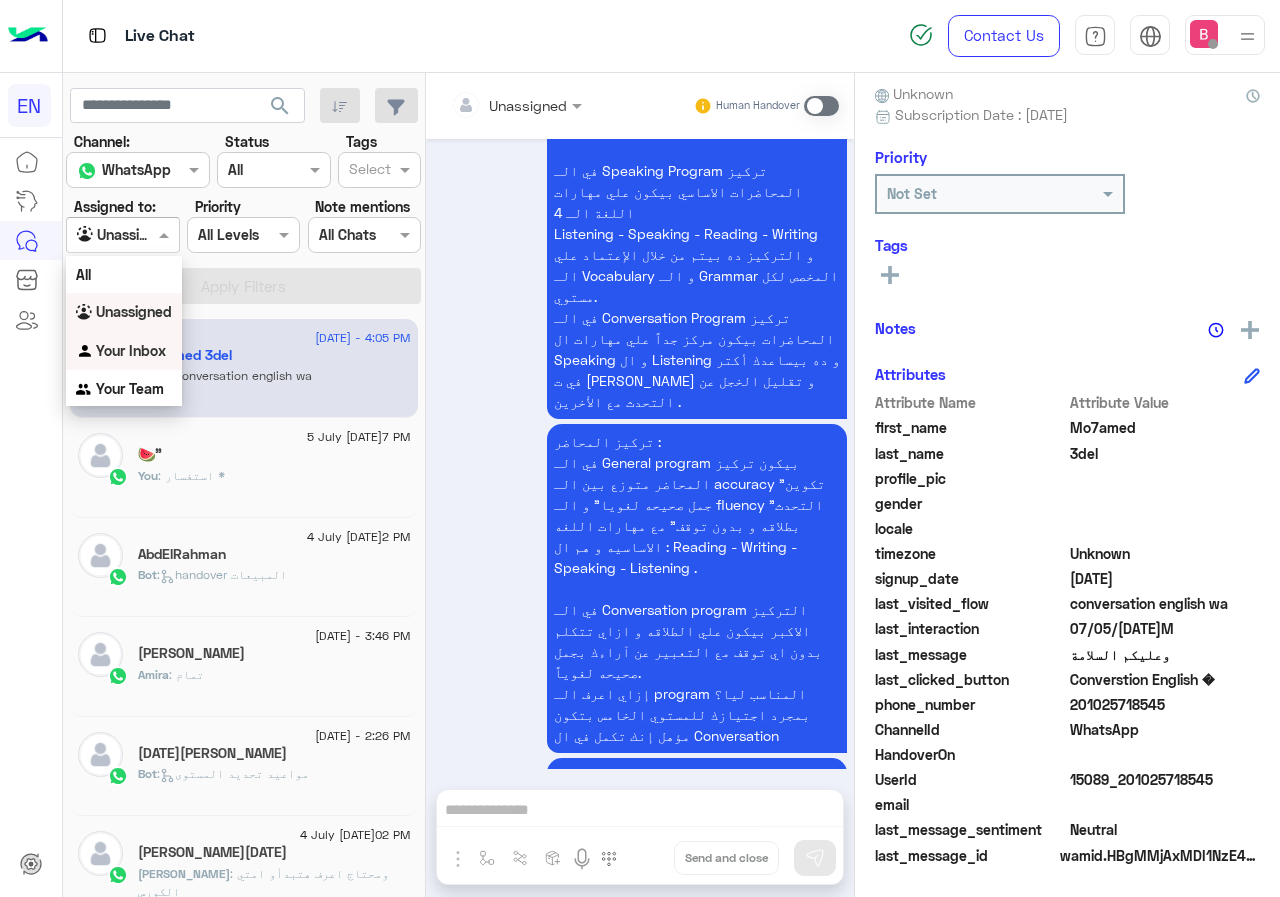 click on "Your Inbox" at bounding box center (124, 351) 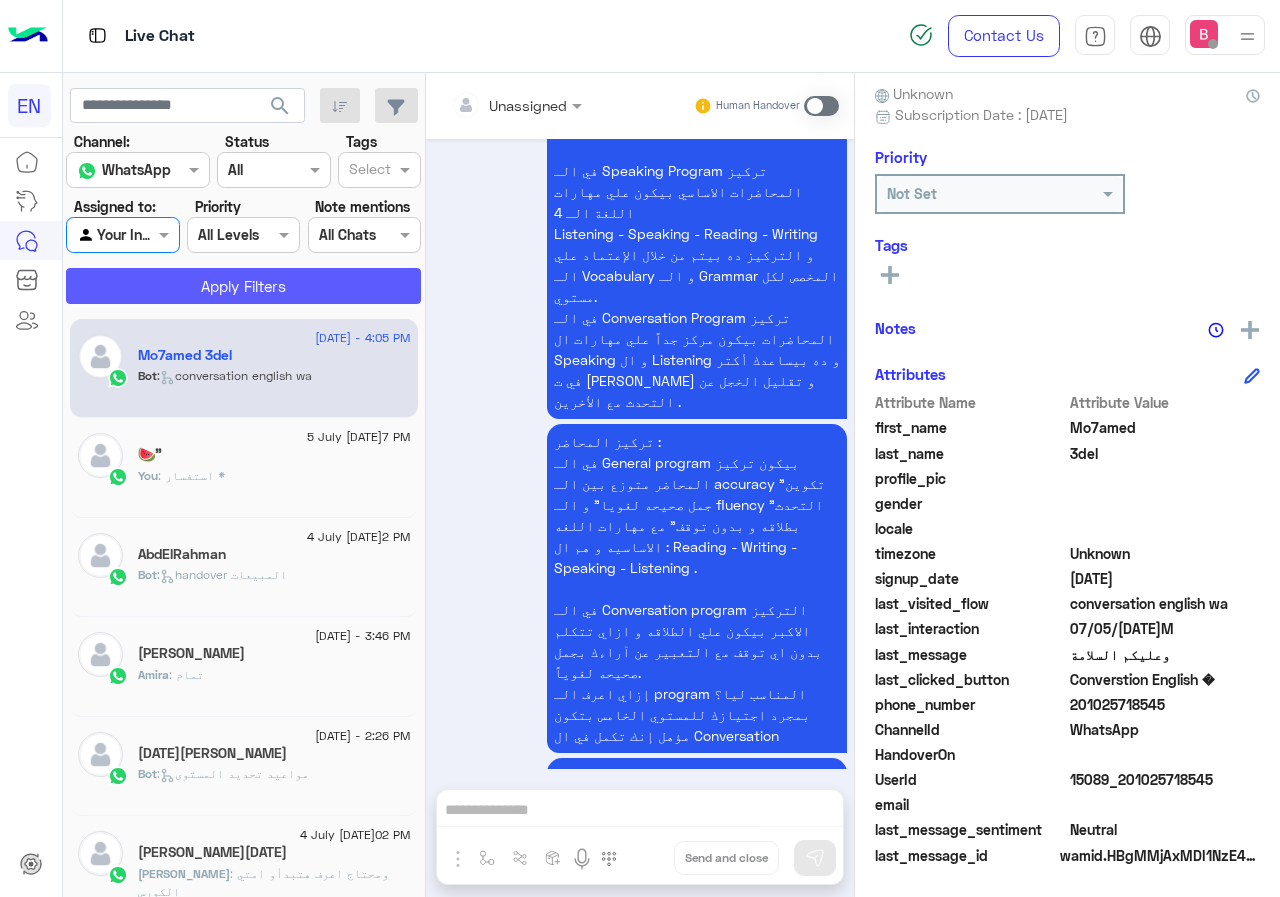 click on "Apply Filters" 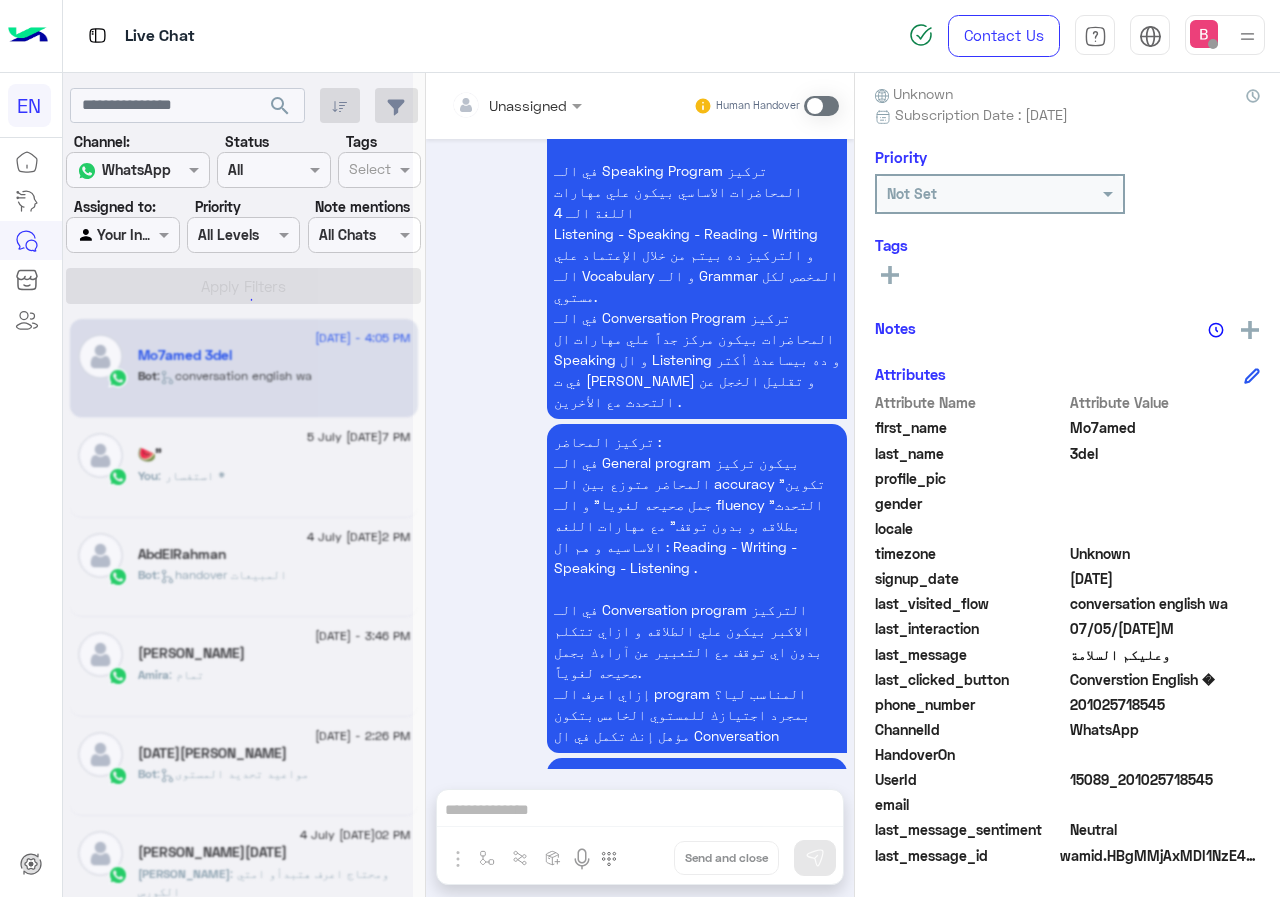 scroll, scrollTop: 0, scrollLeft: 0, axis: both 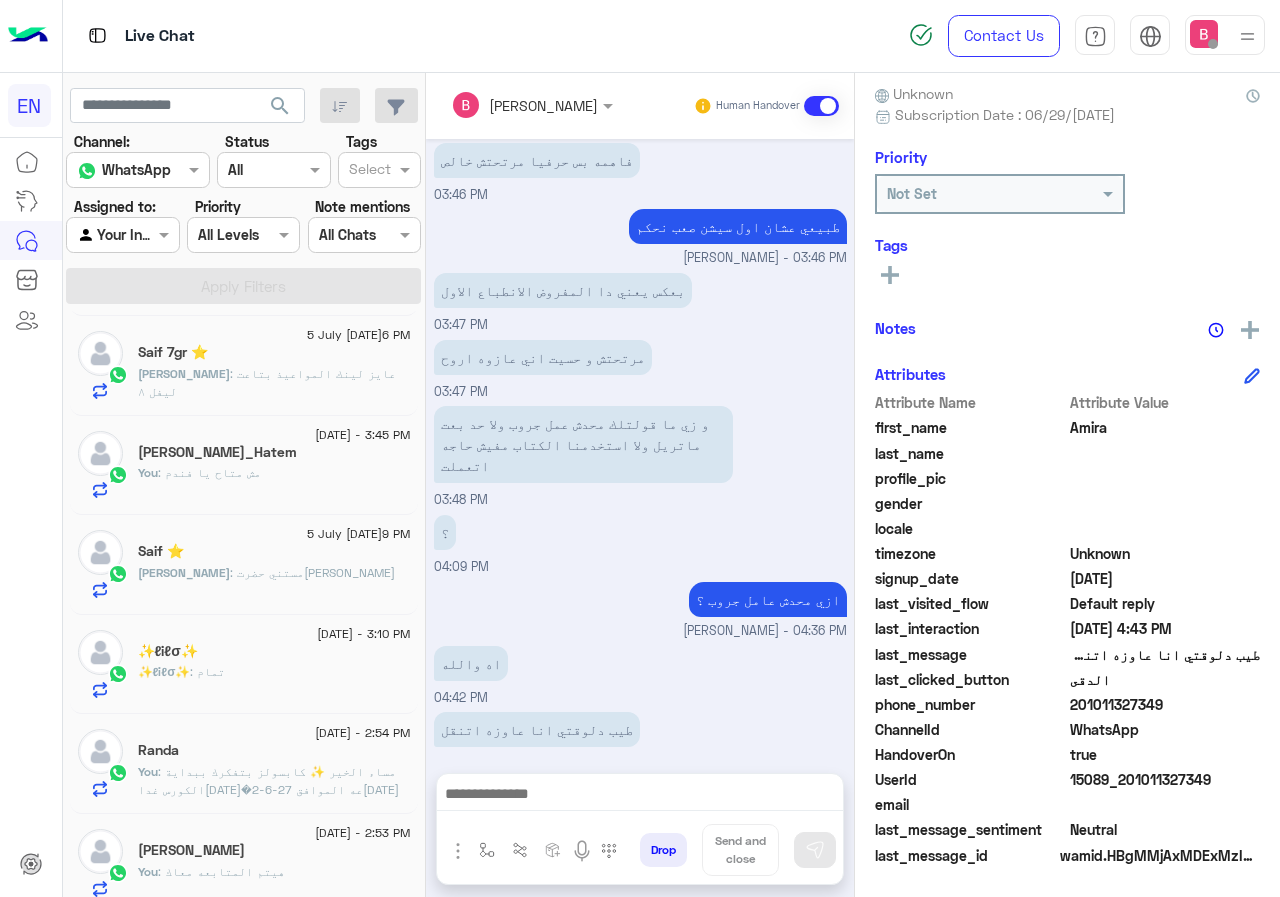 drag, startPoint x: 1072, startPoint y: 704, endPoint x: 1189, endPoint y: 701, distance: 117.03845 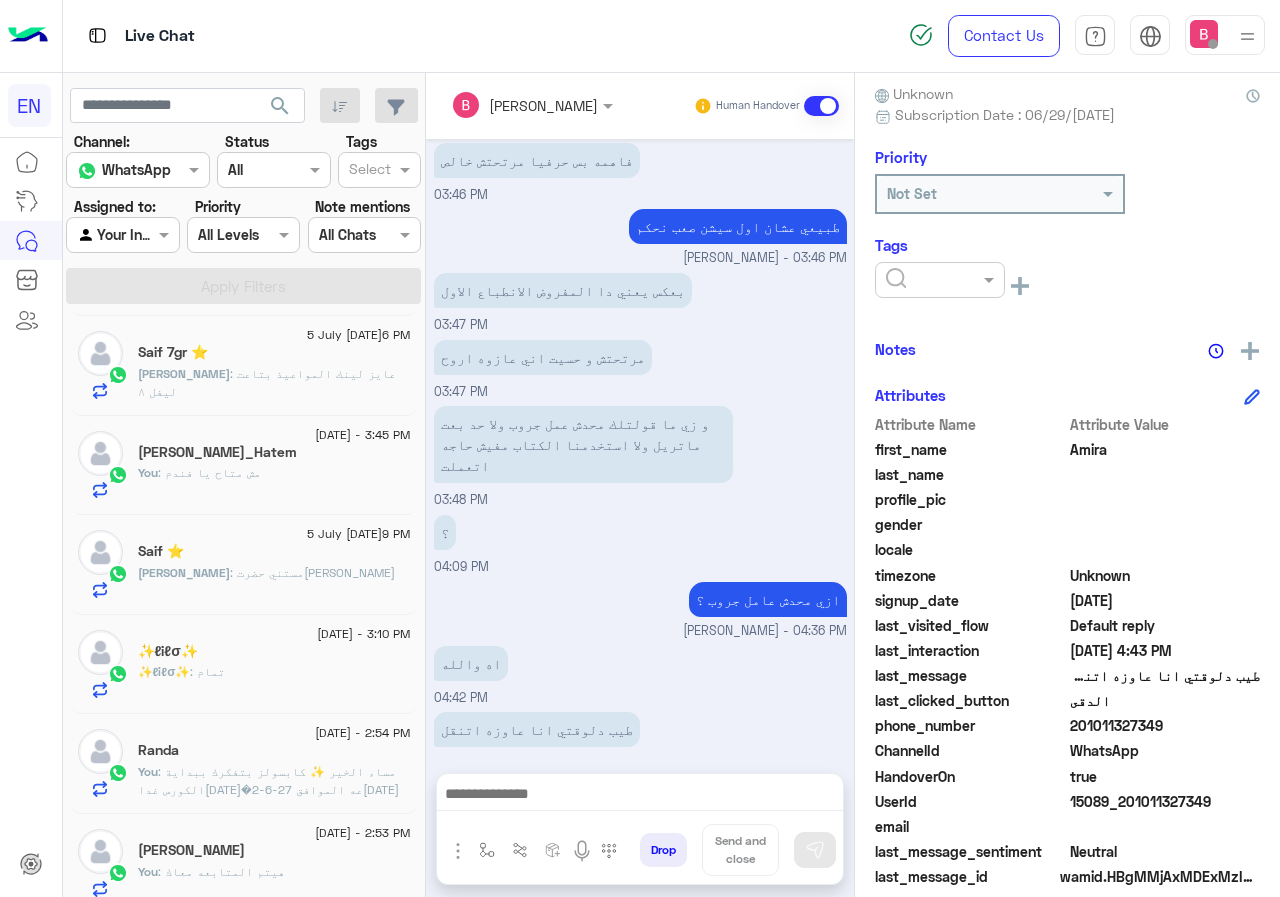 click 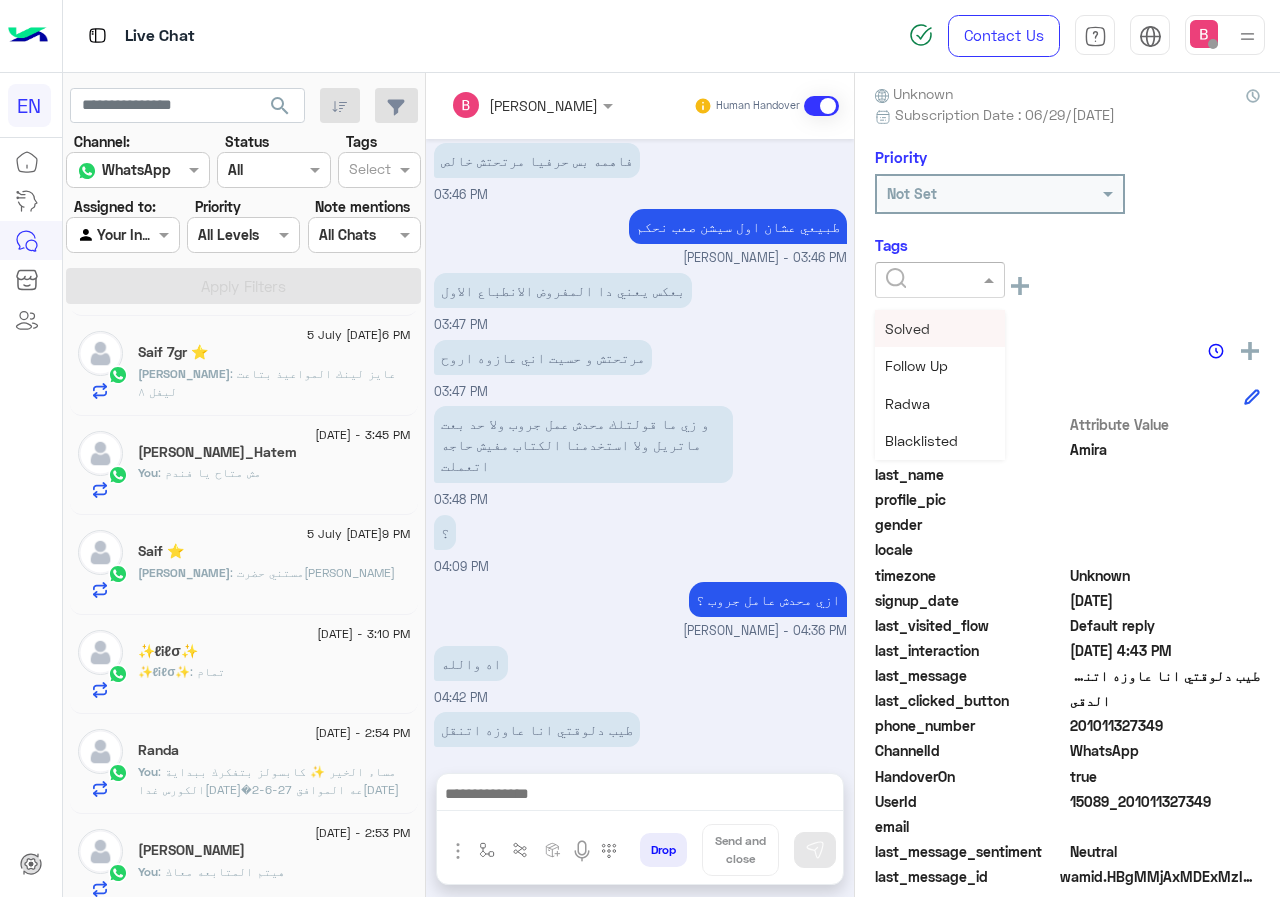 click on "Solved" at bounding box center [940, 328] 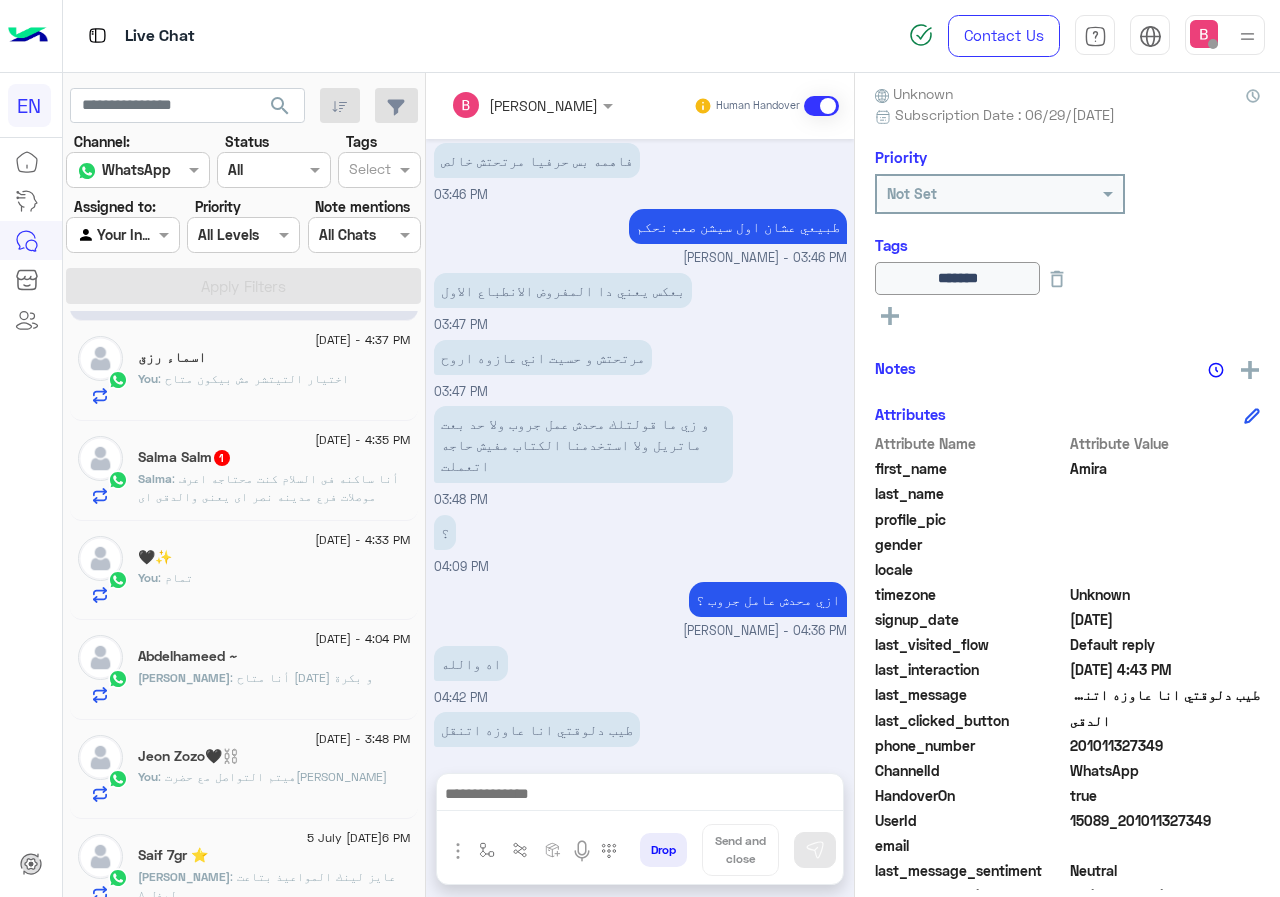 scroll, scrollTop: 0, scrollLeft: 0, axis: both 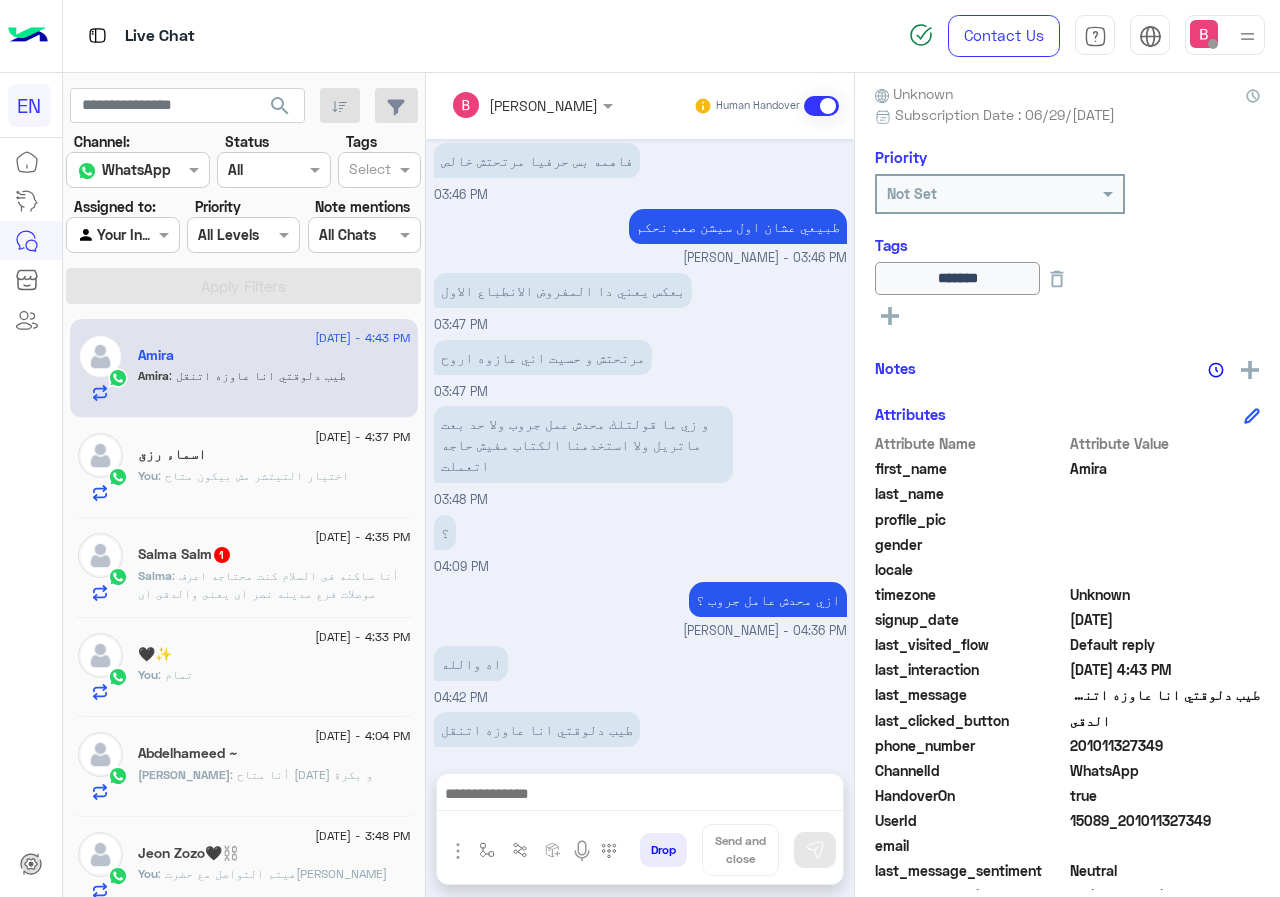 click on ": أنا ساكنه فى السلام كنت محتاجه اعرف موصلات فرع مدينه نصر اى يعنى والدقى اى" 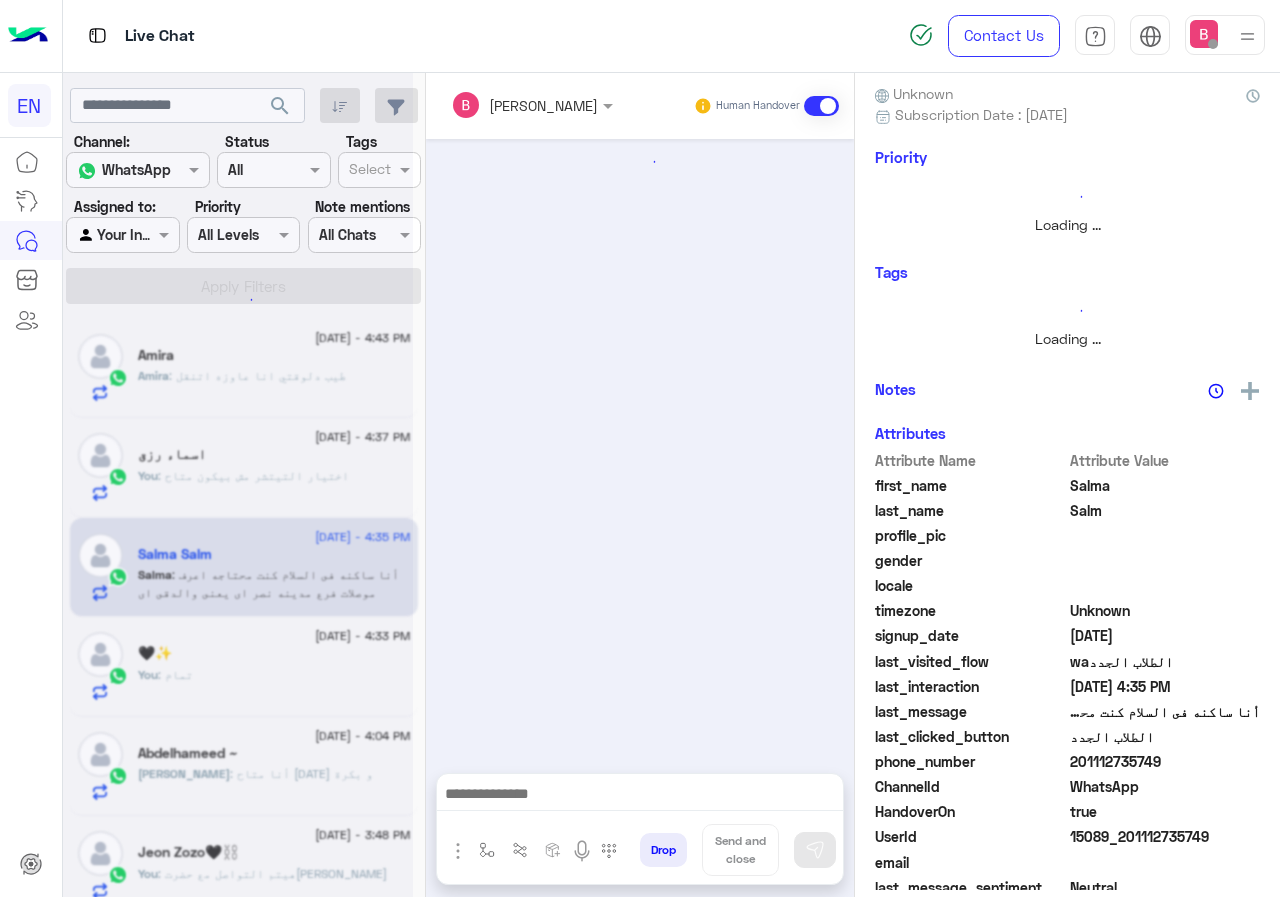 scroll, scrollTop: 0, scrollLeft: 0, axis: both 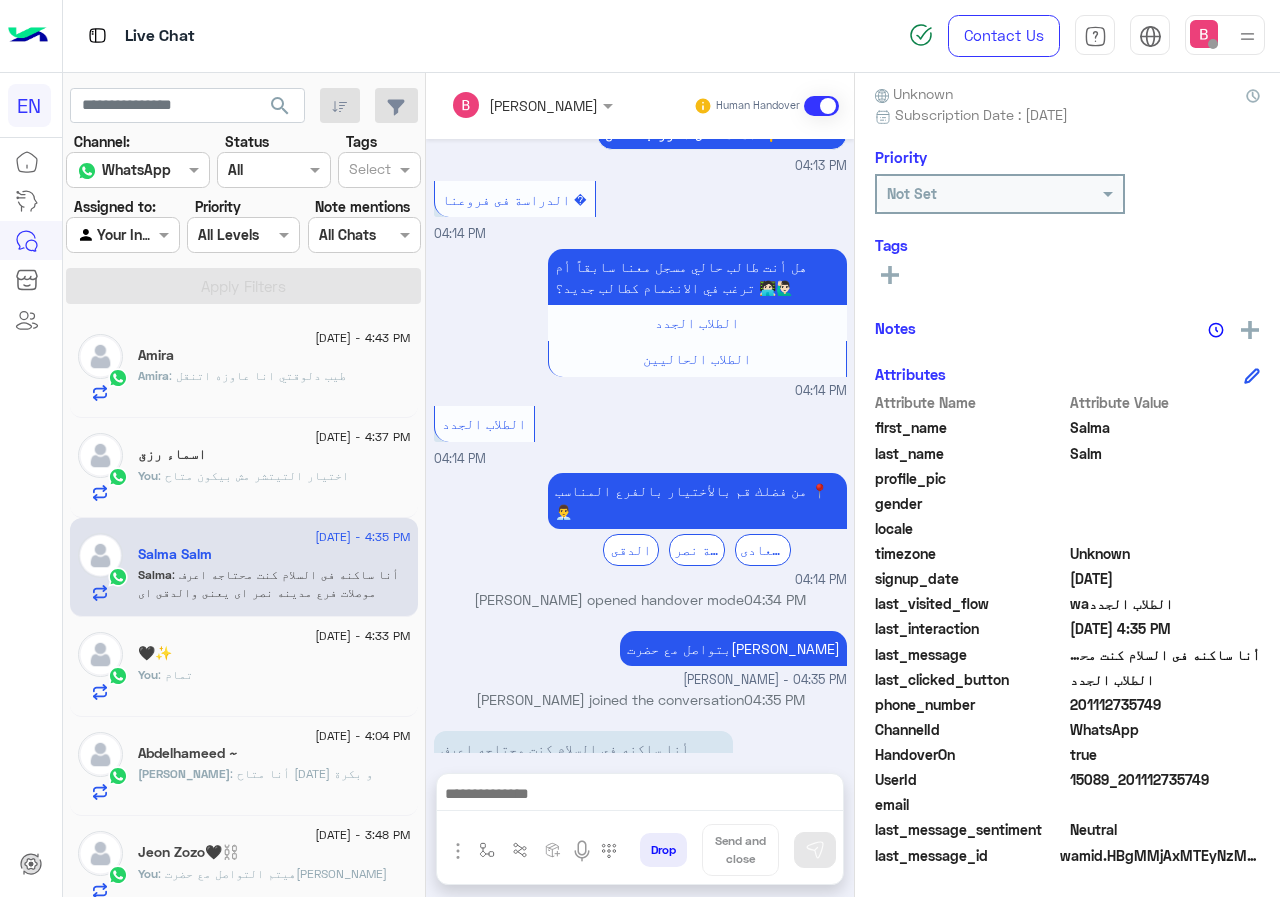 click at bounding box center (505, 105) 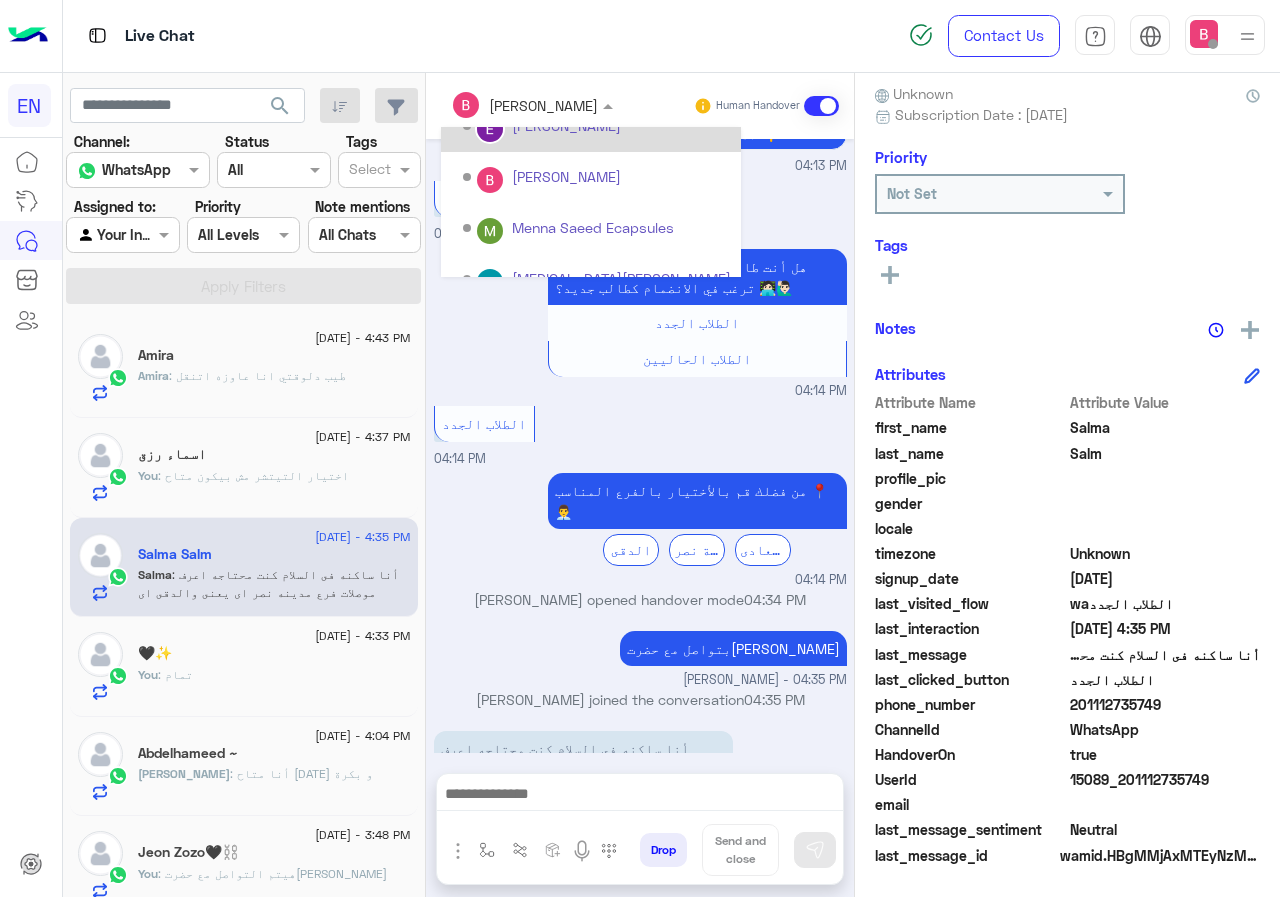 scroll, scrollTop: 332, scrollLeft: 0, axis: vertical 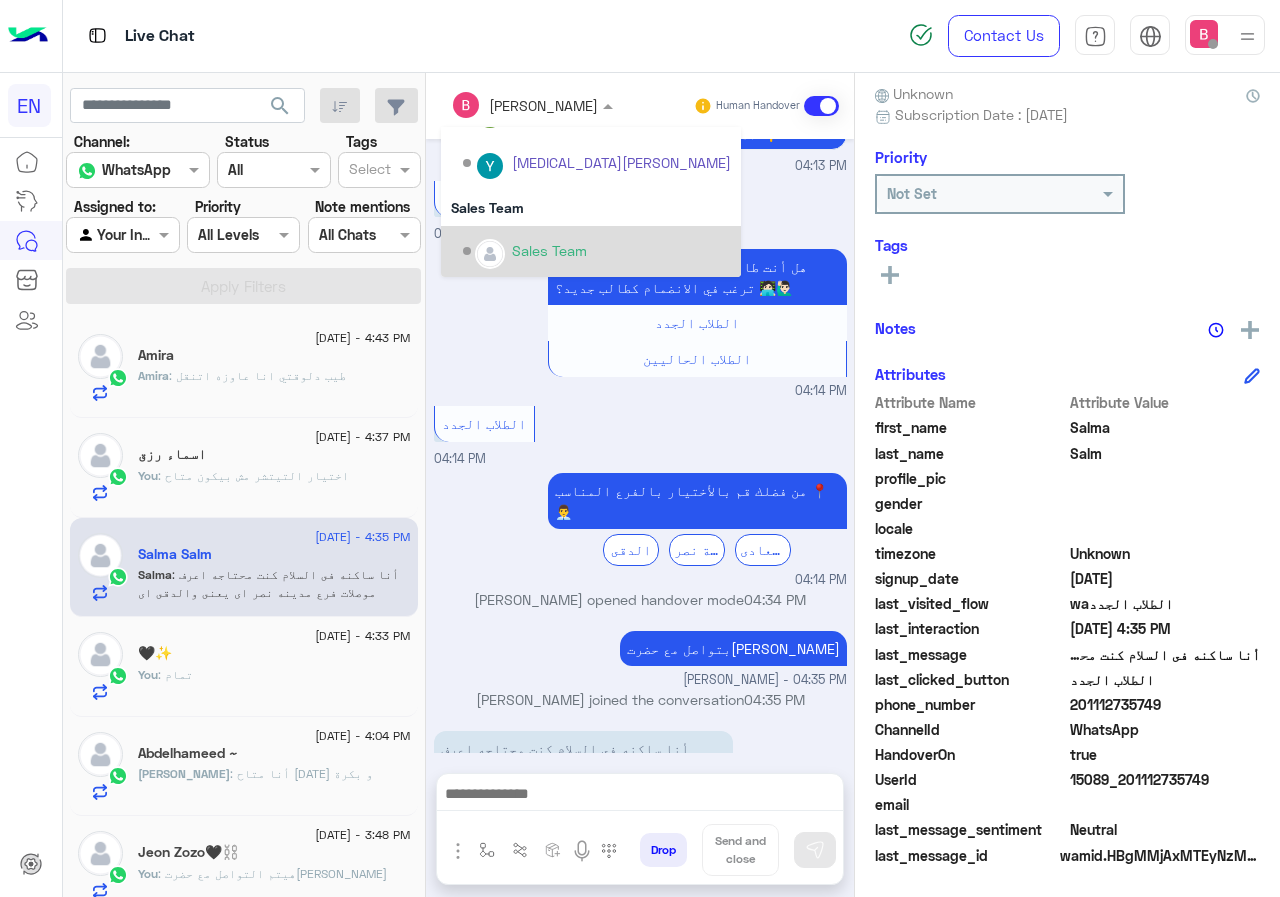 click on "Sales Team" at bounding box center (549, 250) 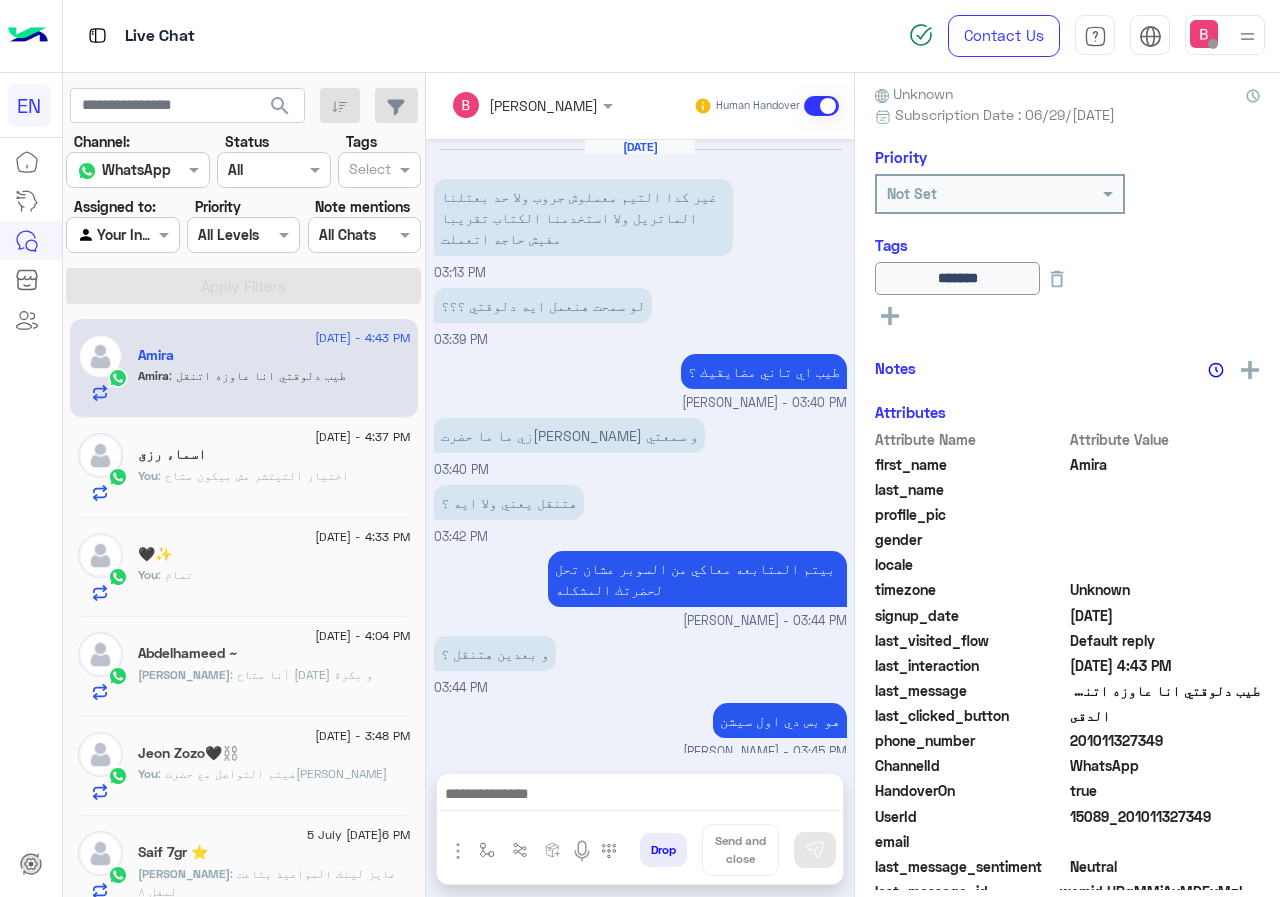 scroll, scrollTop: 818, scrollLeft: 0, axis: vertical 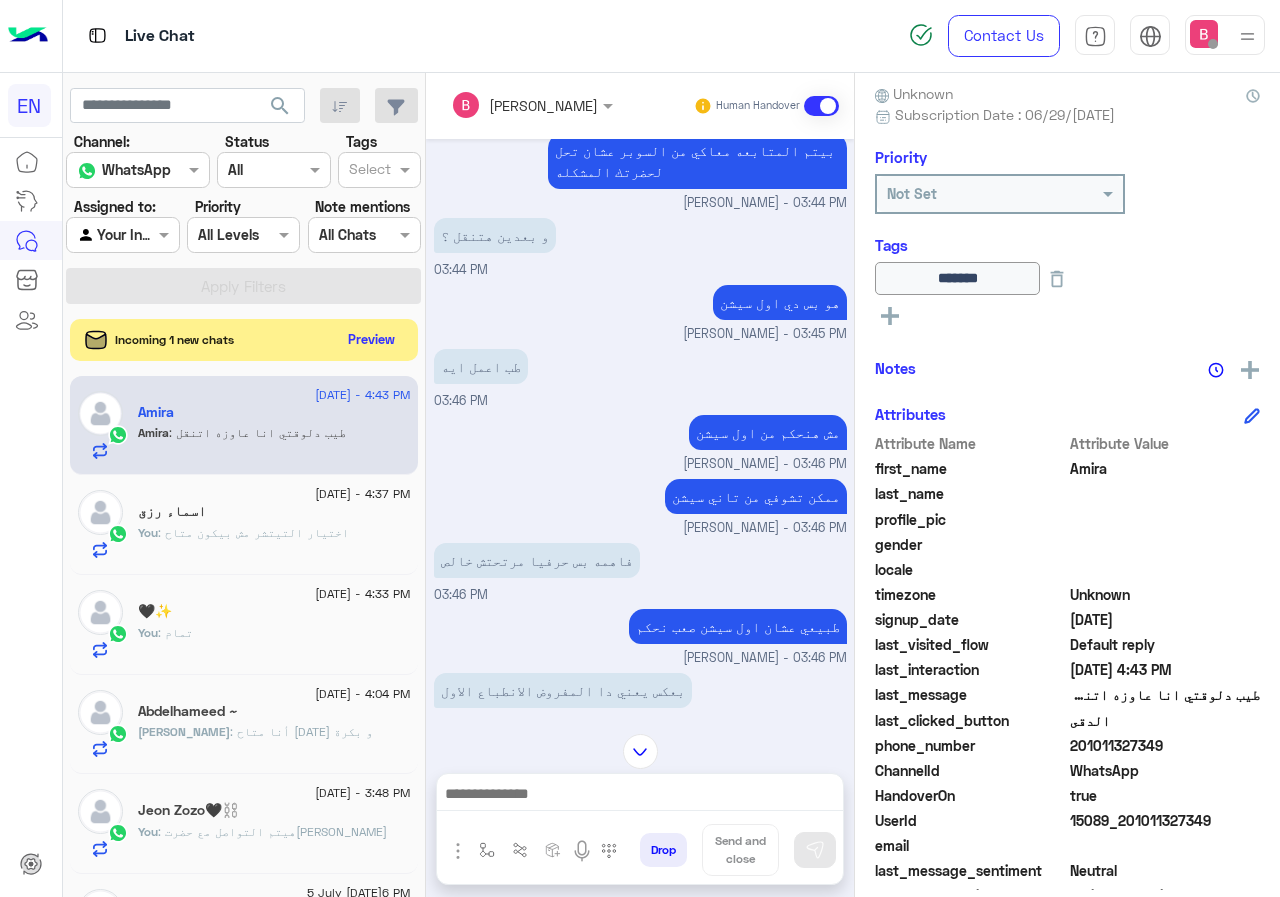 click on "Preview" 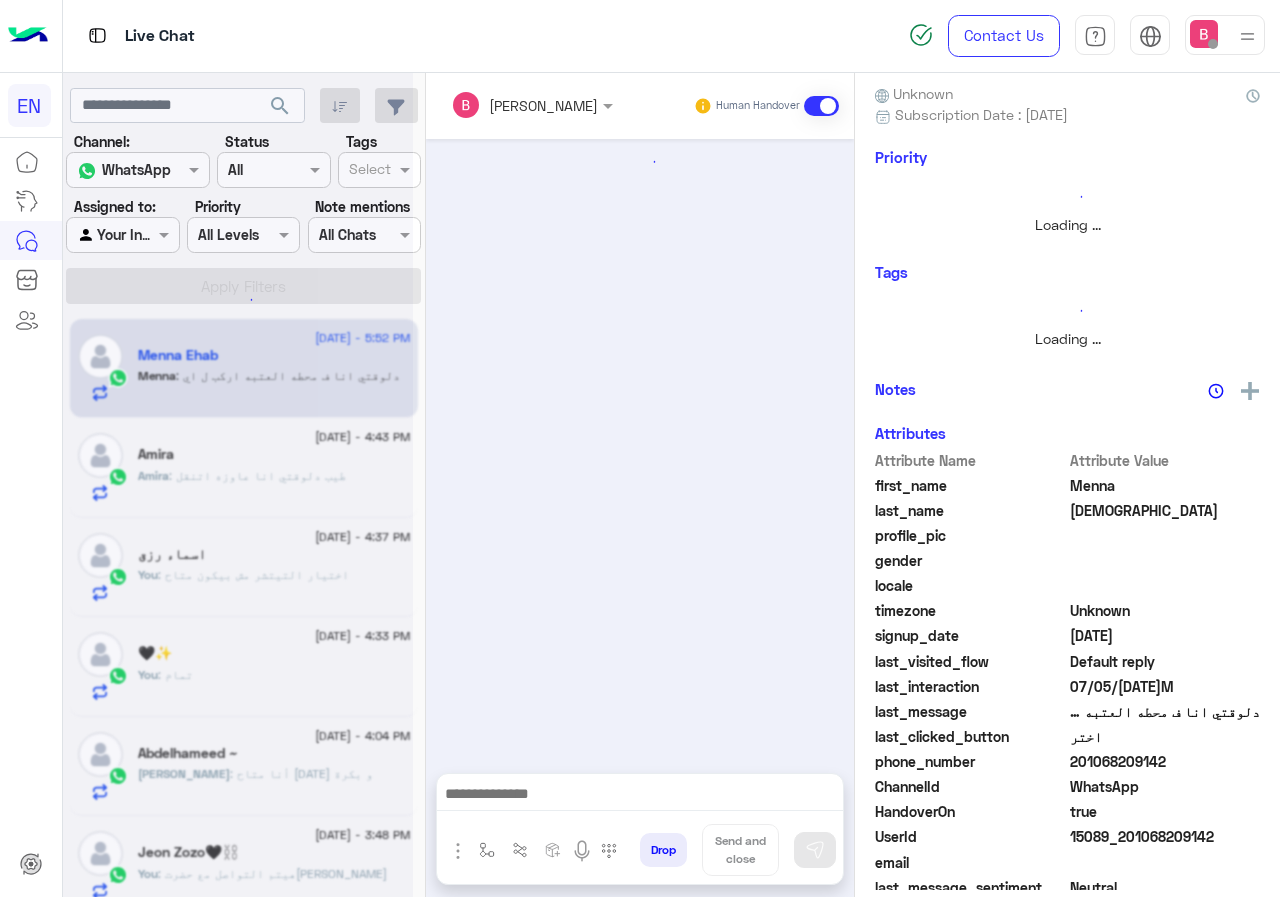 scroll, scrollTop: 0, scrollLeft: 0, axis: both 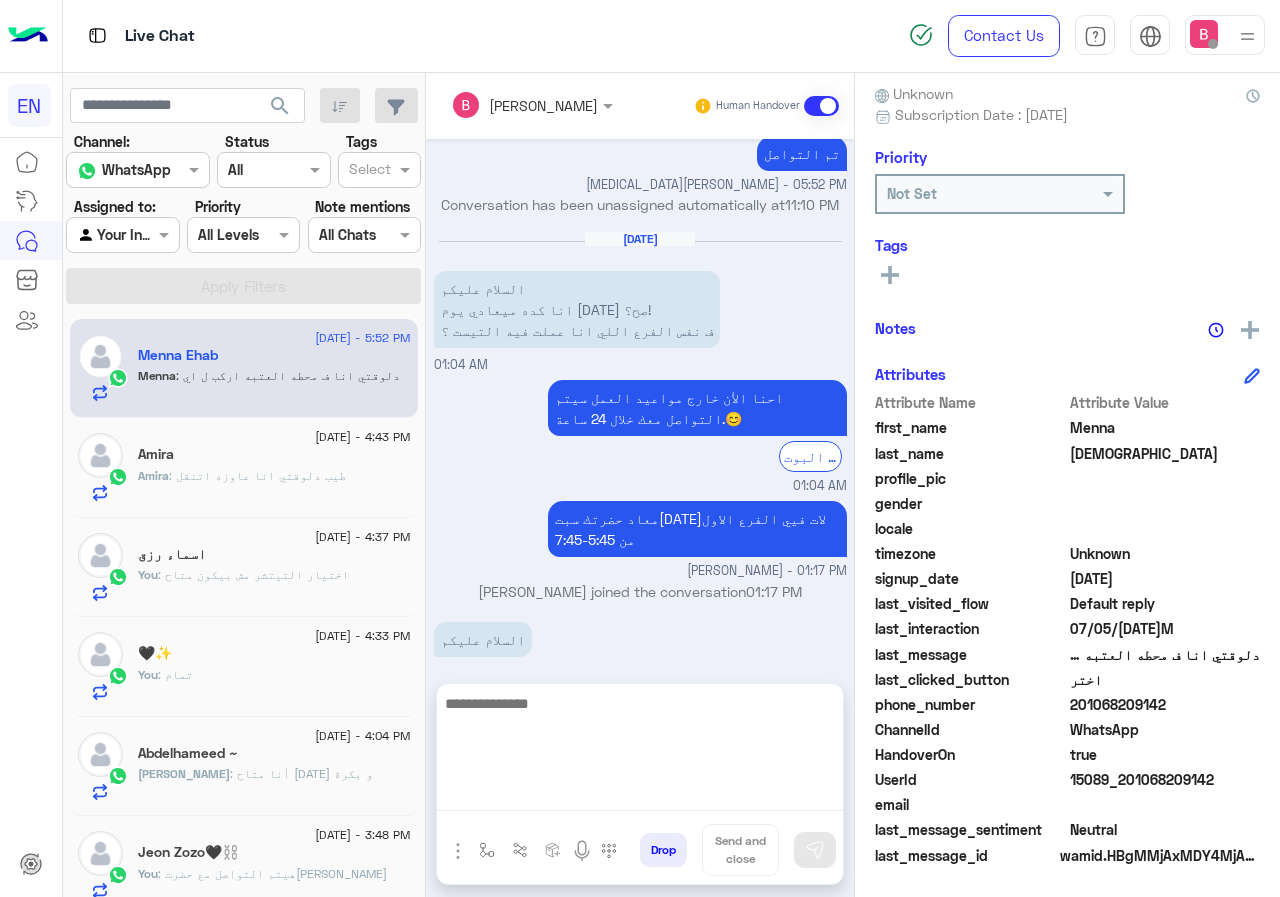 click at bounding box center [640, 751] 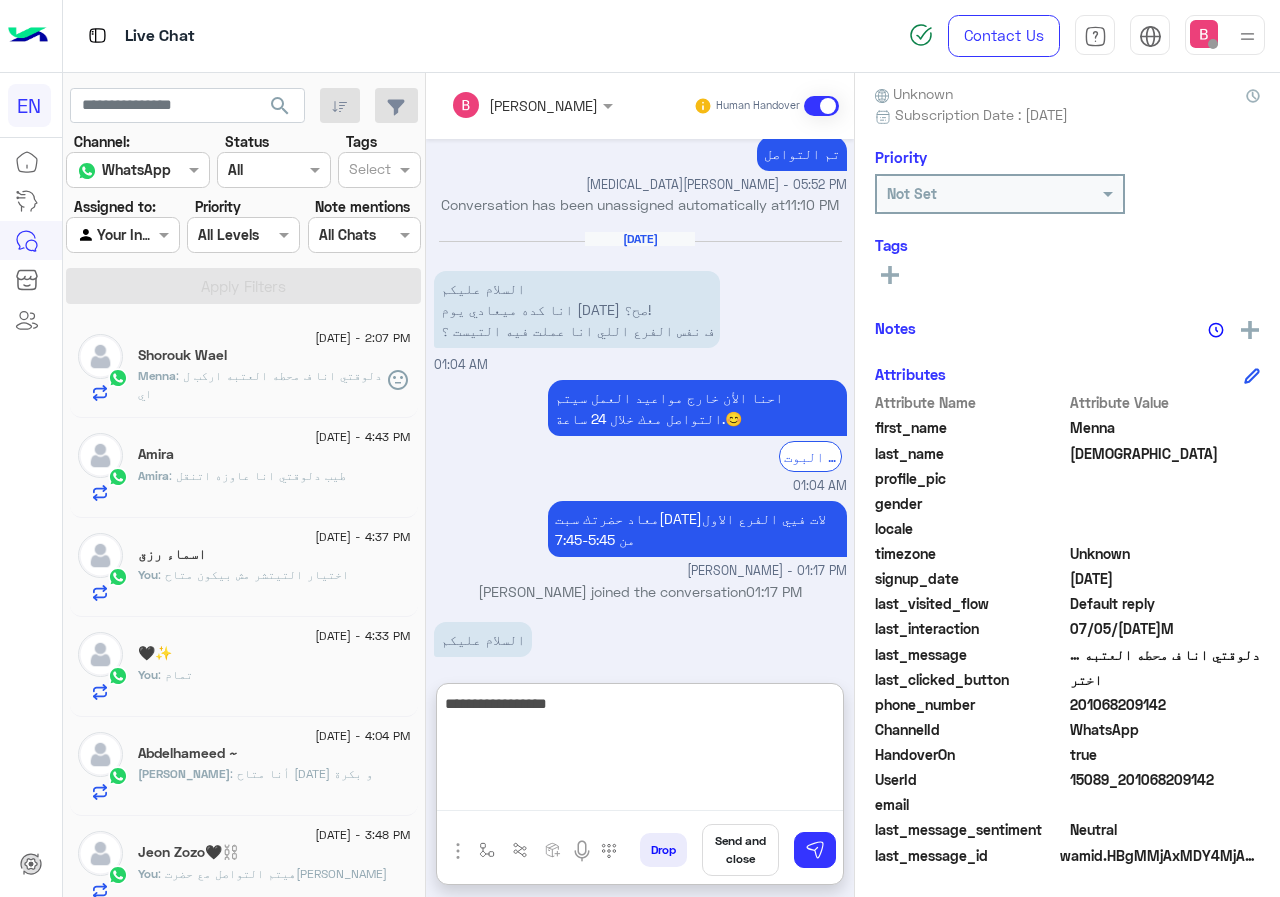 type on "**********" 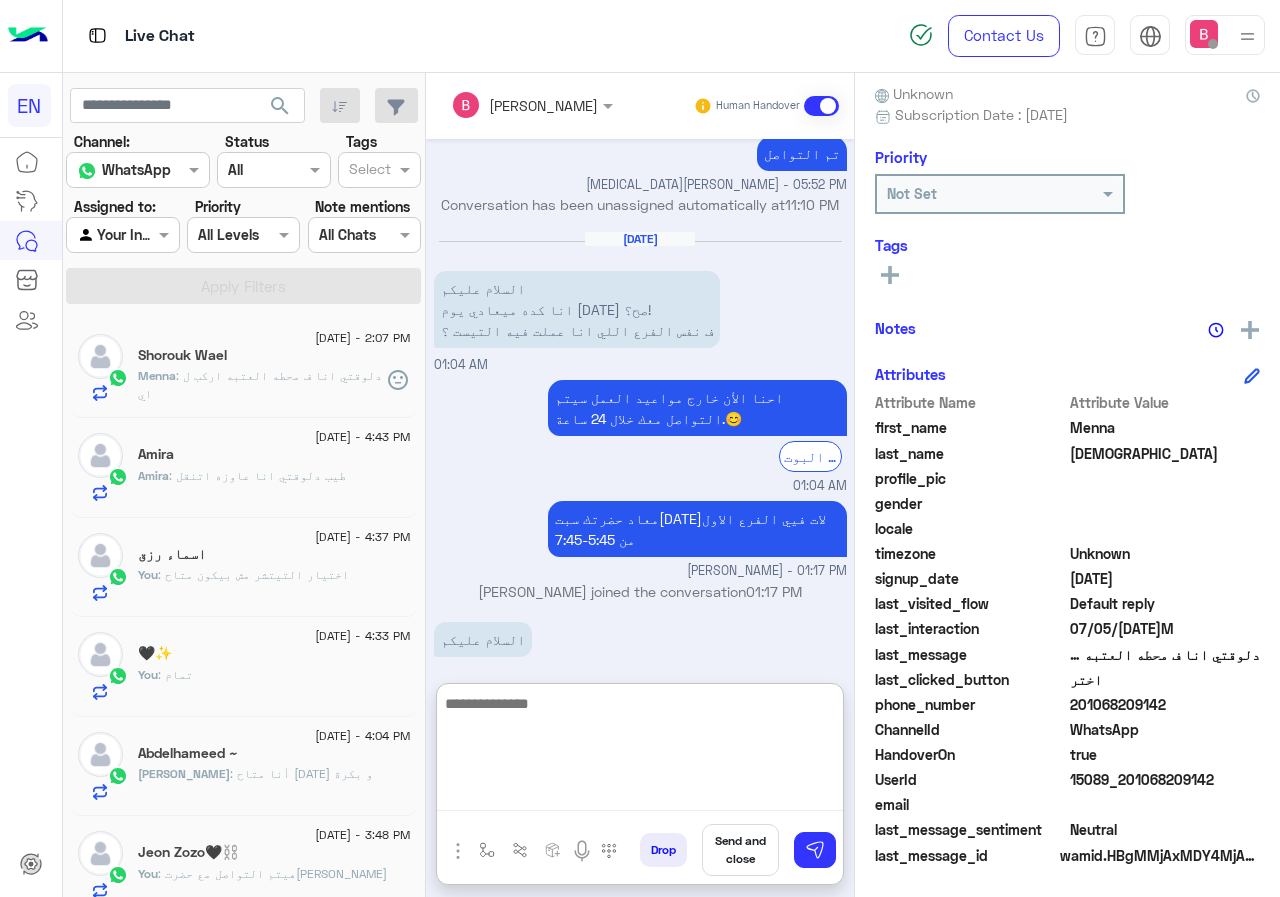 scroll, scrollTop: 1508, scrollLeft: 0, axis: vertical 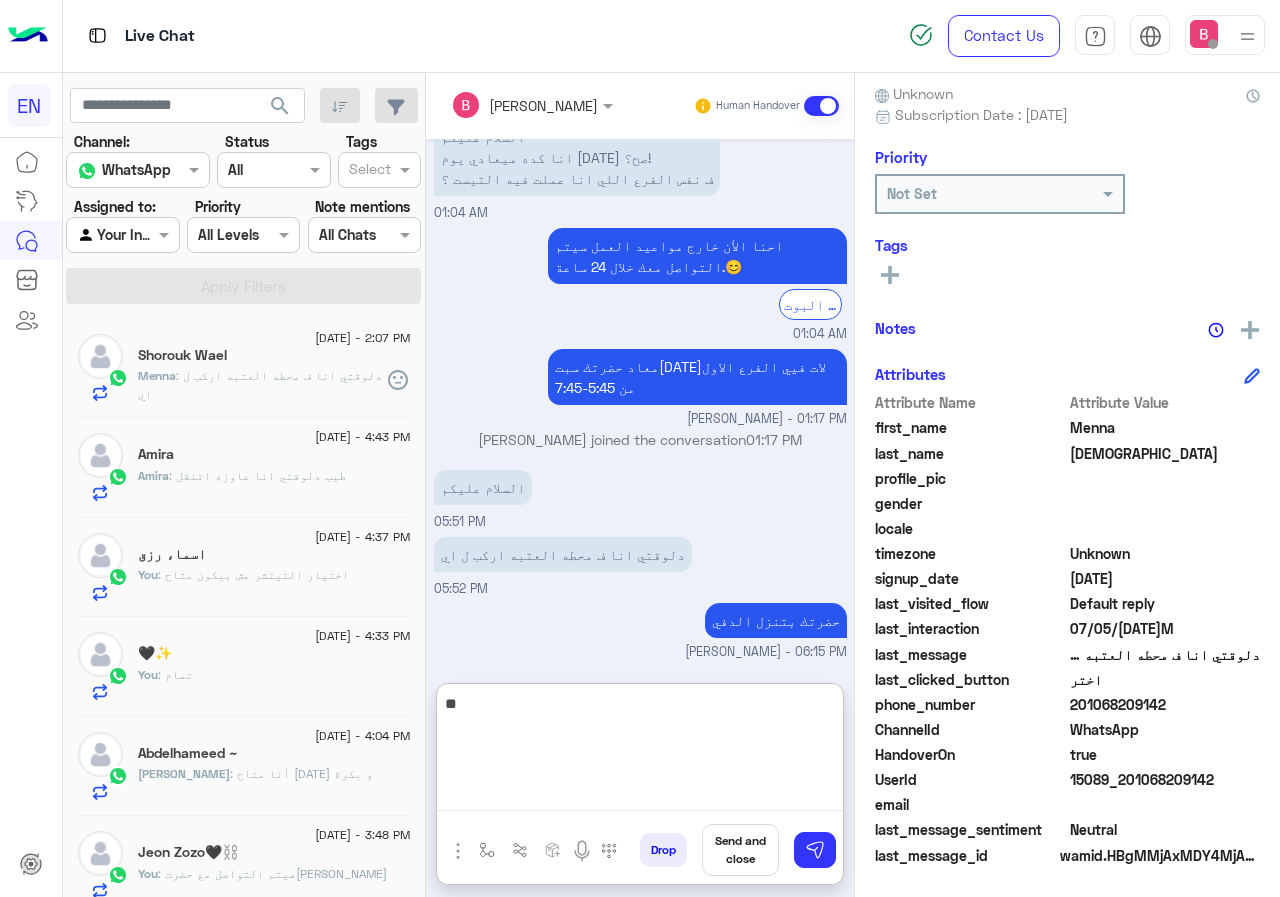 type on "*" 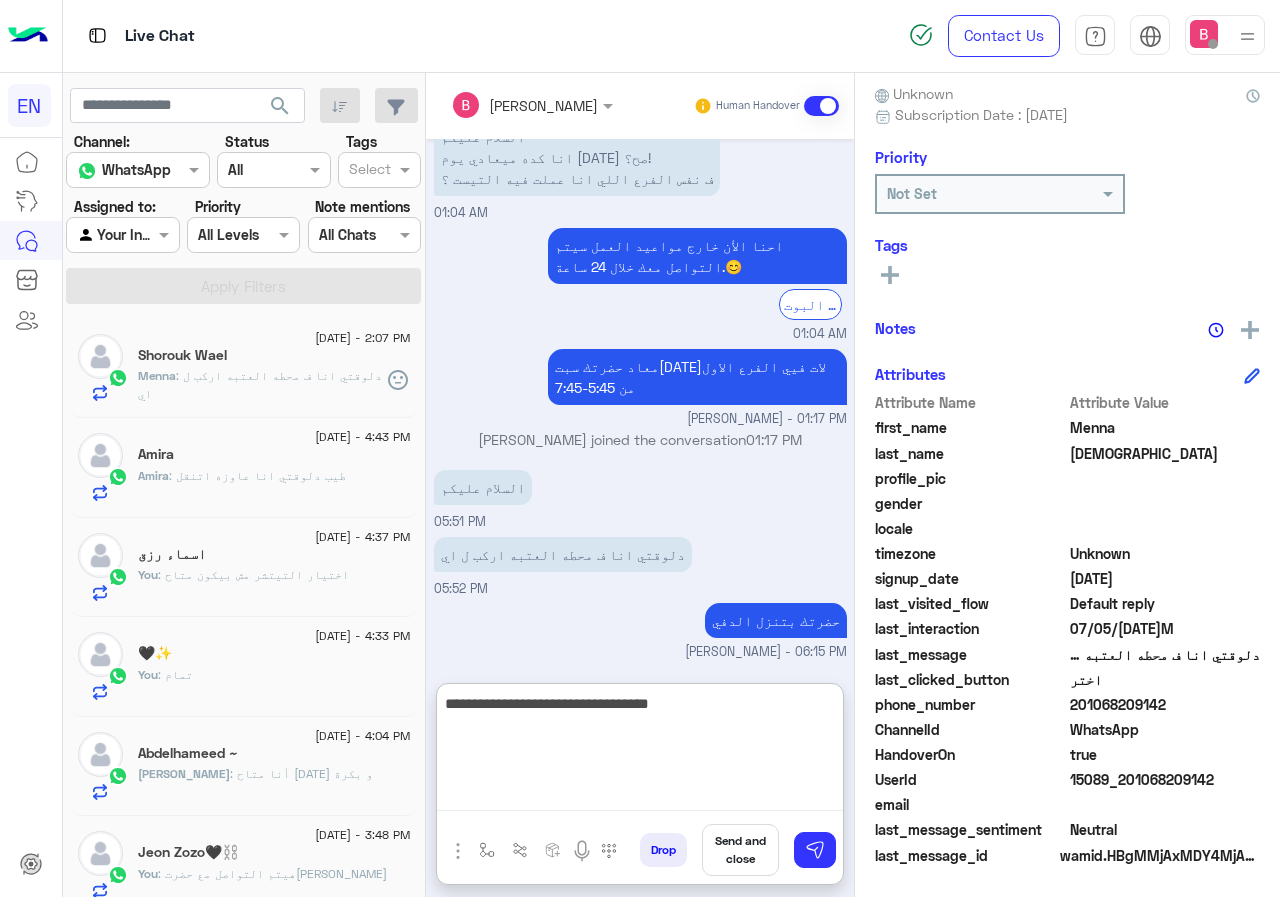 type on "**********" 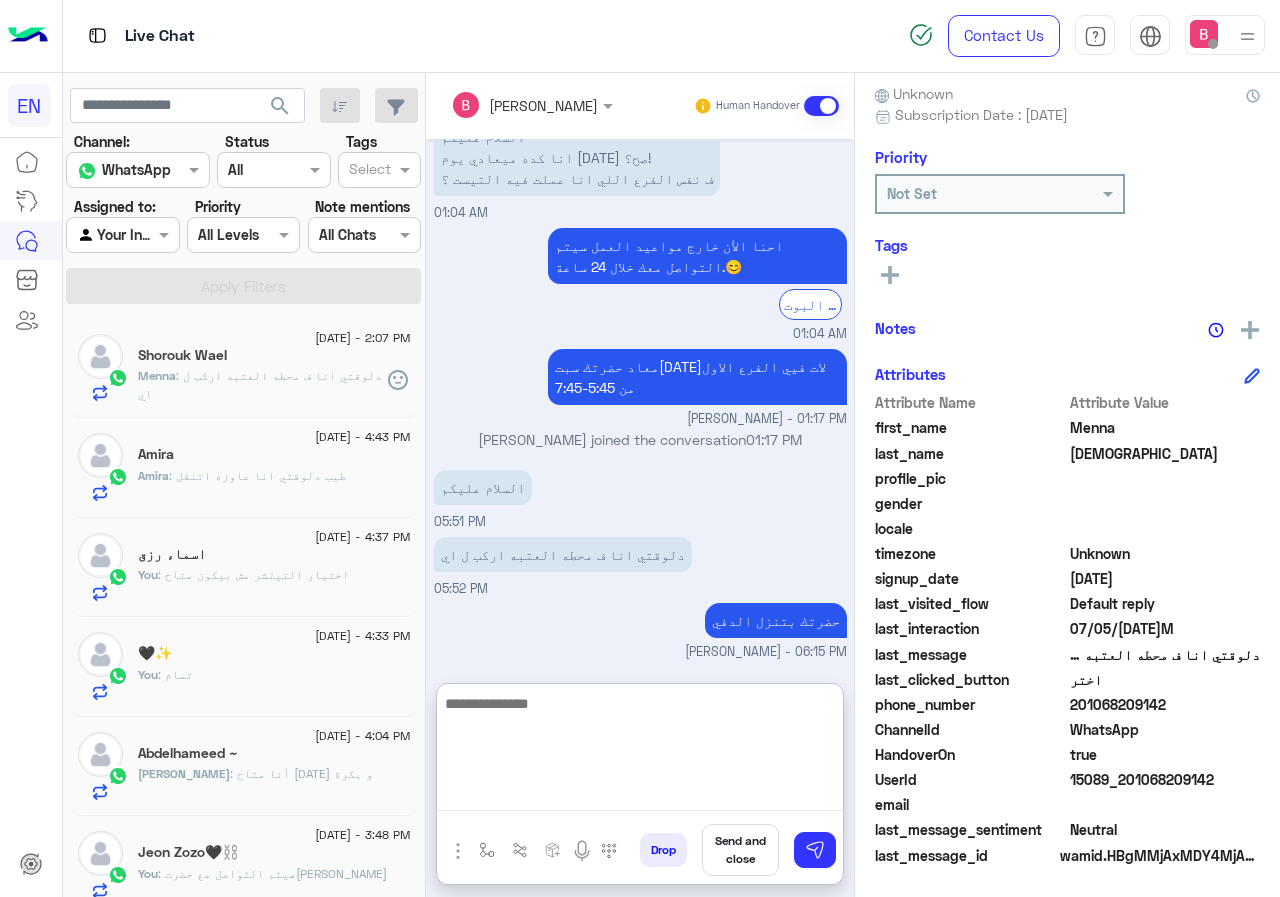 scroll, scrollTop: 1572, scrollLeft: 0, axis: vertical 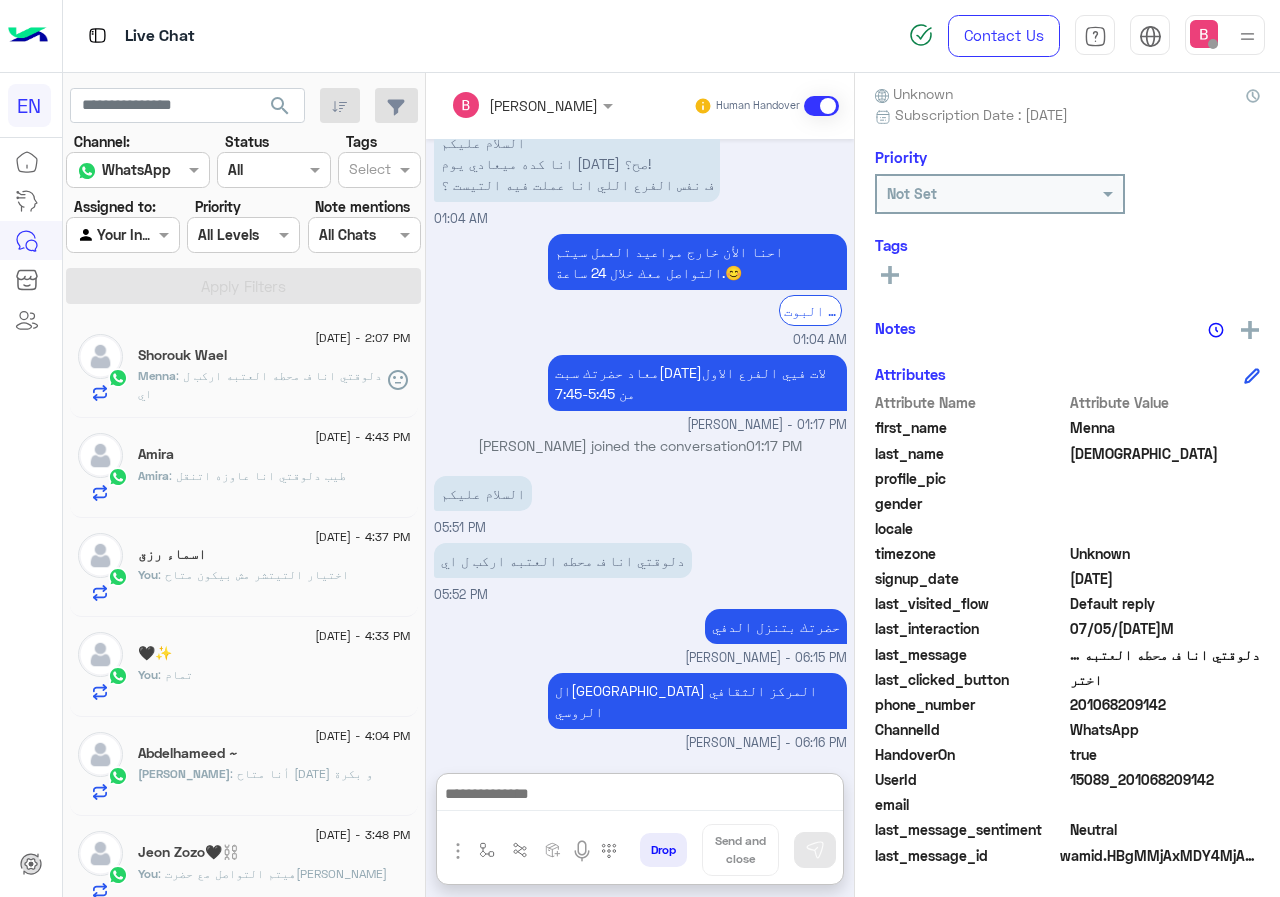 click on ": طيب دلوقتي انا عاوزه اتنقل" 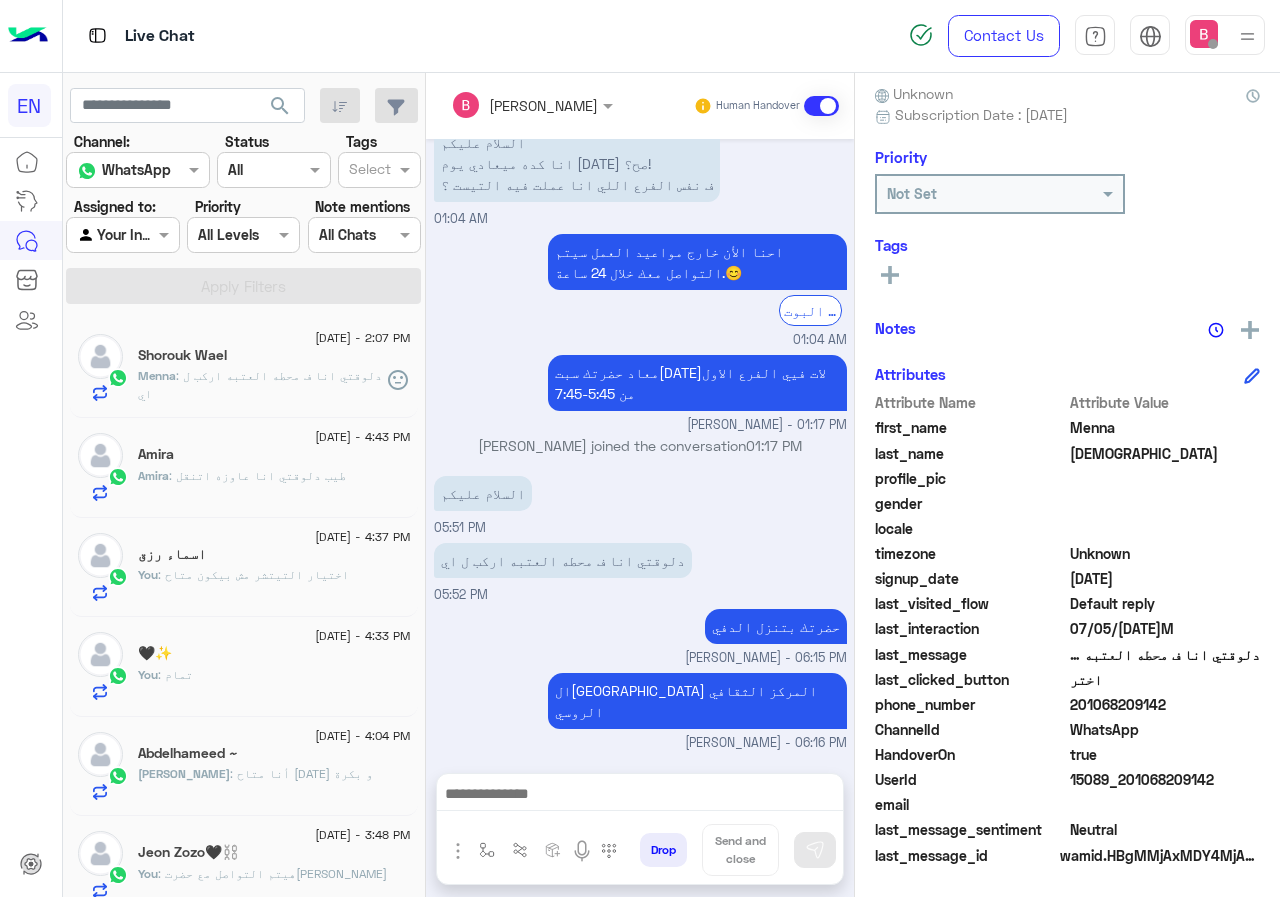 scroll, scrollTop: 1482, scrollLeft: 0, axis: vertical 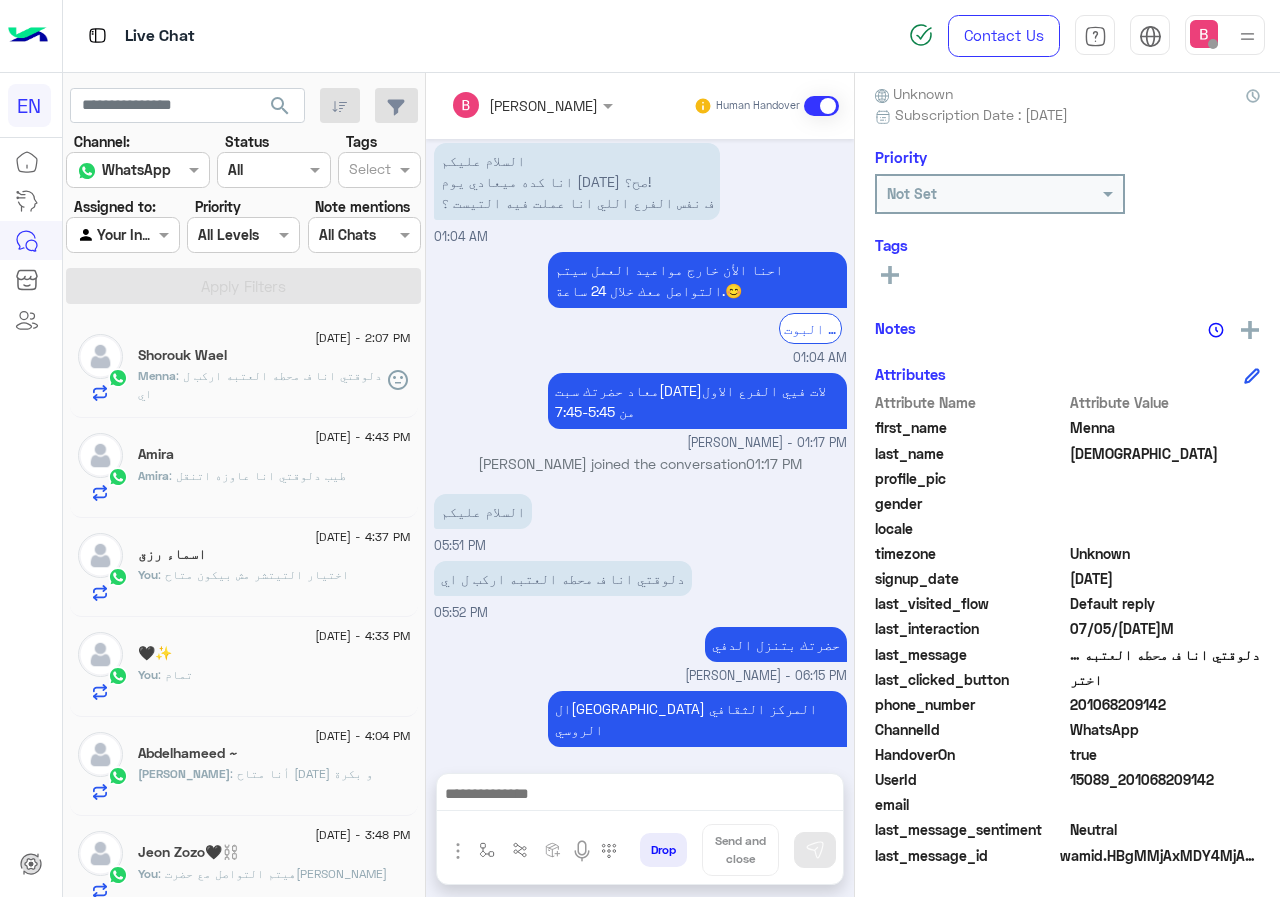 click on "[DATE] - 4:37 PM" 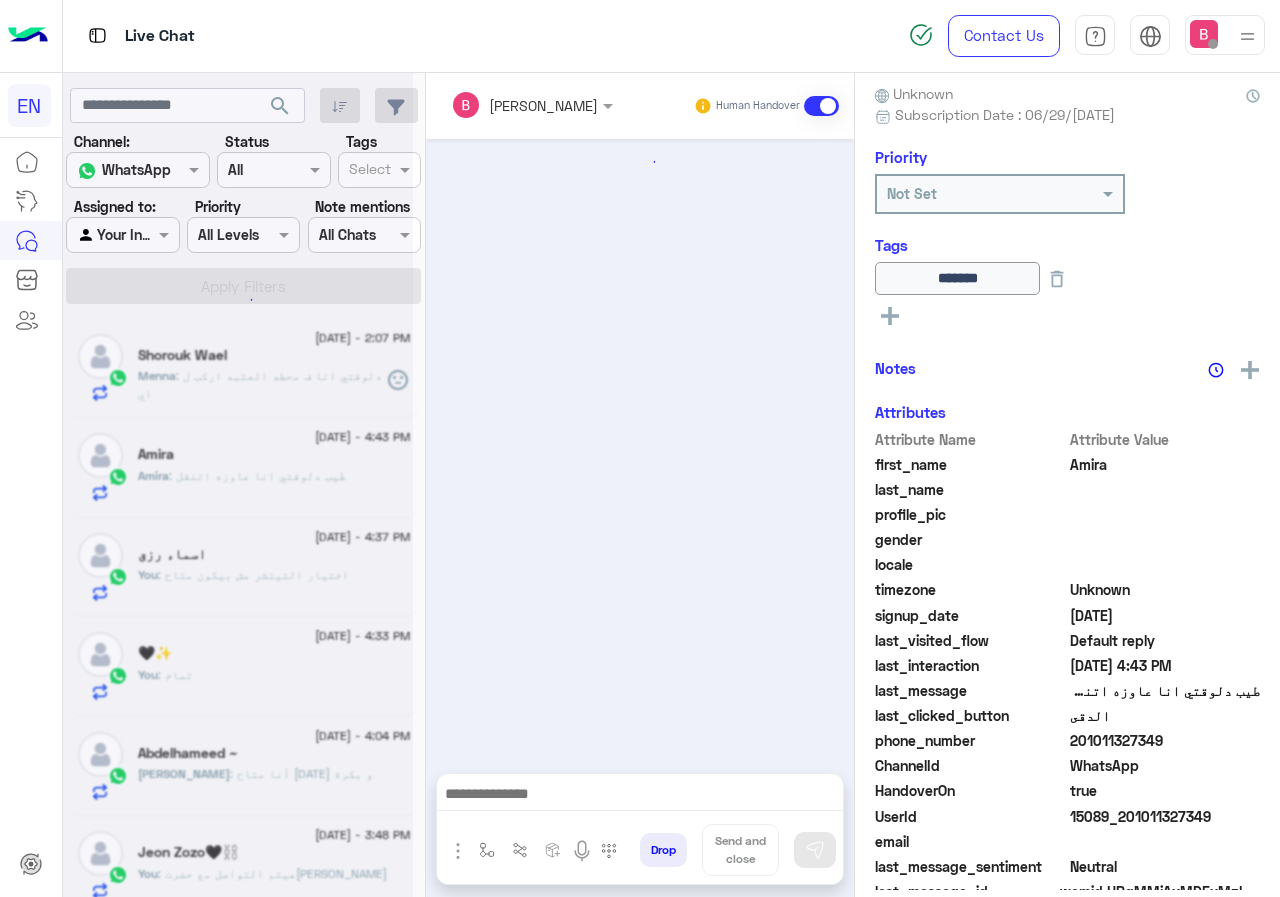 scroll, scrollTop: 818, scrollLeft: 0, axis: vertical 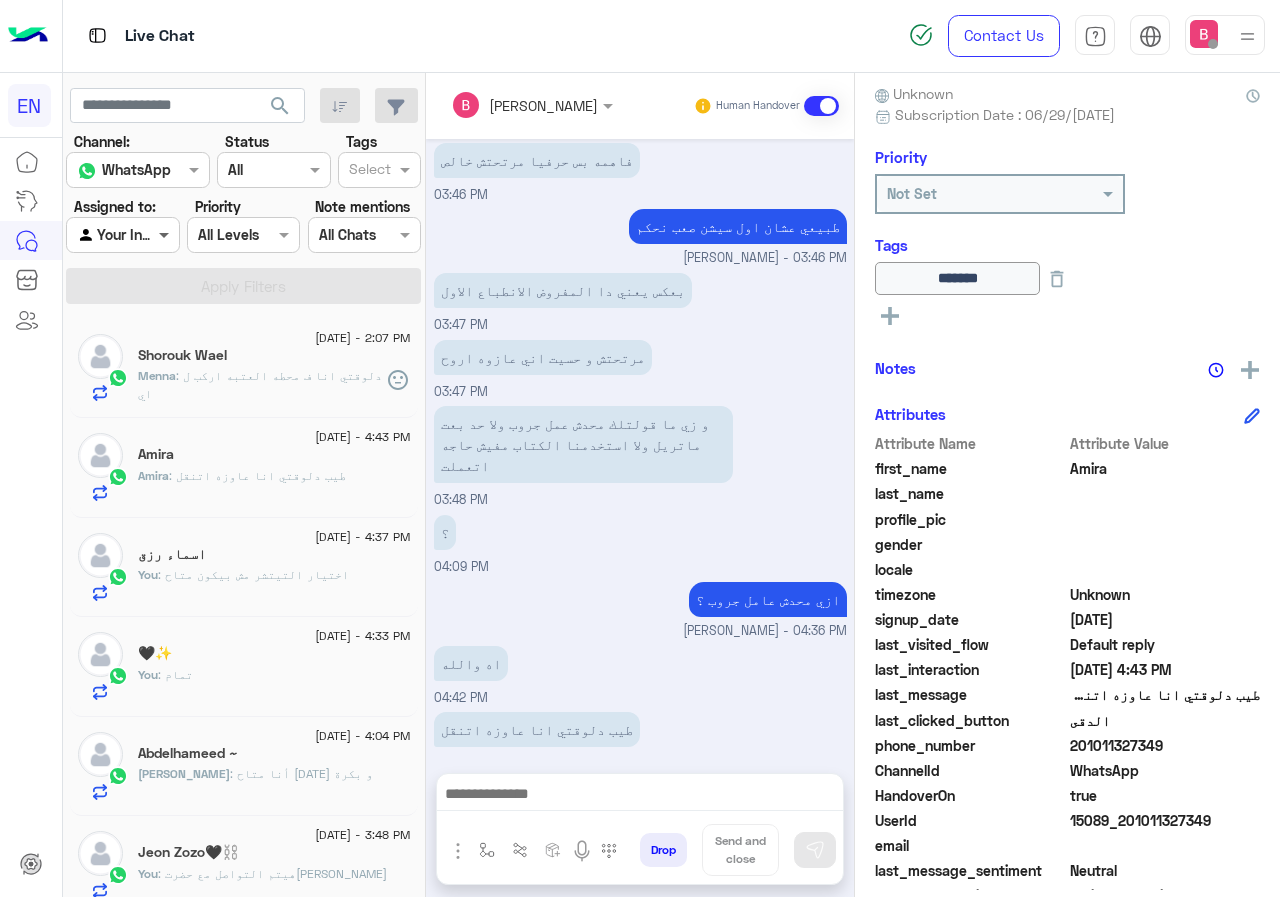 click at bounding box center [166, 234] 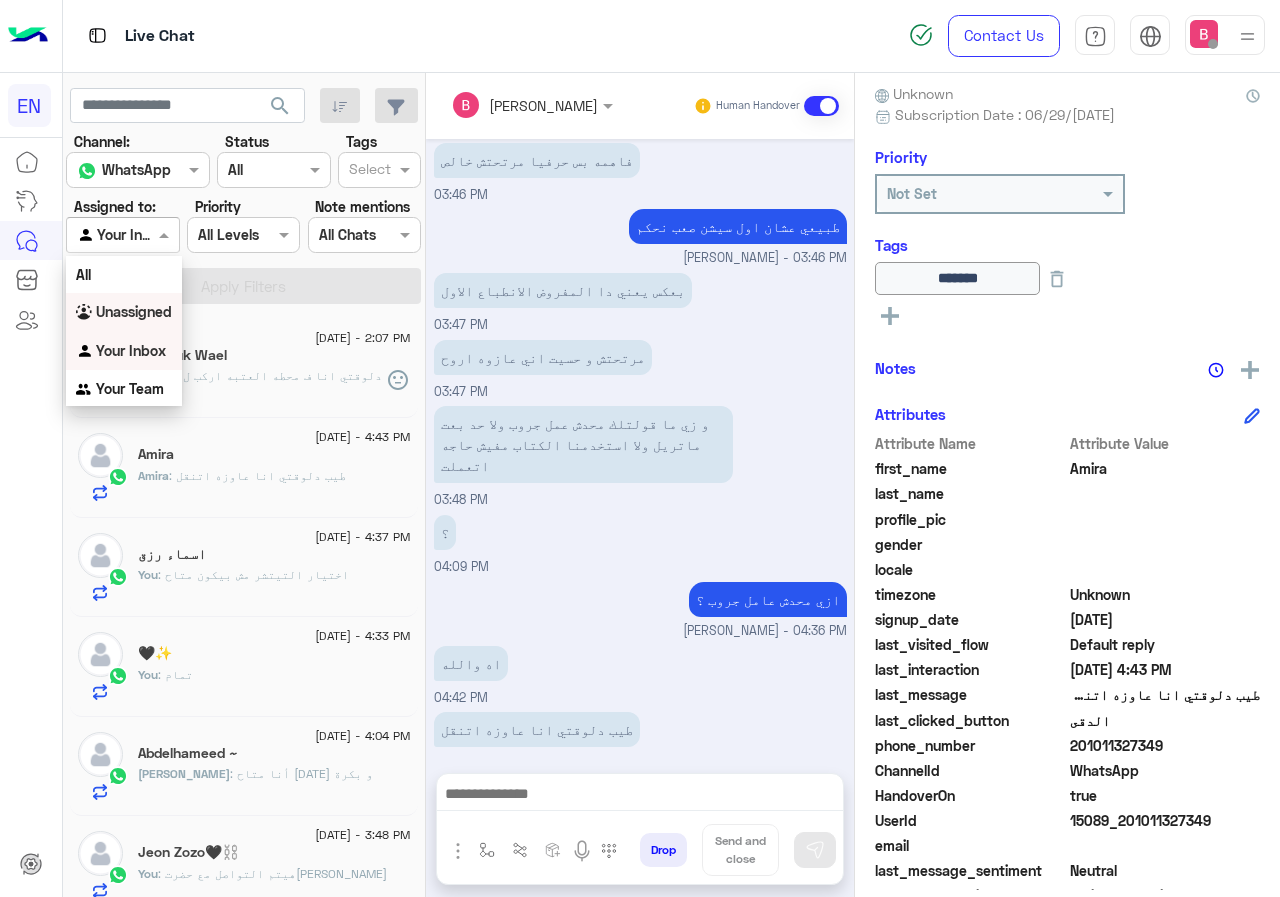 click on "Unassigned" at bounding box center (134, 311) 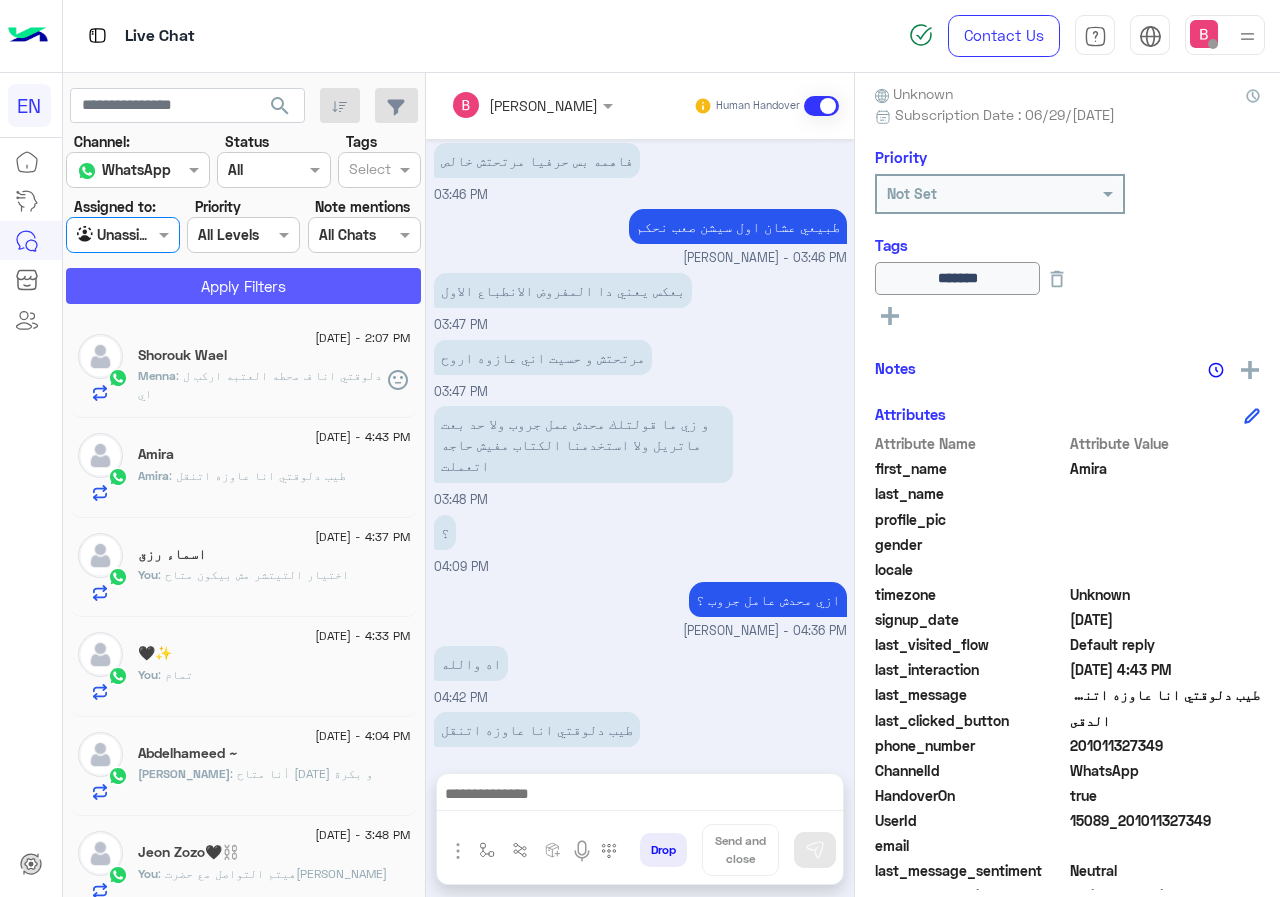 click on "Apply Filters" 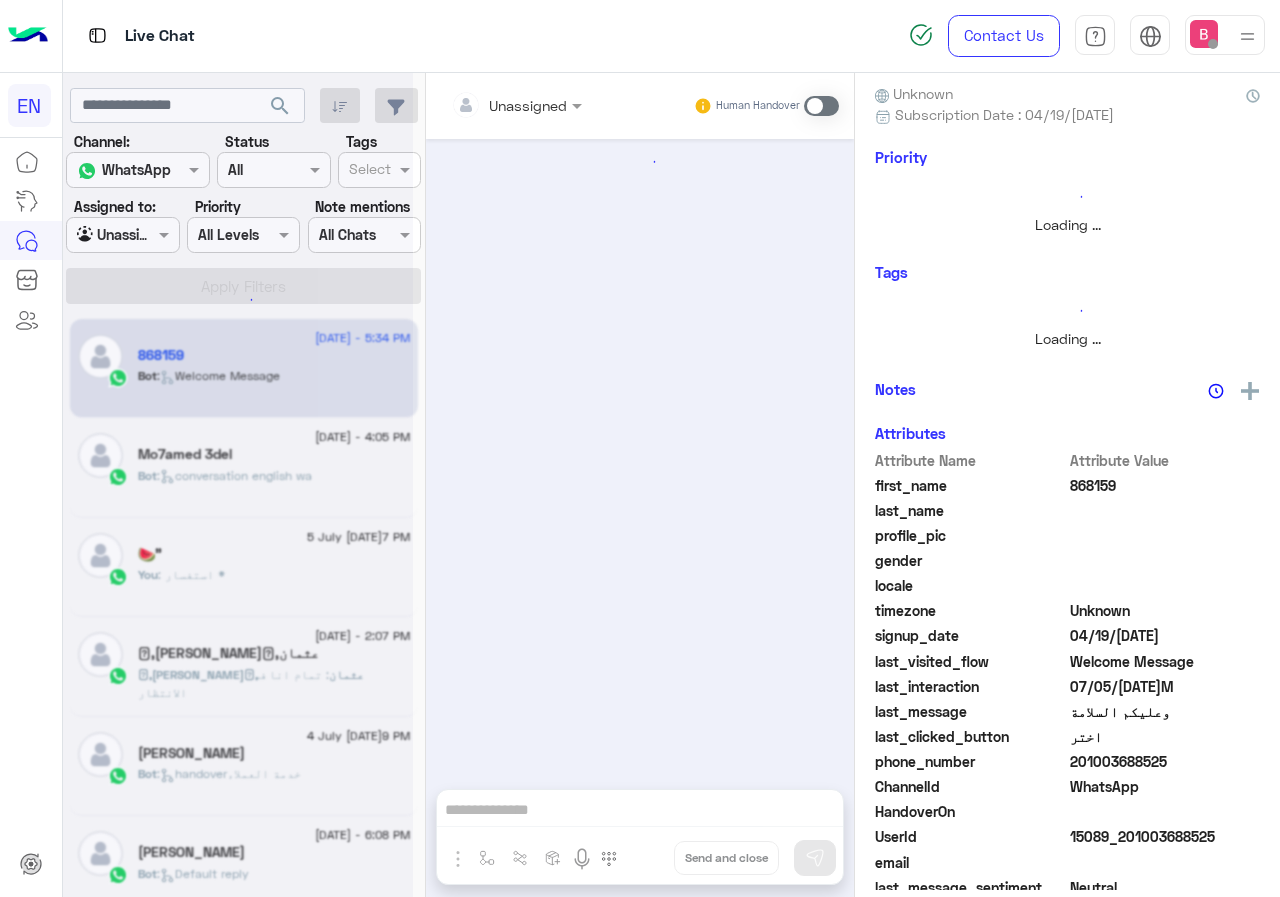 scroll, scrollTop: 0, scrollLeft: 0, axis: both 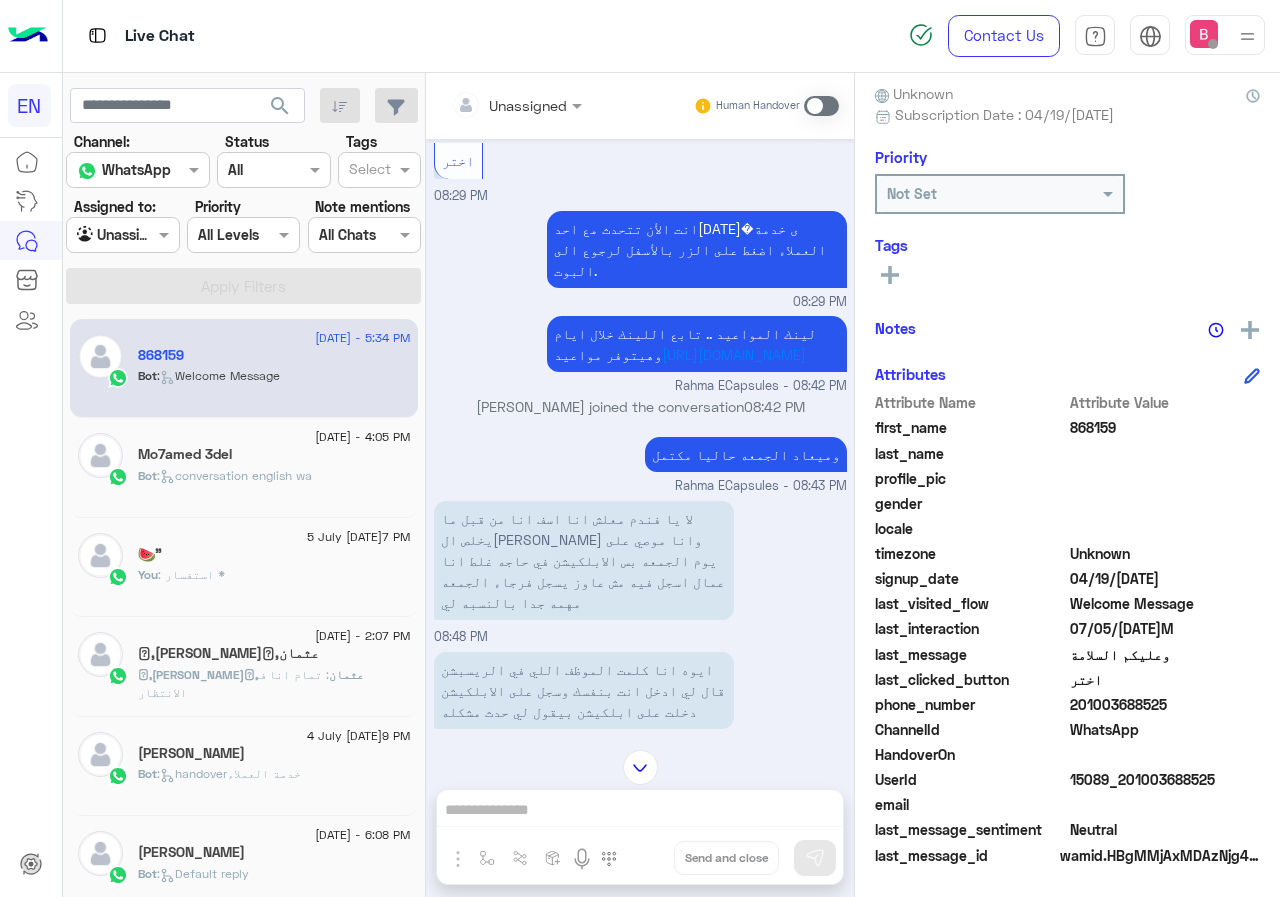 drag, startPoint x: 1077, startPoint y: 707, endPoint x: 1228, endPoint y: 707, distance: 151 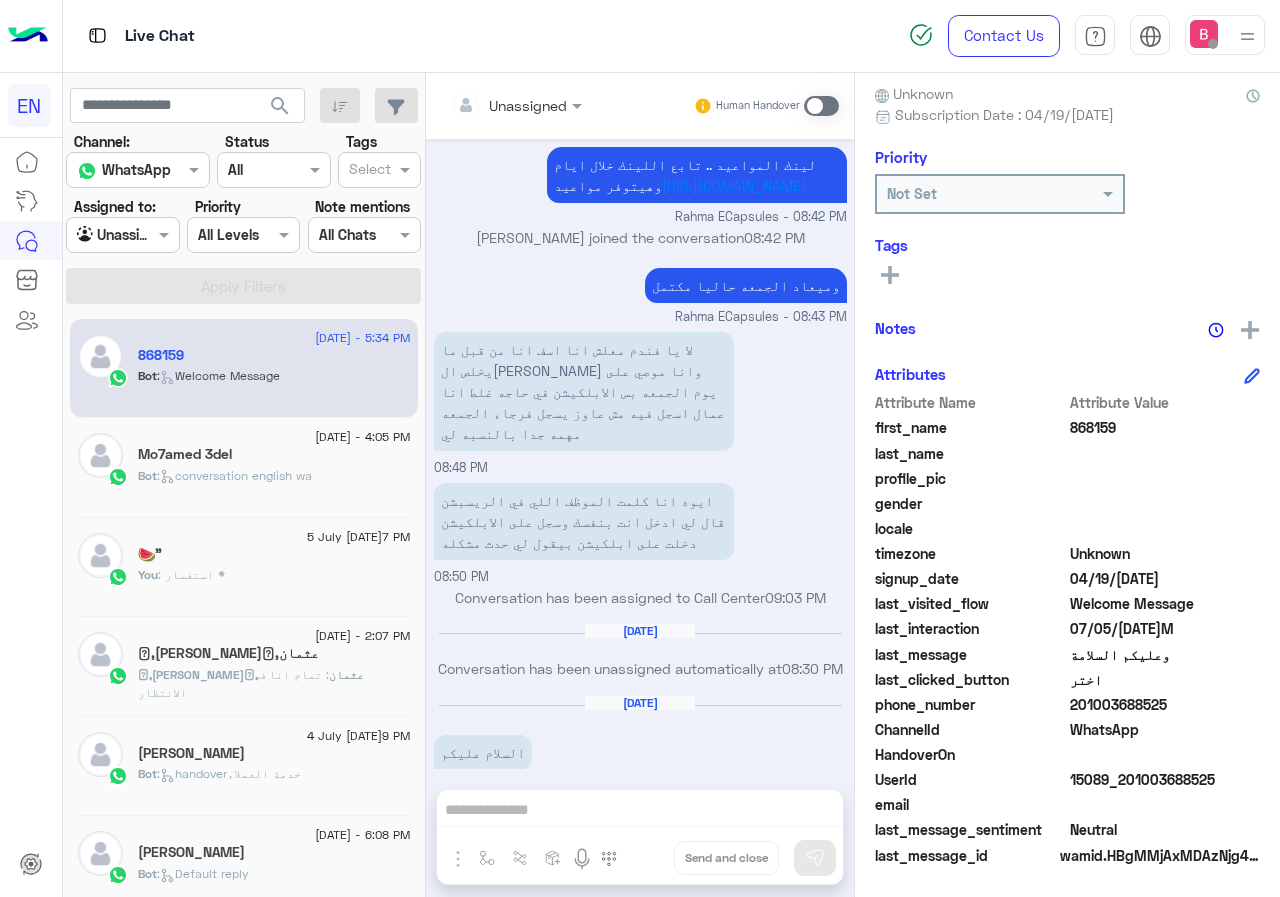 scroll, scrollTop: 1228, scrollLeft: 0, axis: vertical 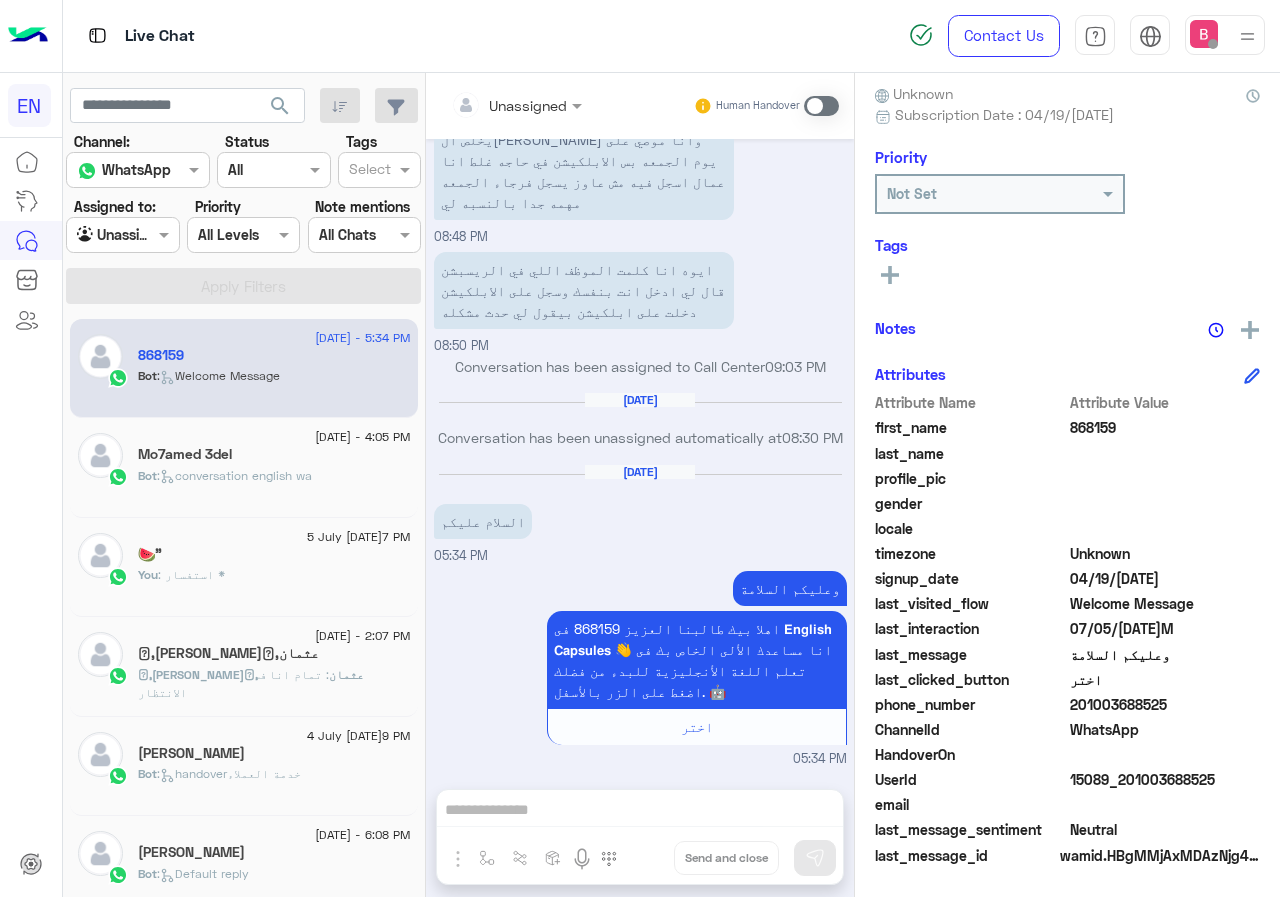click on "Unassigned Human Handover     Jun 25[DATE]159  asked to talk to human   07:10 PM       Conversation has been assigned to Call Center   07:10 PM       [DATE]versation has been unassigned automatically at   07:15 PM      السلام عليكم يا ريت ترد عليا بخصوص الرساله دي   08:28 PM  وعليكم السلامة اهلا بيك طالبنا العزيز 868159 فى 𝗘𝗻𝗴𝗹𝗶𝘀𝗵 𝗖𝗮𝗽𝘀𝘂𝗹𝗲𝘀 👋 انا مساعدك الألى الخاص بك فى تعلم اللغة الأنجليزية للبدء من فضلك اضغط على الزر بالأسفل. 🤖  اختر     08:28 PM  انا ان شاء الله ابعث لي ابلكيشن بس مش واضح ان في مشكله بسجل كل بياناتي تمام بيقول لي في مشكله  ؟؟   08:29 PM  انت الأن تتحدث مع احد[DATE]�ى خدمة العملاء اضغط على الزر بالأسفل لرجوع الى البوت.    08:29 PM   08:29 PM" at bounding box center [640, 489] 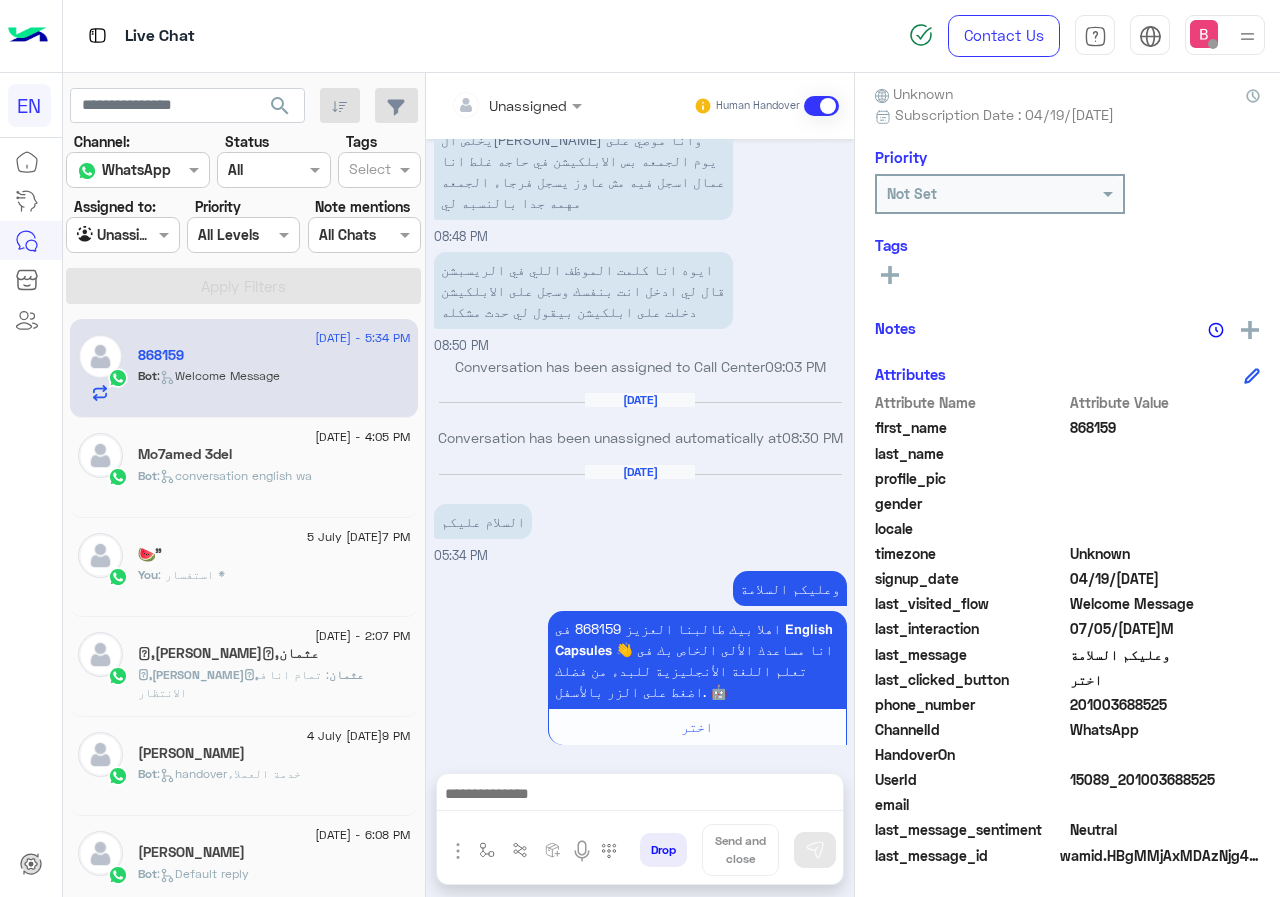 scroll, scrollTop: 1344, scrollLeft: 0, axis: vertical 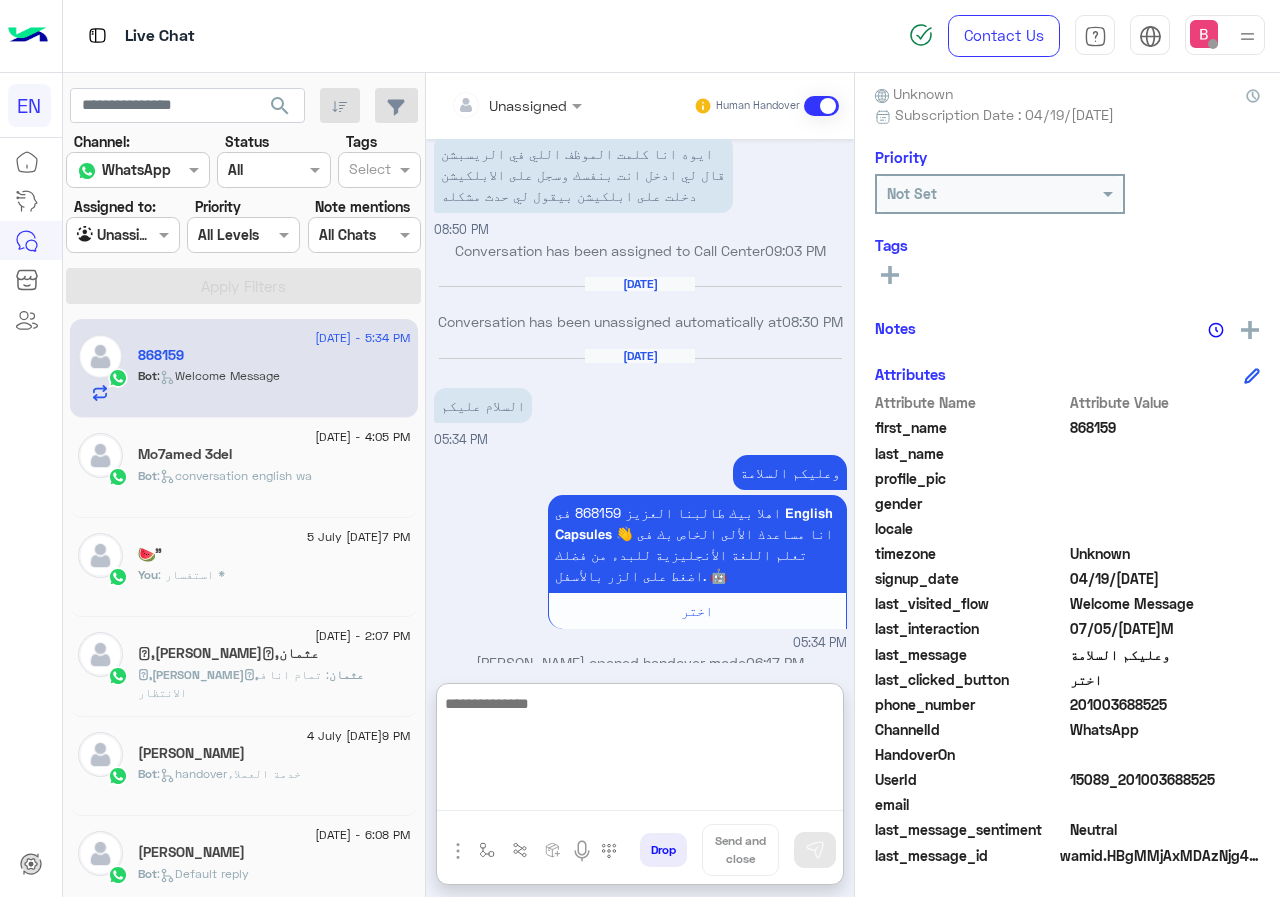 click at bounding box center [640, 751] 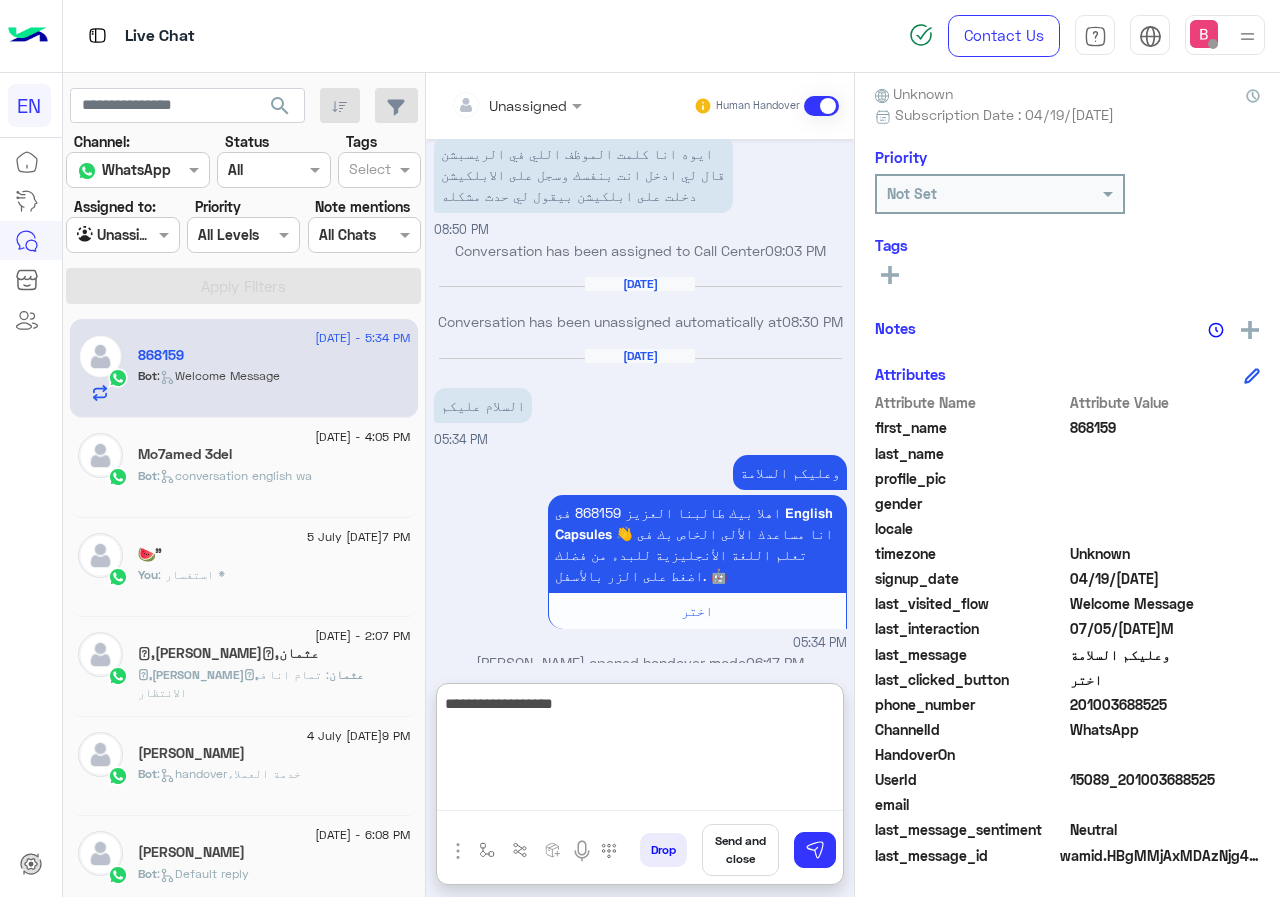 type on "**********" 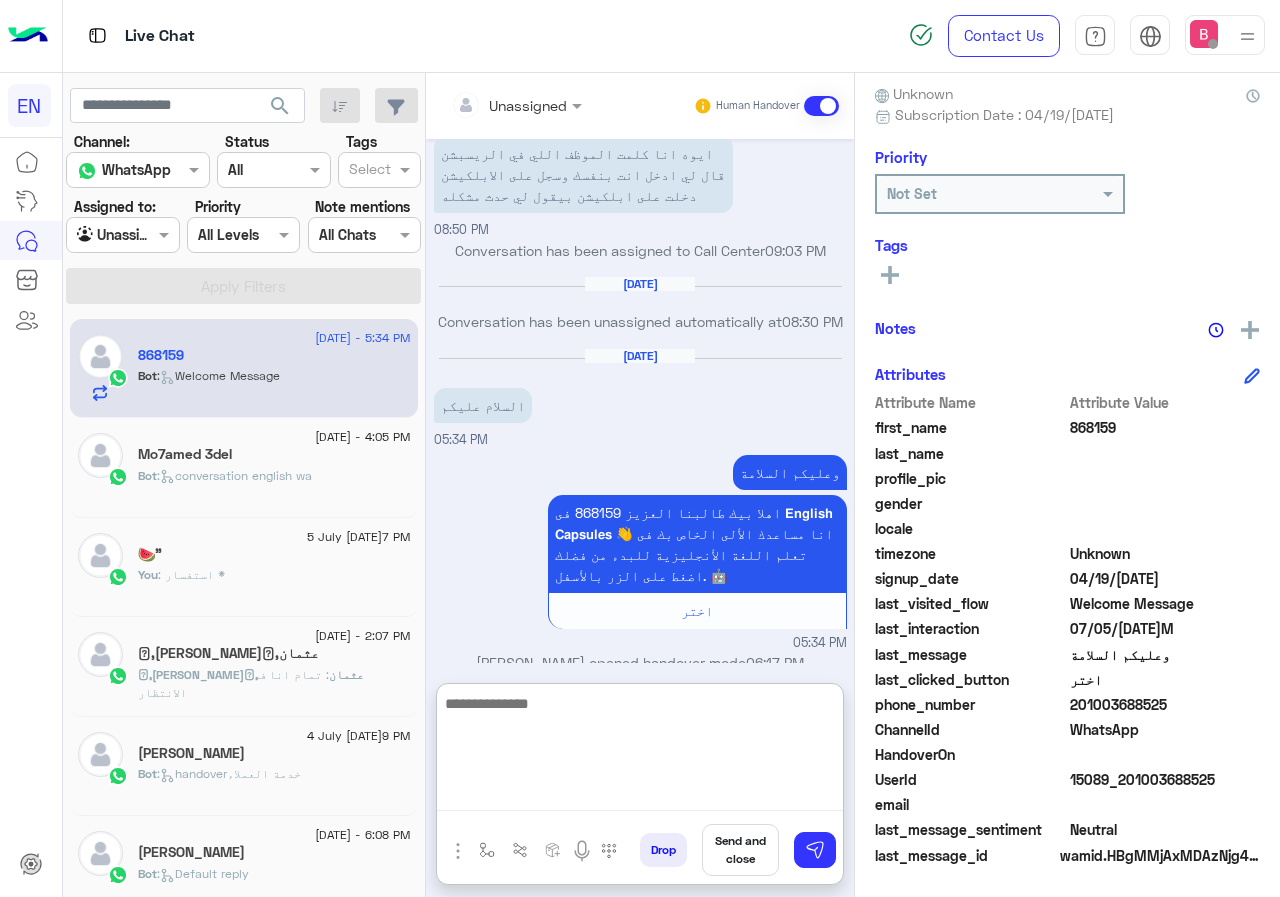 scroll, scrollTop: 1498, scrollLeft: 0, axis: vertical 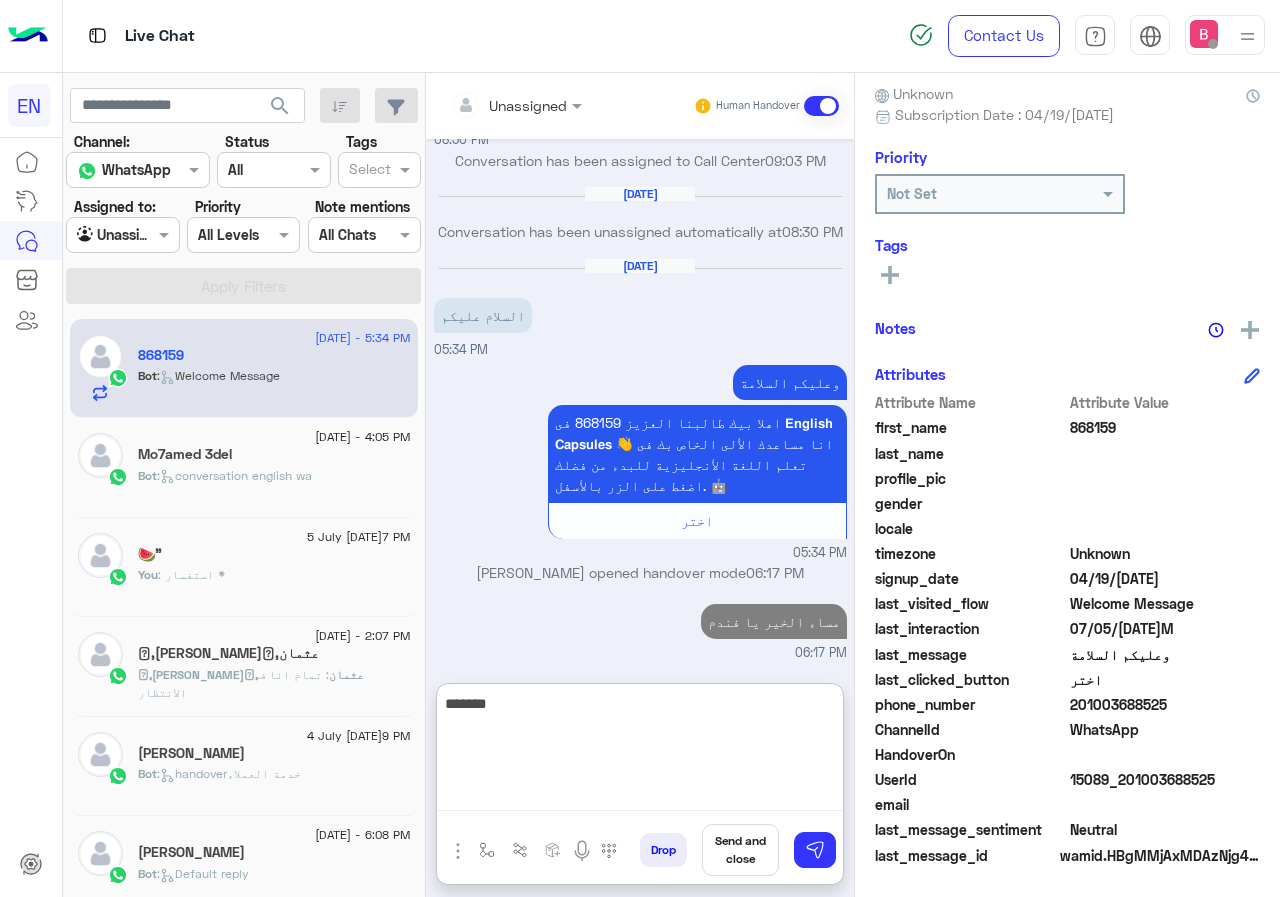 type on "********" 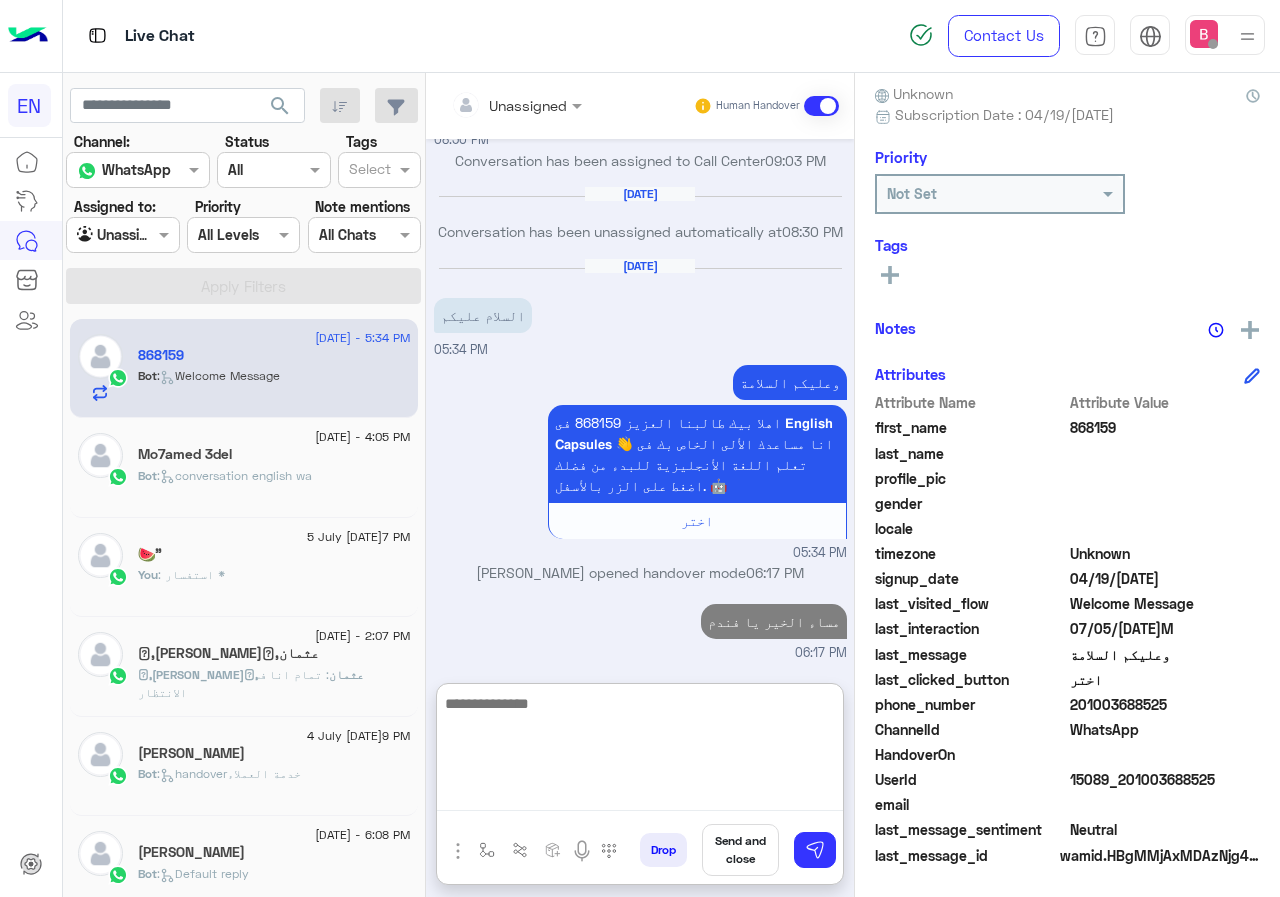 scroll, scrollTop: 0, scrollLeft: 0, axis: both 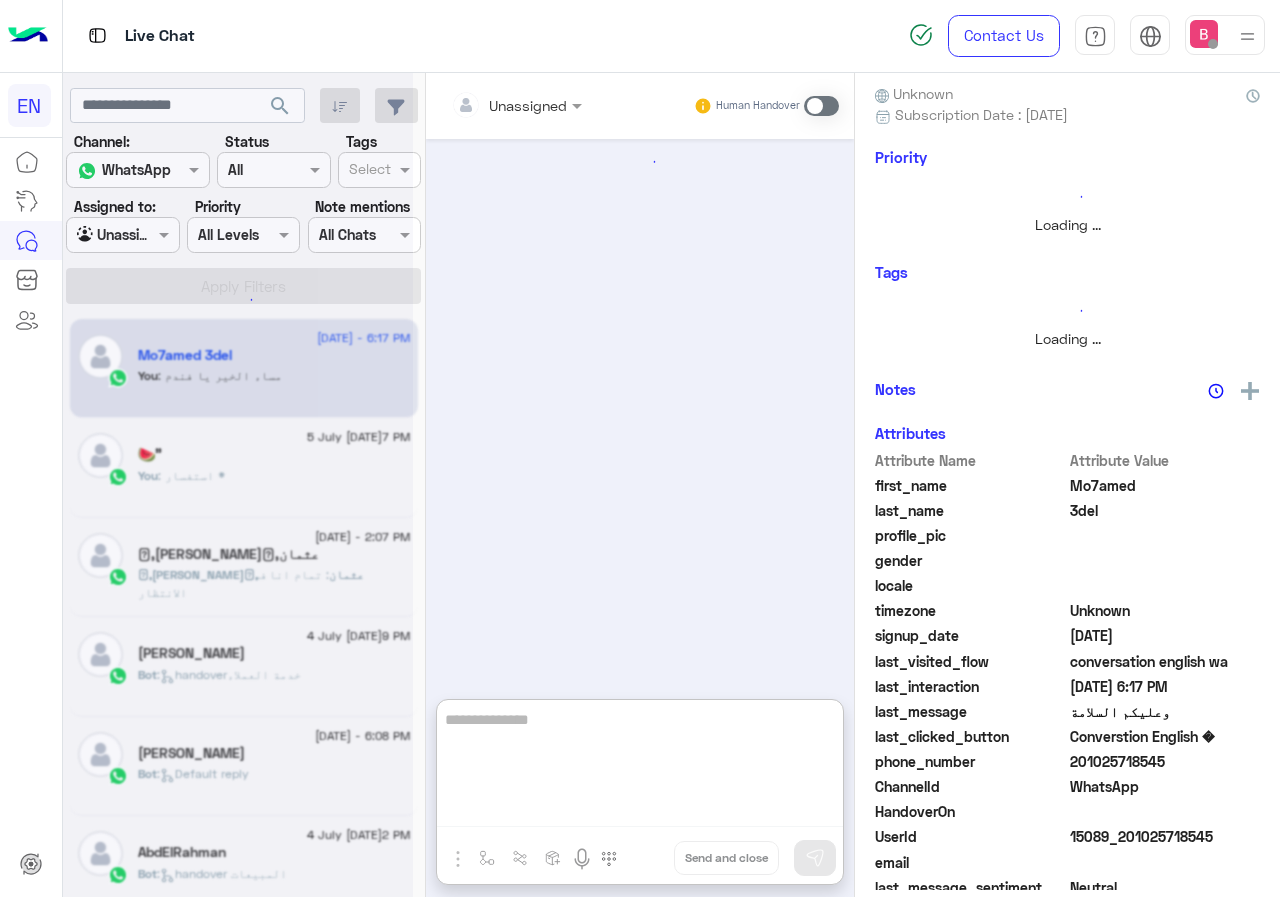 type on "*" 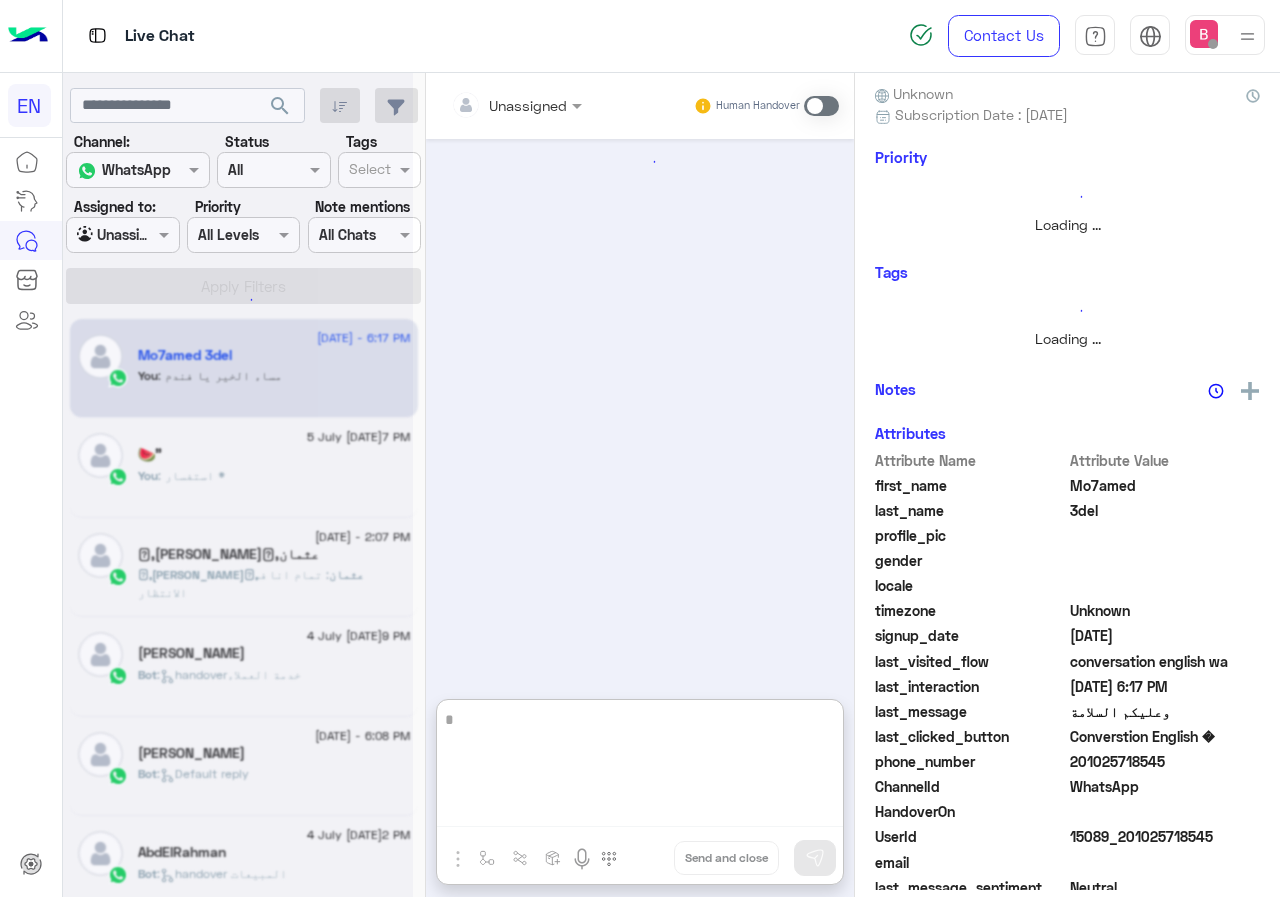 scroll, scrollTop: 137, scrollLeft: 0, axis: vertical 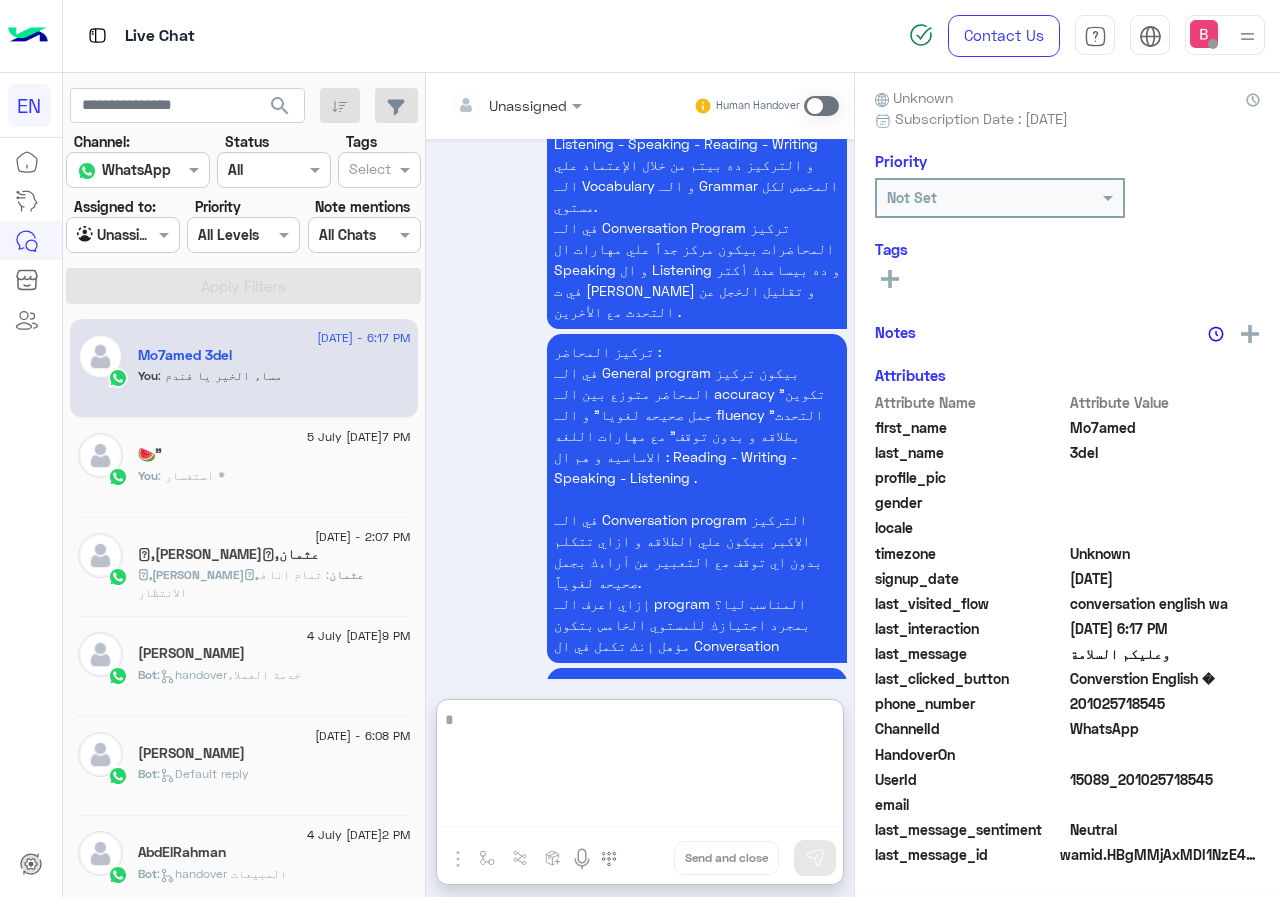 type 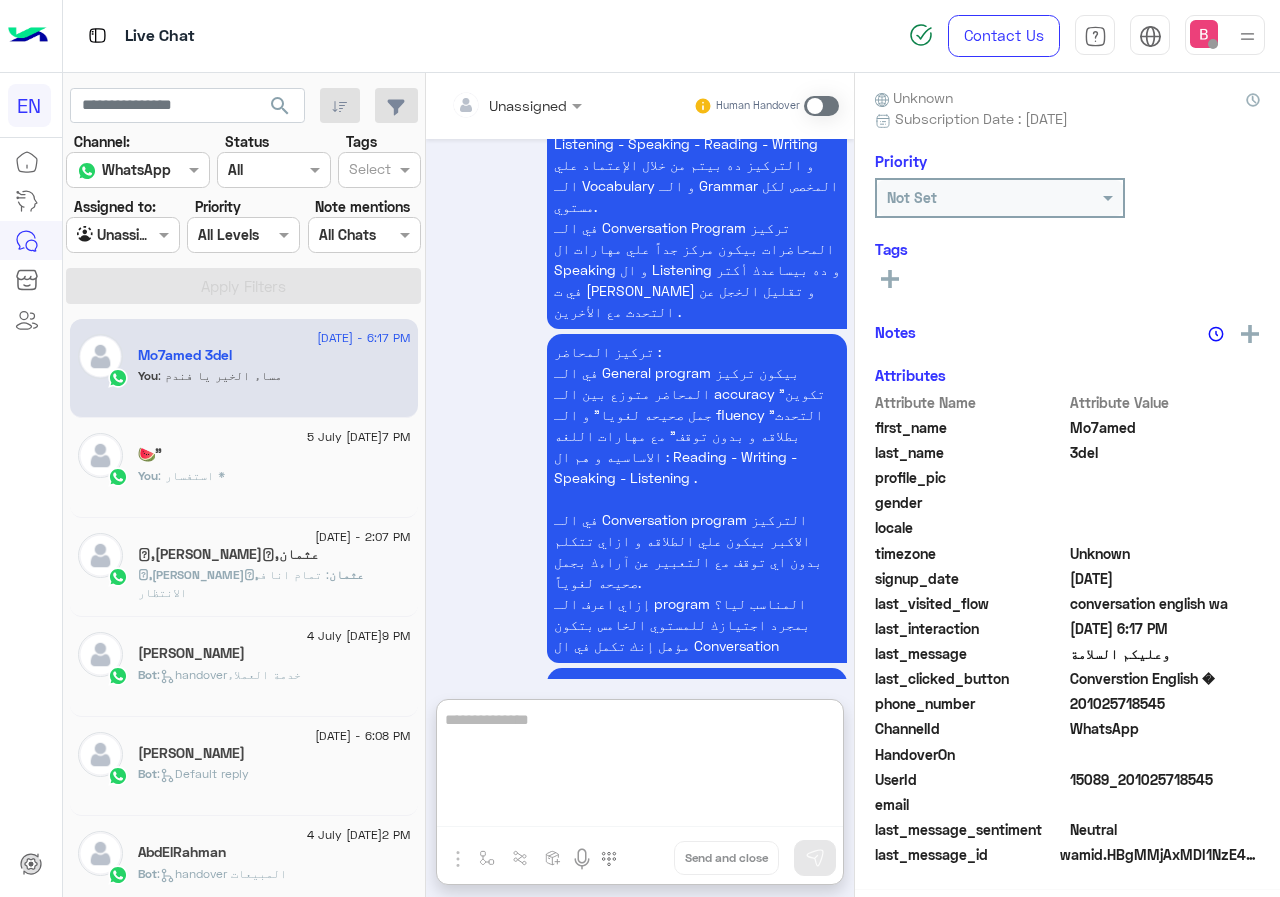 scroll, scrollTop: 180, scrollLeft: 0, axis: vertical 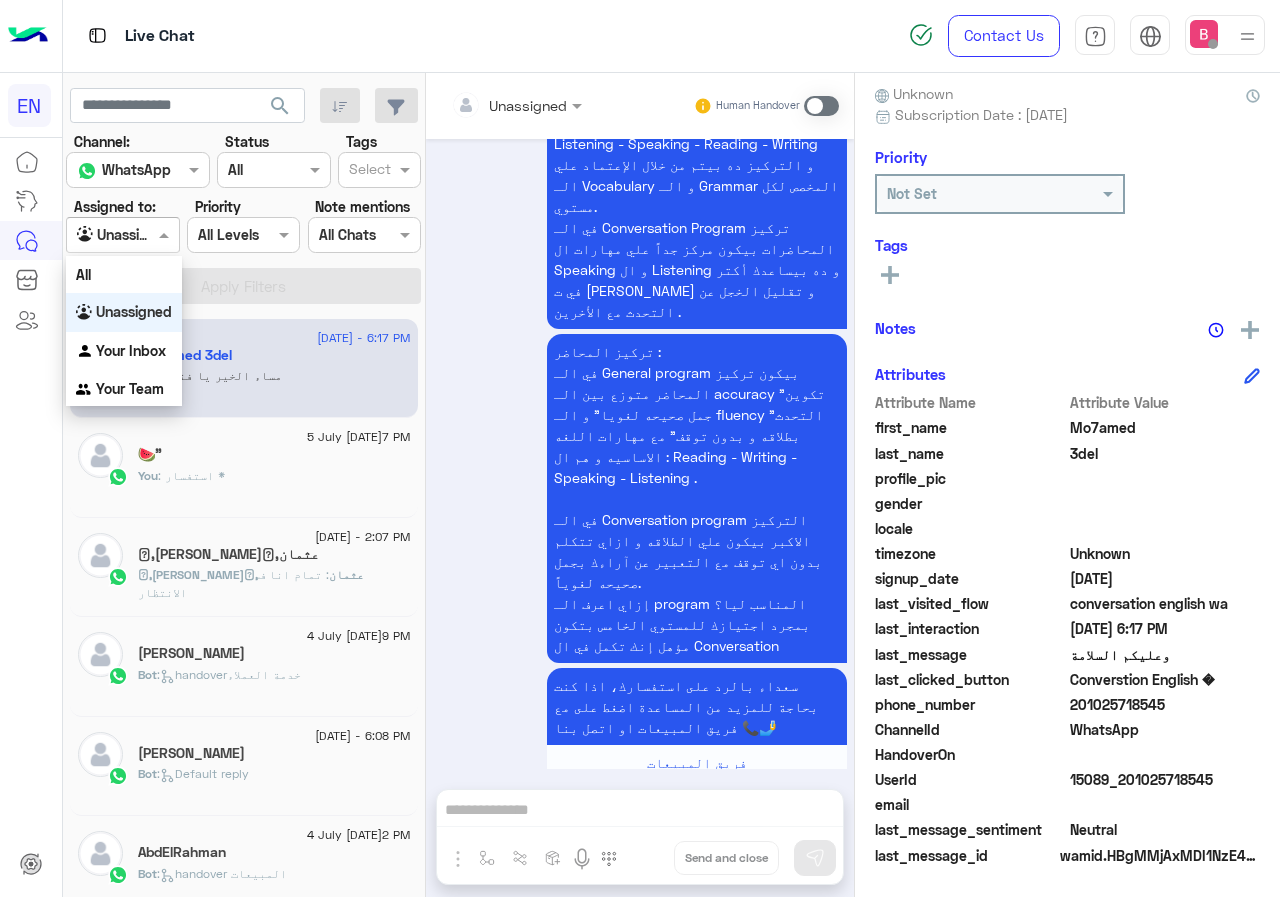 click on "Agent Filter Unassigned" at bounding box center [122, 235] 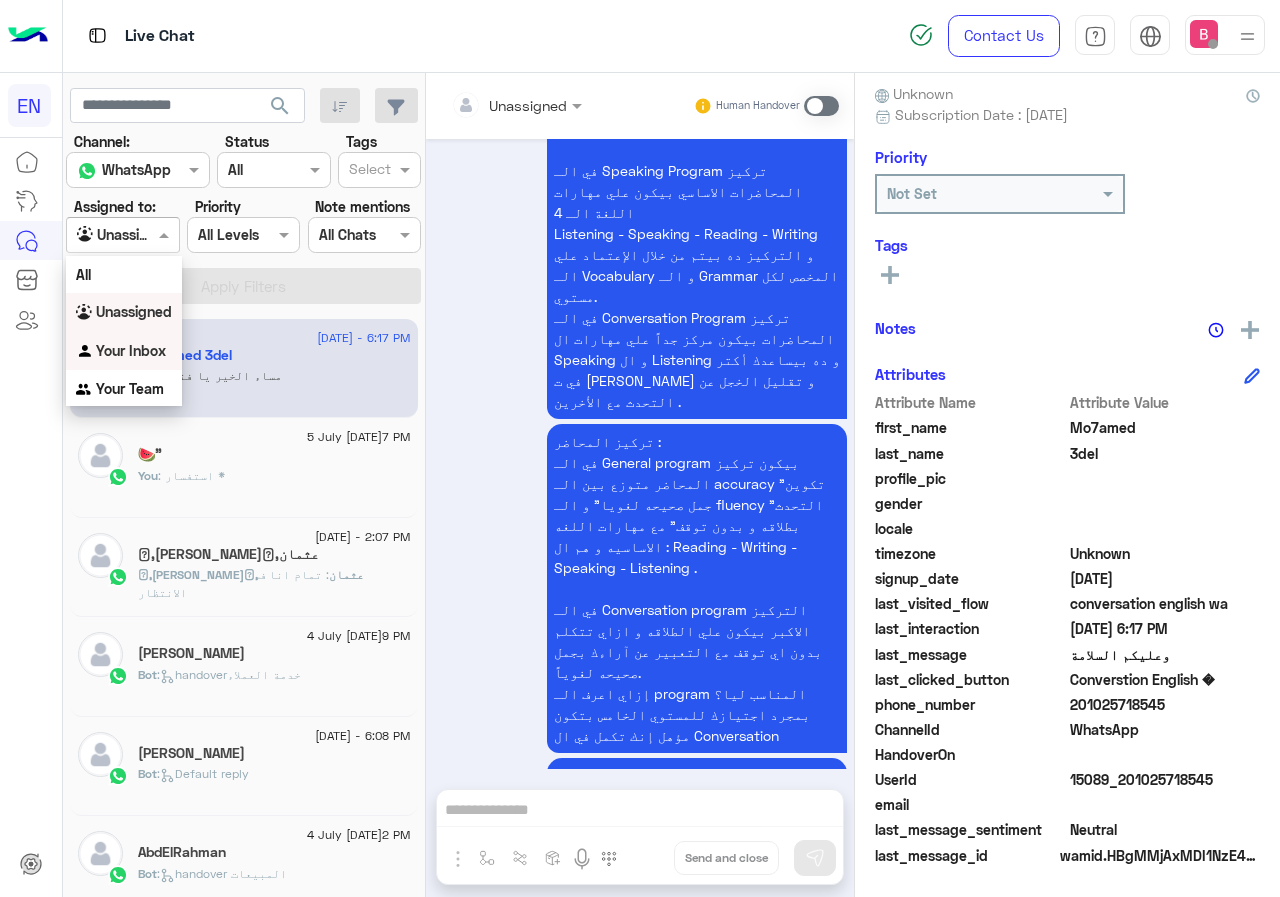 click on "Your Inbox" at bounding box center [131, 350] 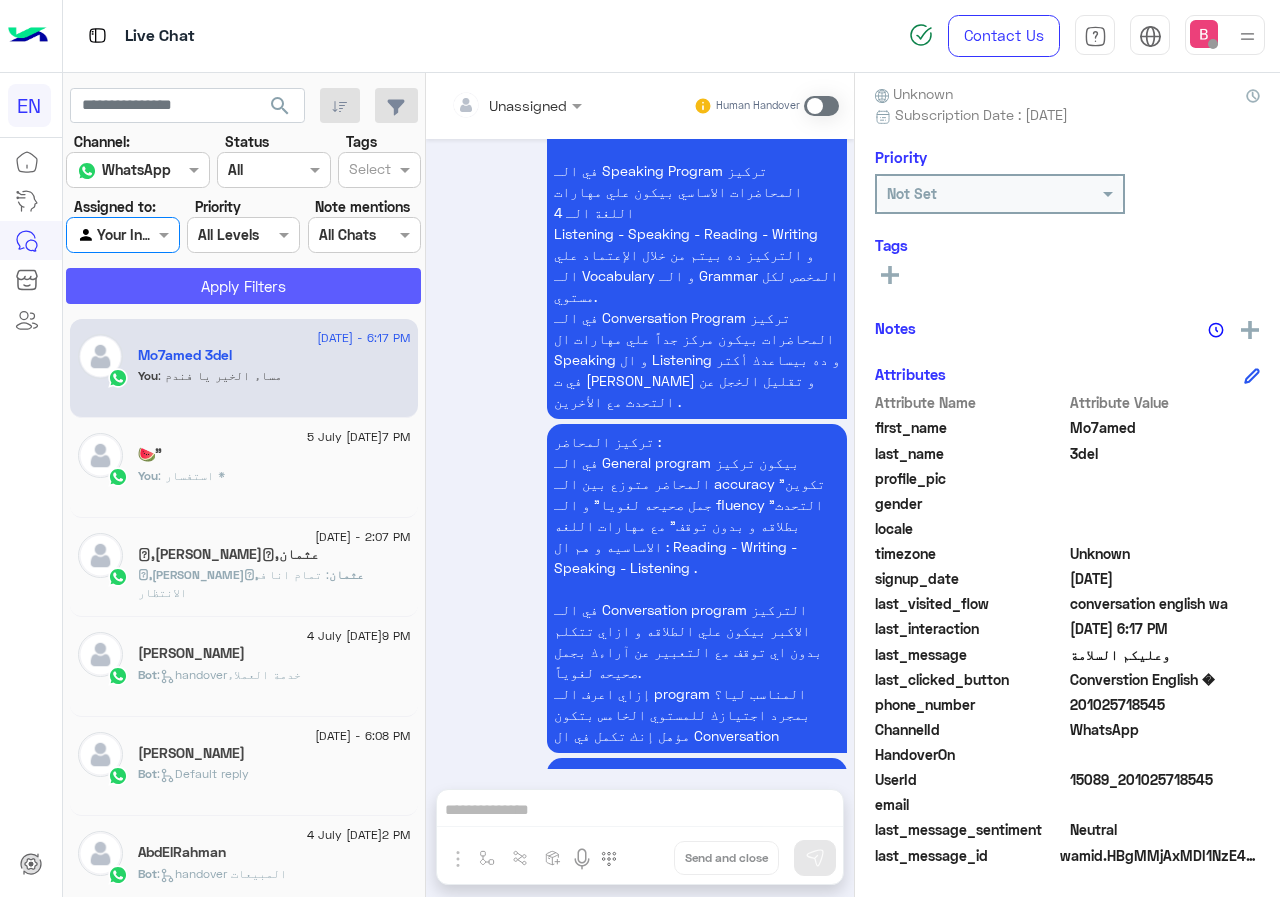 click on "Apply Filters" 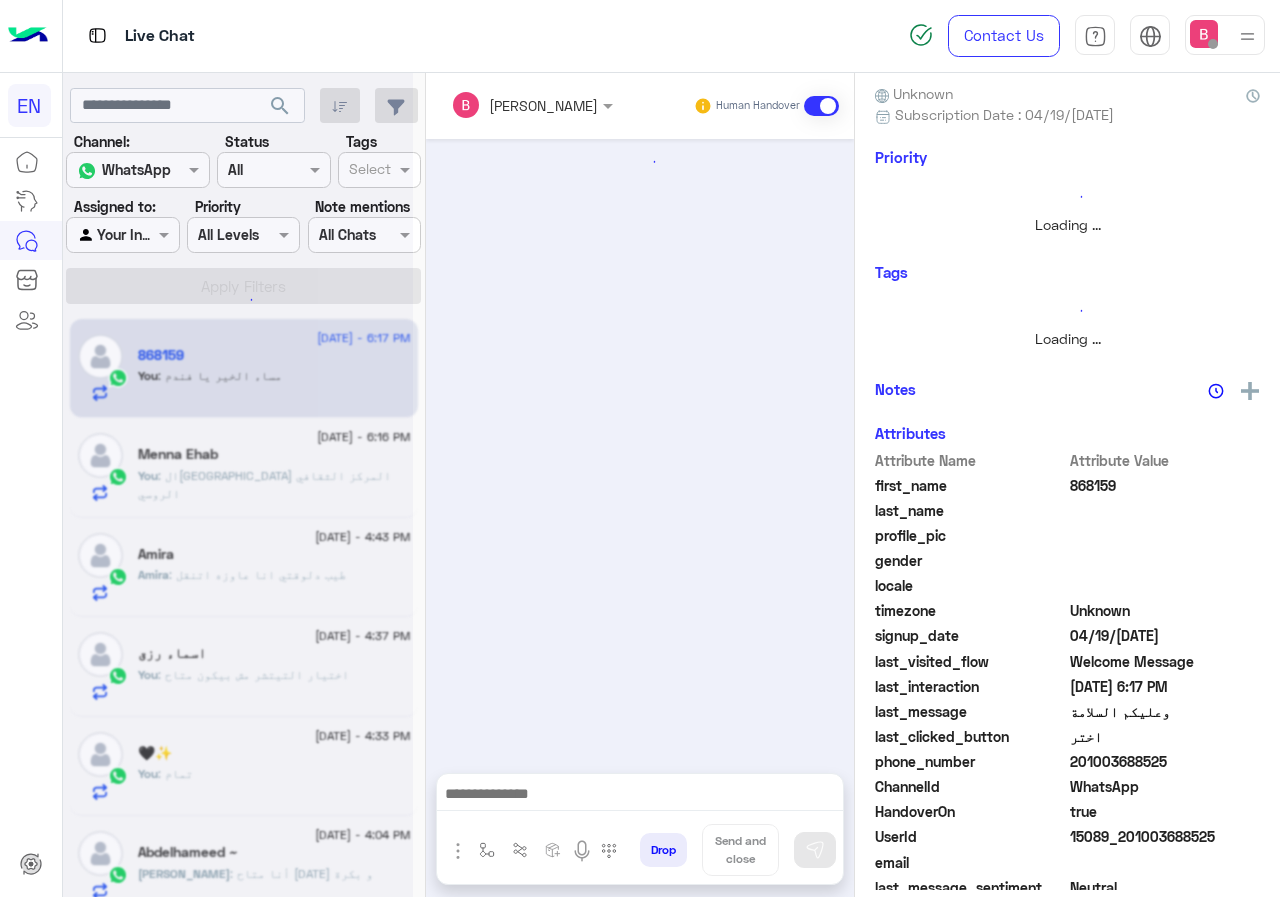 scroll, scrollTop: 0, scrollLeft: 0, axis: both 